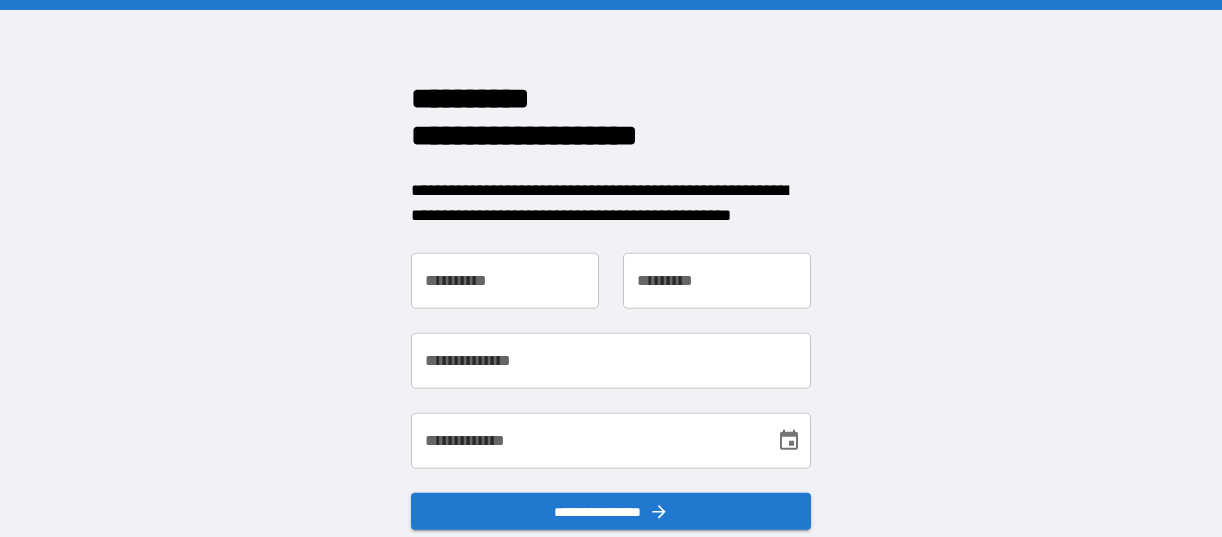 scroll, scrollTop: 0, scrollLeft: 0, axis: both 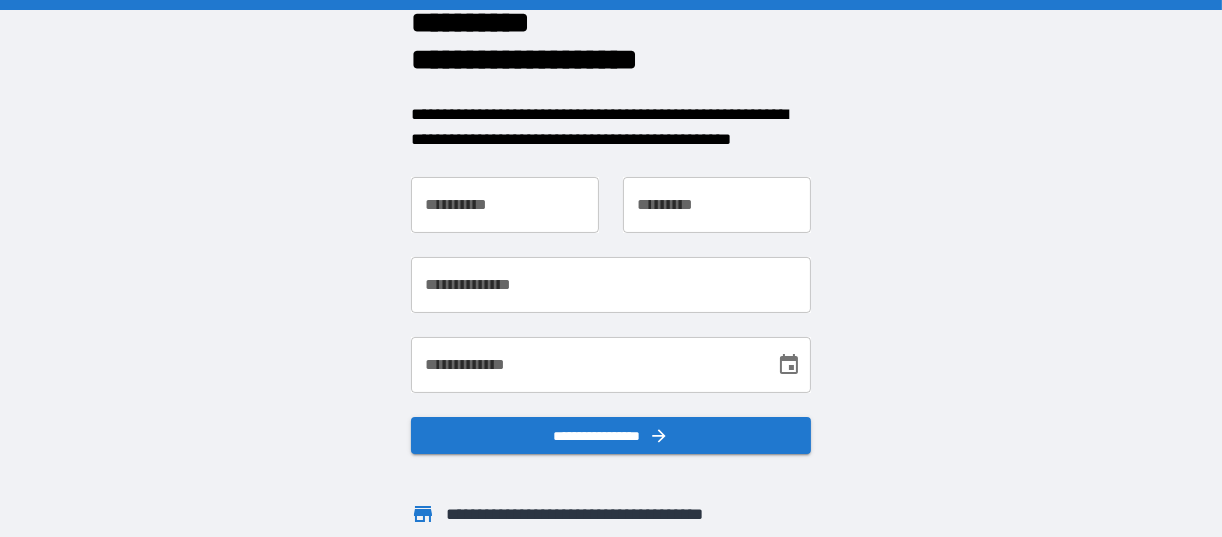 click on "**********" at bounding box center (505, 205) 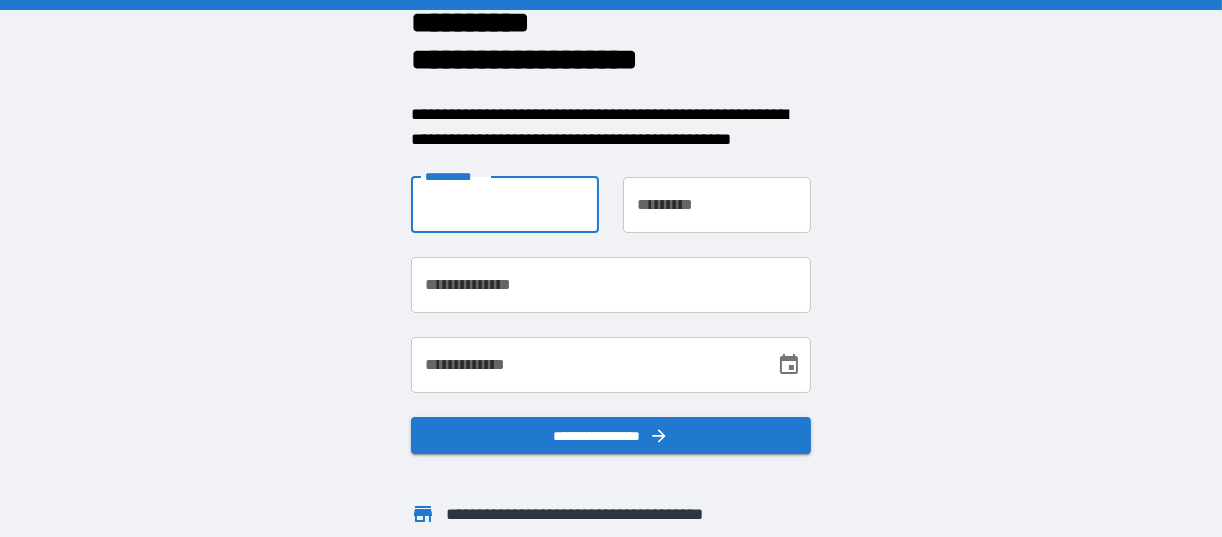 type on "*******" 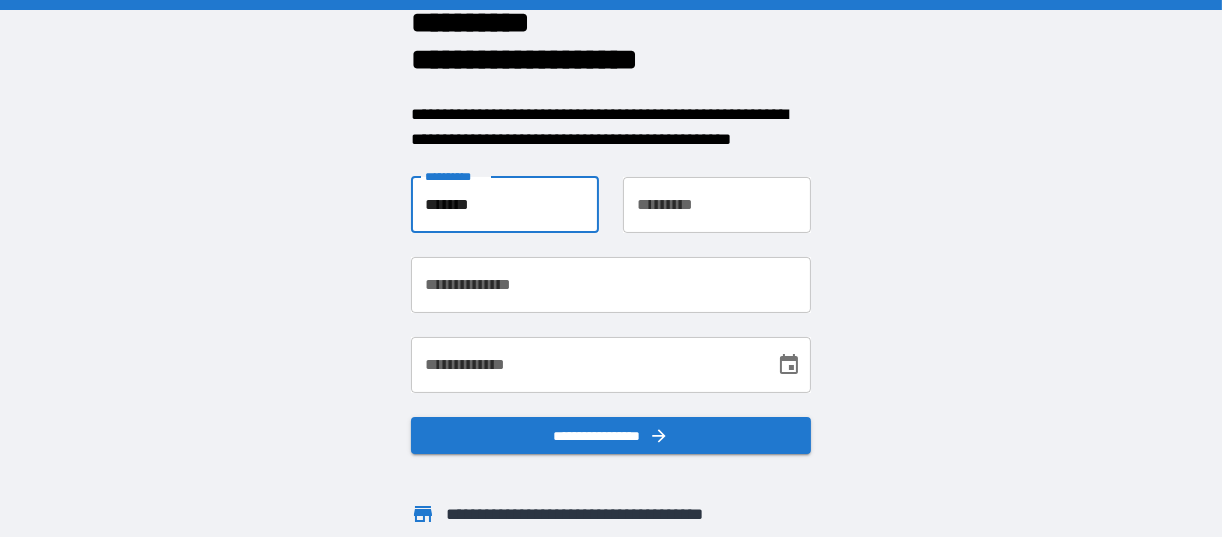 type on "*****" 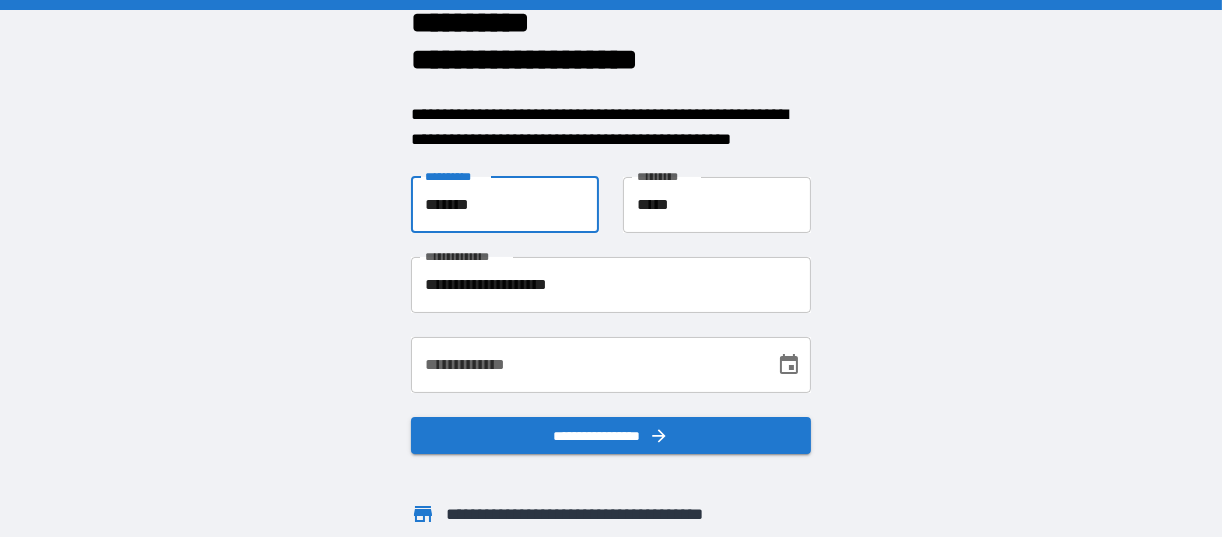 click on "**********" at bounding box center (611, 285) 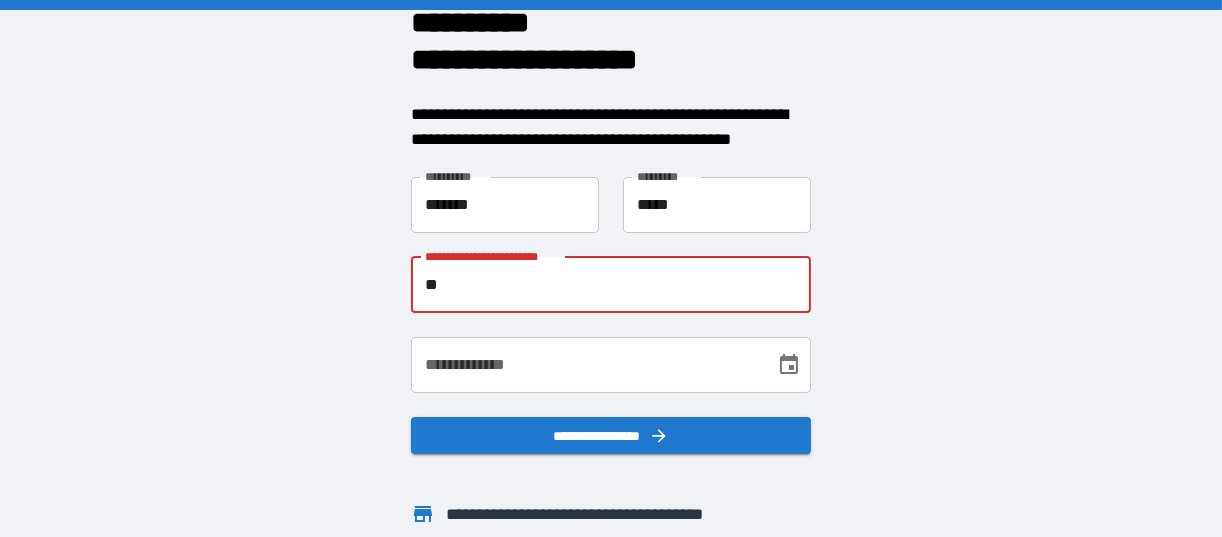 type on "*" 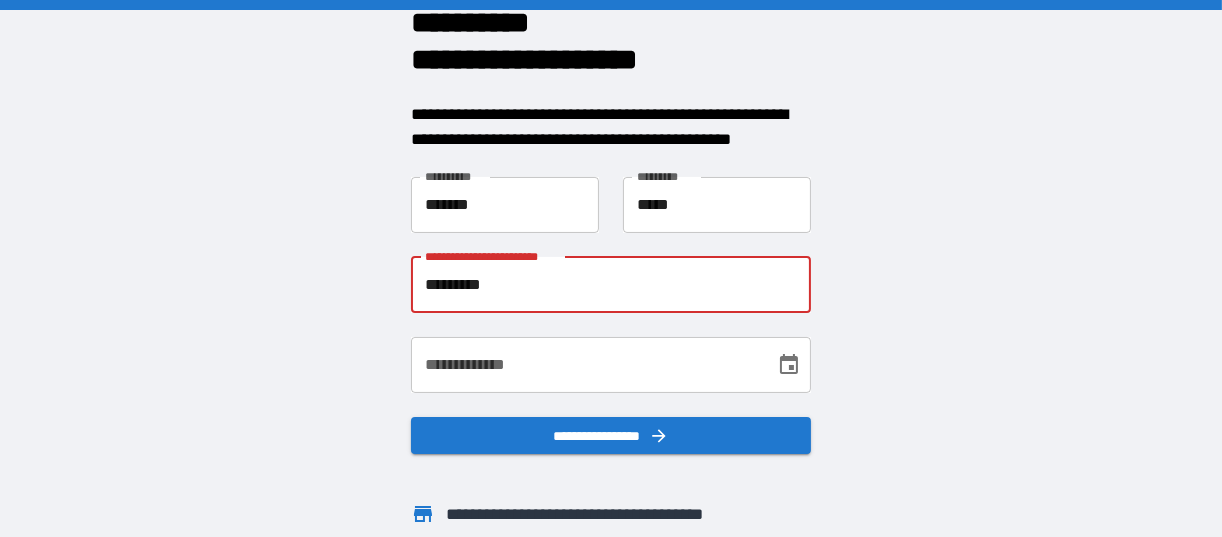 type on "**********" 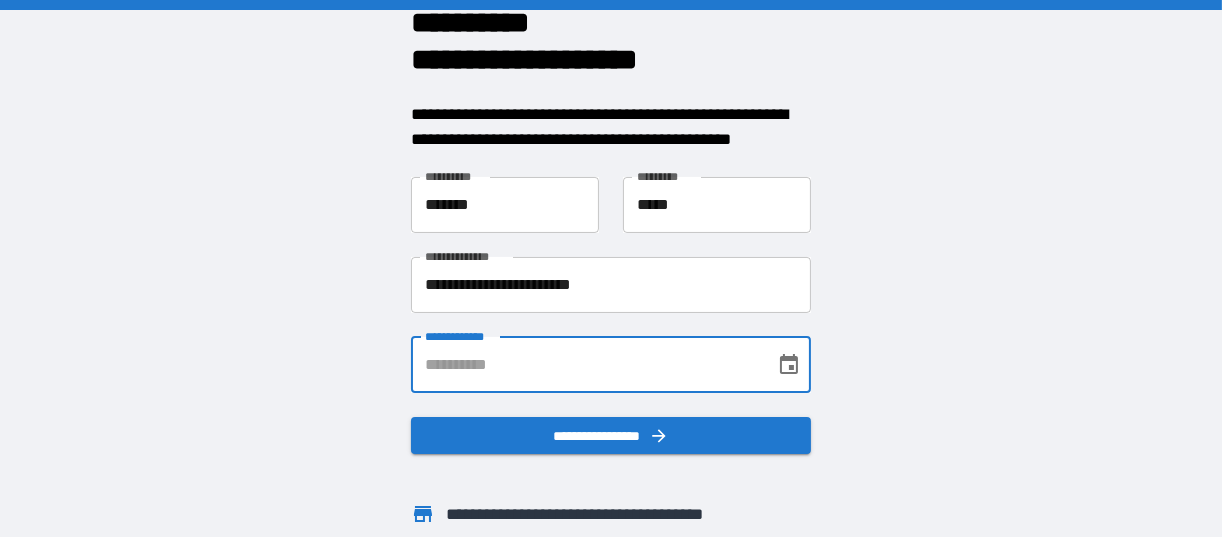 click on "**********" at bounding box center [586, 365] 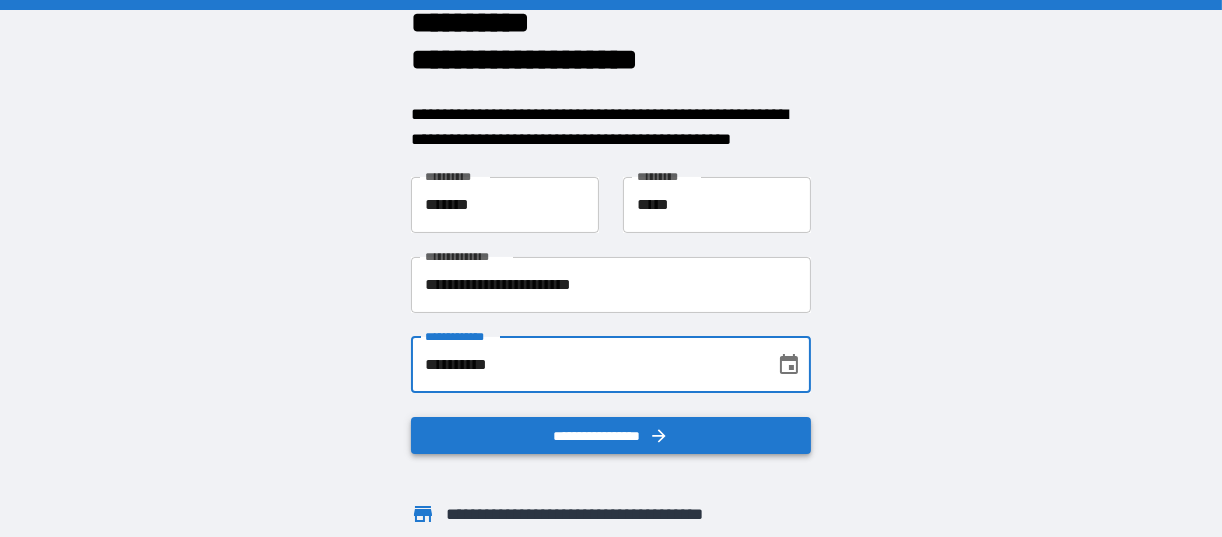 type on "**********" 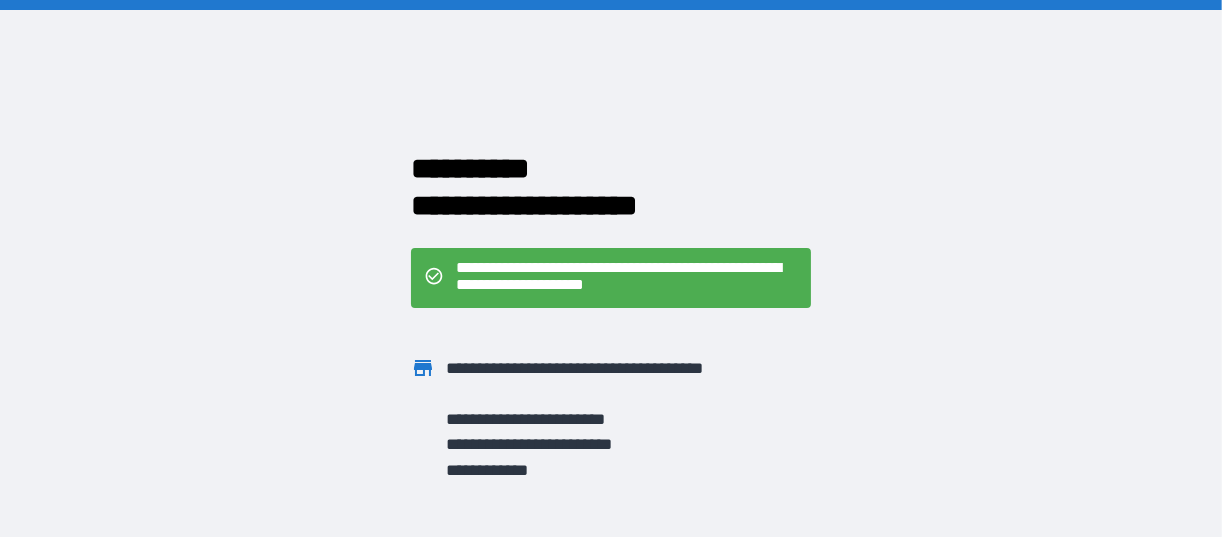 click on "**********" at bounding box center (611, 268) 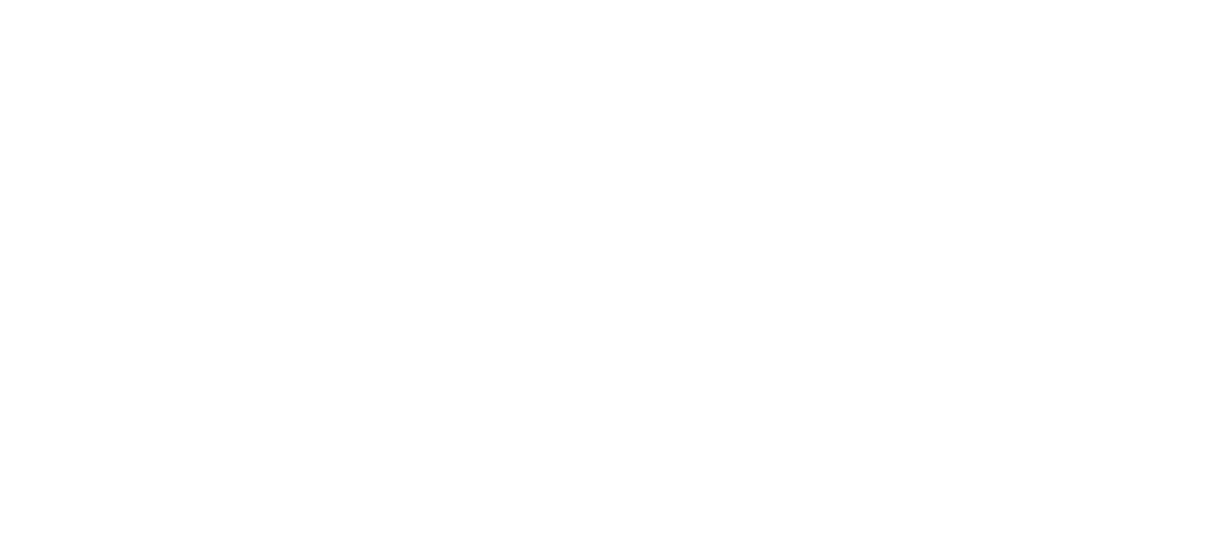 scroll, scrollTop: 0, scrollLeft: 0, axis: both 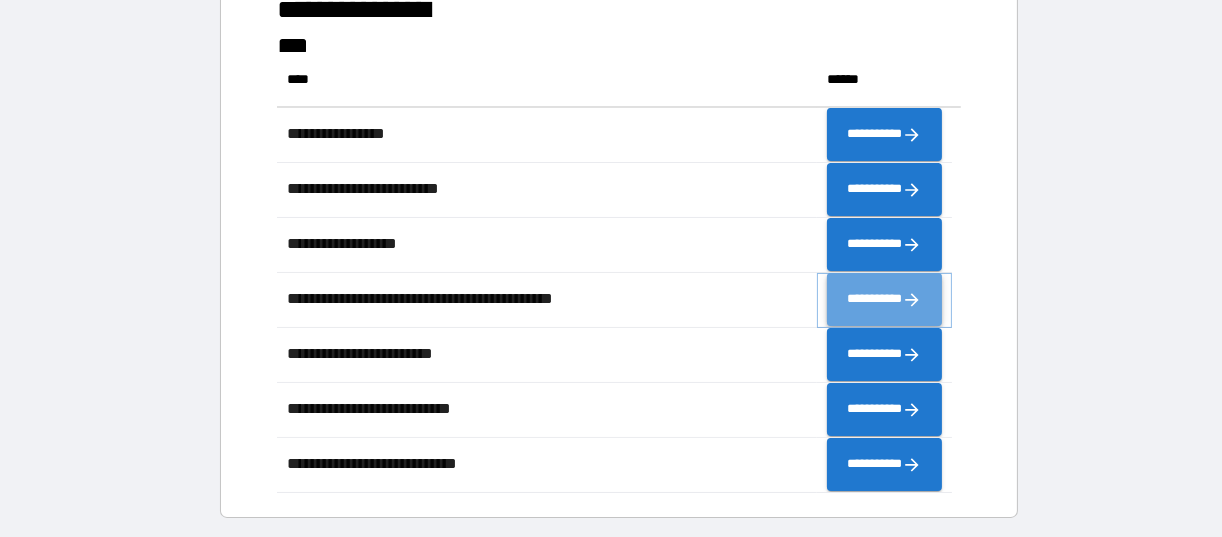 click 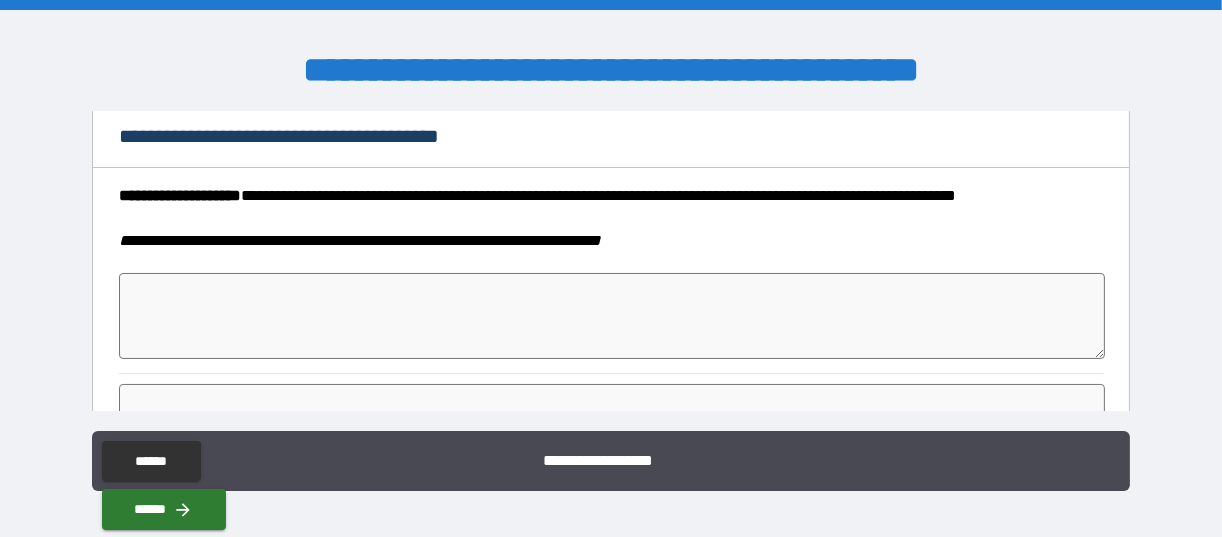 scroll, scrollTop: 171, scrollLeft: 0, axis: vertical 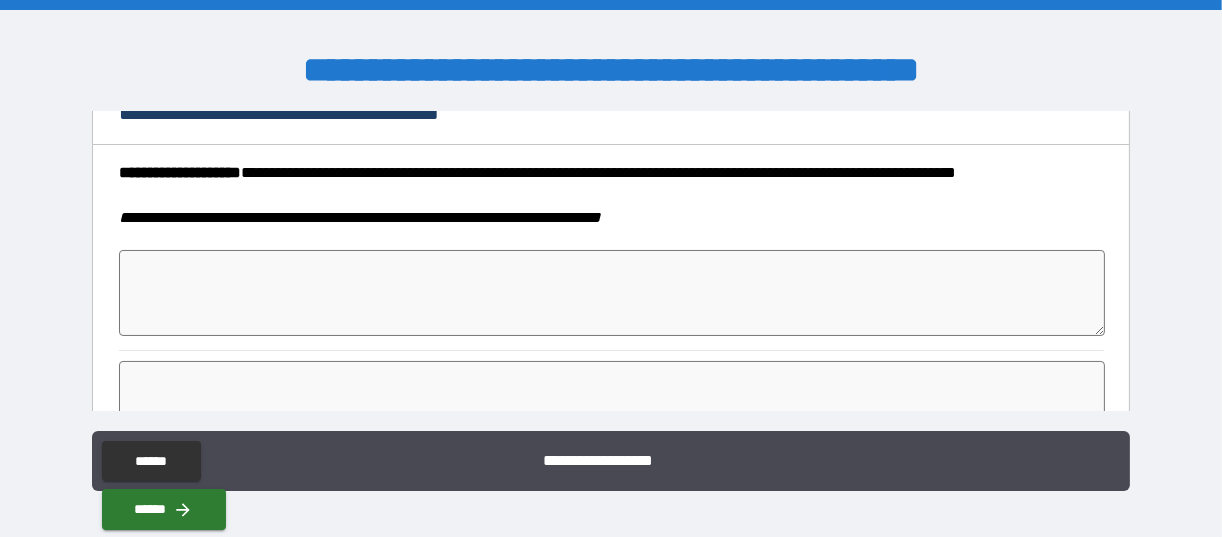 click at bounding box center [612, 293] 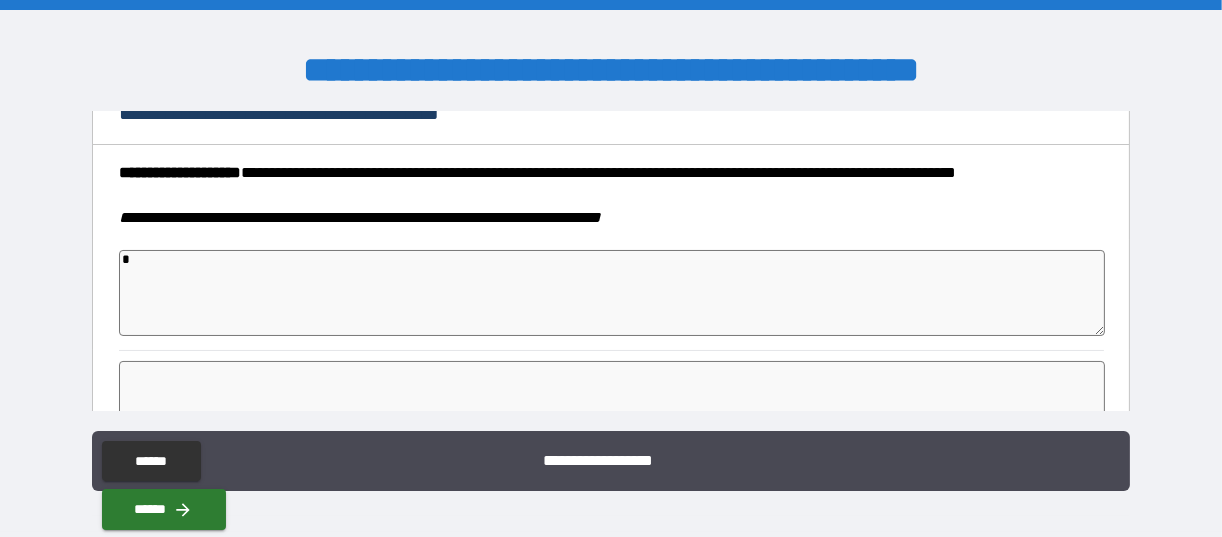 type on "*" 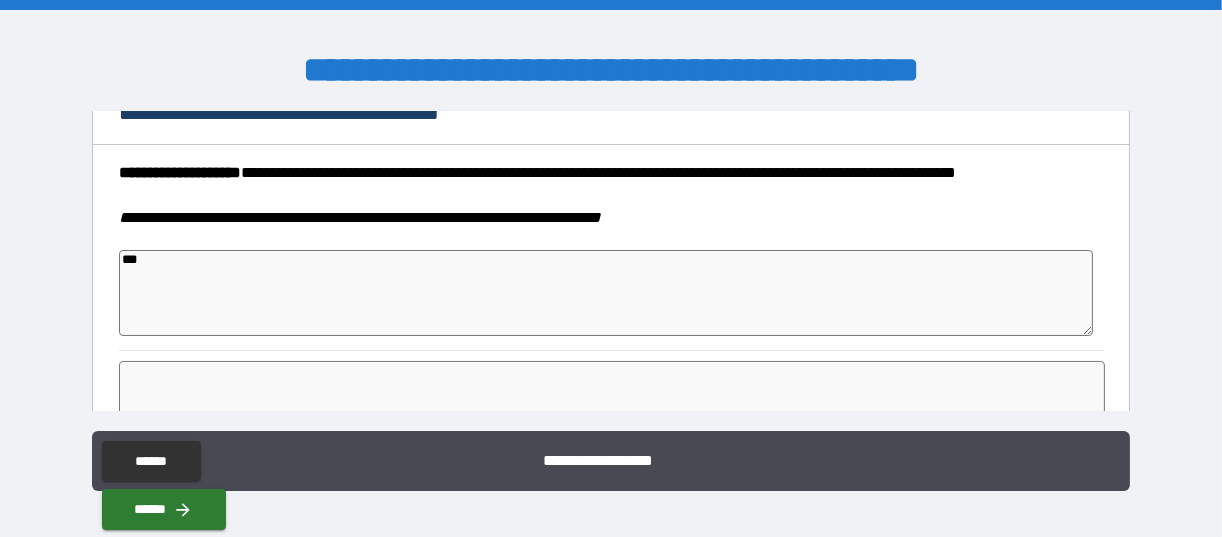 type on "****" 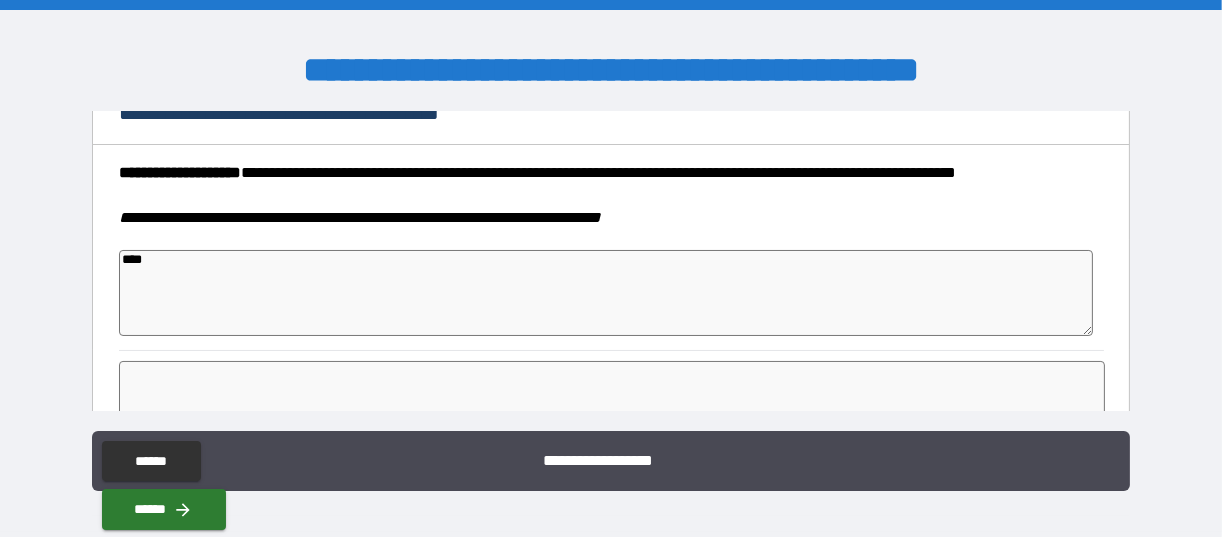 type on "*" 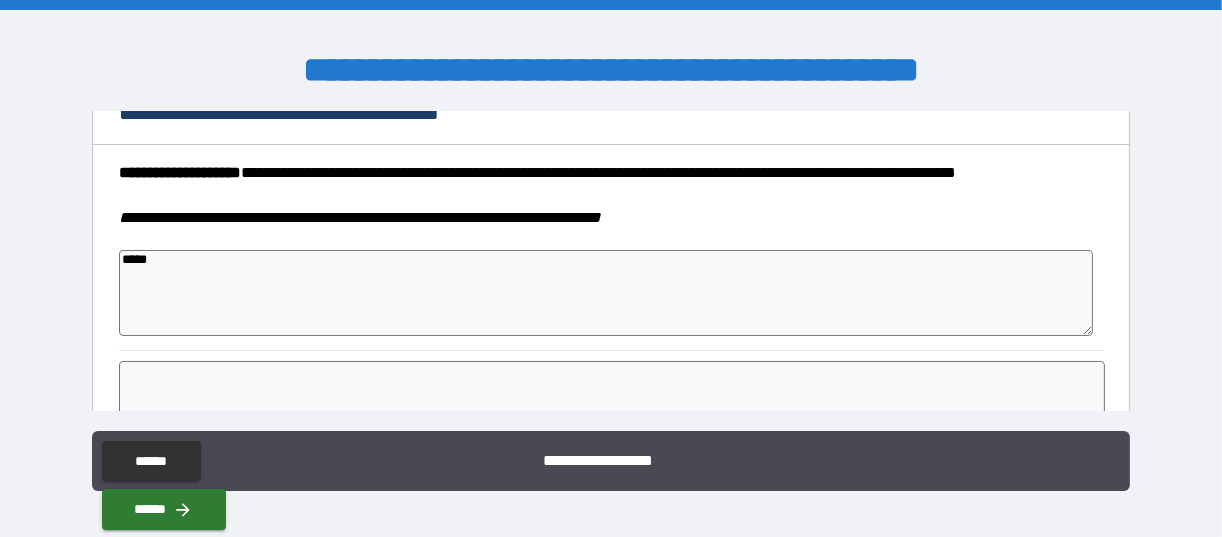 type on "*" 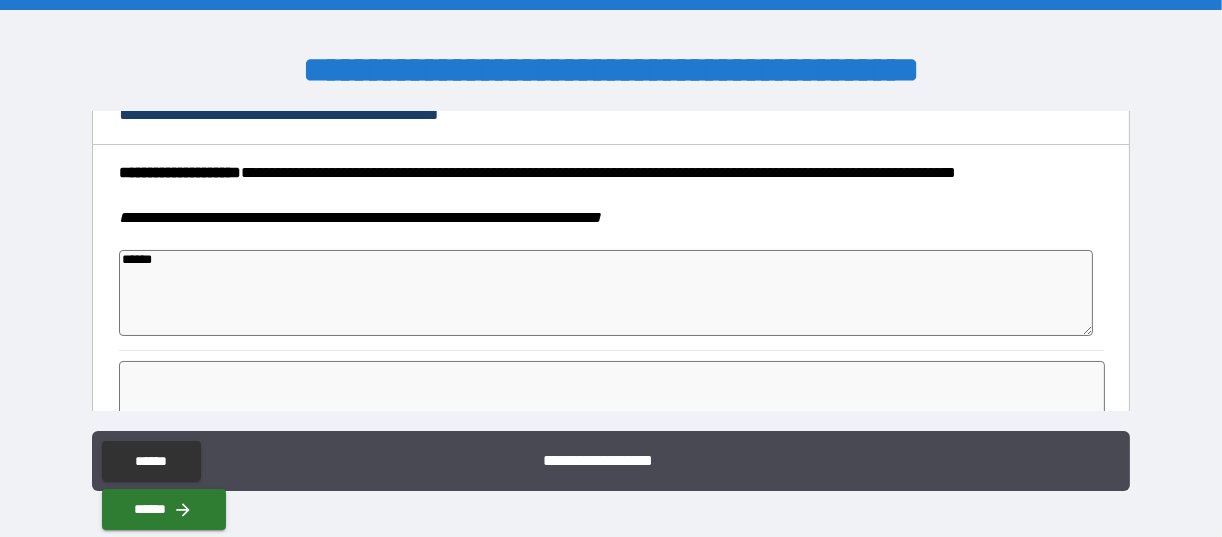 type on "*" 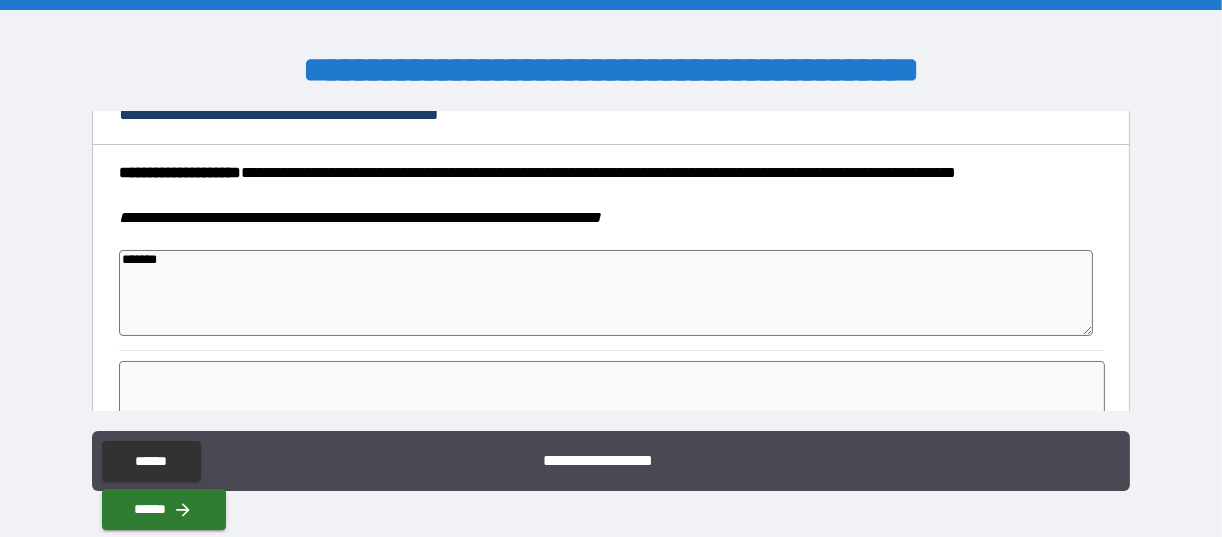 type on "*" 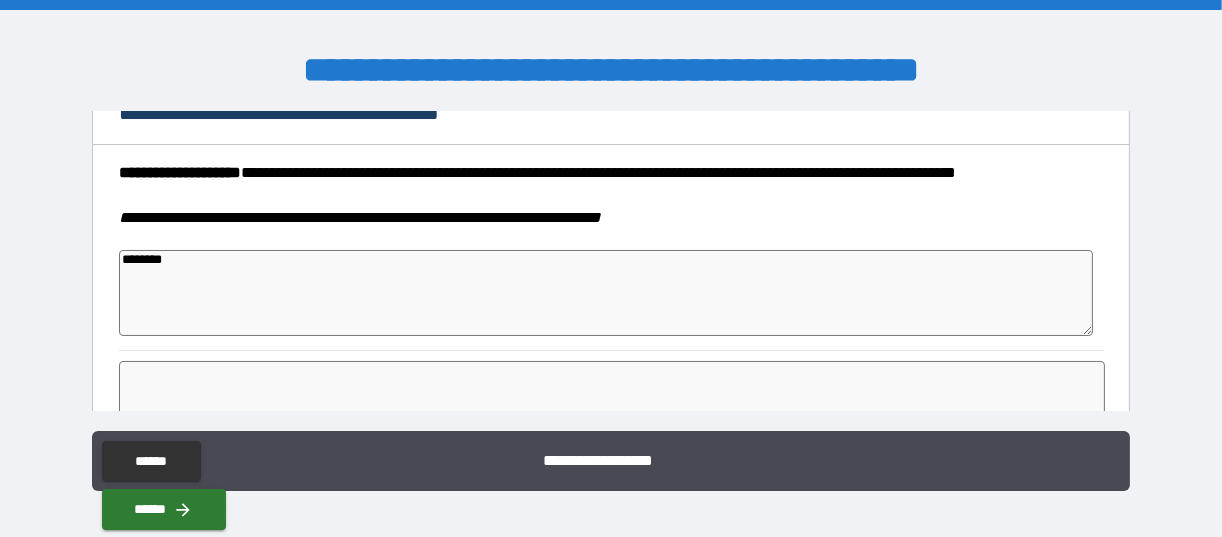 type on "*********" 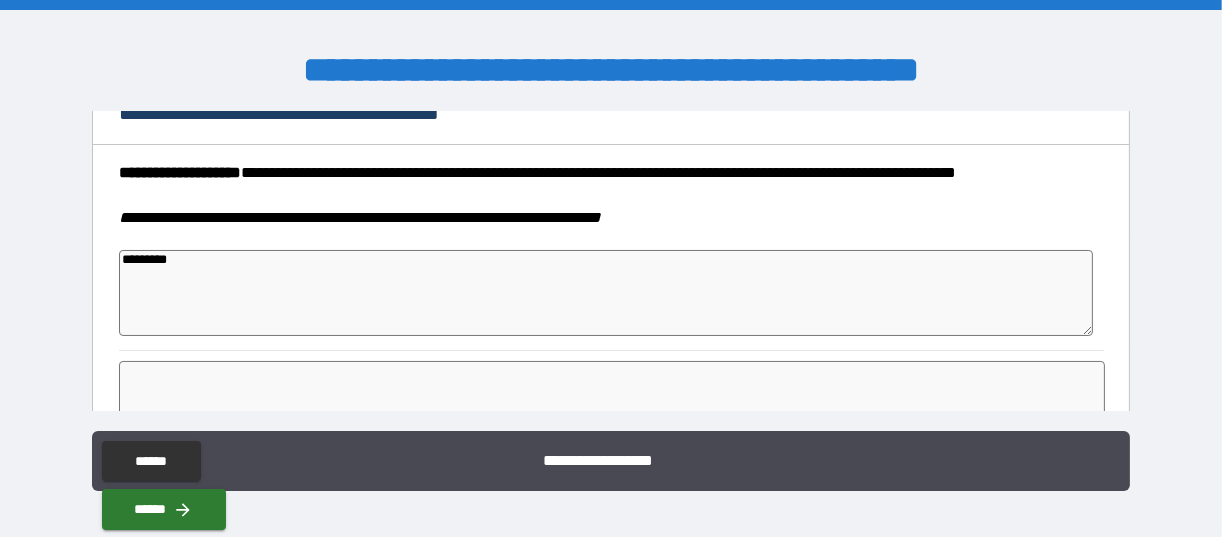 type on "**********" 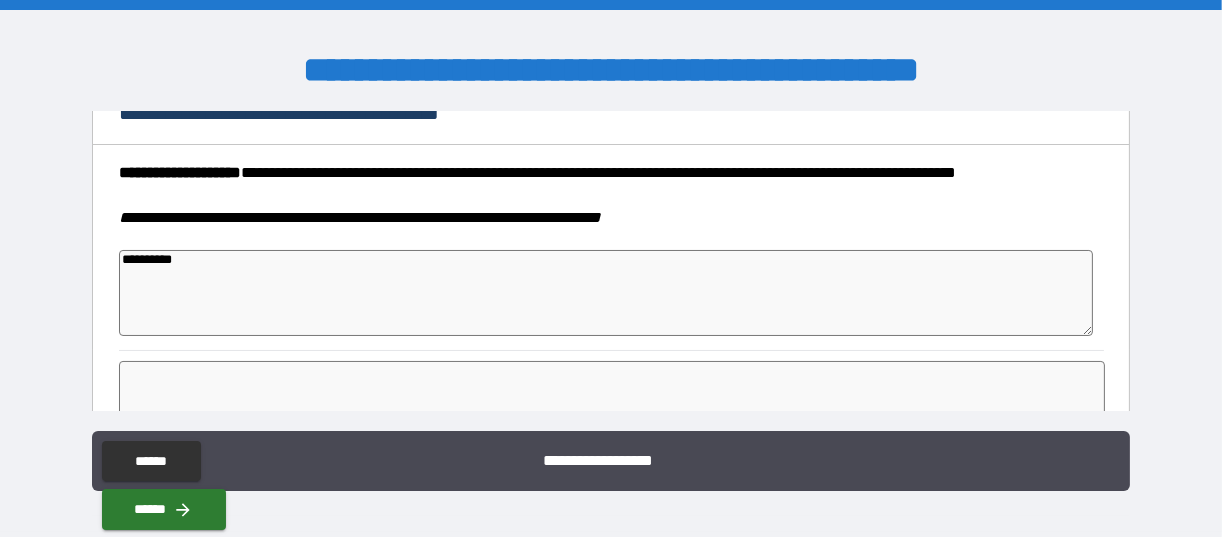 type on "**********" 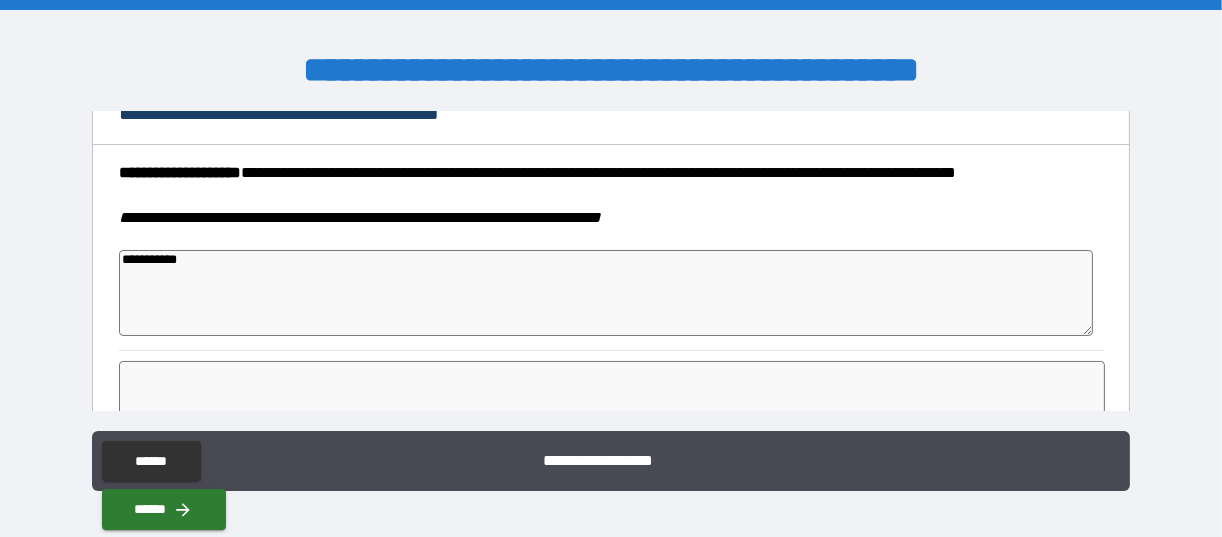 type on "**********" 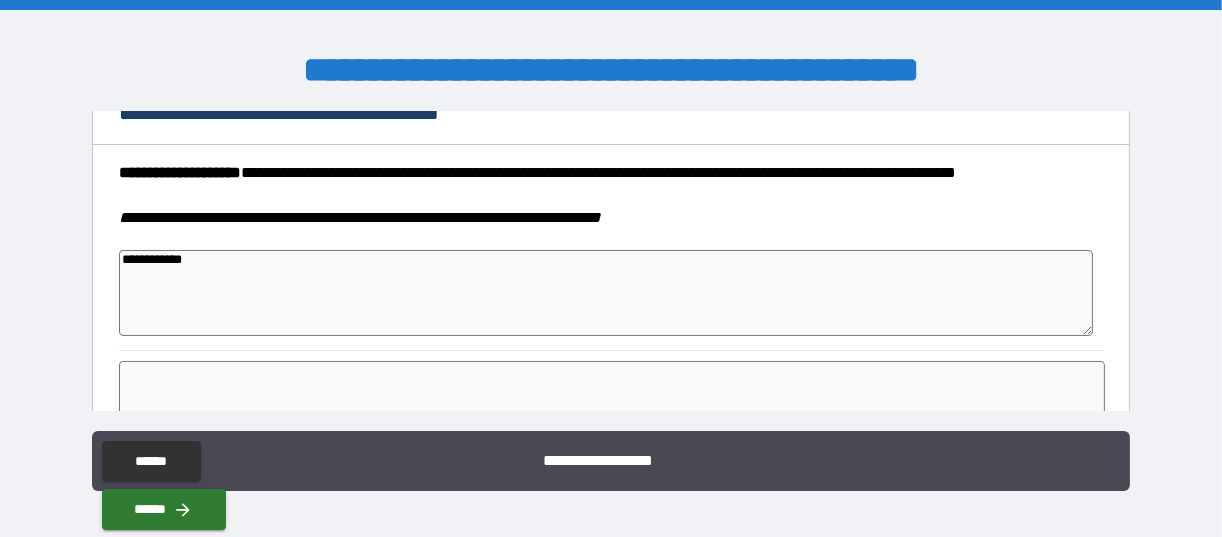 type on "**********" 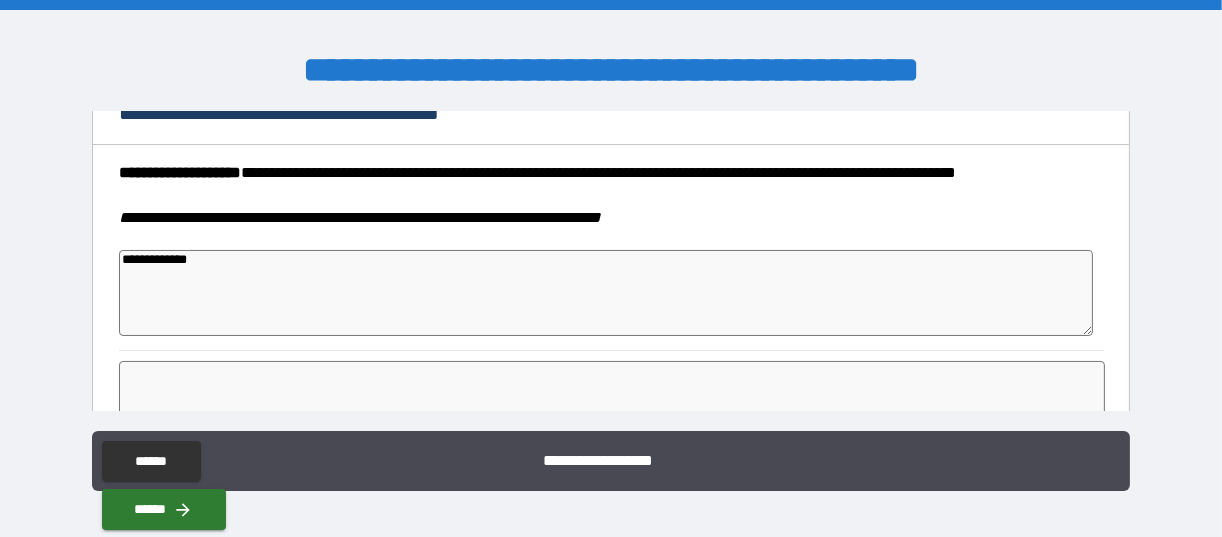 type on "**********" 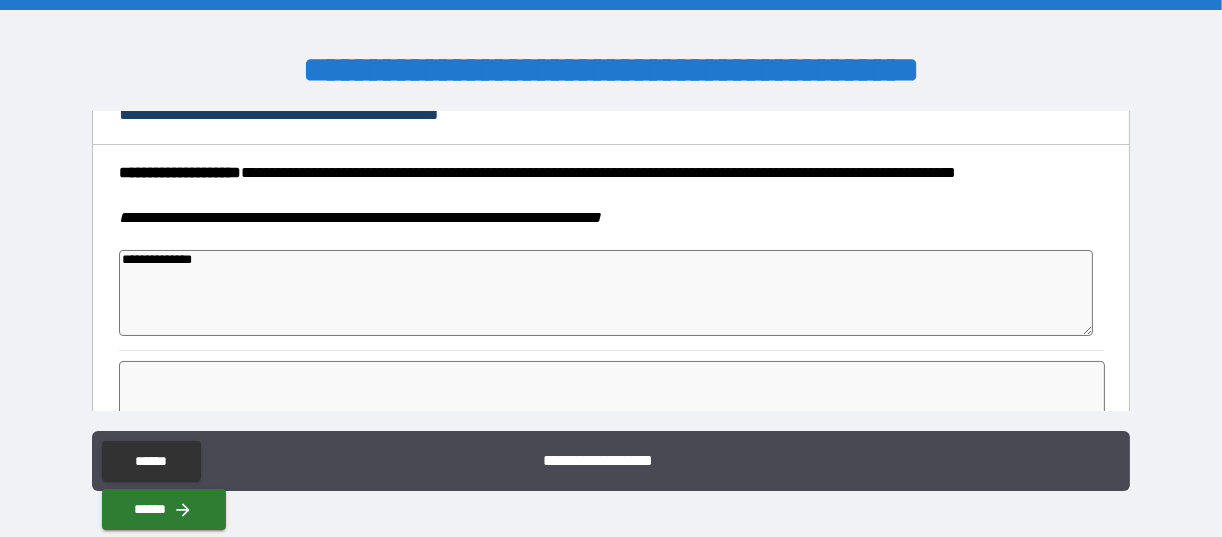 type on "**********" 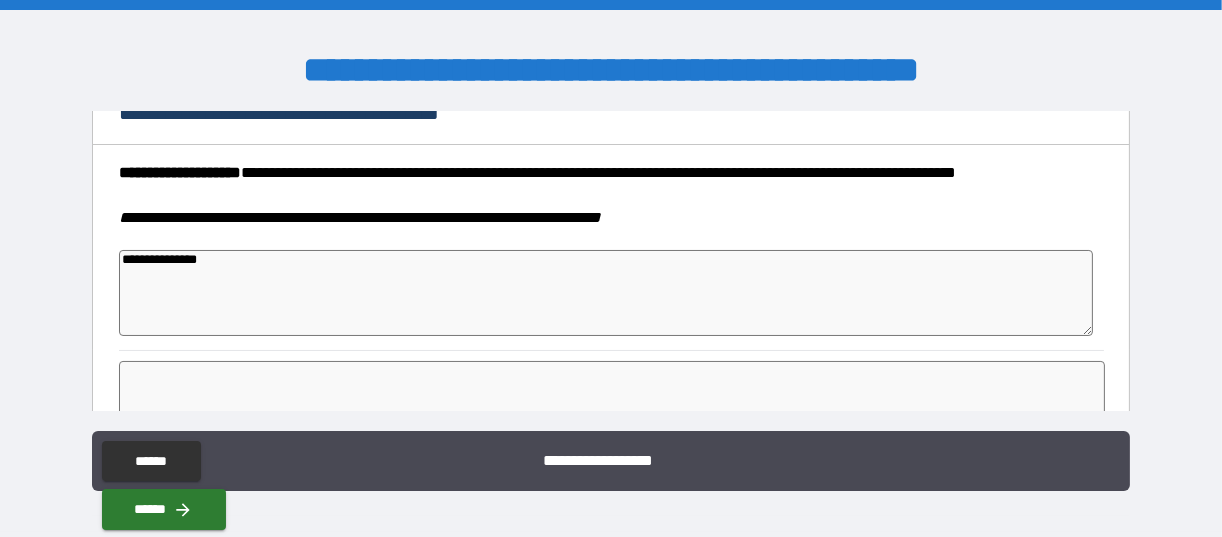 type on "**********" 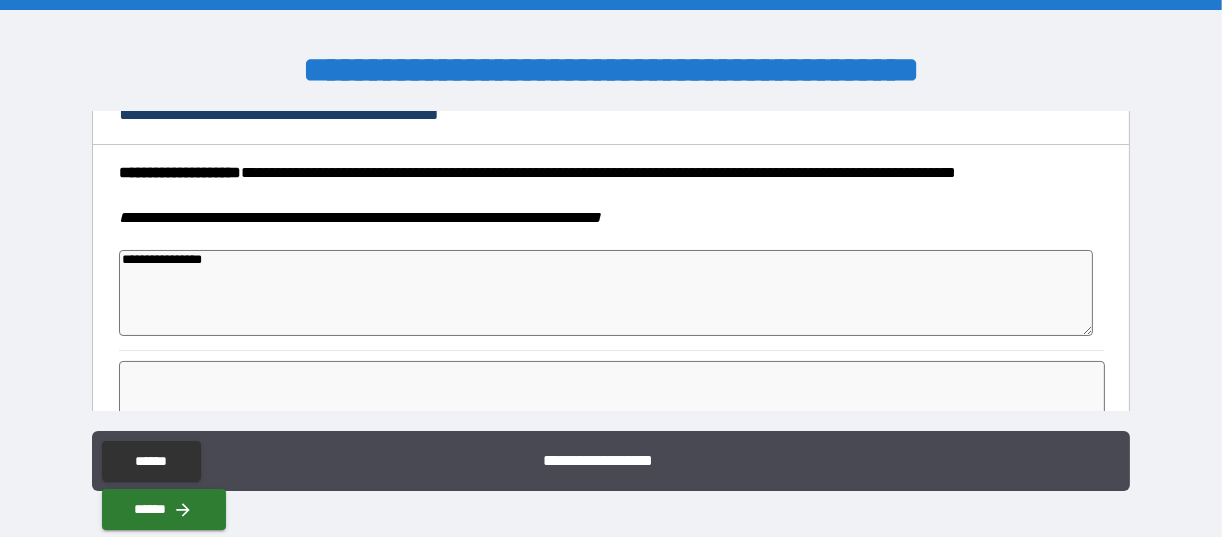 type on "*" 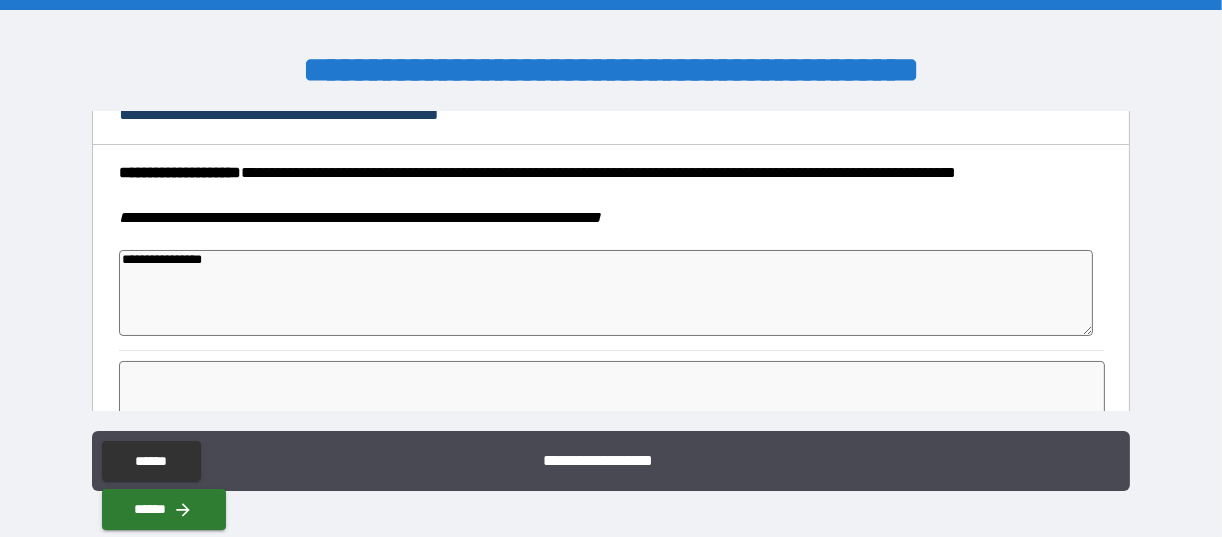 type on "**********" 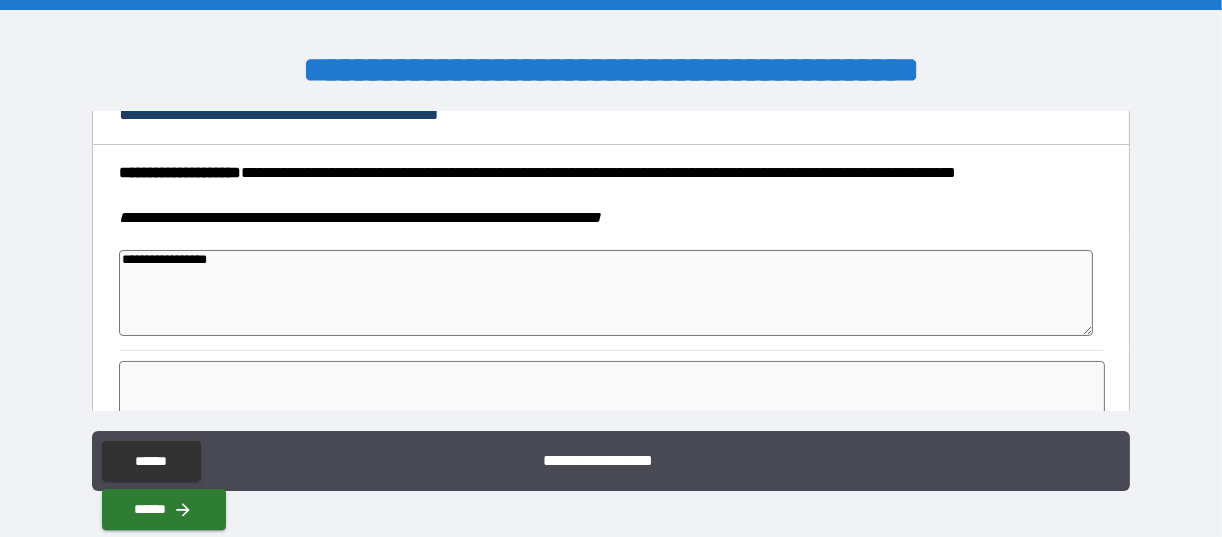 type on "**********" 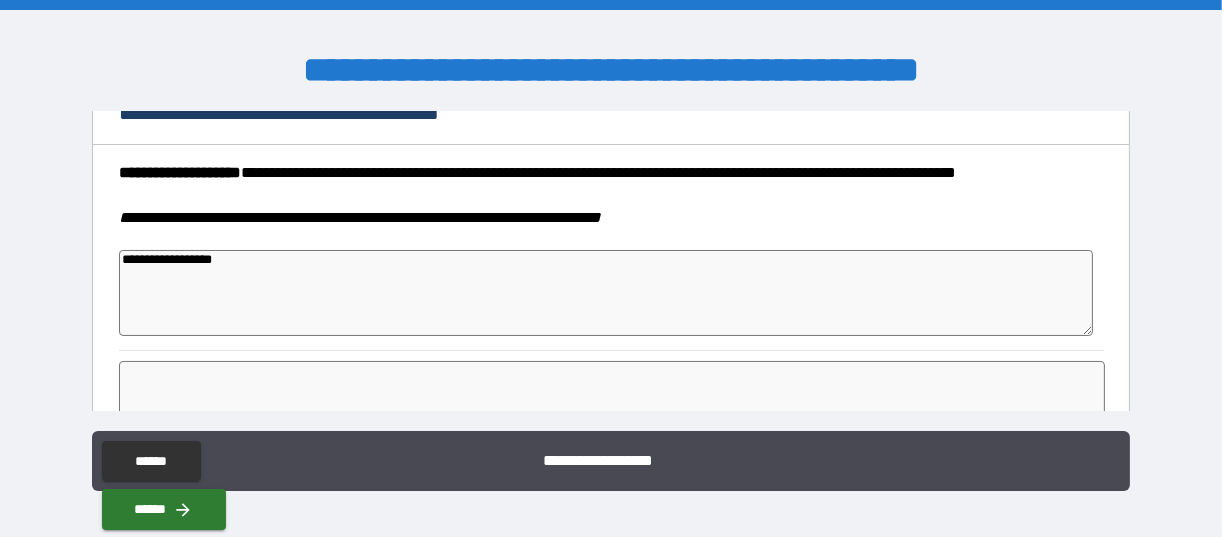 type on "**********" 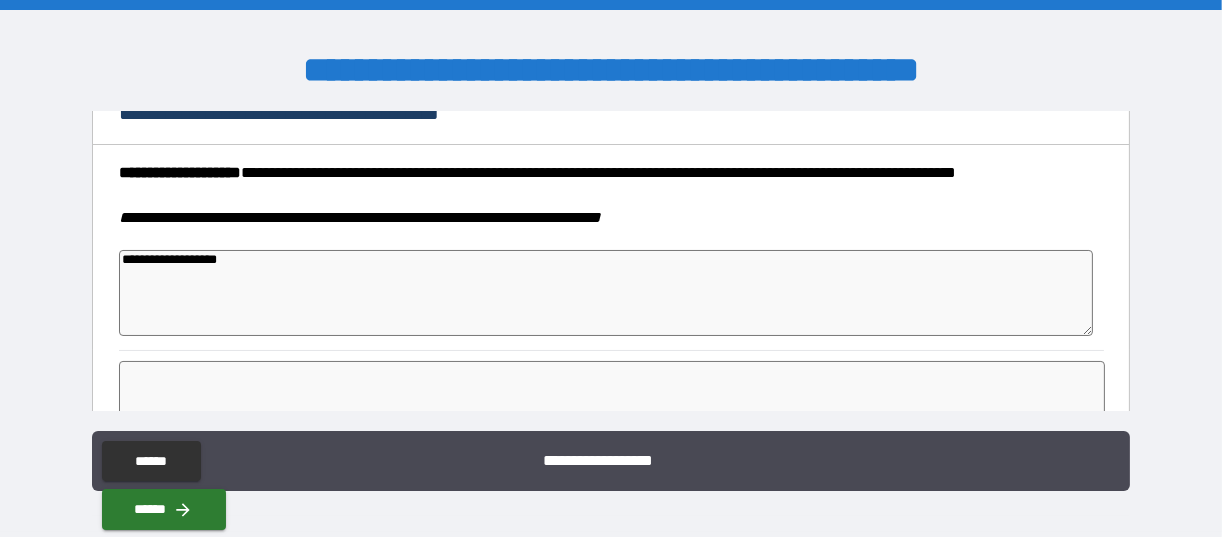 type on "*" 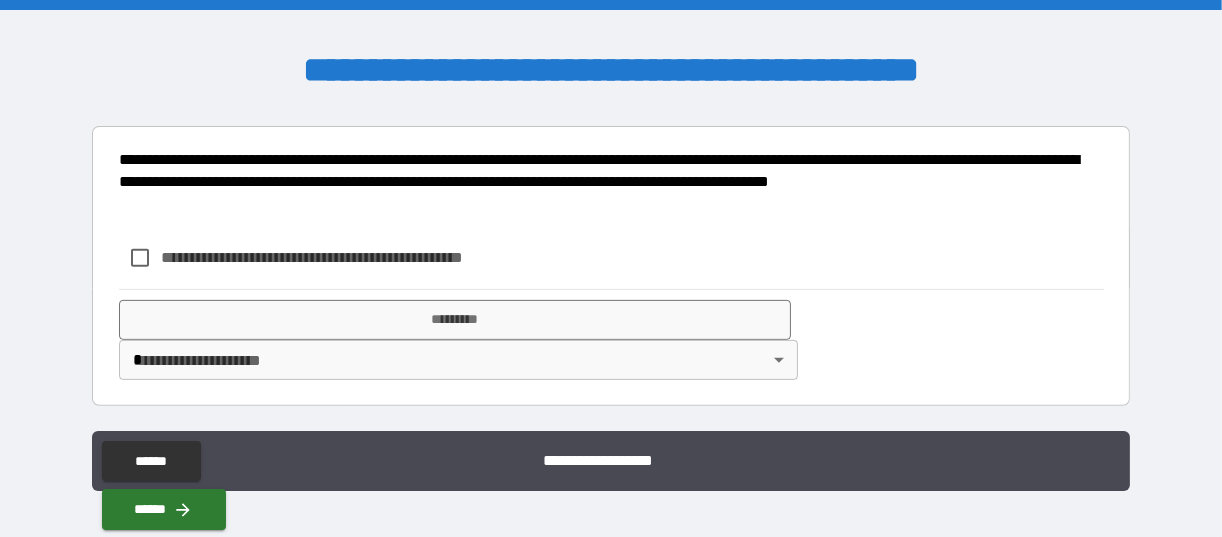 scroll, scrollTop: 1016, scrollLeft: 0, axis: vertical 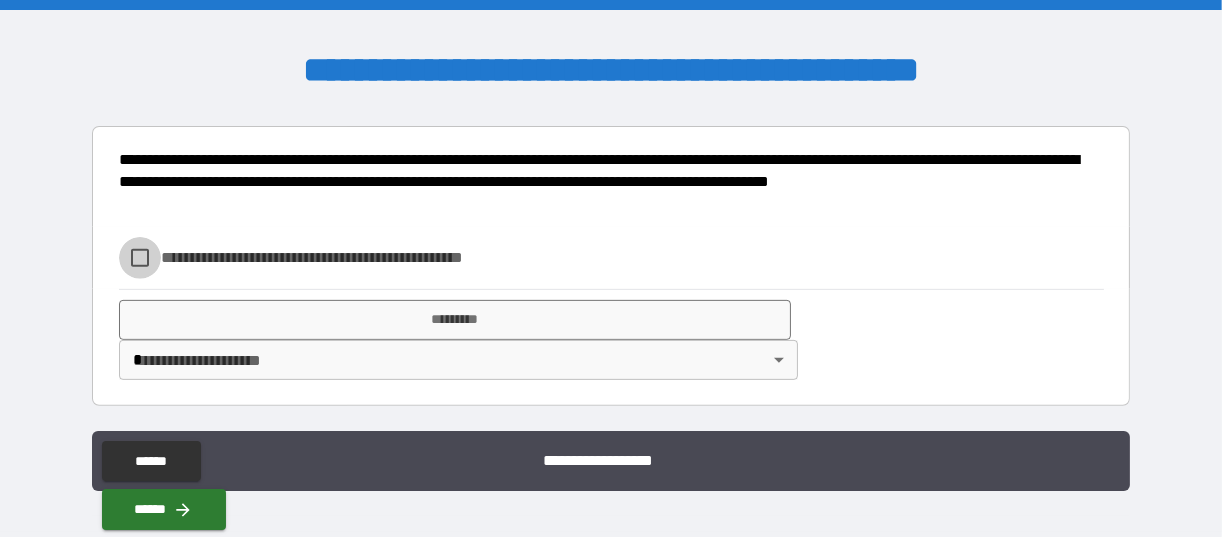 type on "*" 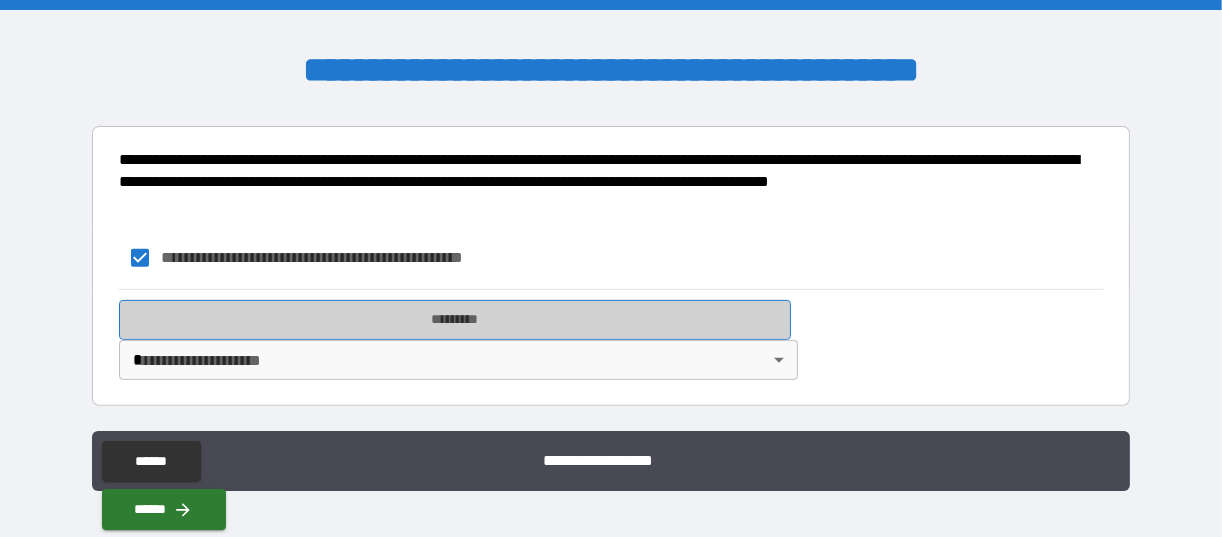 click on "*********" at bounding box center [455, 320] 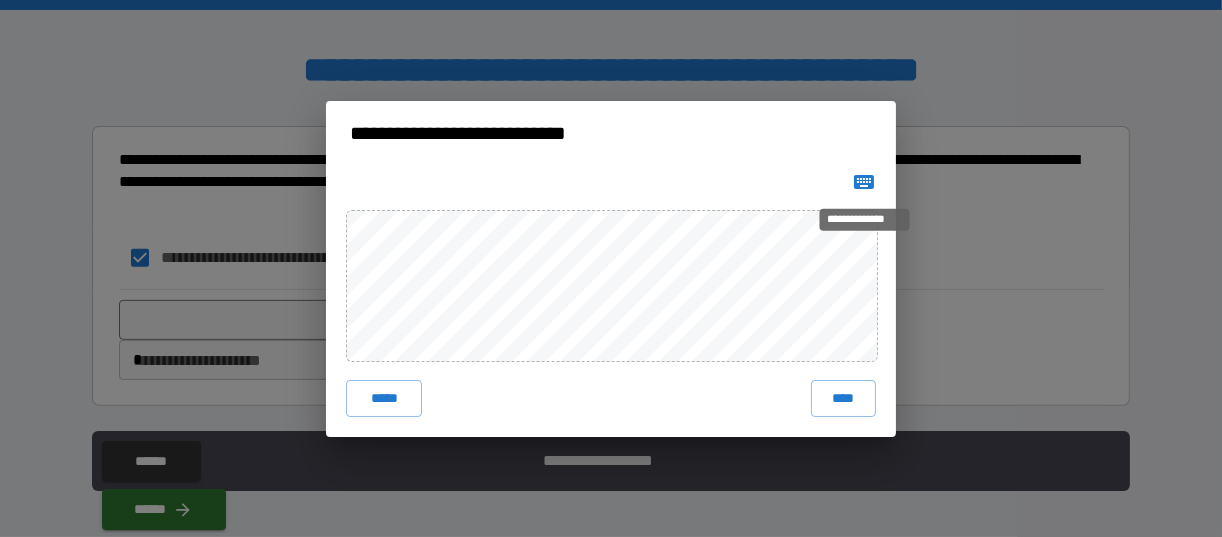 click 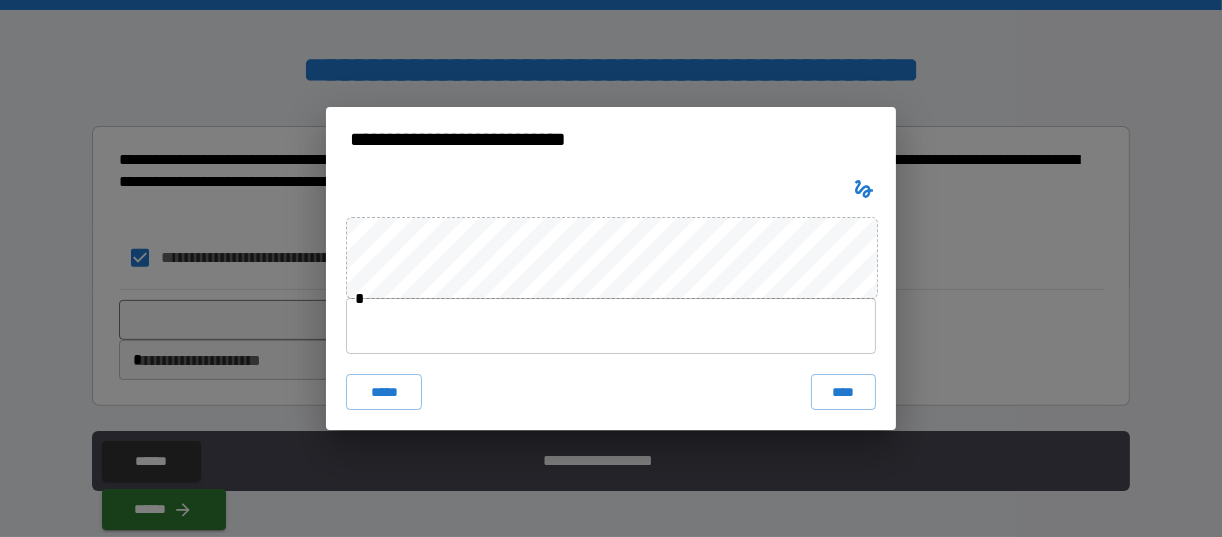 type 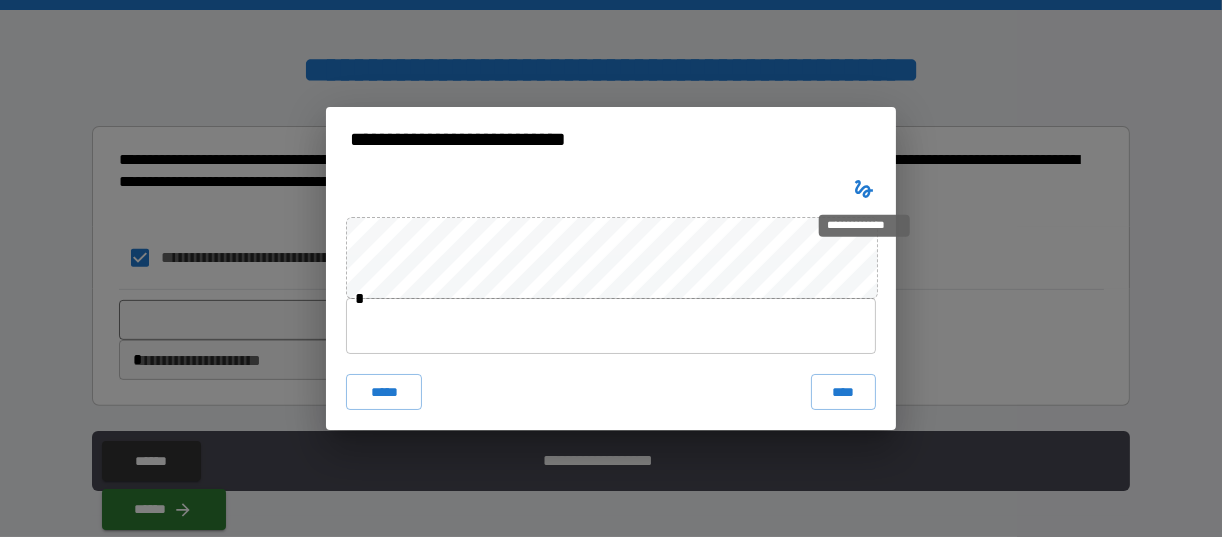 click 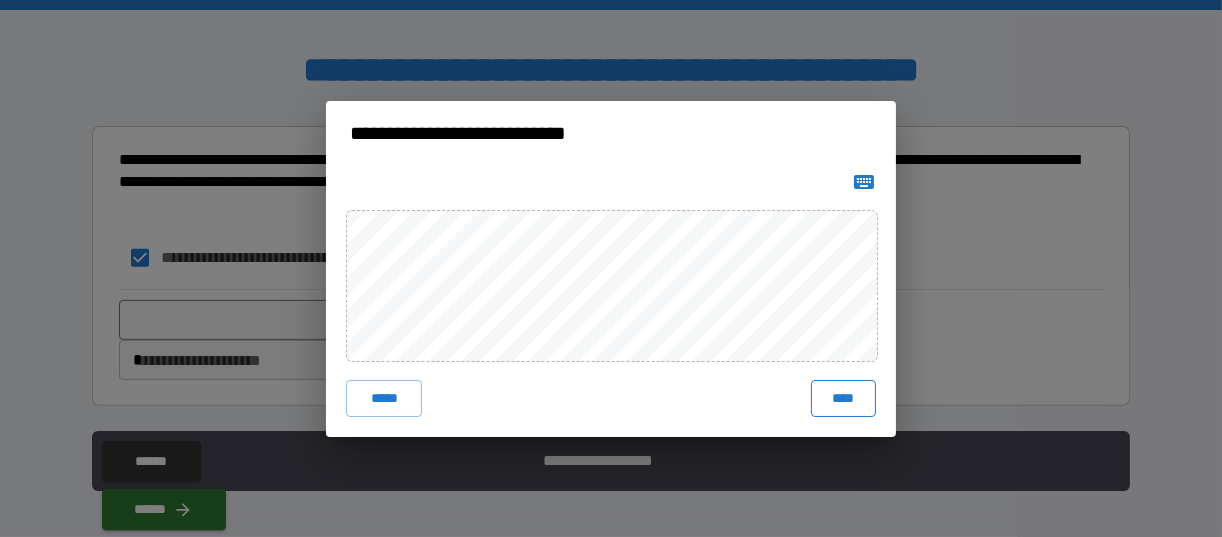 click on "****" at bounding box center [843, 398] 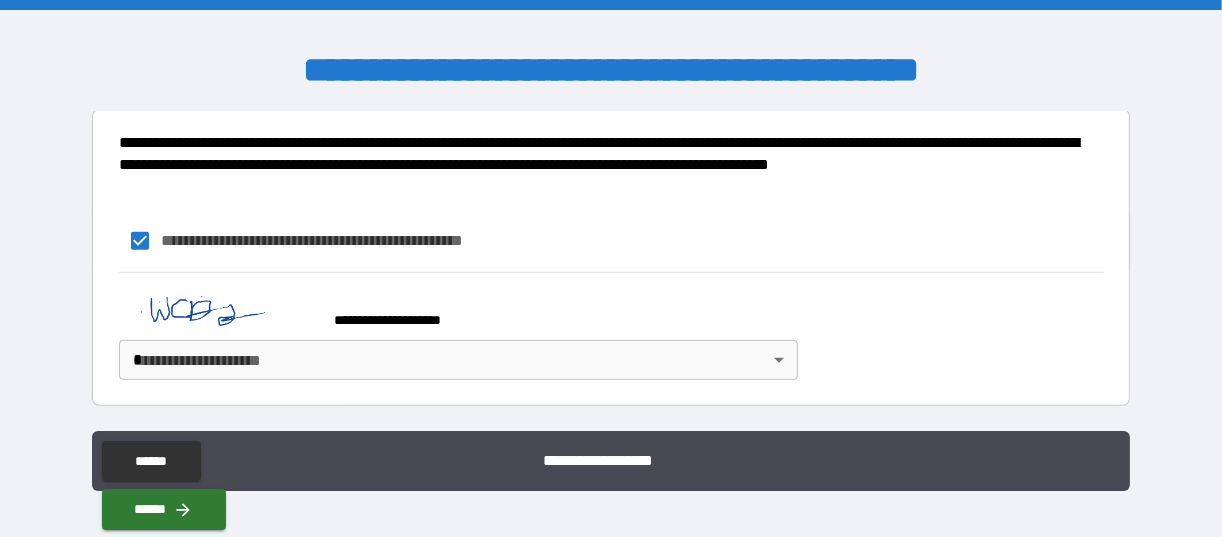 click on "**********" at bounding box center [611, 268] 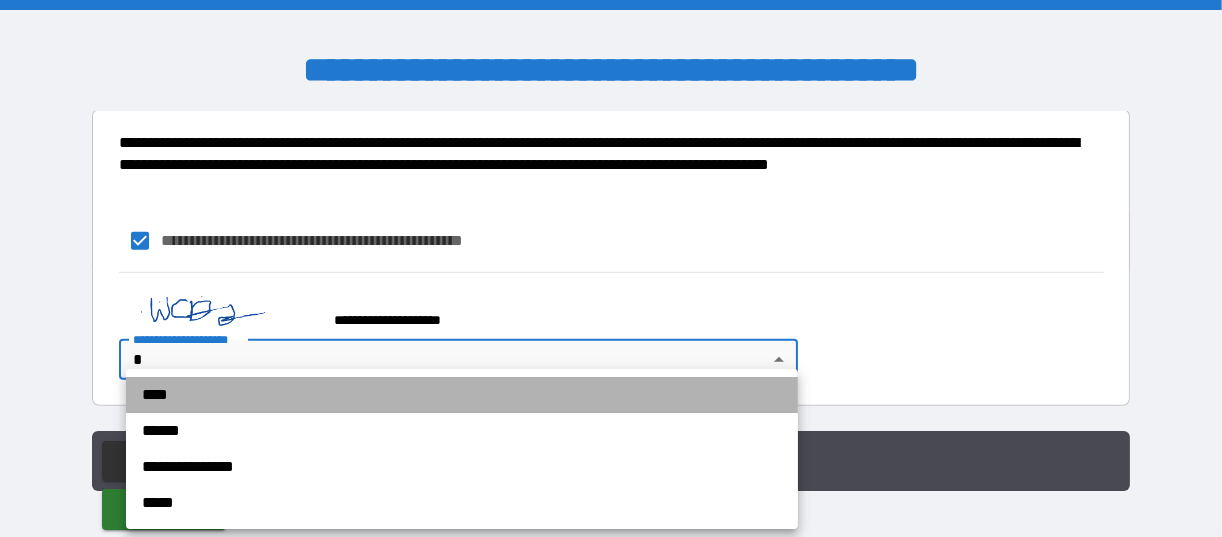click on "****" at bounding box center [462, 395] 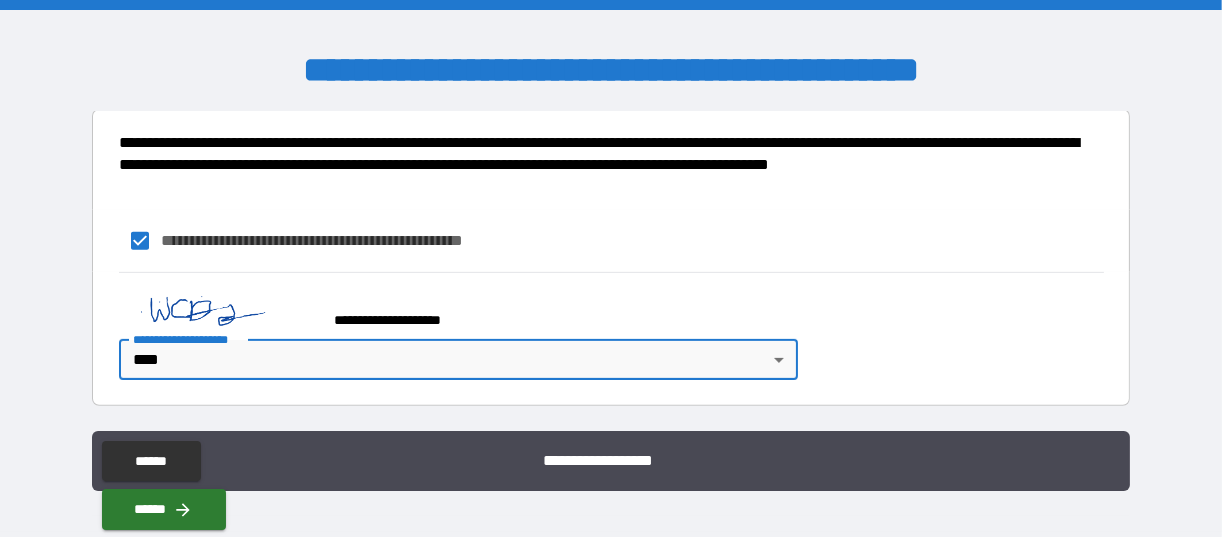type on "*" 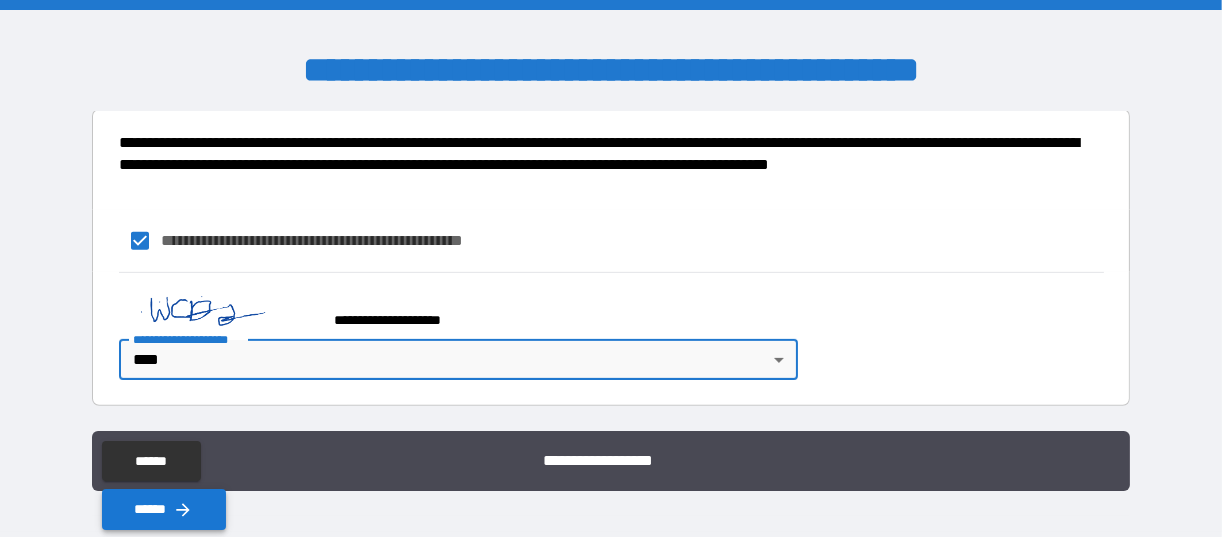 click on "******" at bounding box center [164, 509] 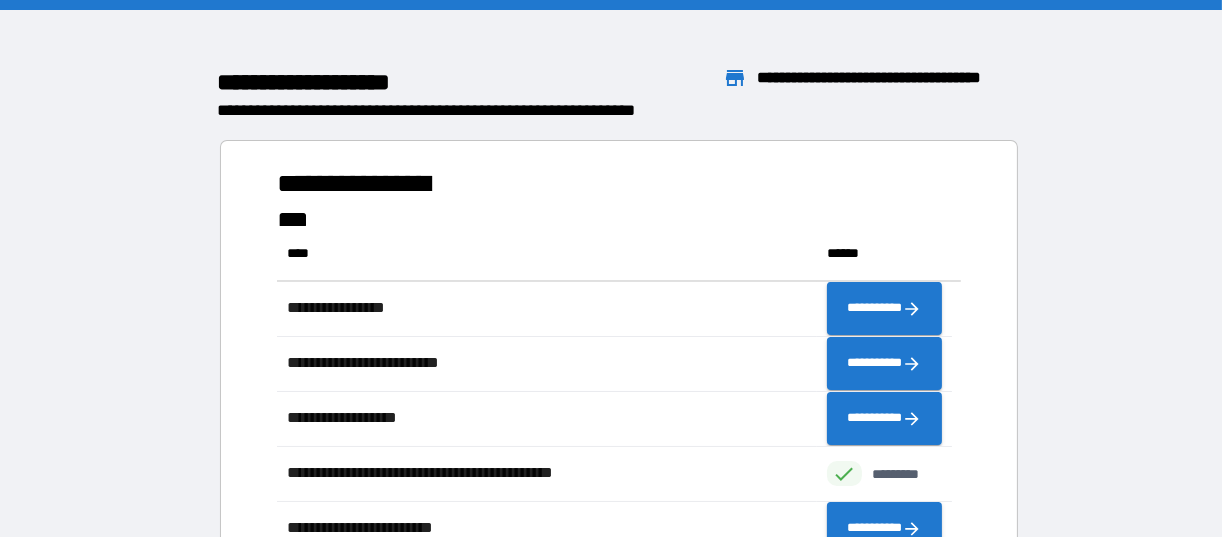 scroll, scrollTop: 16, scrollLeft: 16, axis: both 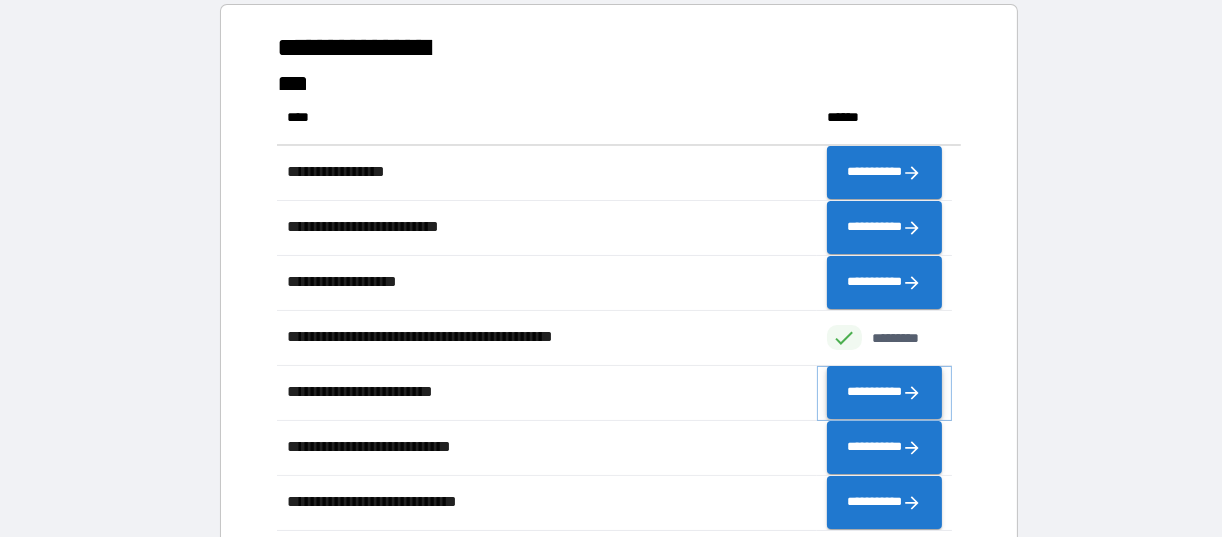 click 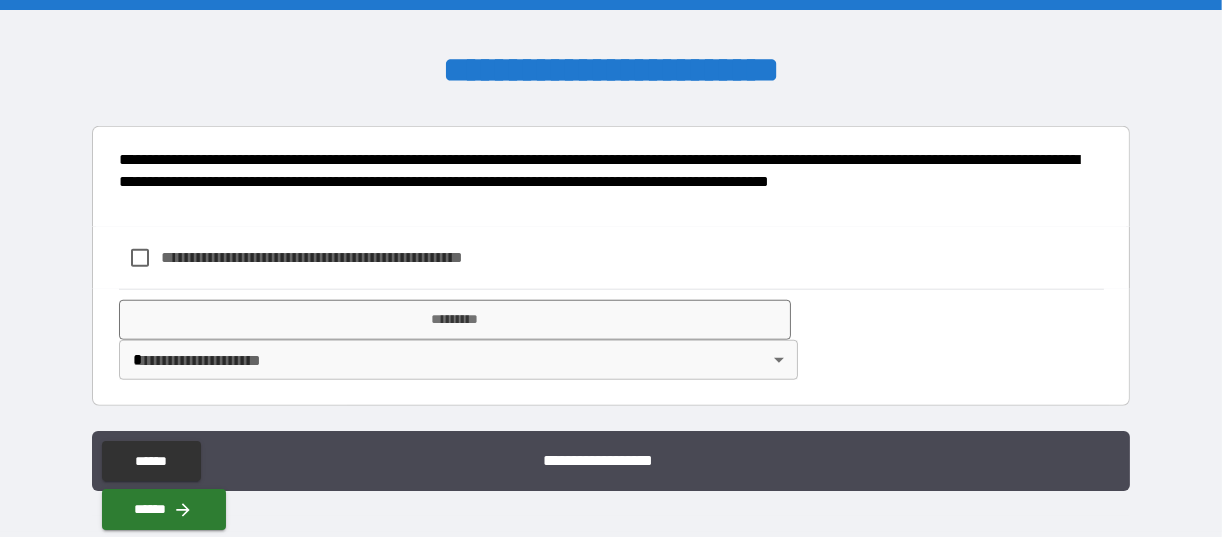 scroll, scrollTop: 2436, scrollLeft: 0, axis: vertical 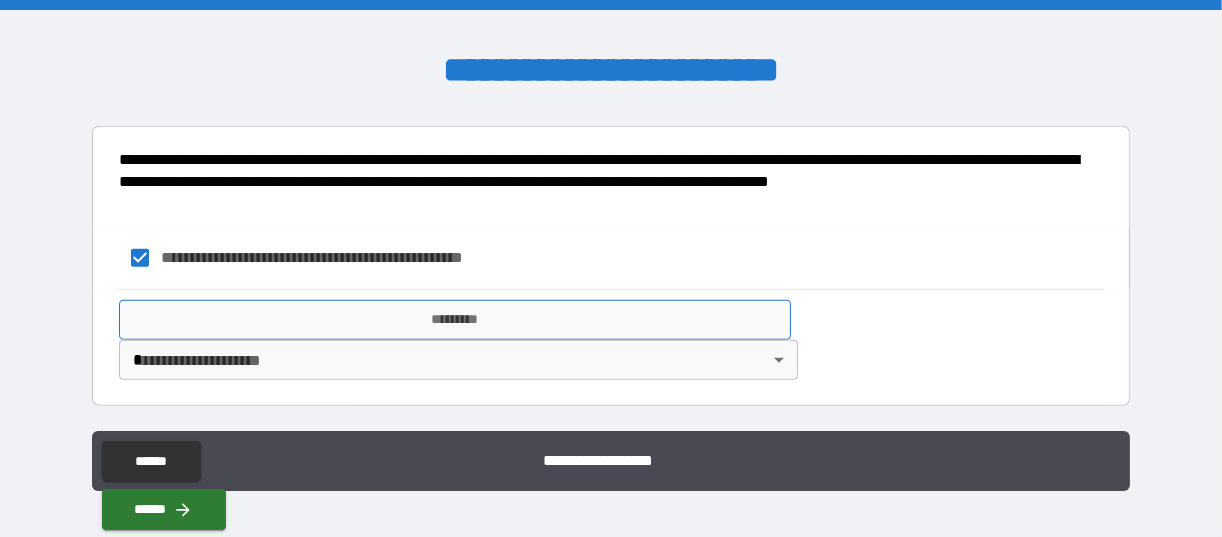 click on "*********" at bounding box center [455, 320] 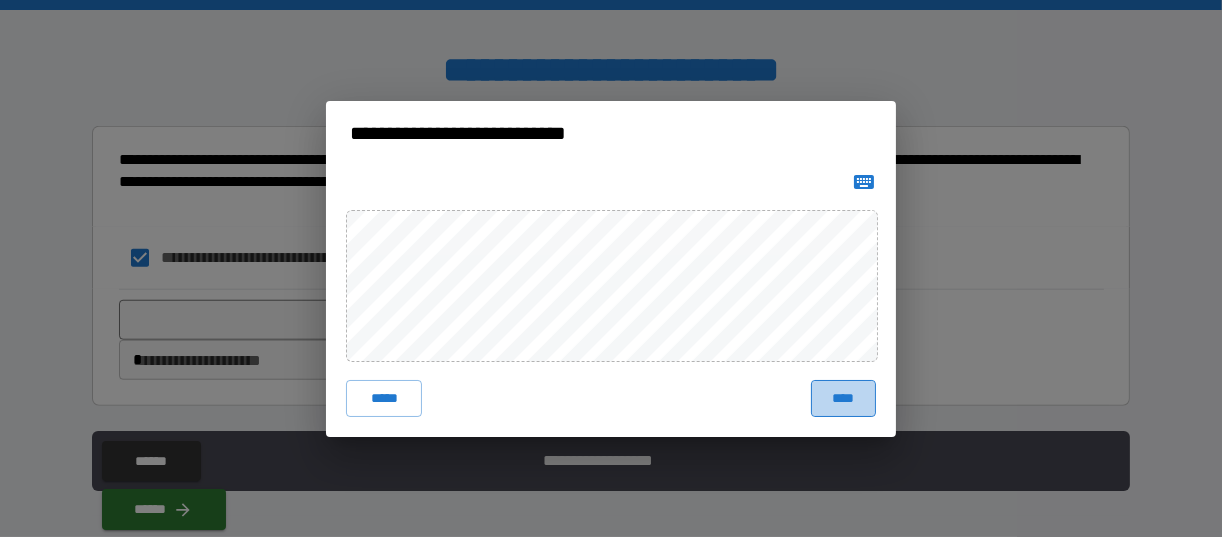 click on "****" at bounding box center [843, 398] 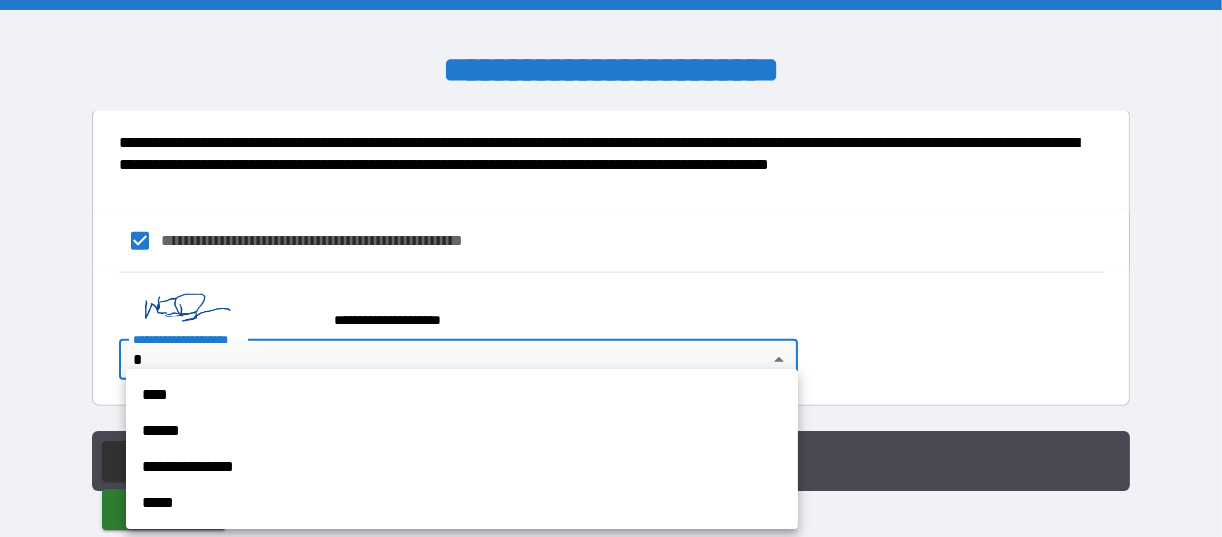 click on "**********" at bounding box center (611, 268) 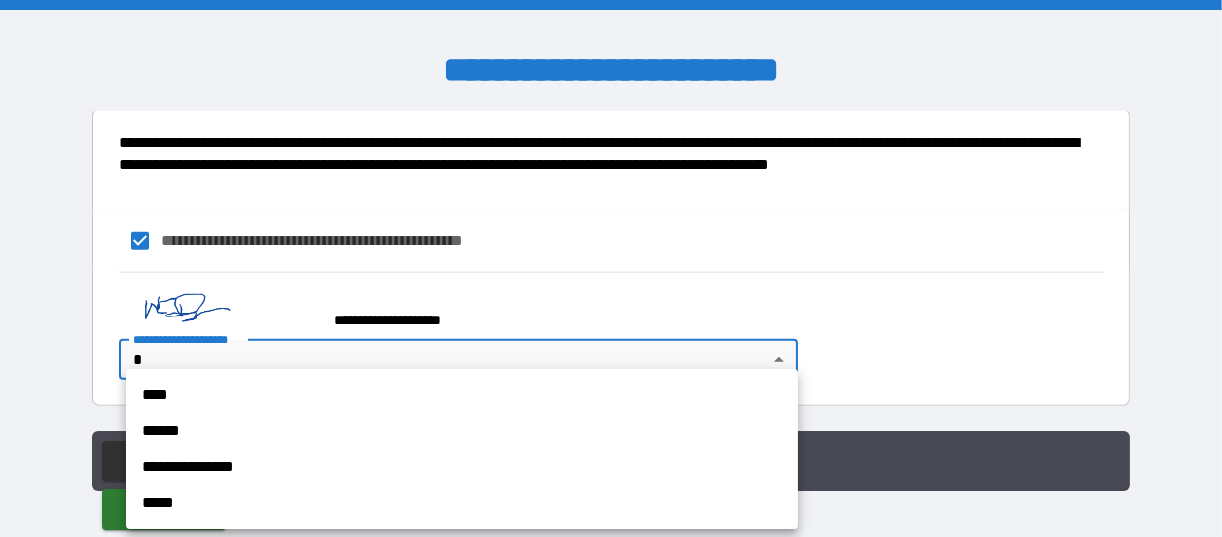 click on "****" at bounding box center [462, 395] 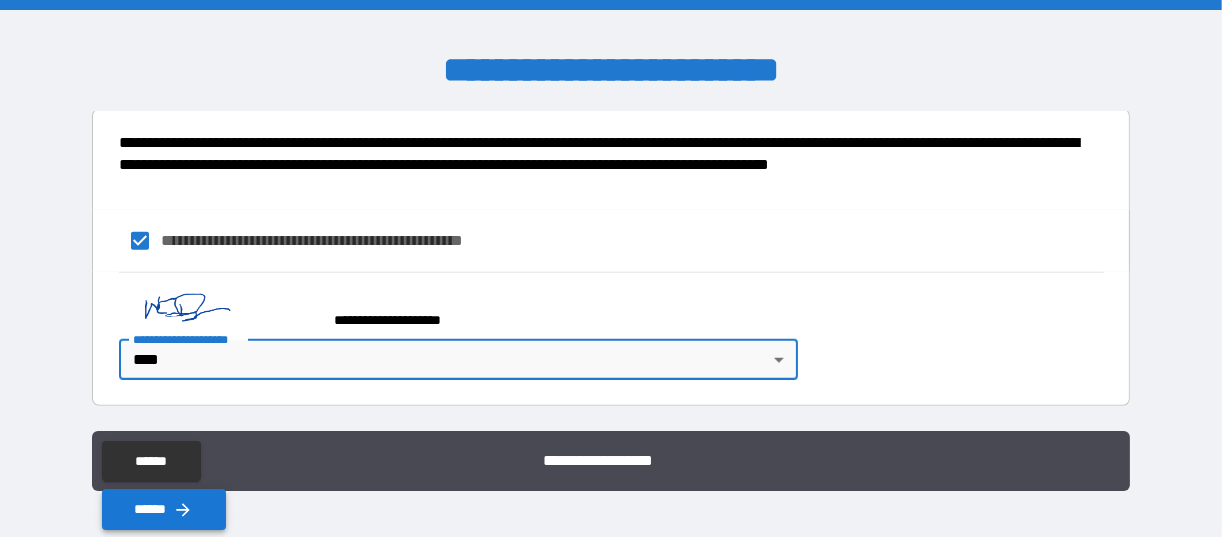 click on "******" at bounding box center (164, 509) 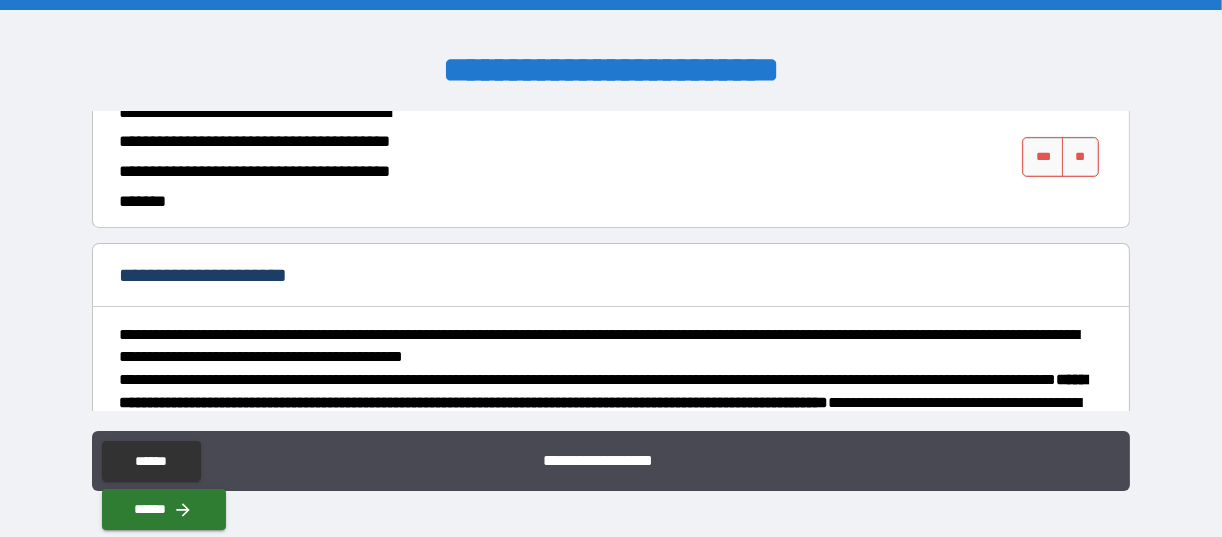 scroll, scrollTop: 569, scrollLeft: 0, axis: vertical 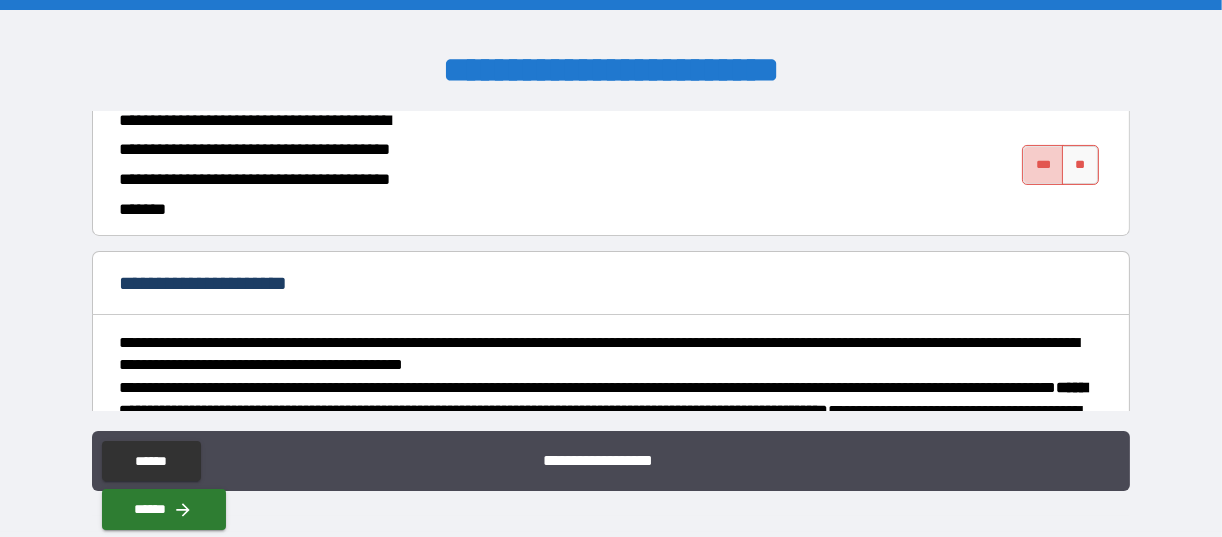 click on "***" at bounding box center [1043, 165] 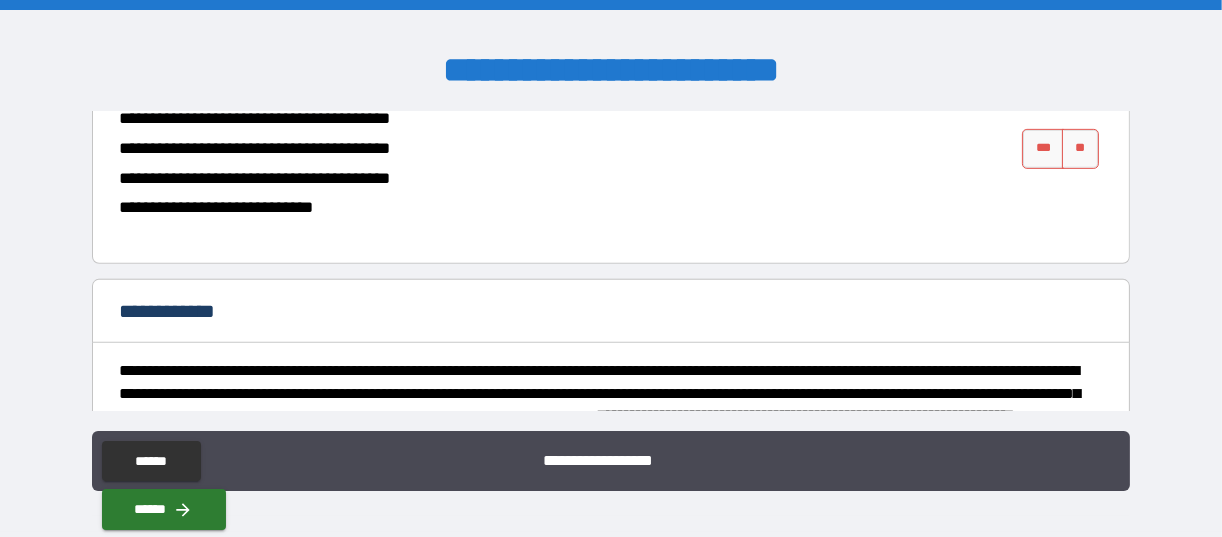 scroll, scrollTop: 1110, scrollLeft: 0, axis: vertical 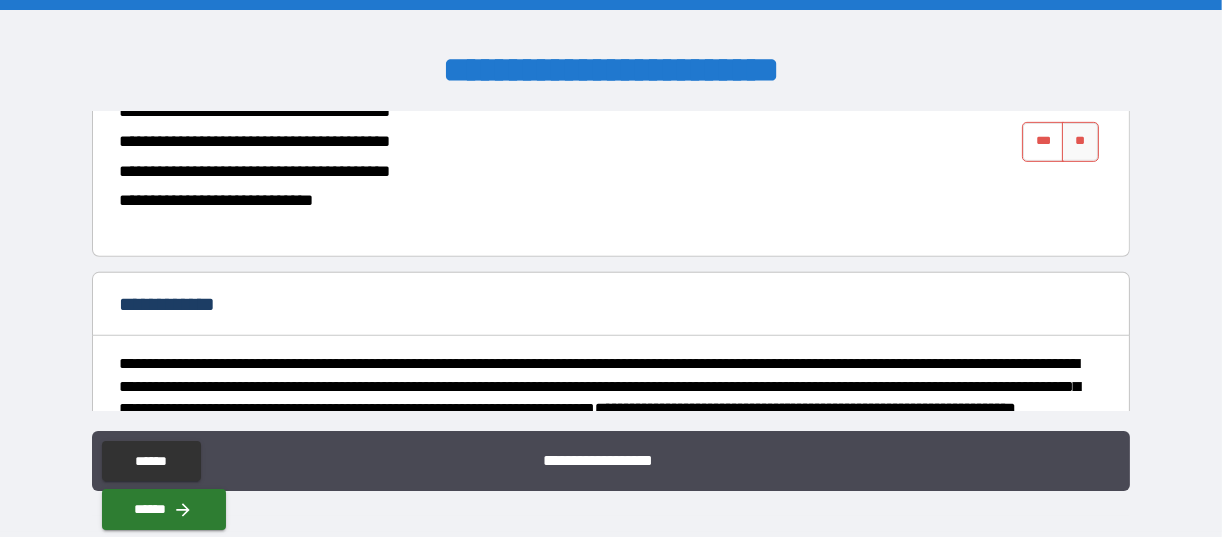 click on "***" at bounding box center [1043, 142] 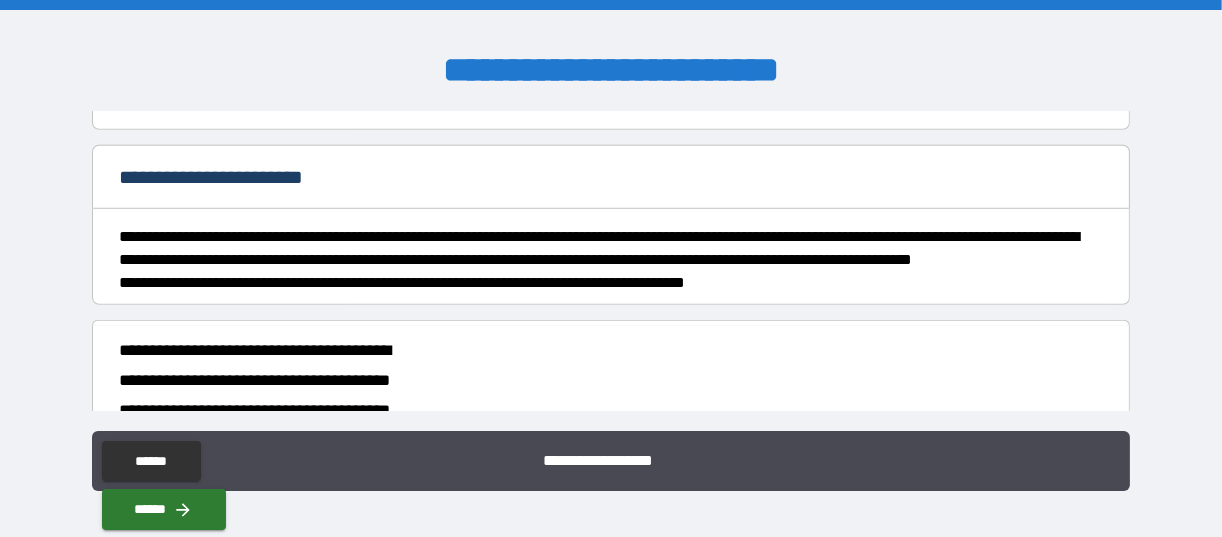 scroll, scrollTop: 1680, scrollLeft: 0, axis: vertical 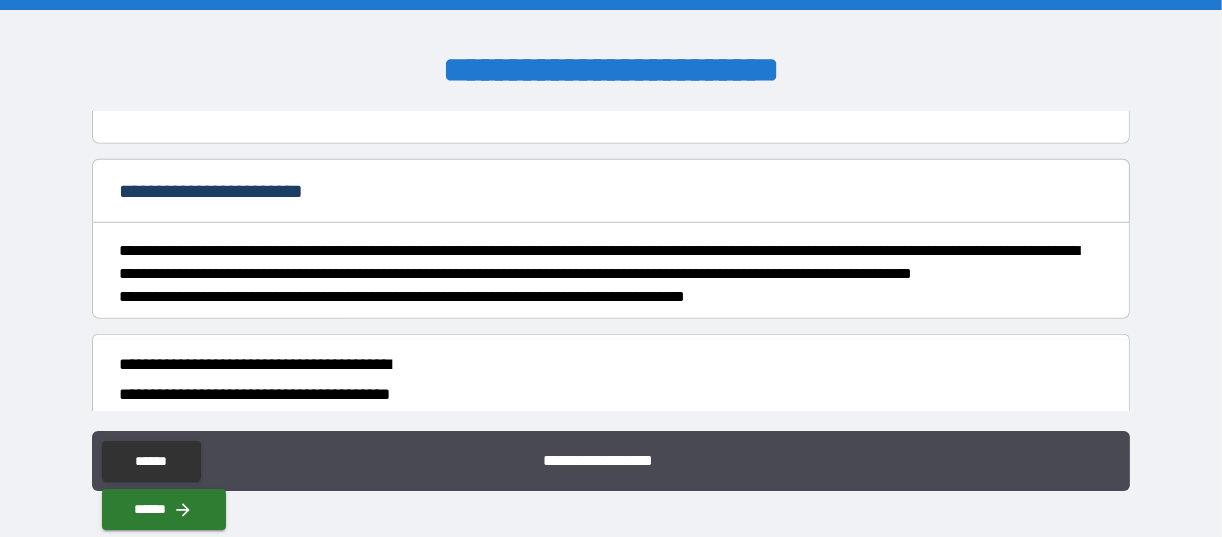 click on "***" at bounding box center (1043, 59) 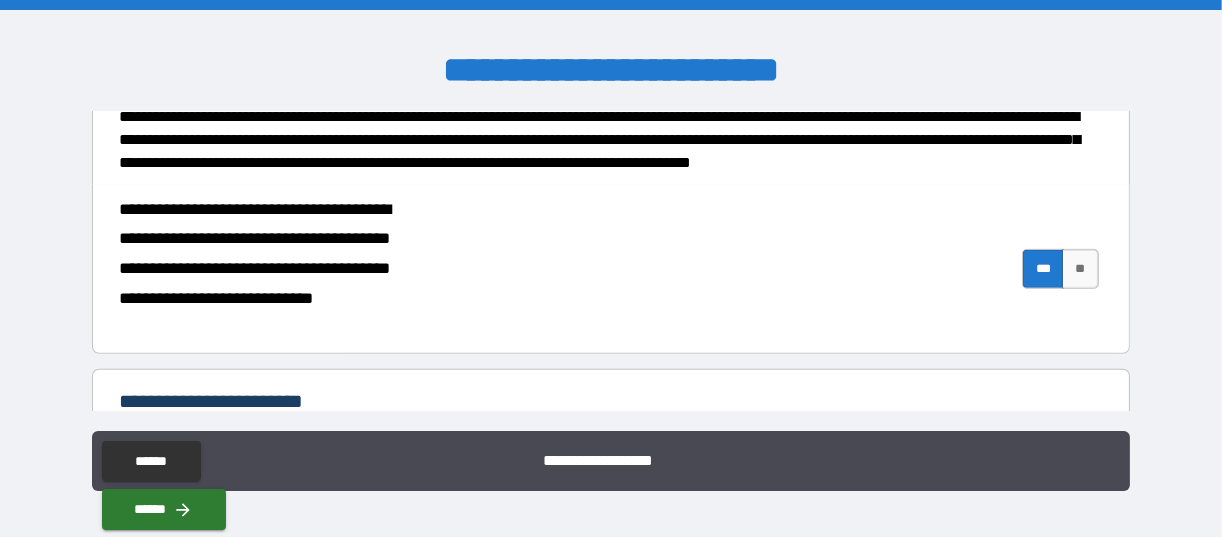 scroll, scrollTop: 1483, scrollLeft: 0, axis: vertical 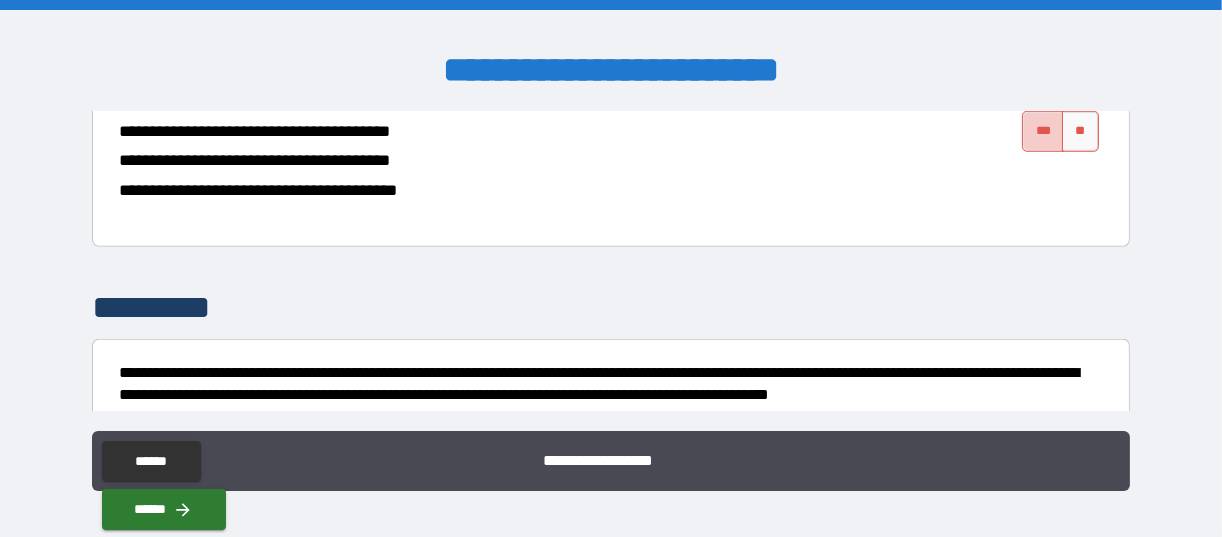 click on "***" at bounding box center [1043, 131] 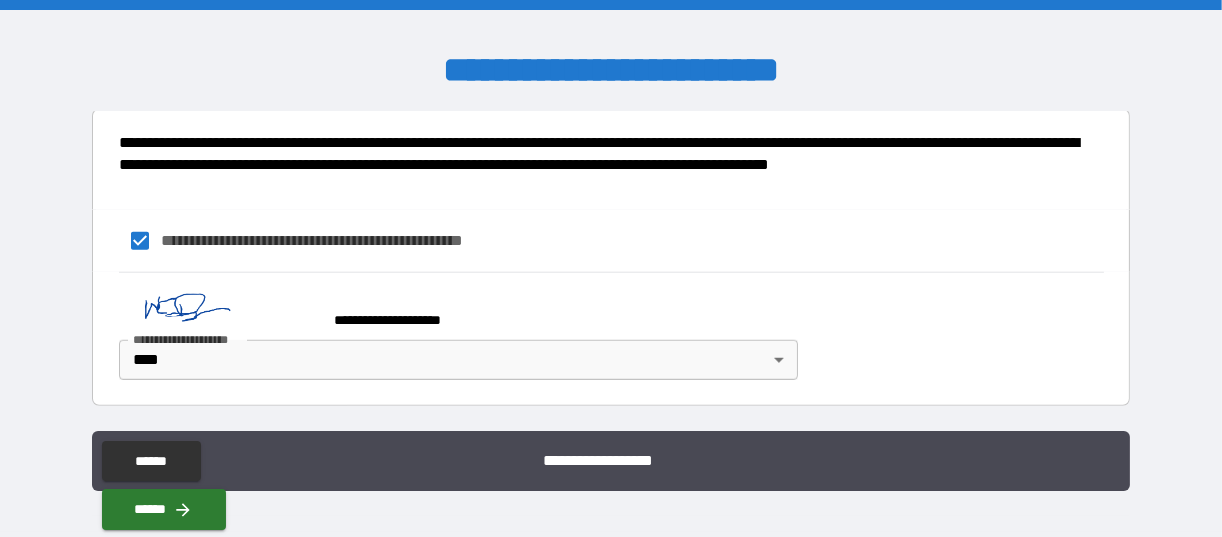 scroll, scrollTop: 2454, scrollLeft: 0, axis: vertical 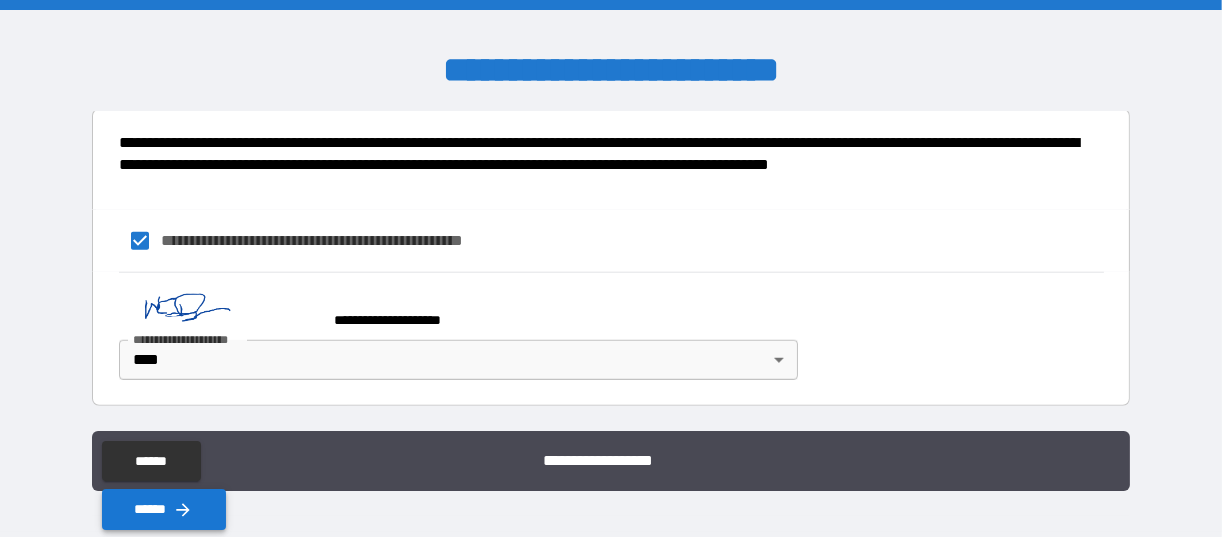 click on "******" at bounding box center [164, 509] 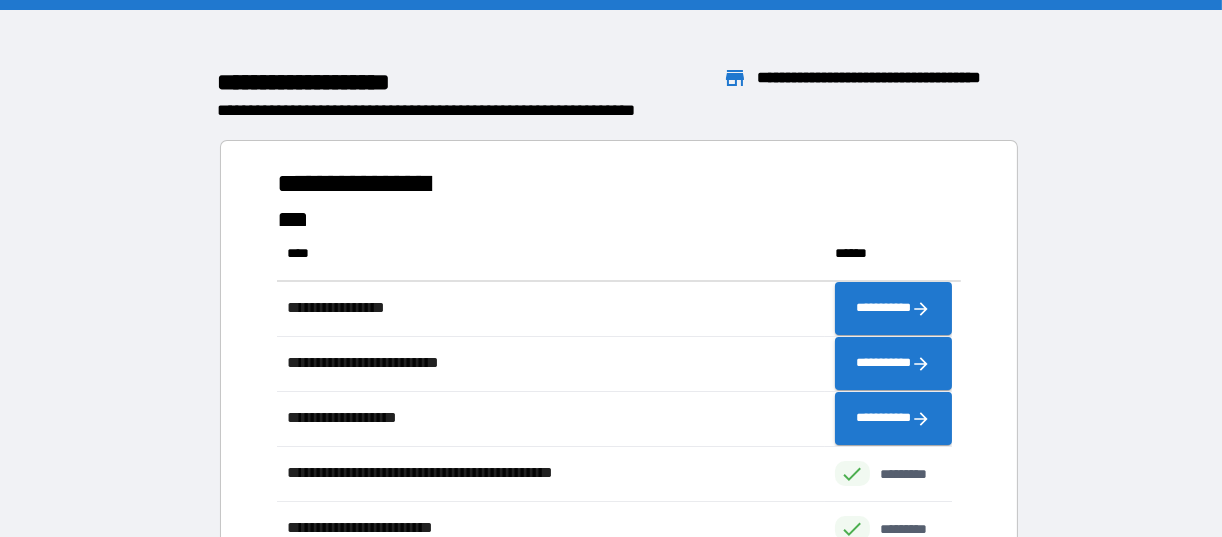 scroll, scrollTop: 425, scrollLeft: 660, axis: both 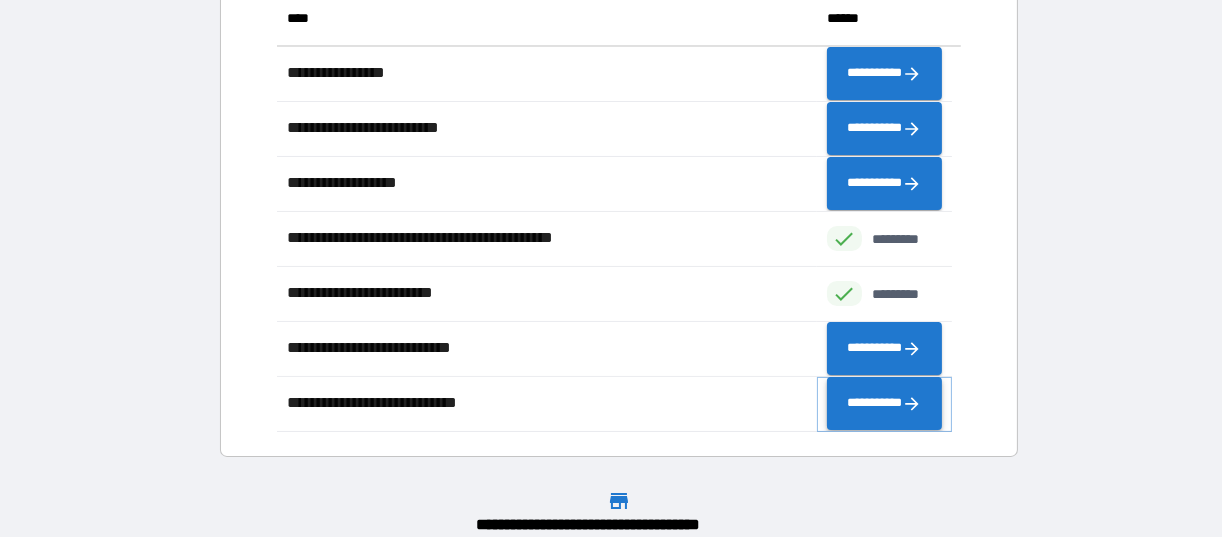 click 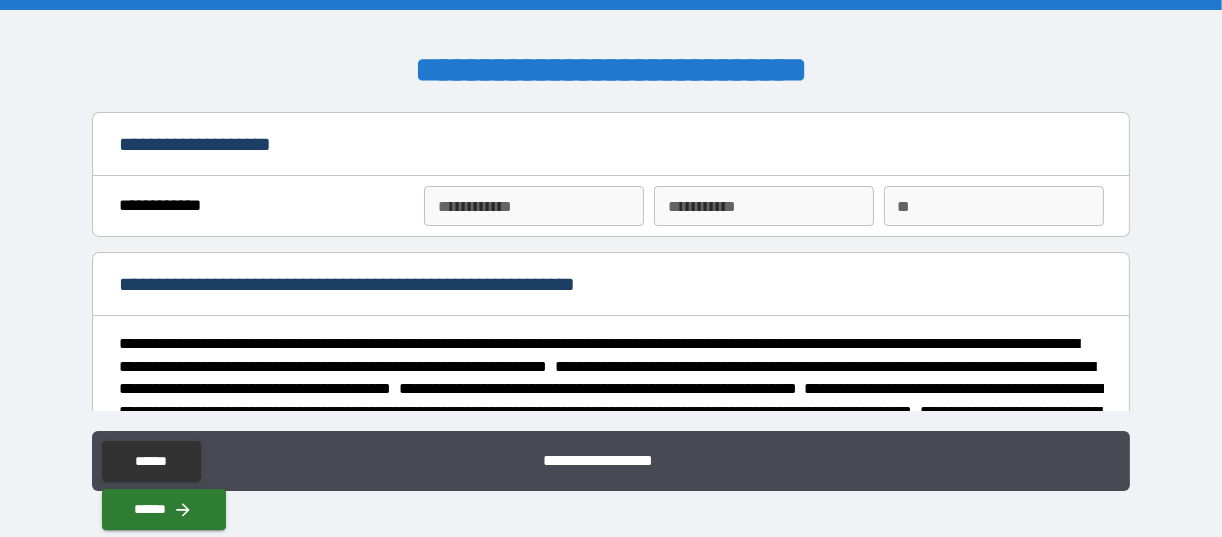 type on "*" 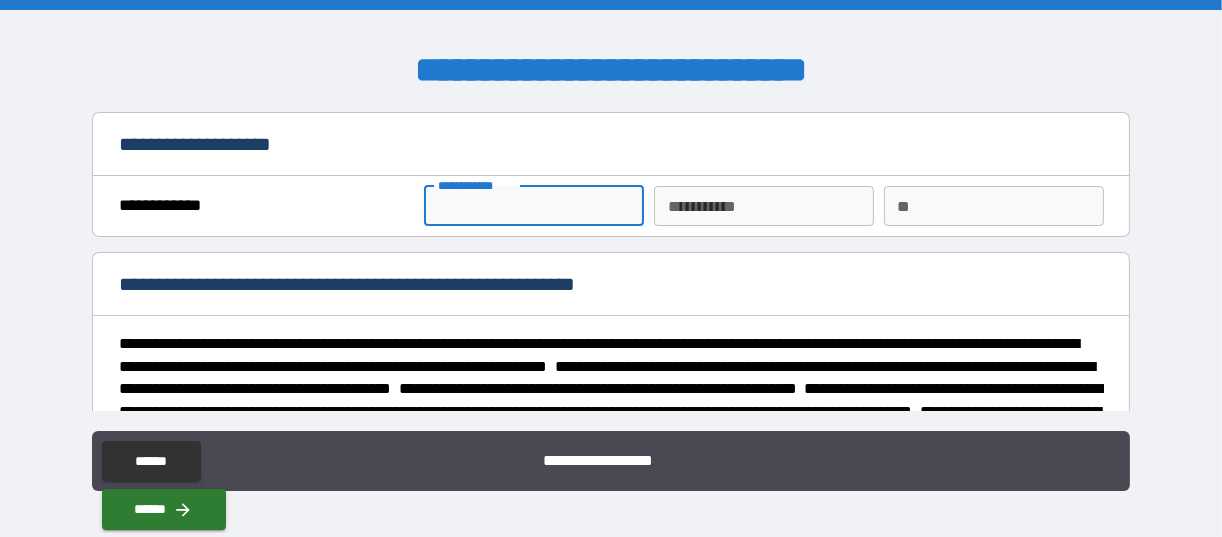 type on "*******" 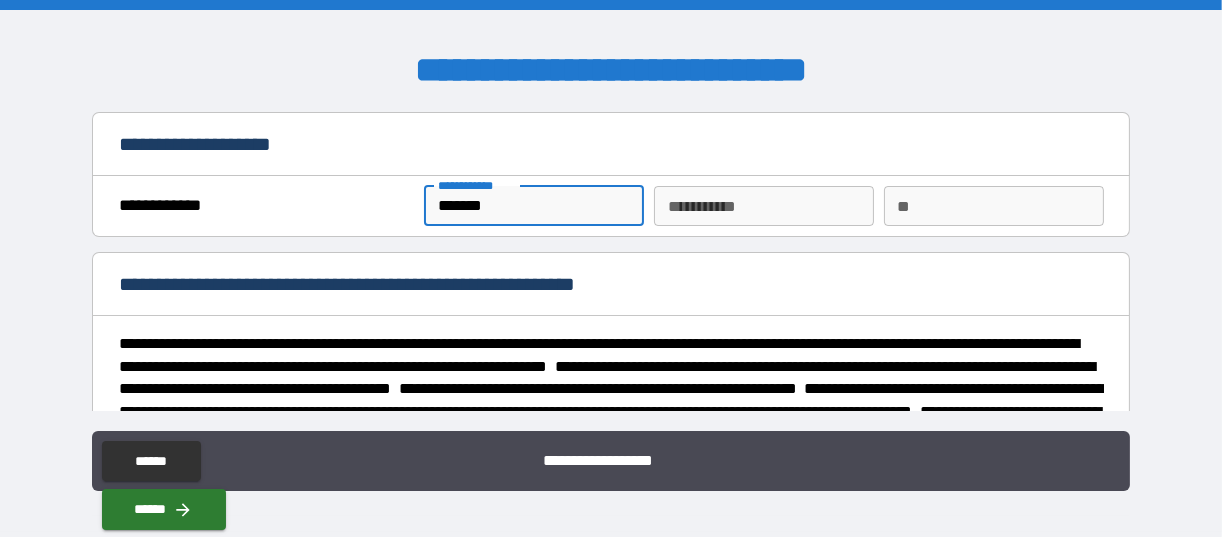 type on "*****" 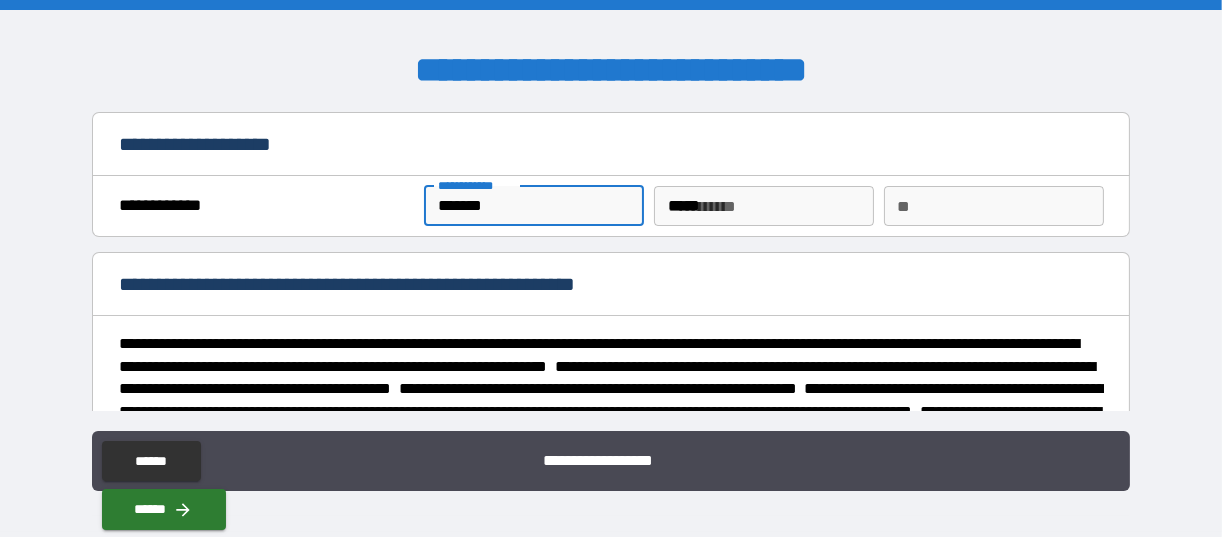 type on "*" 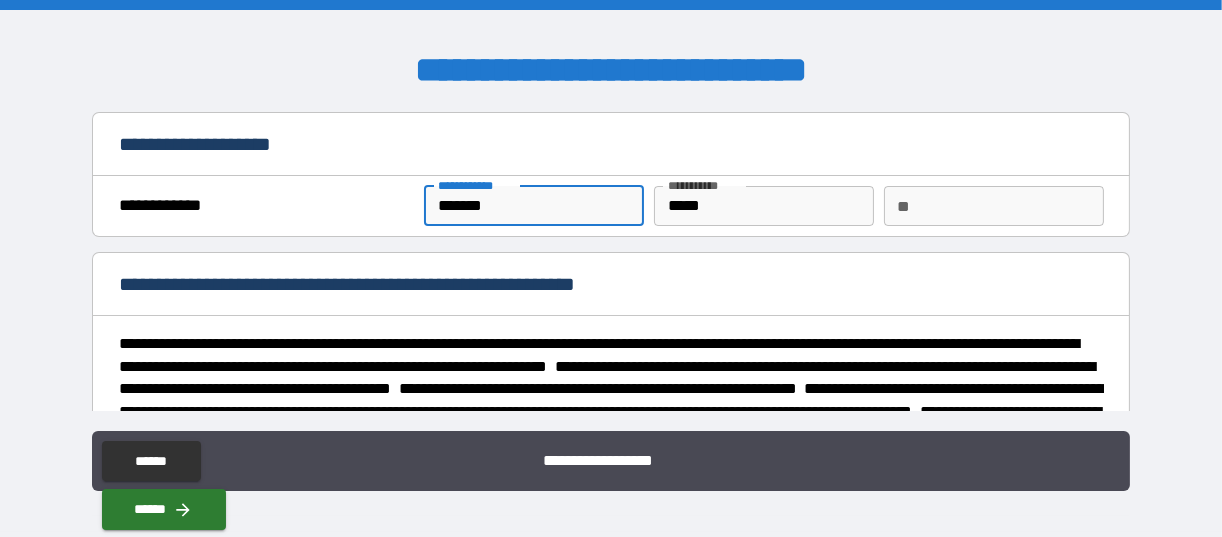 type on "*" 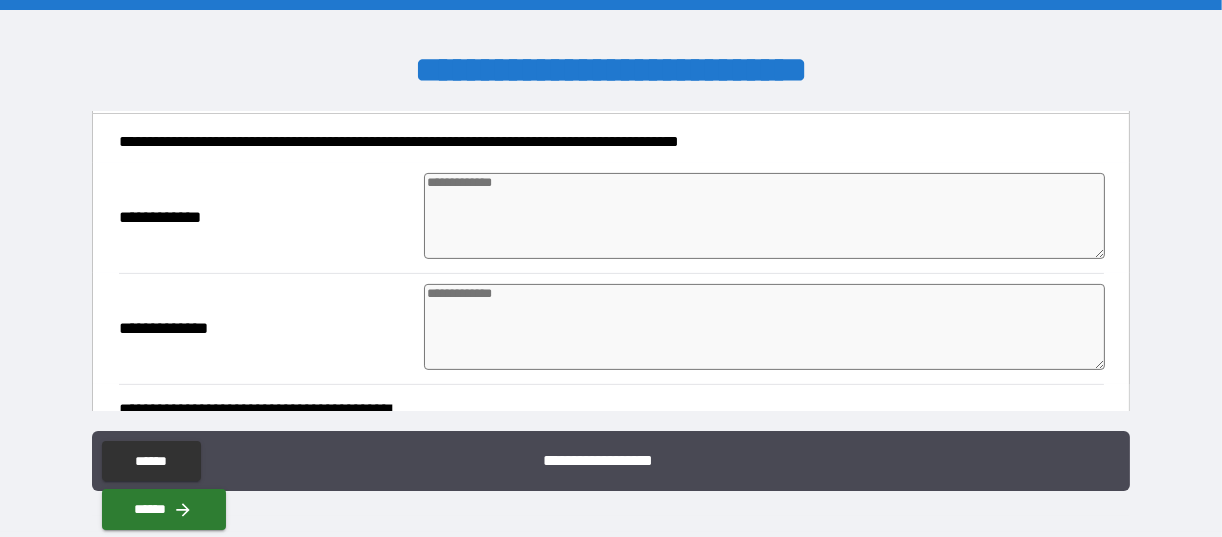 scroll, scrollTop: 753, scrollLeft: 0, axis: vertical 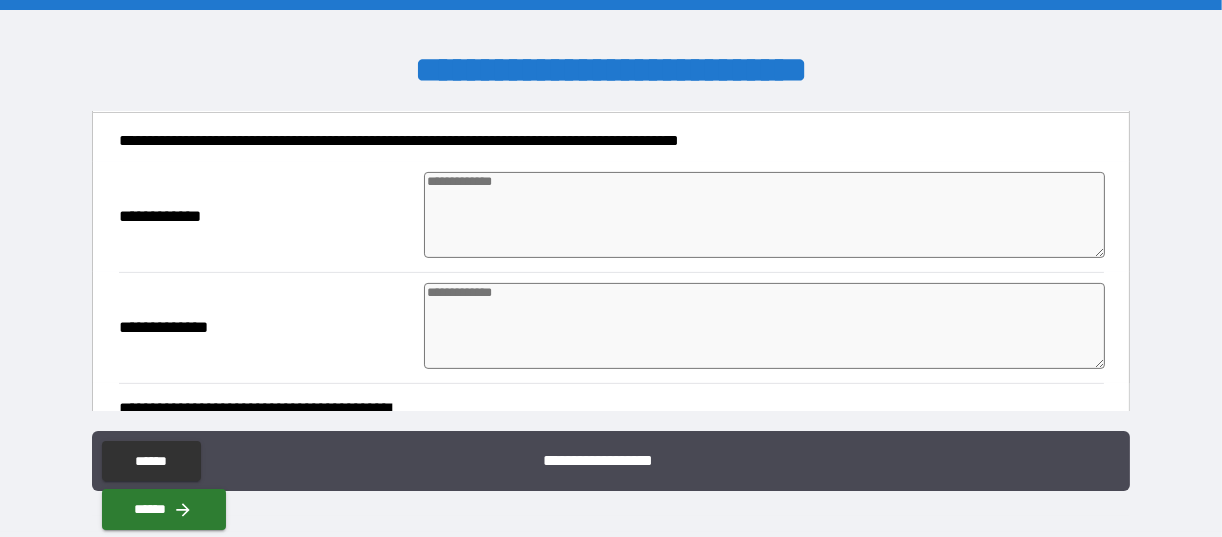 click at bounding box center [764, 215] 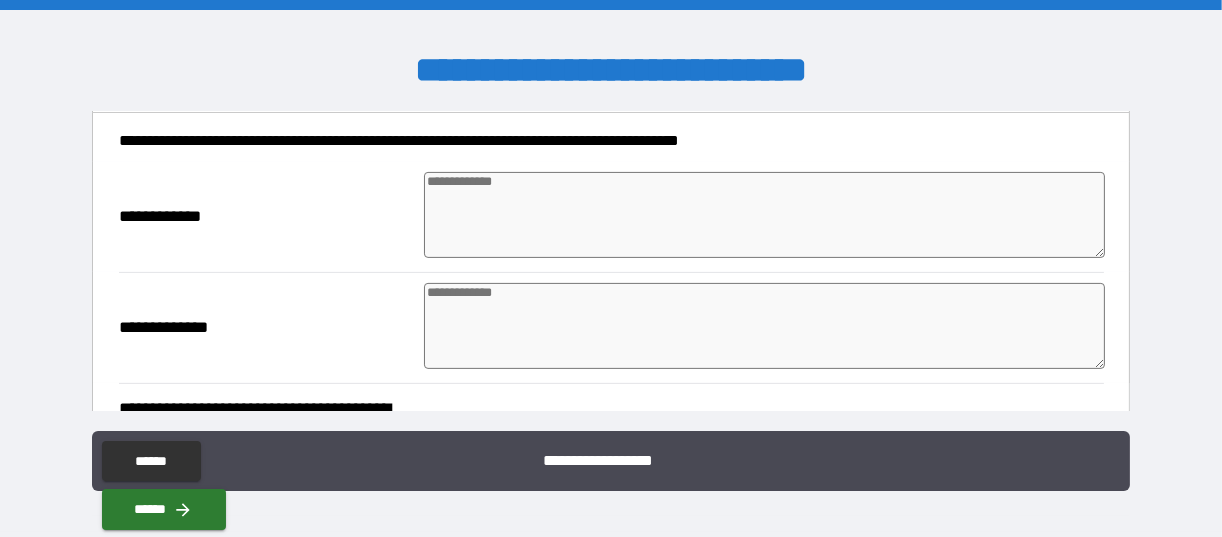 type on "*" 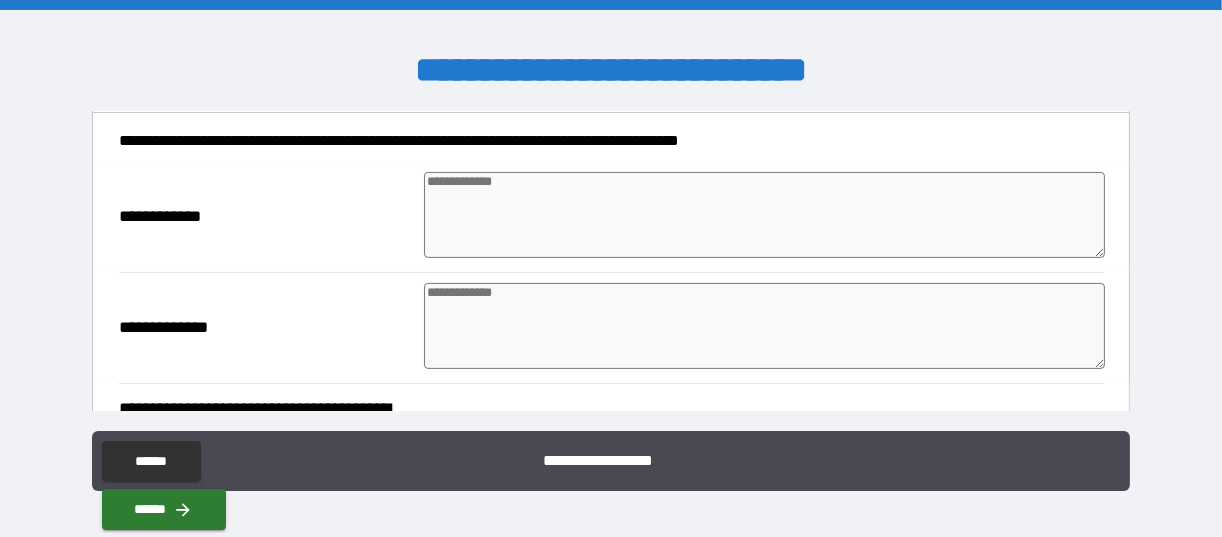 type on "*" 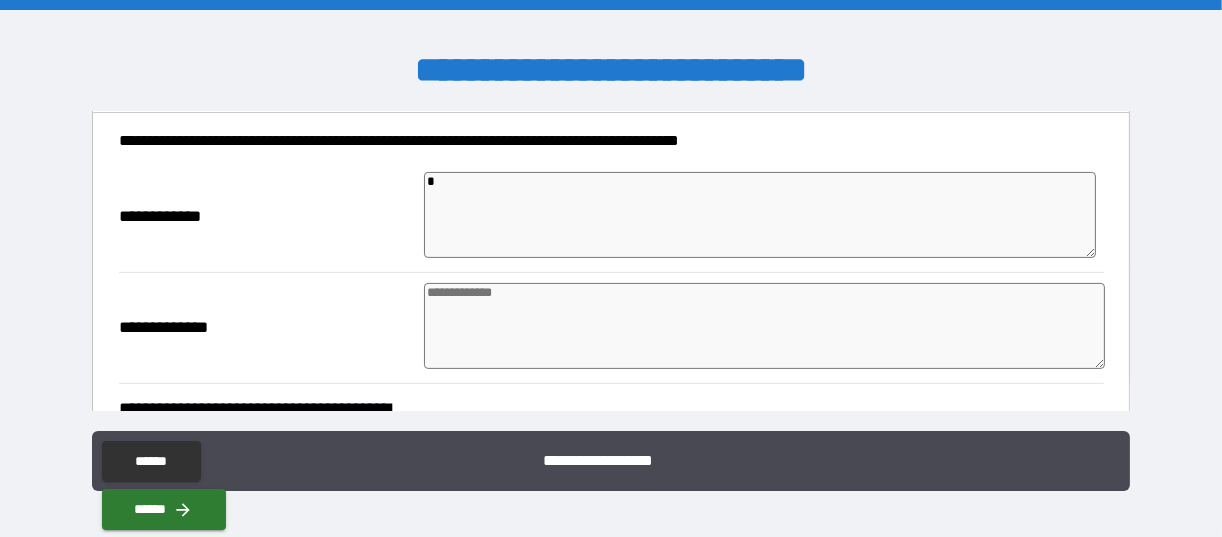 type on "*" 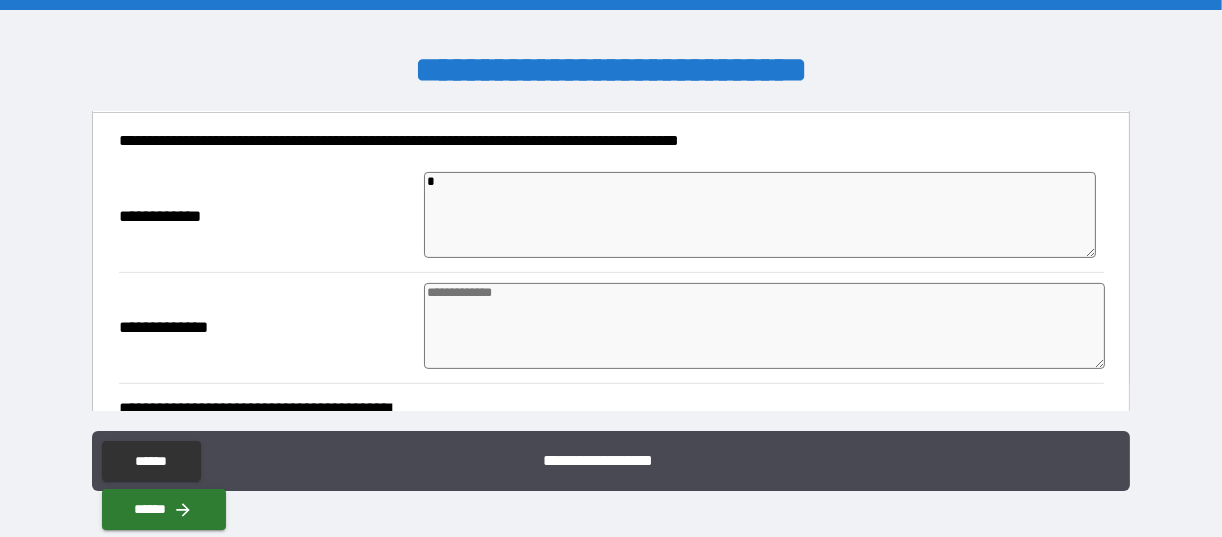 type on "*" 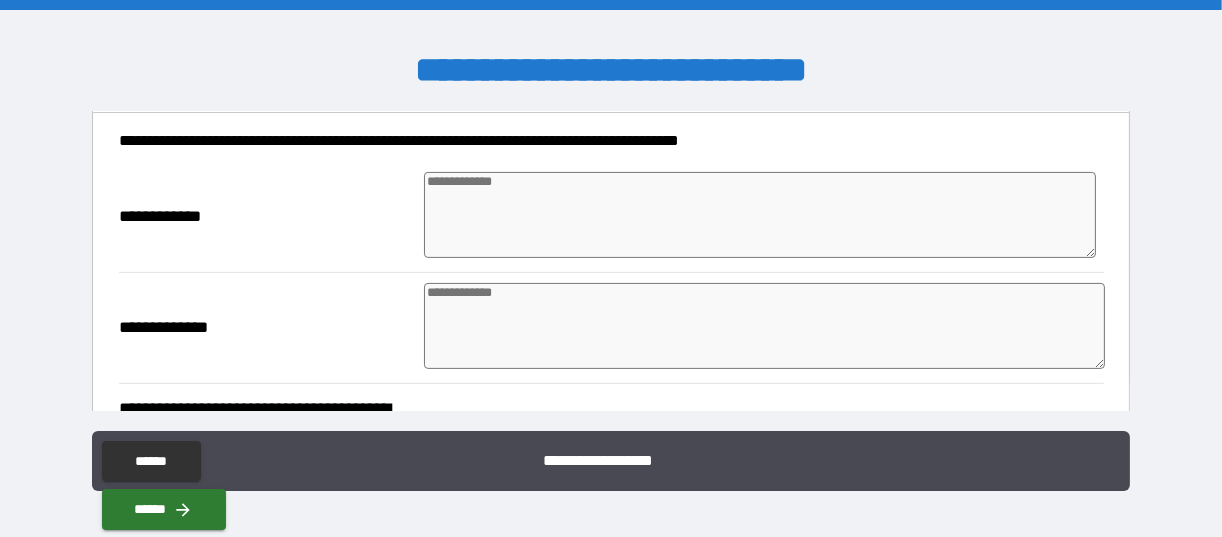 type on "*" 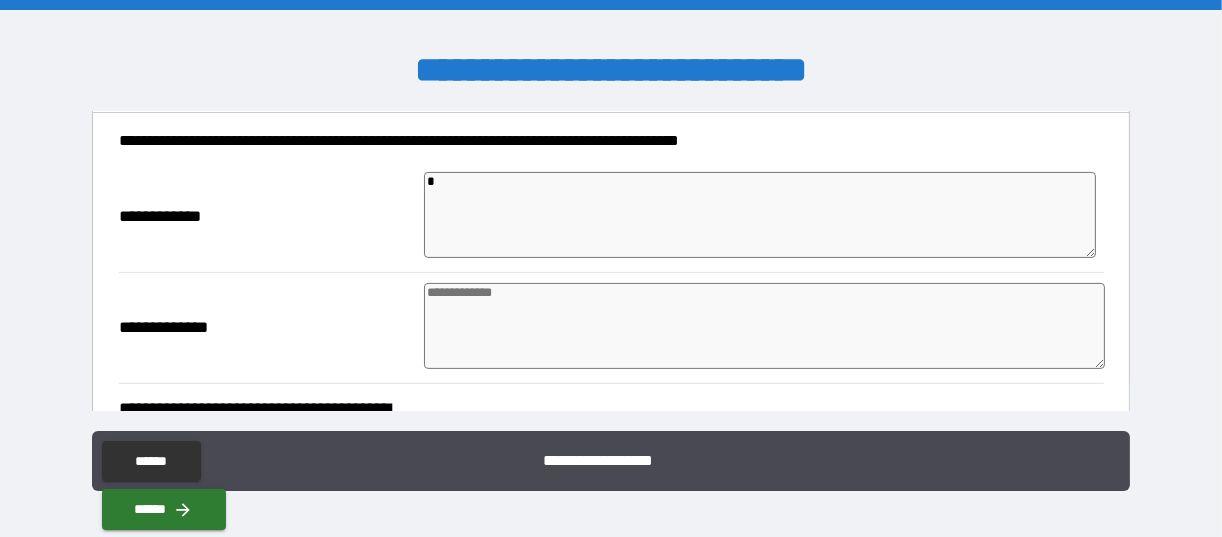 type on "**" 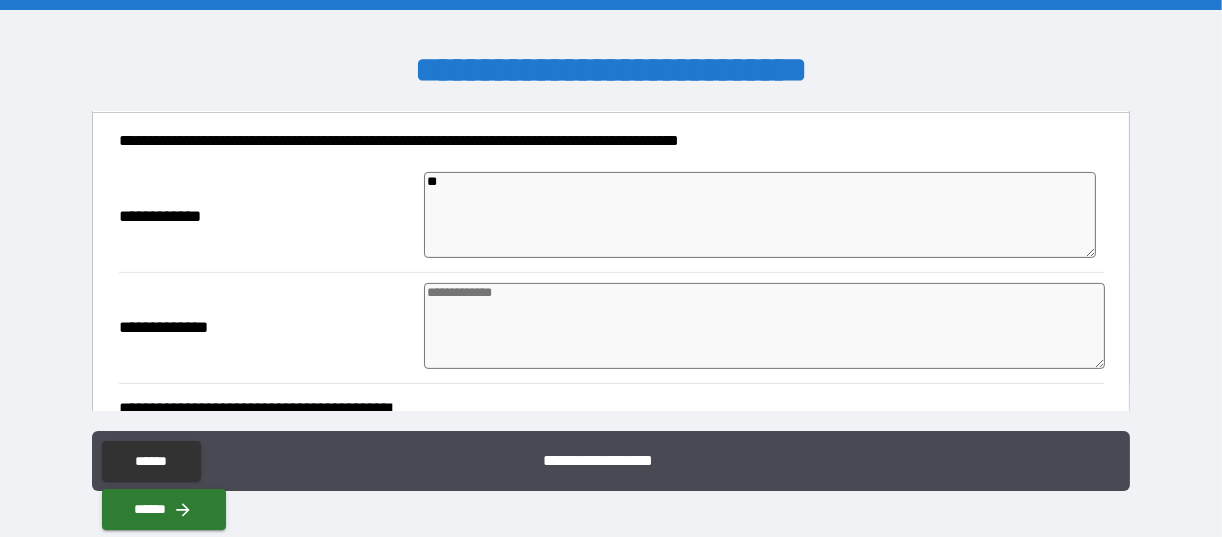 type on "*" 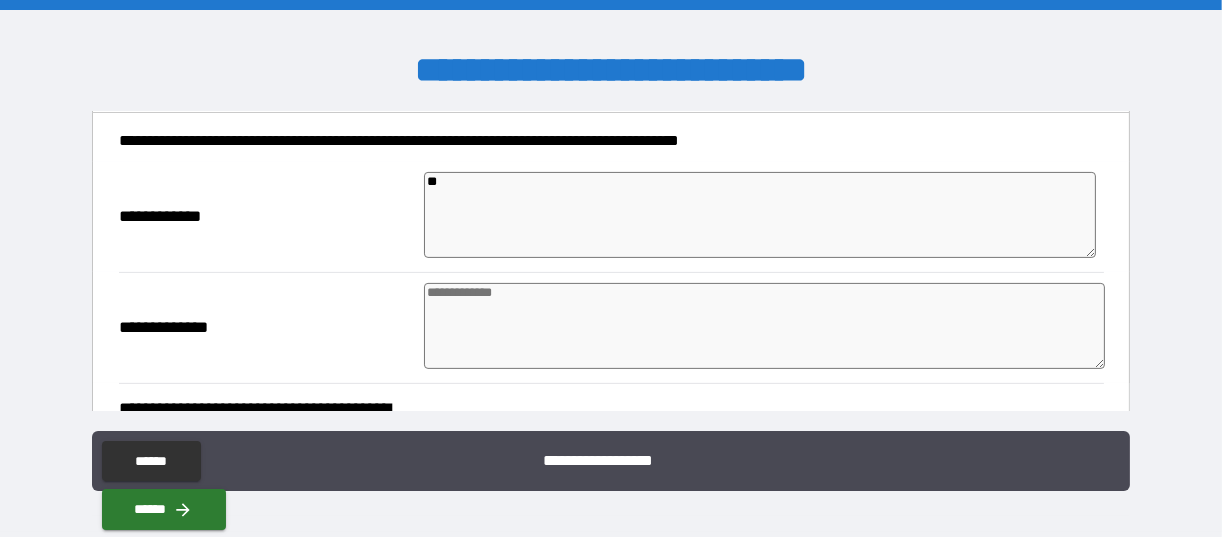 type on "***" 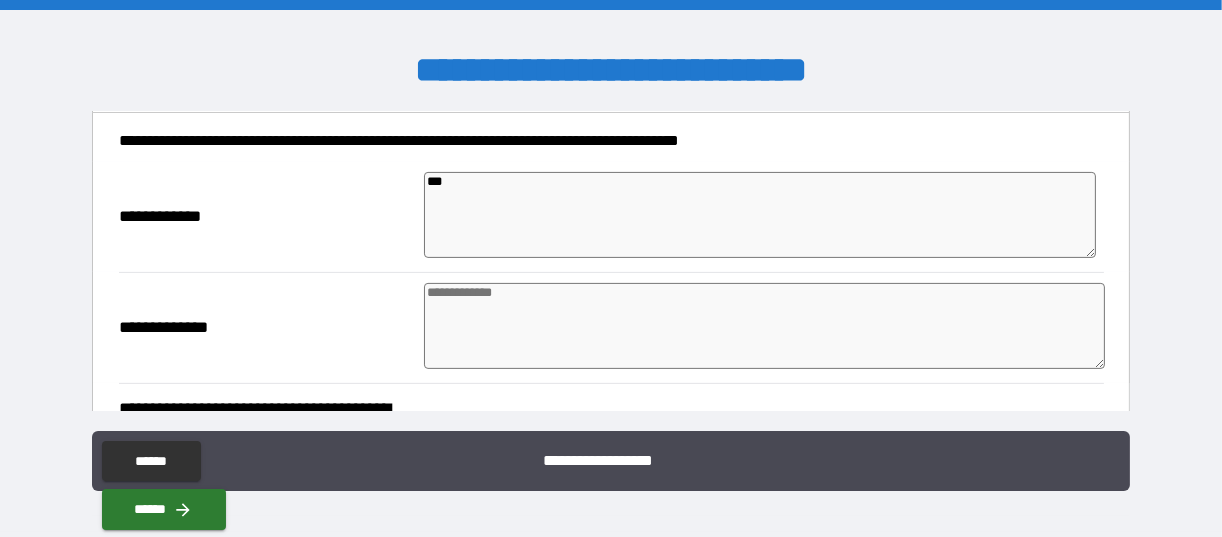 type on "*" 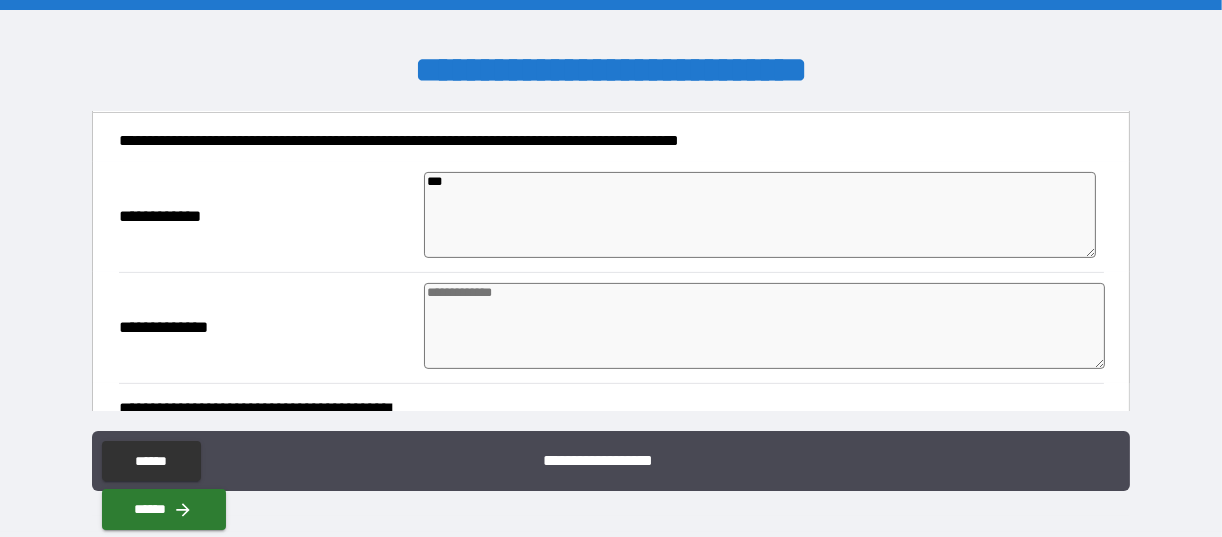 type on "****" 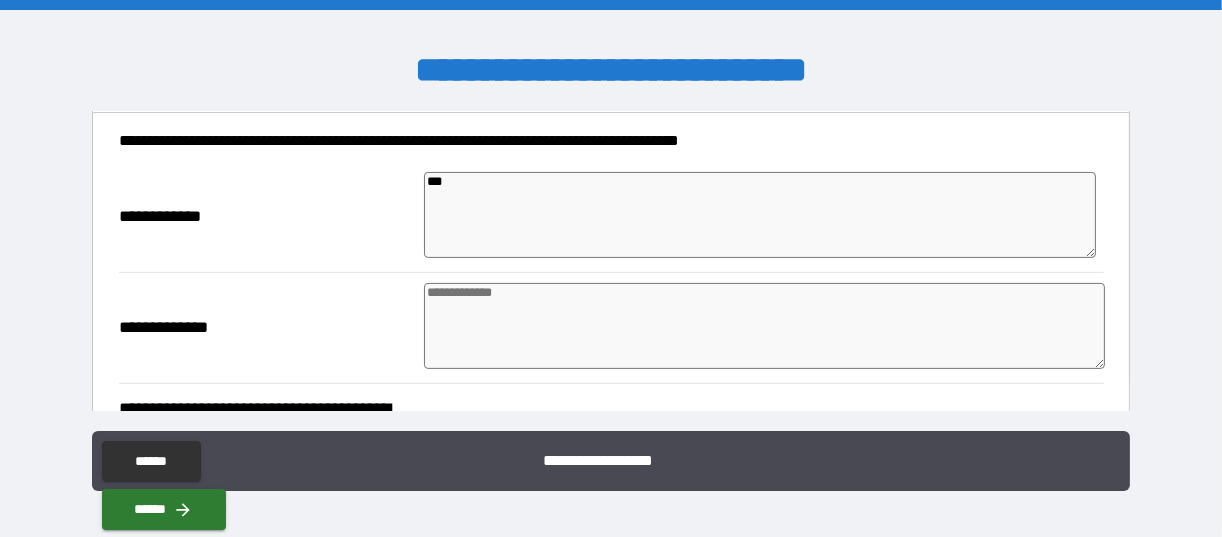 type on "*" 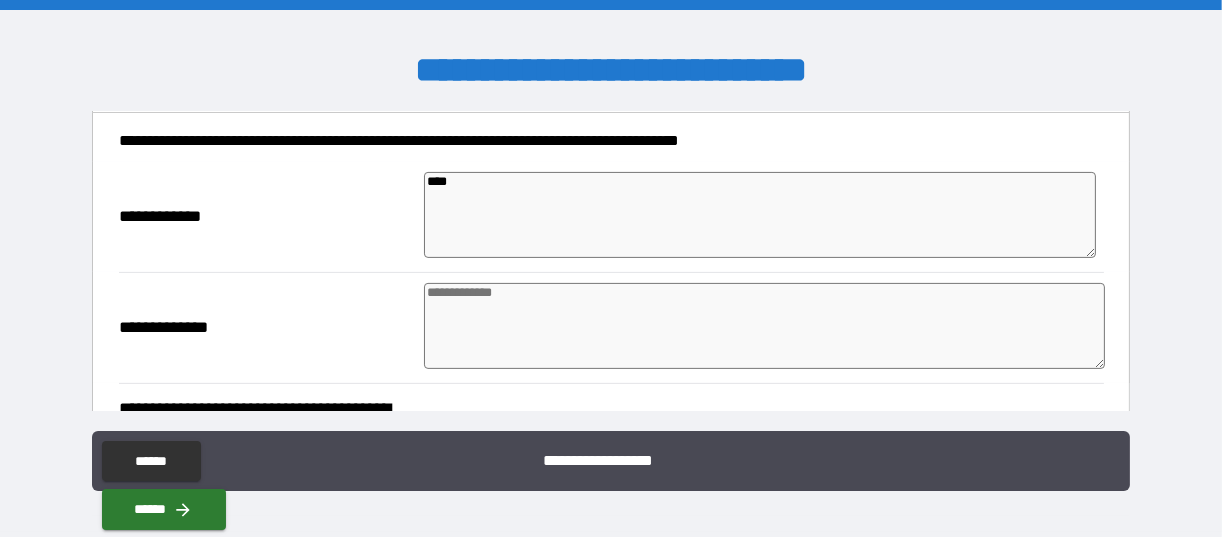 type on "*****" 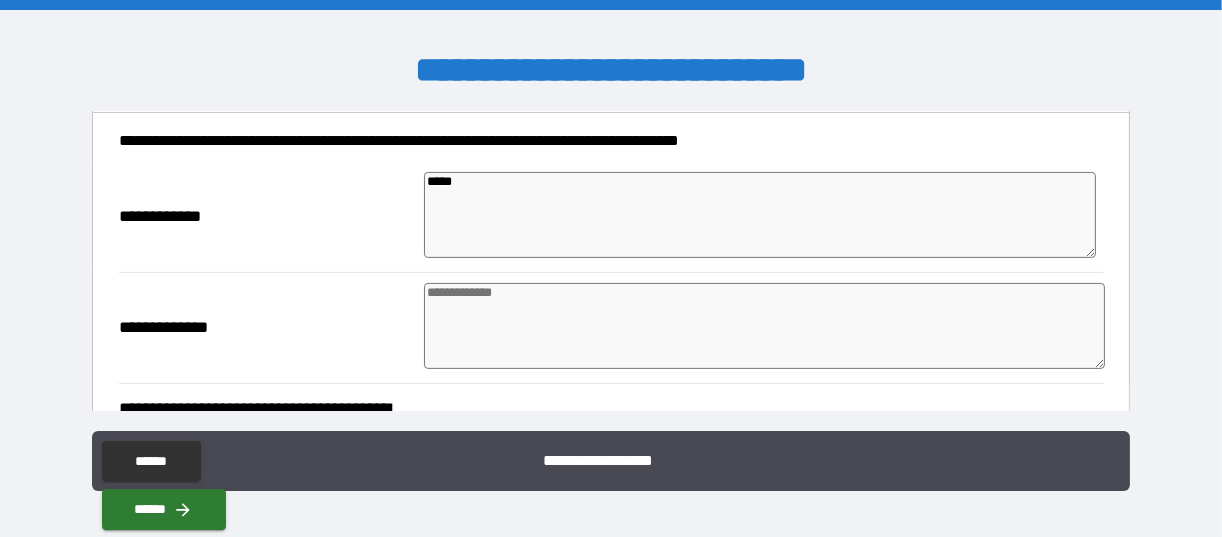 type on "******" 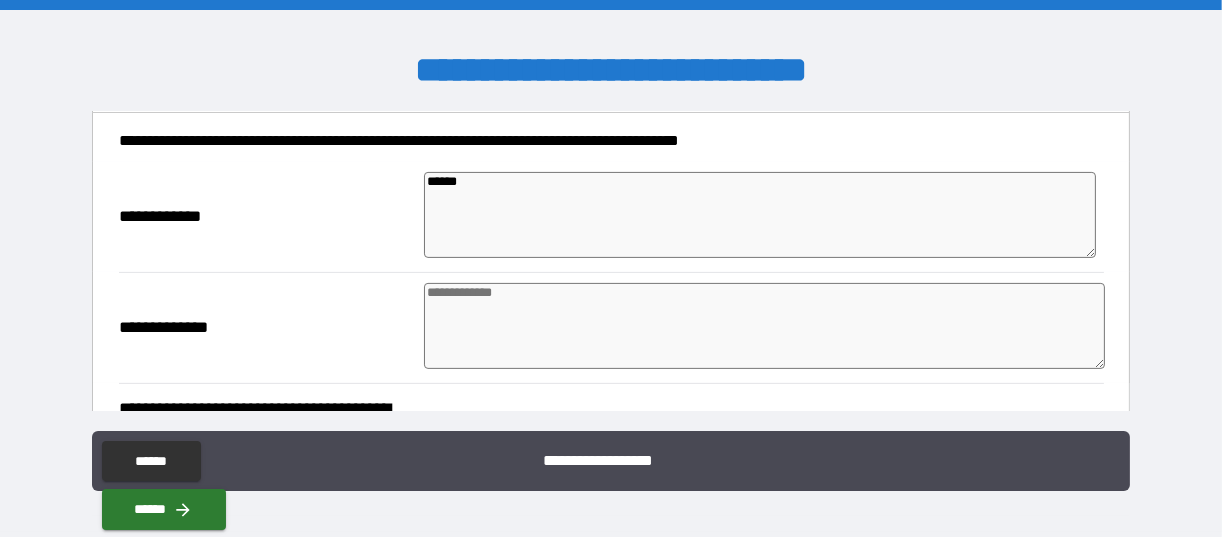 type on "*" 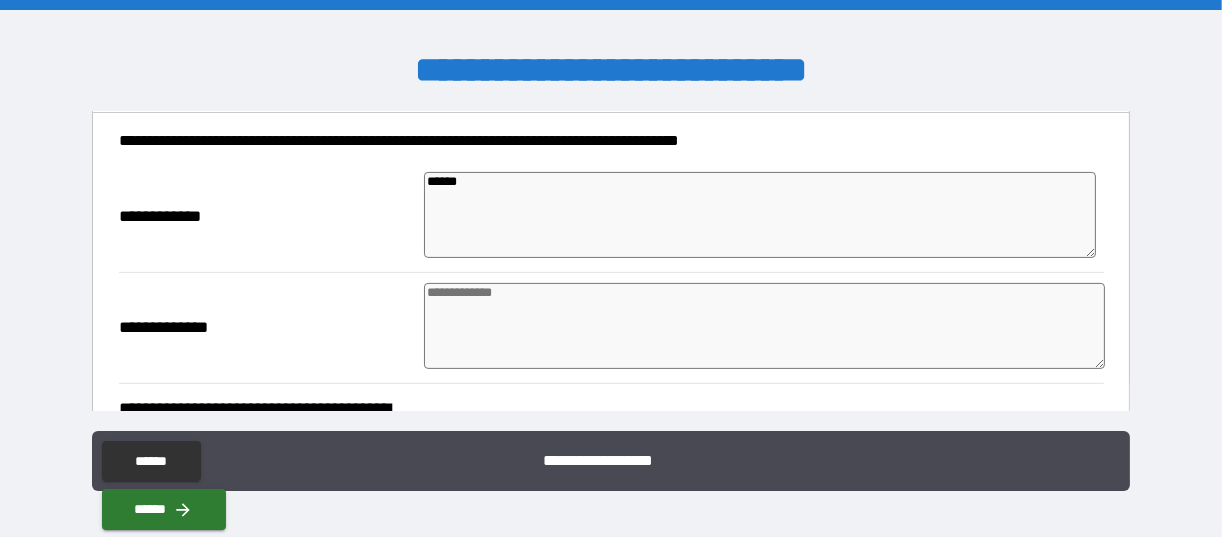 type on "*******" 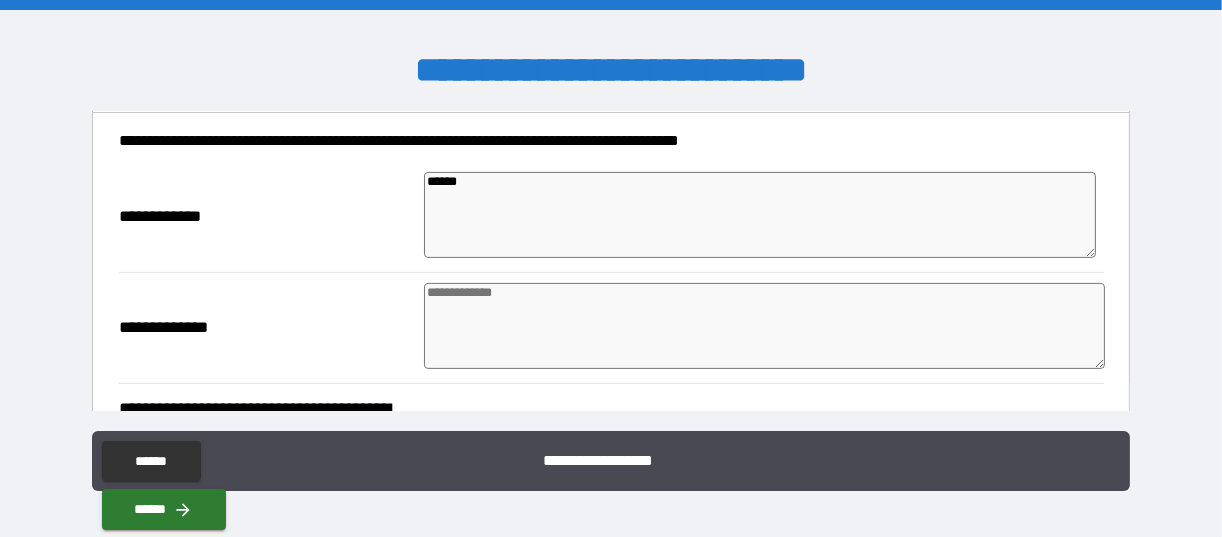 type on "*" 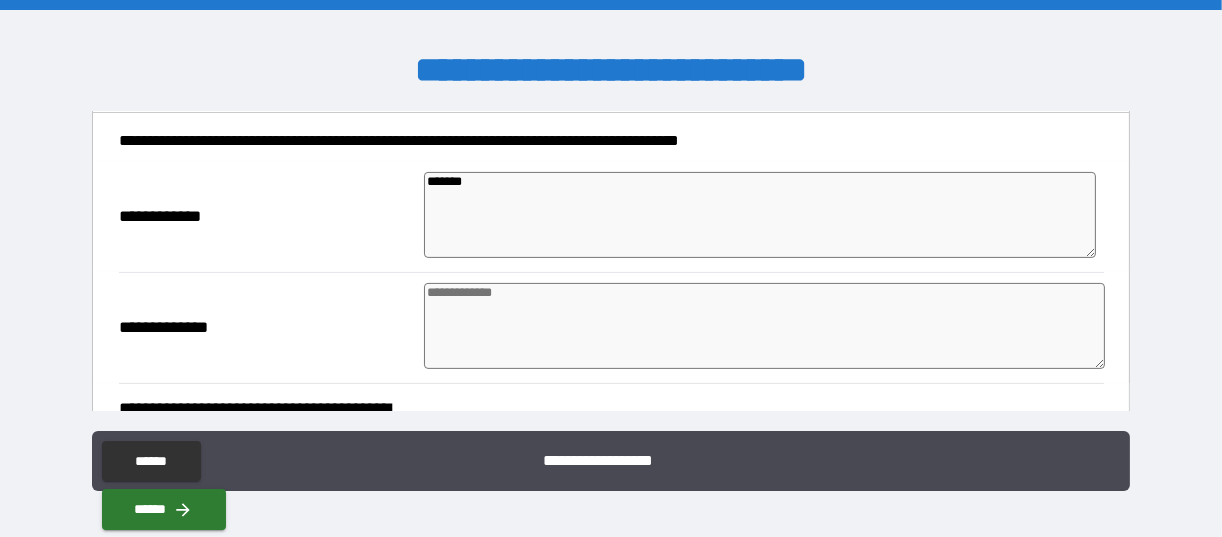 type on "*" 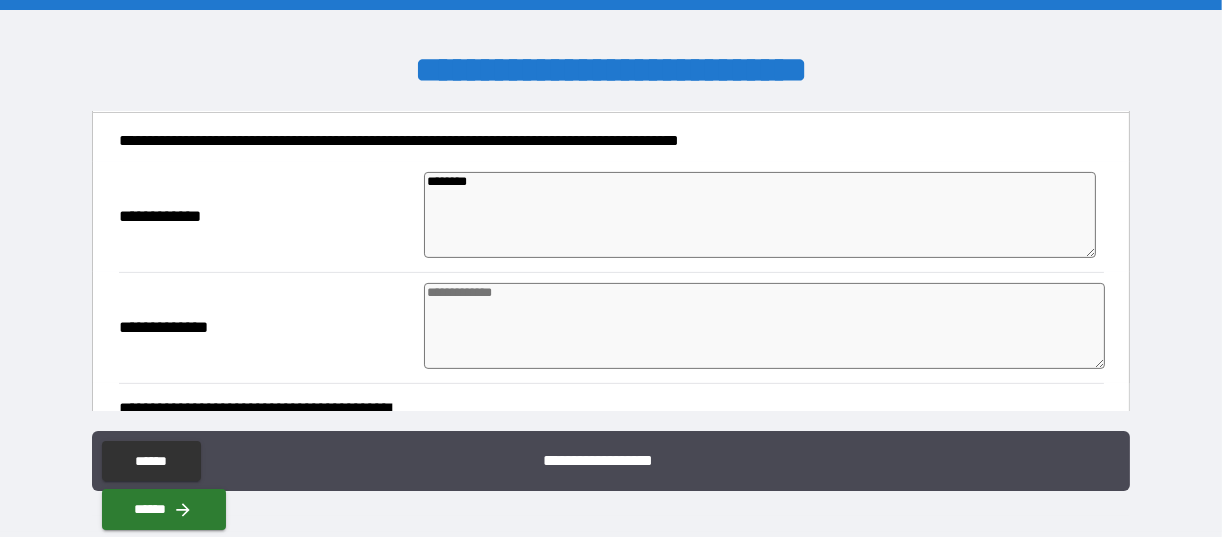 type on "*" 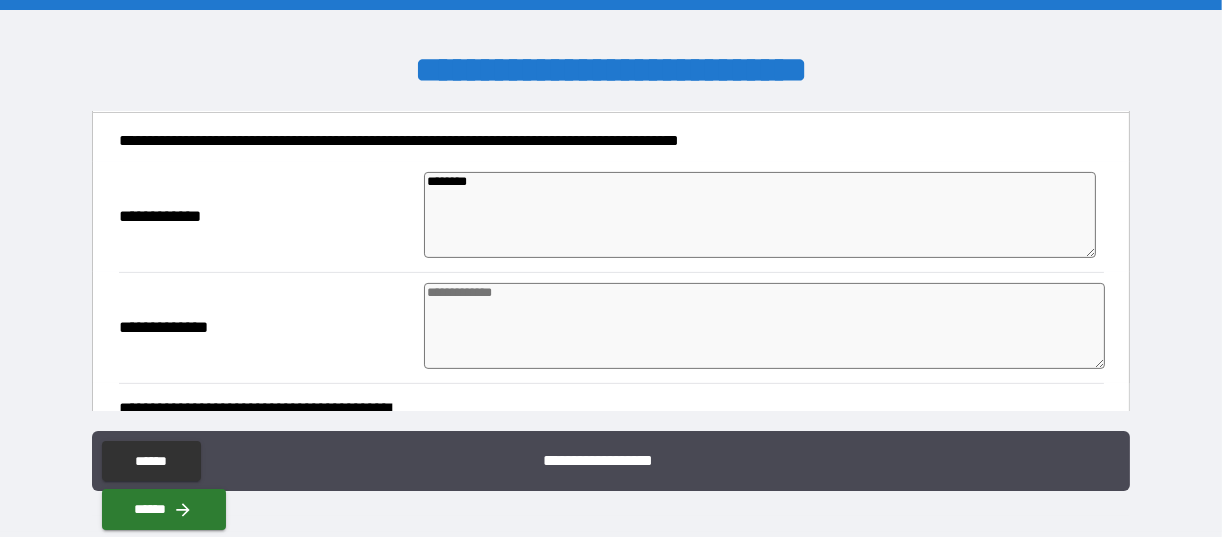 type on "*" 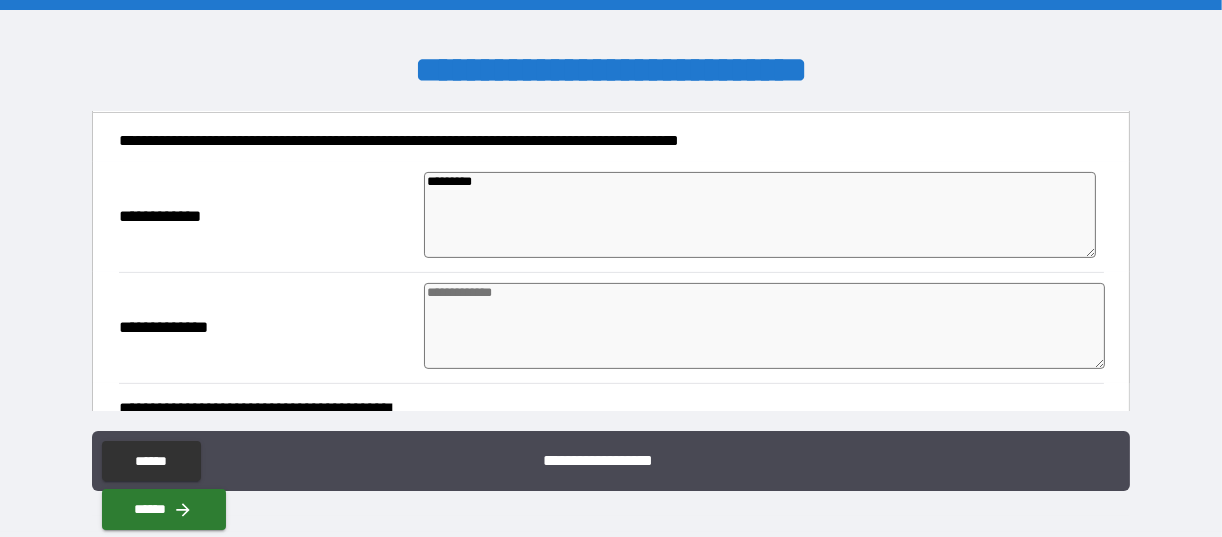type on "*" 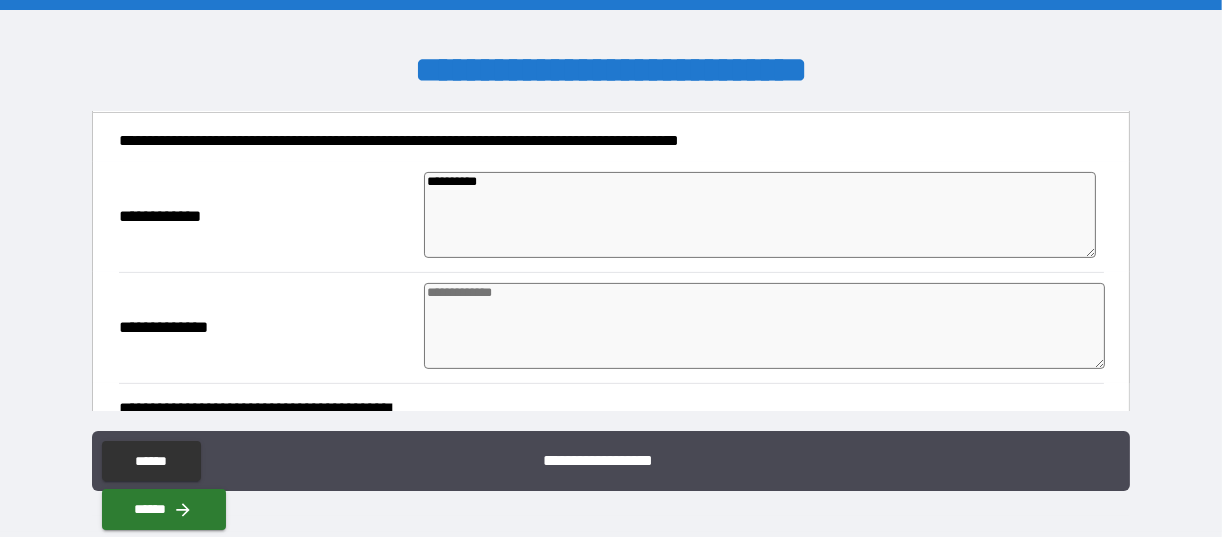 type on "**********" 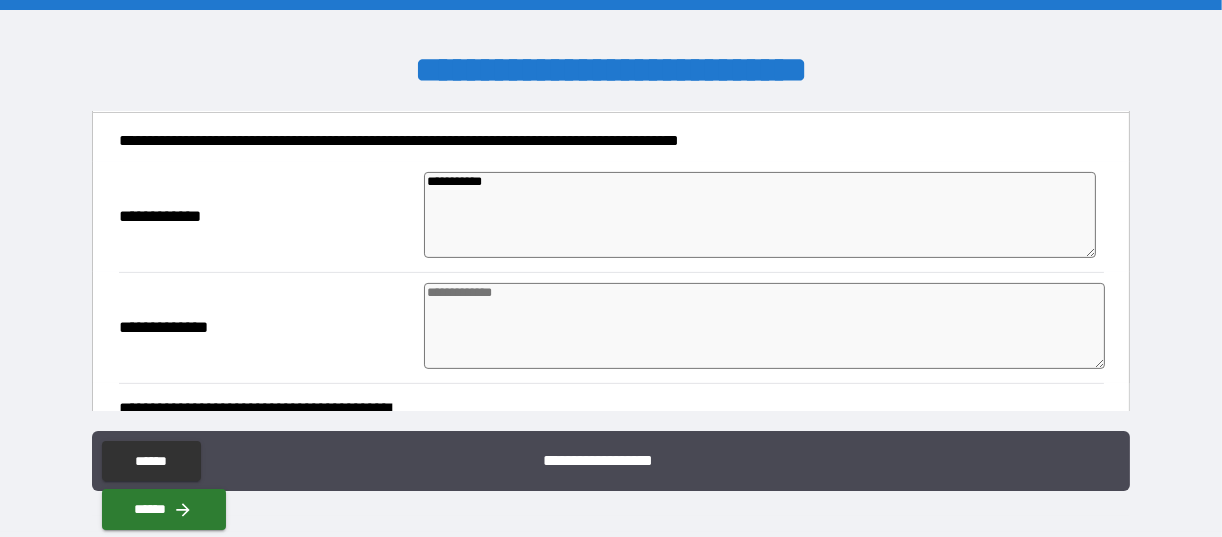 type on "**********" 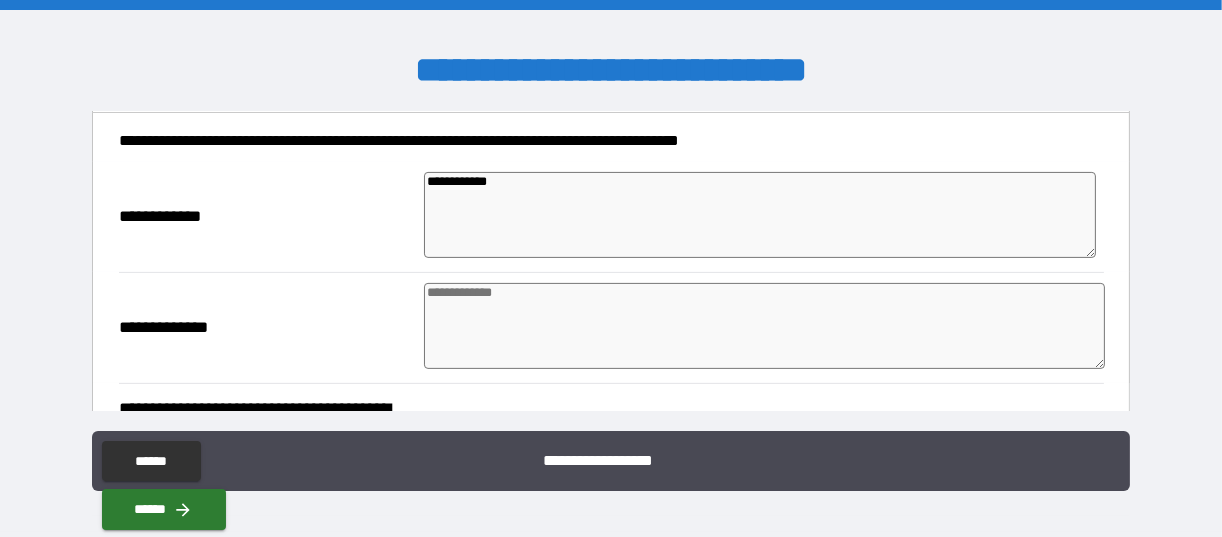 type on "*" 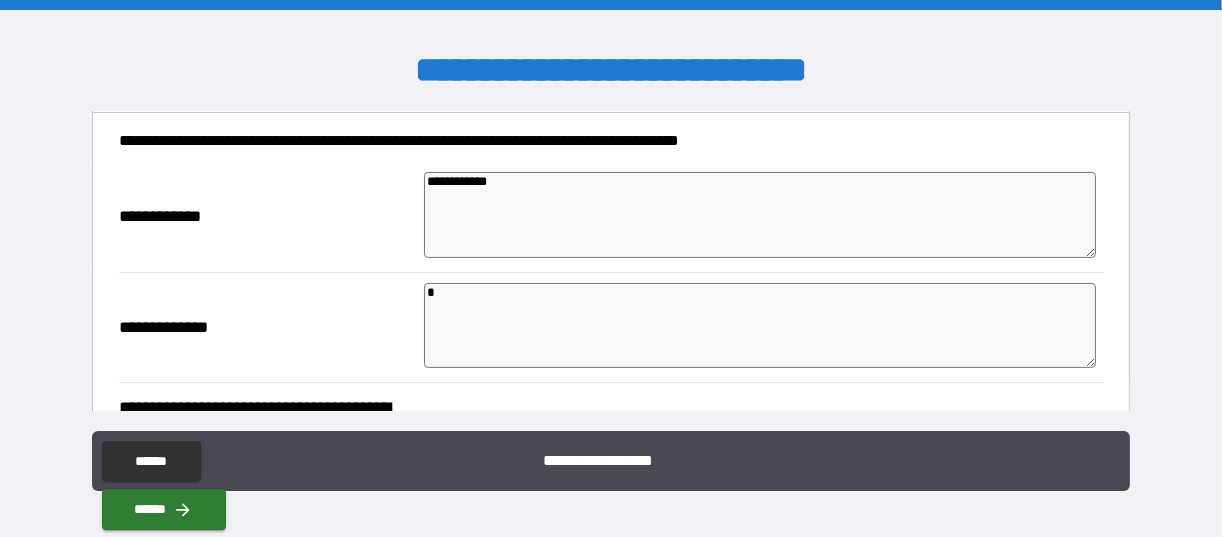 type on "**" 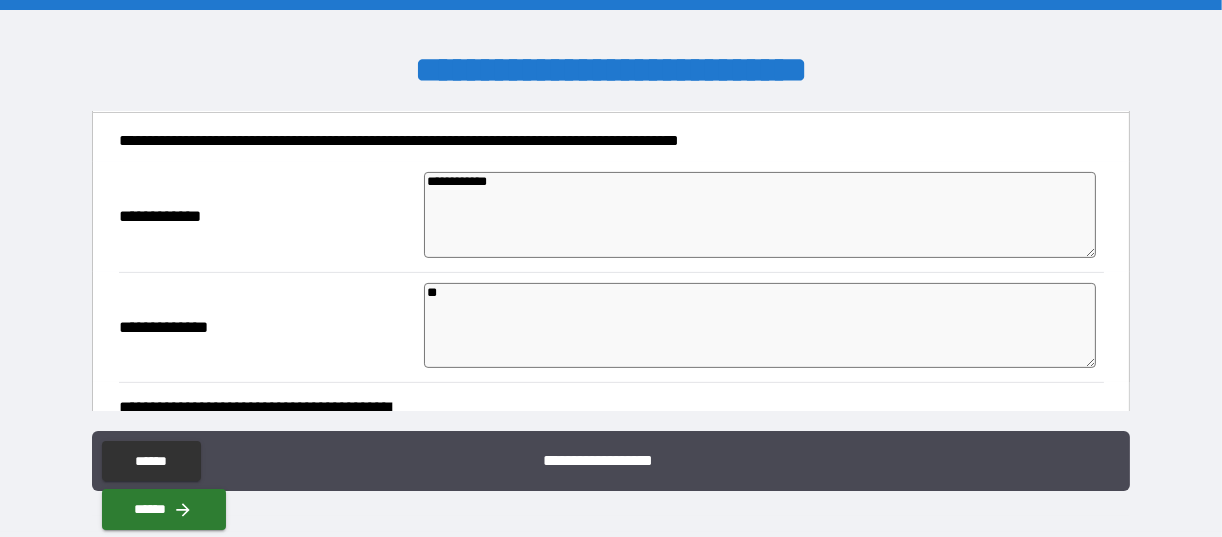 type on "*" 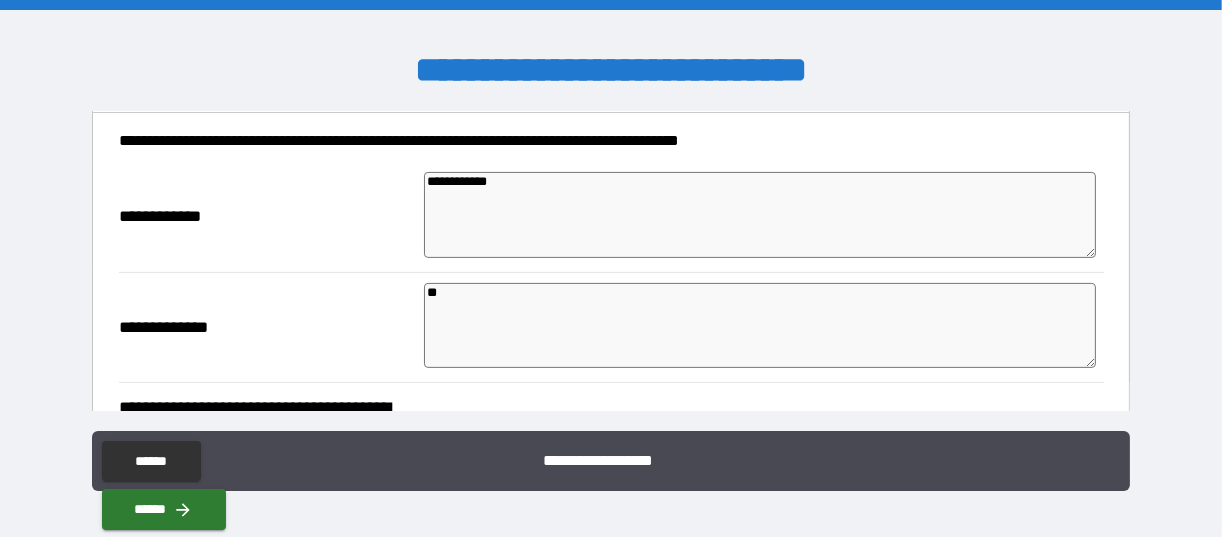 type on "*" 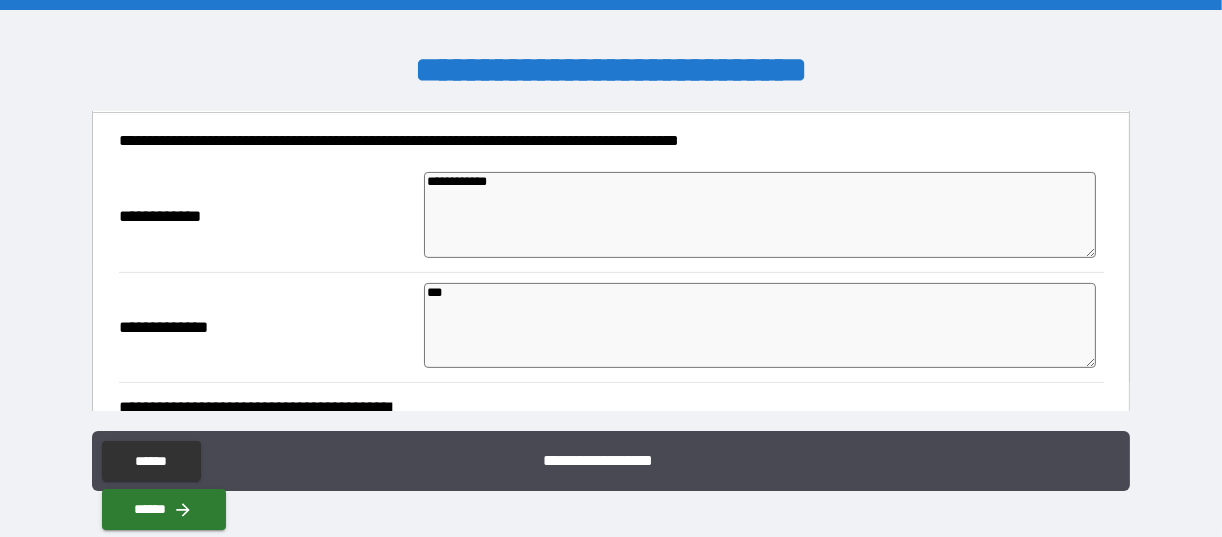 type on "*" 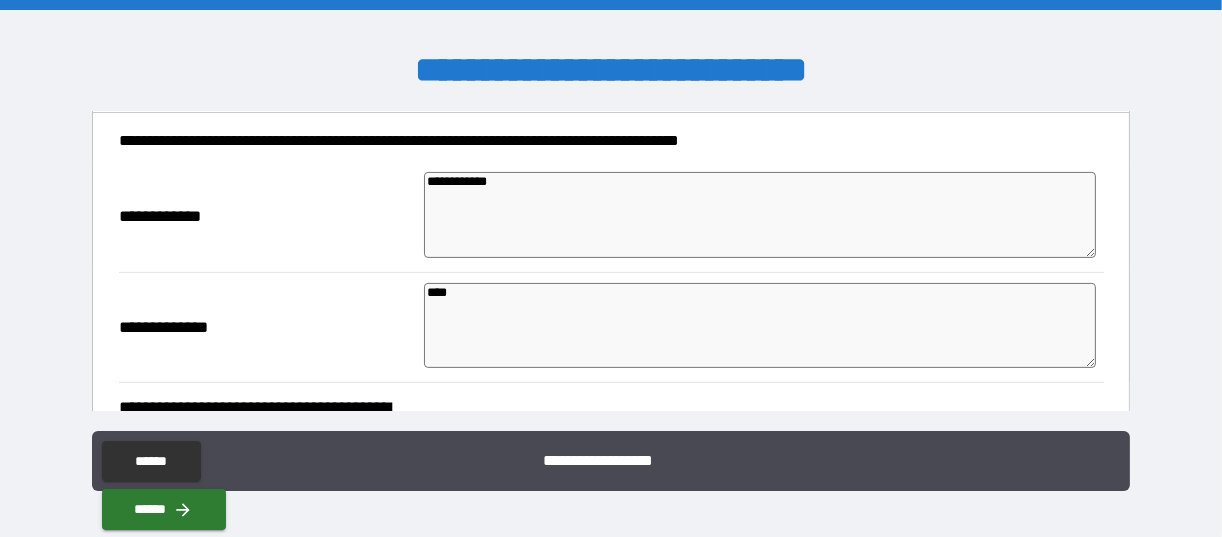 type on "*" 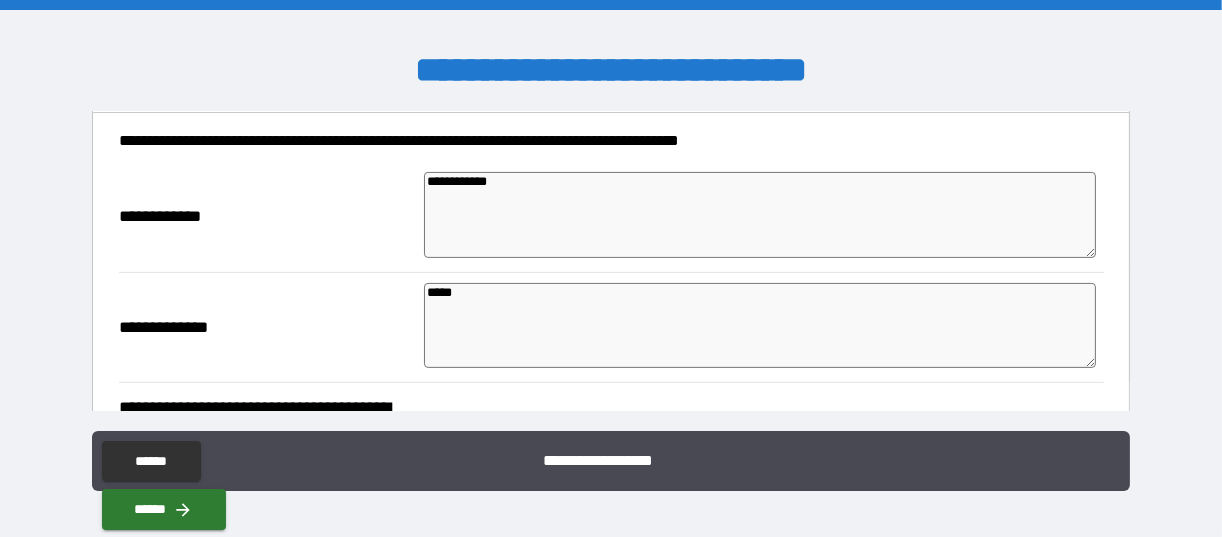 type on "******" 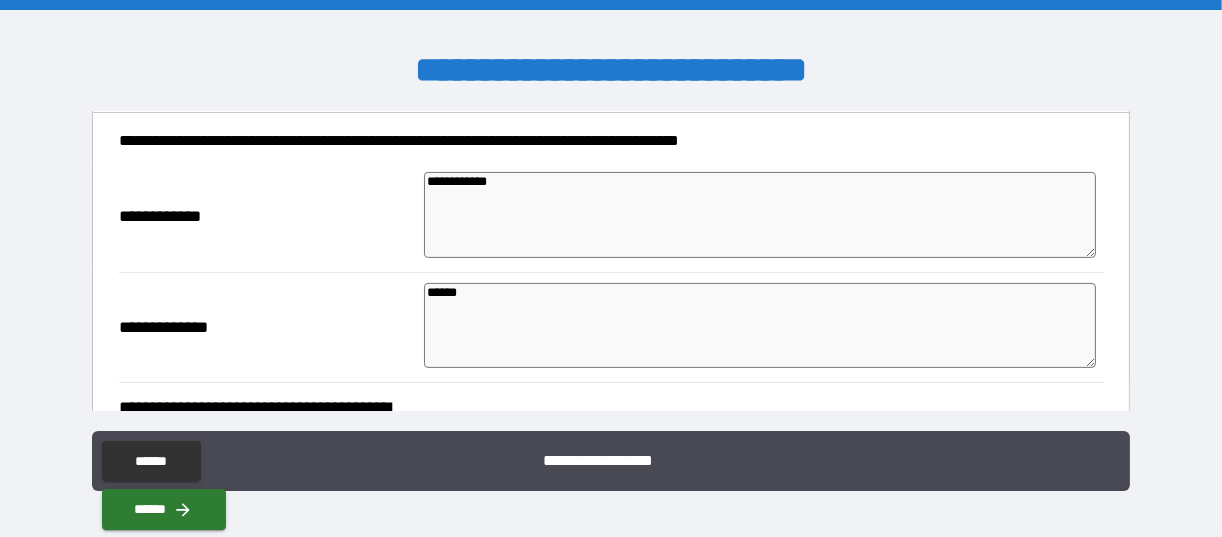 type on "*" 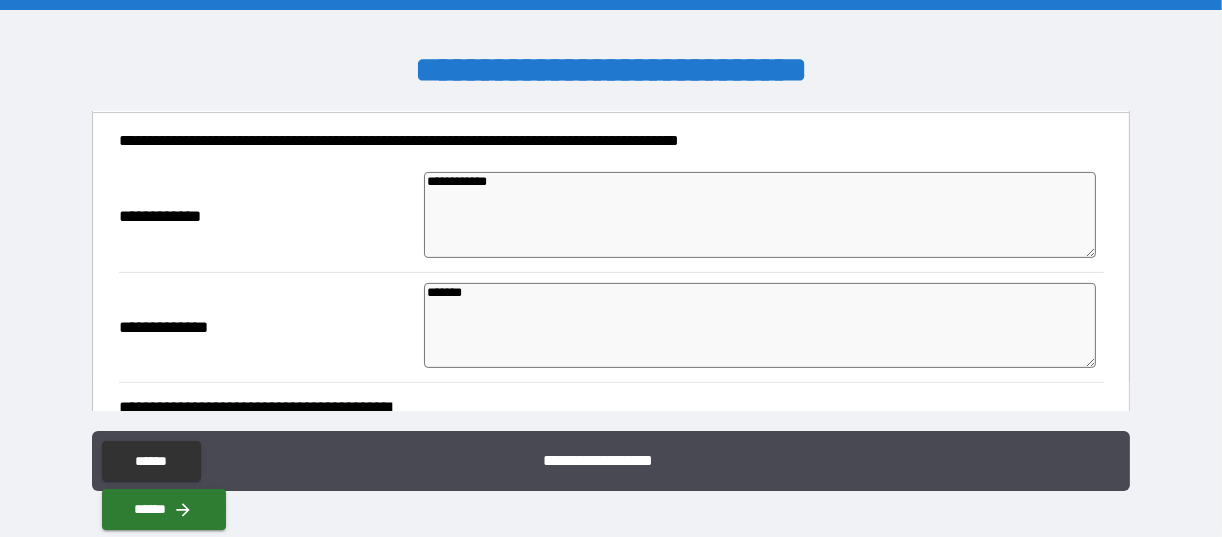 type on "*" 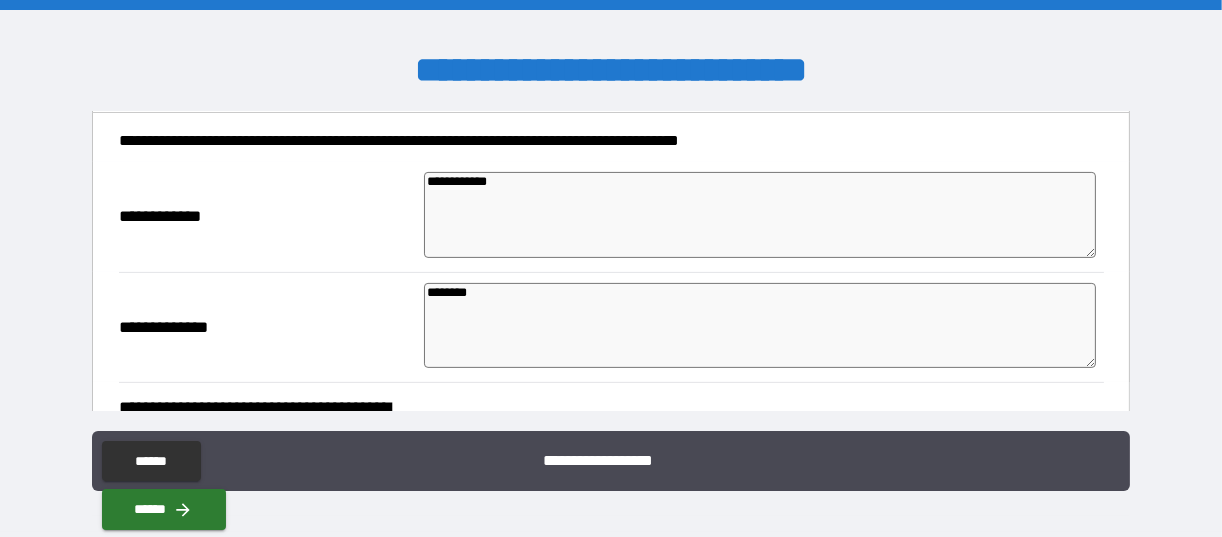 type on "*" 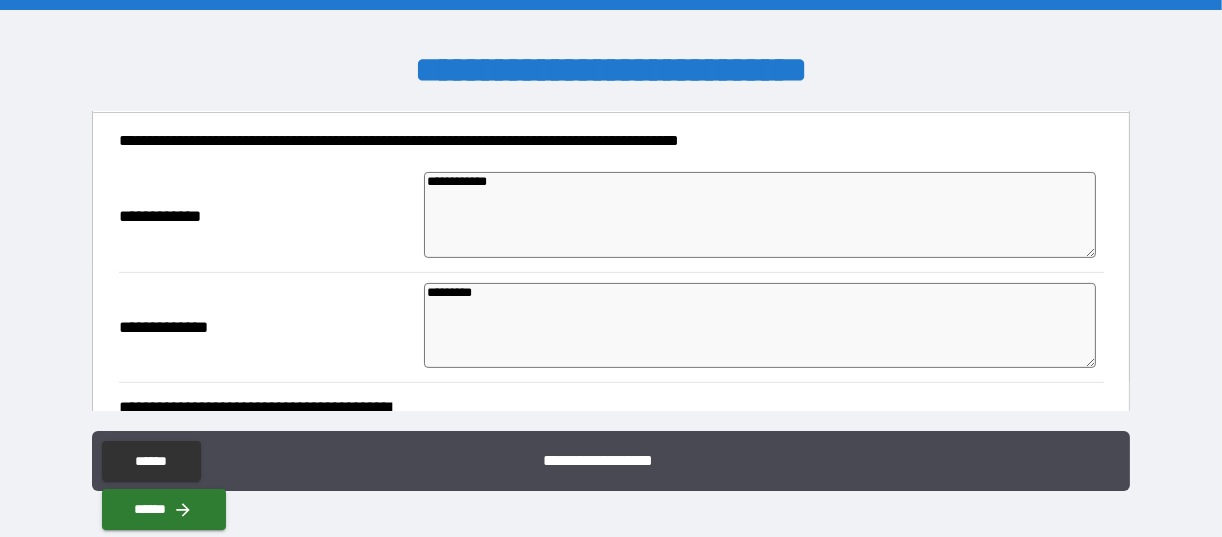 type on "**********" 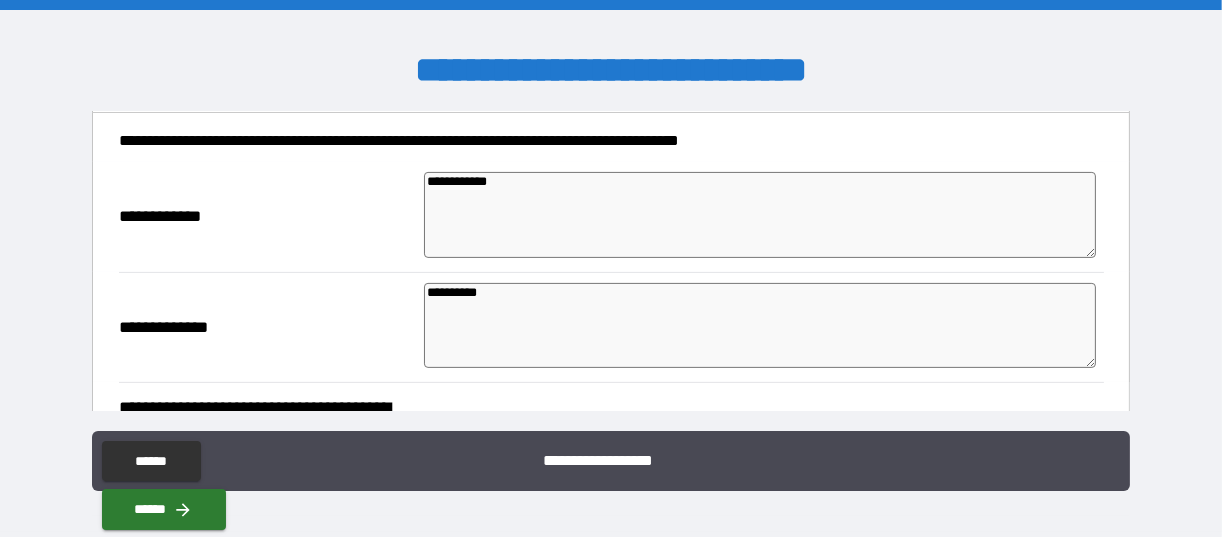 type on "*" 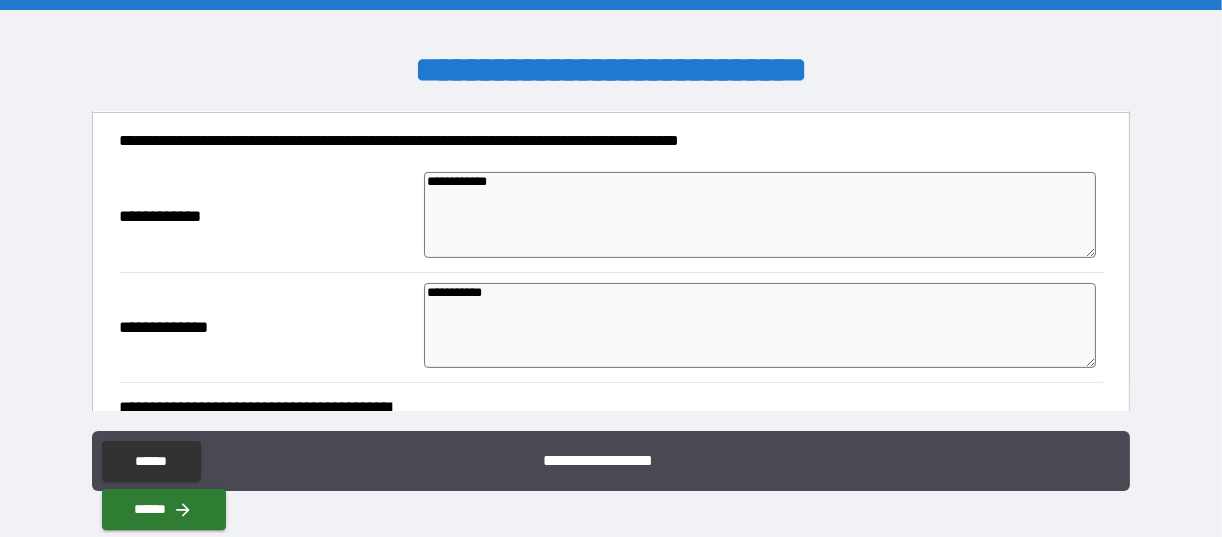 type on "*" 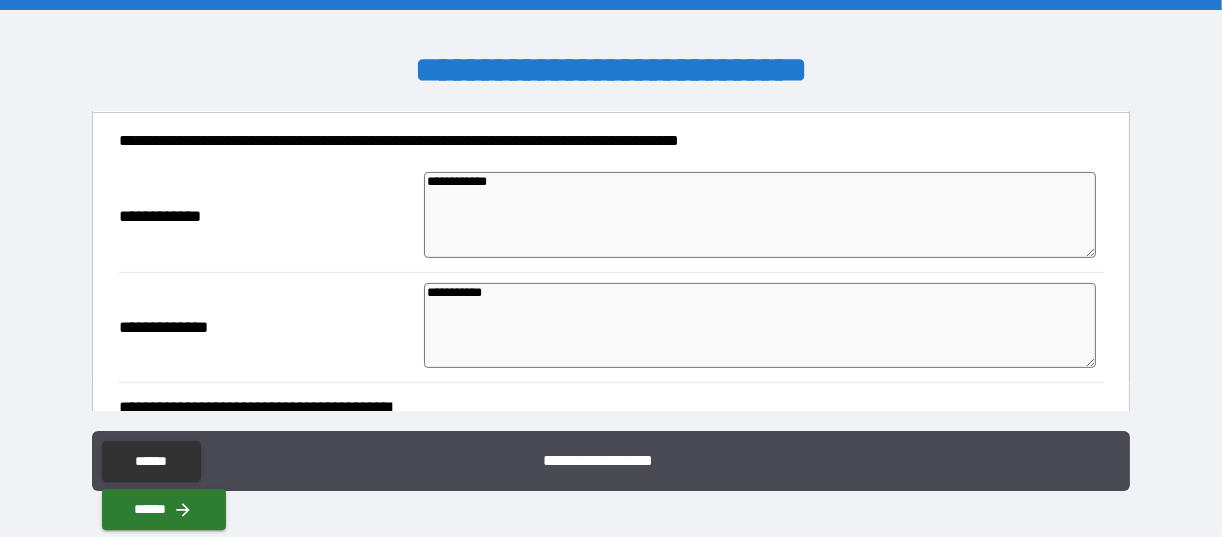 type on "**********" 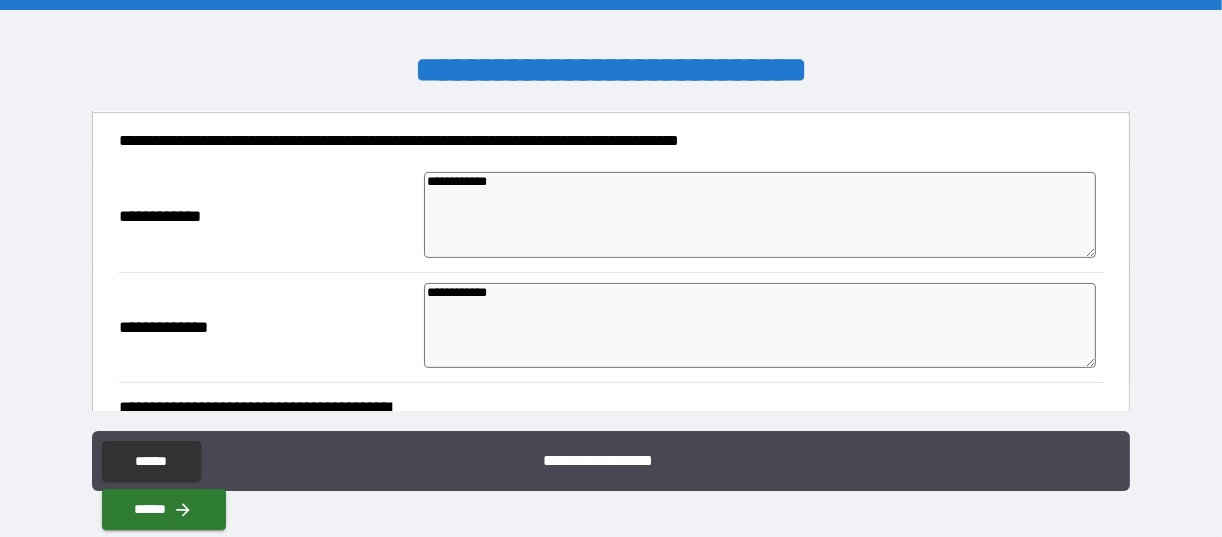 type on "*" 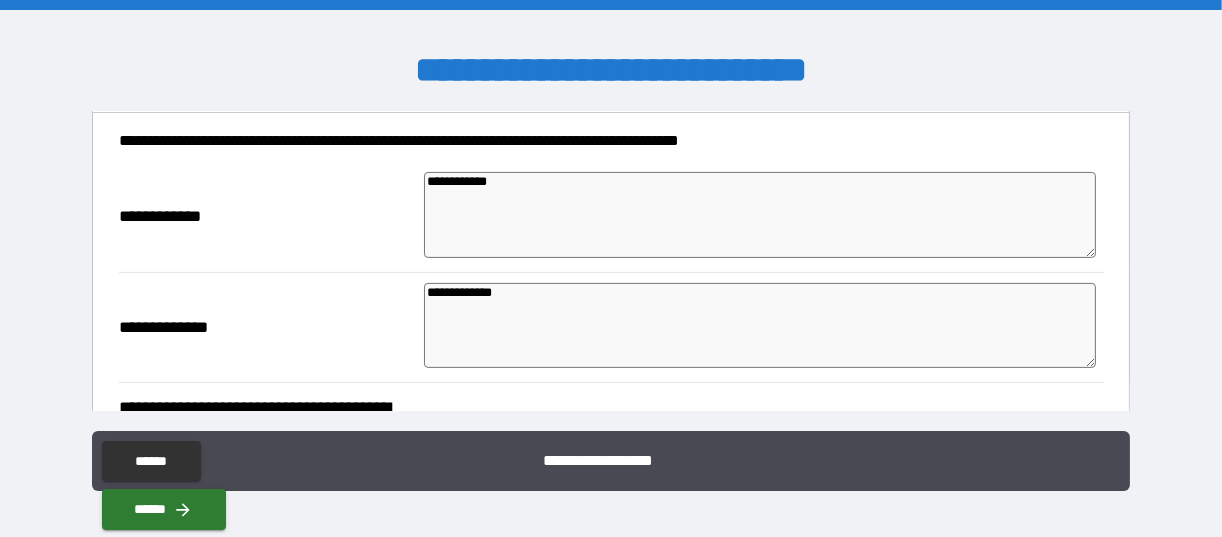 type on "*" 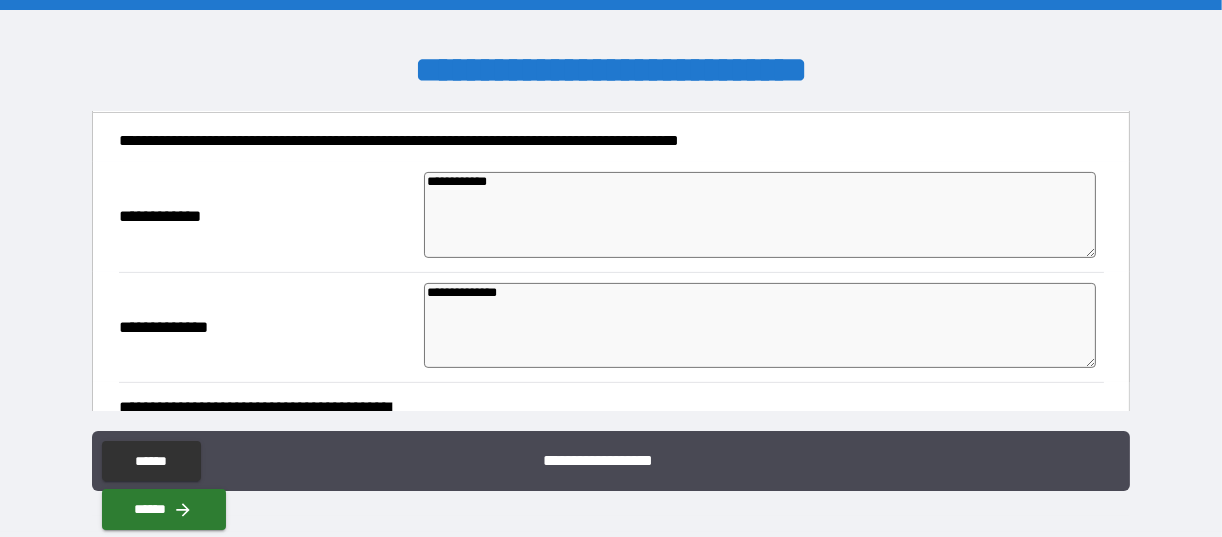 type on "*" 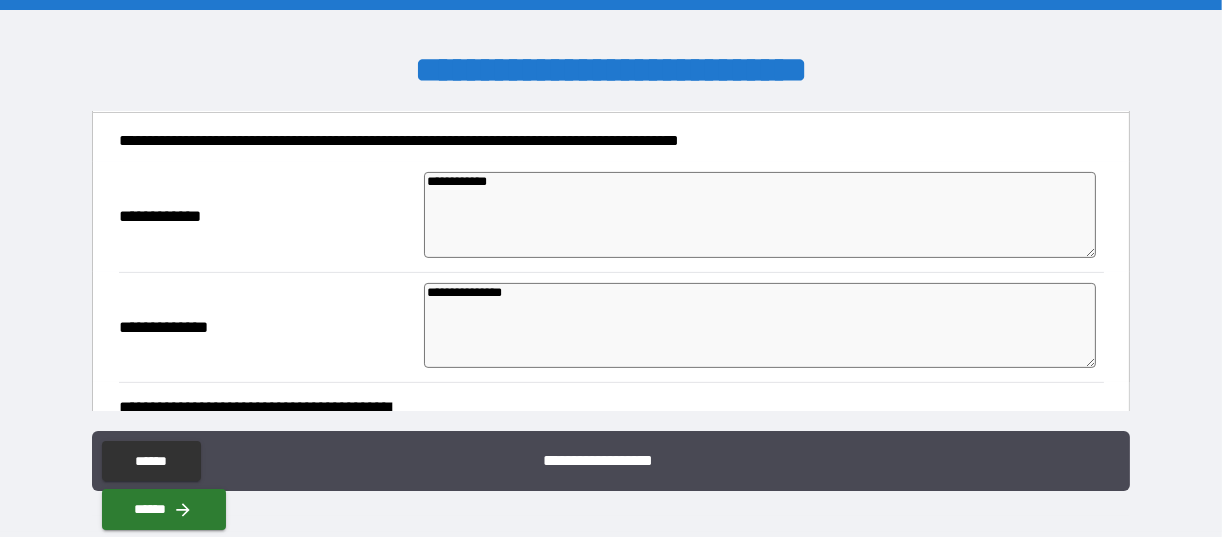 type on "**********" 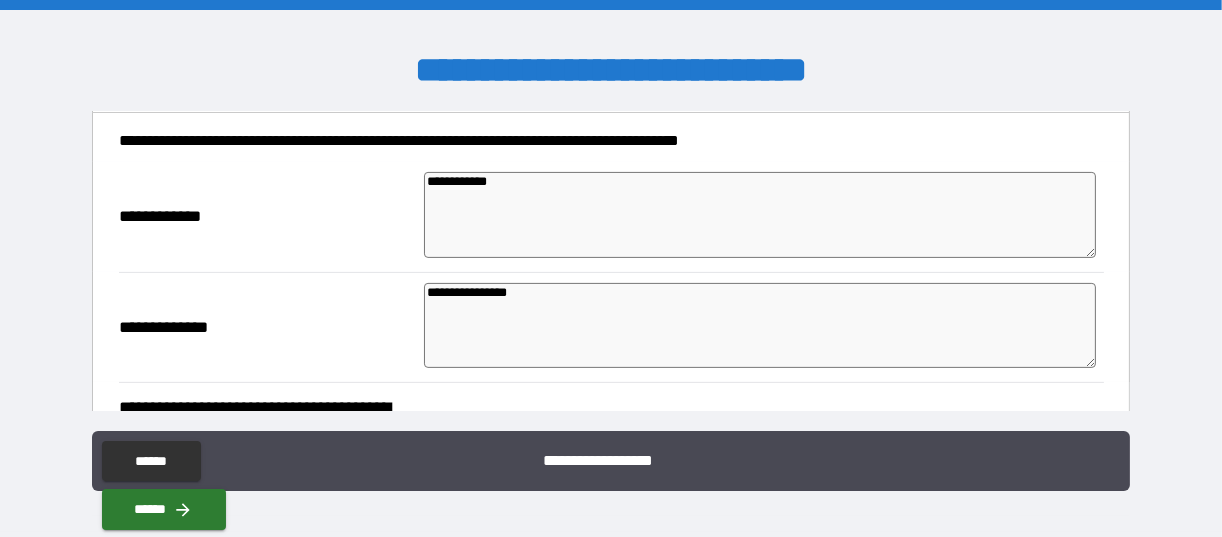 type on "*" 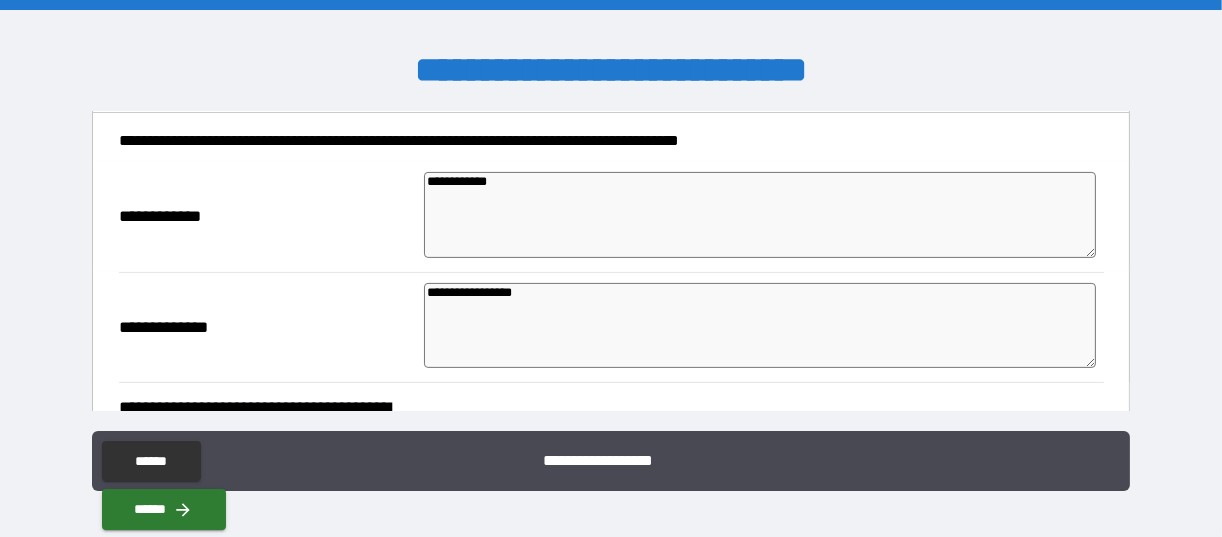 type on "*" 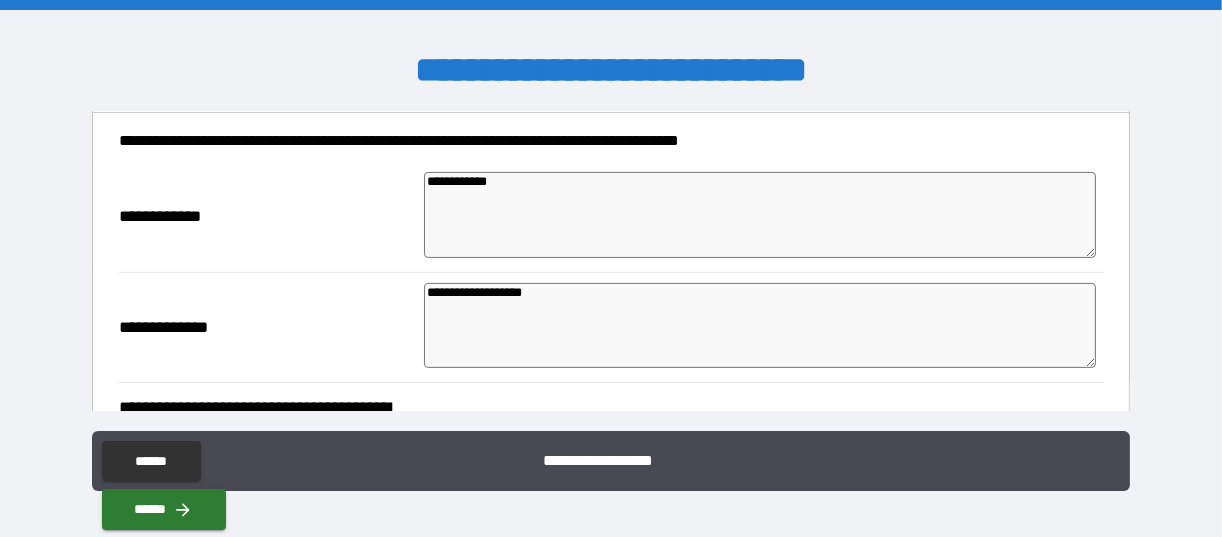 type on "**********" 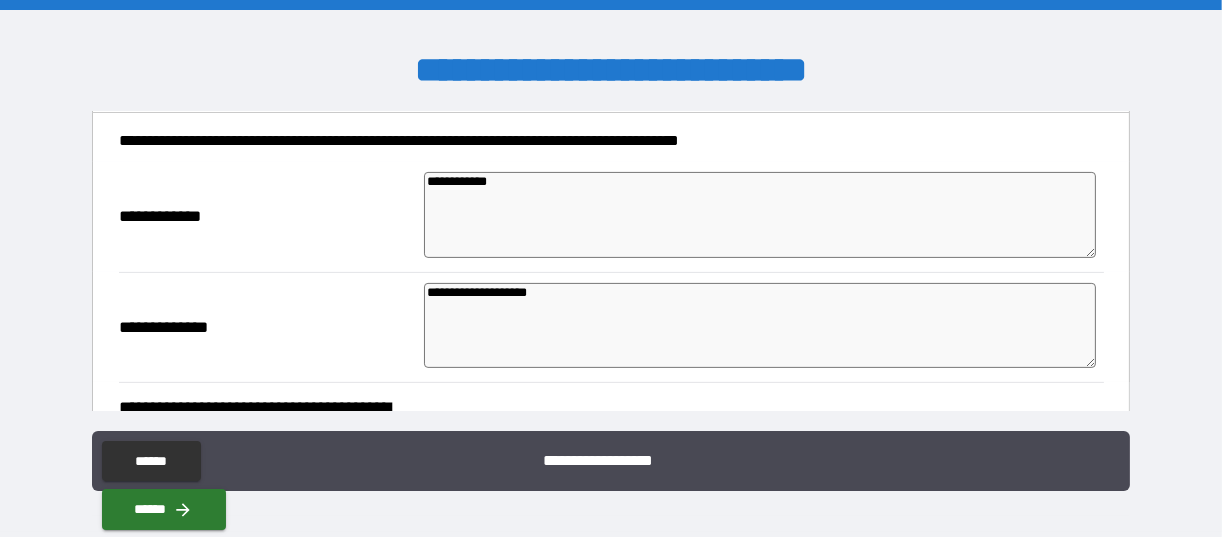 type on "*" 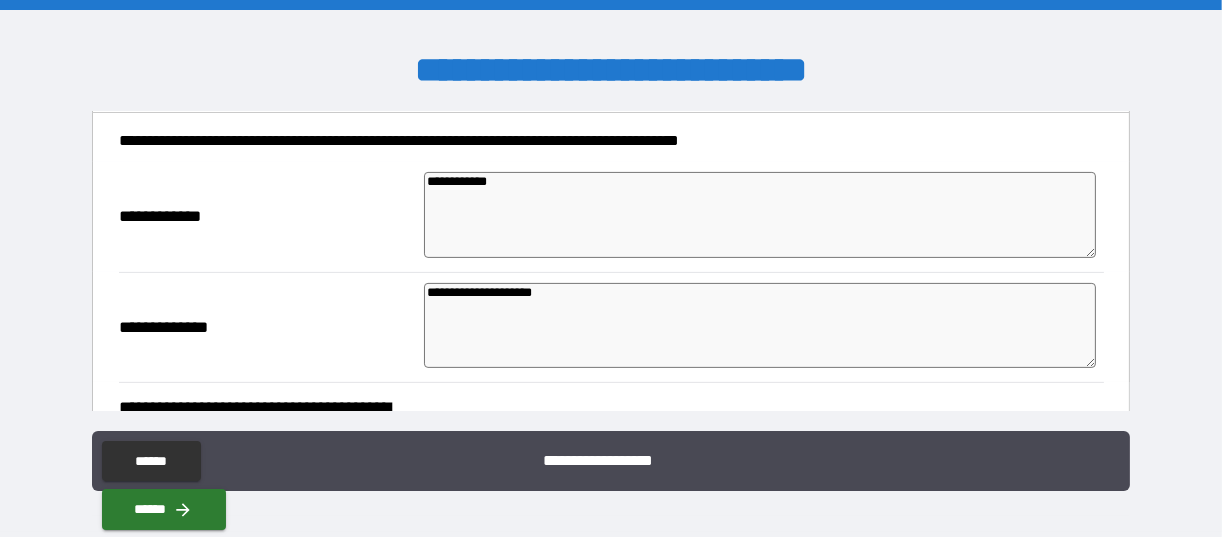 type on "*" 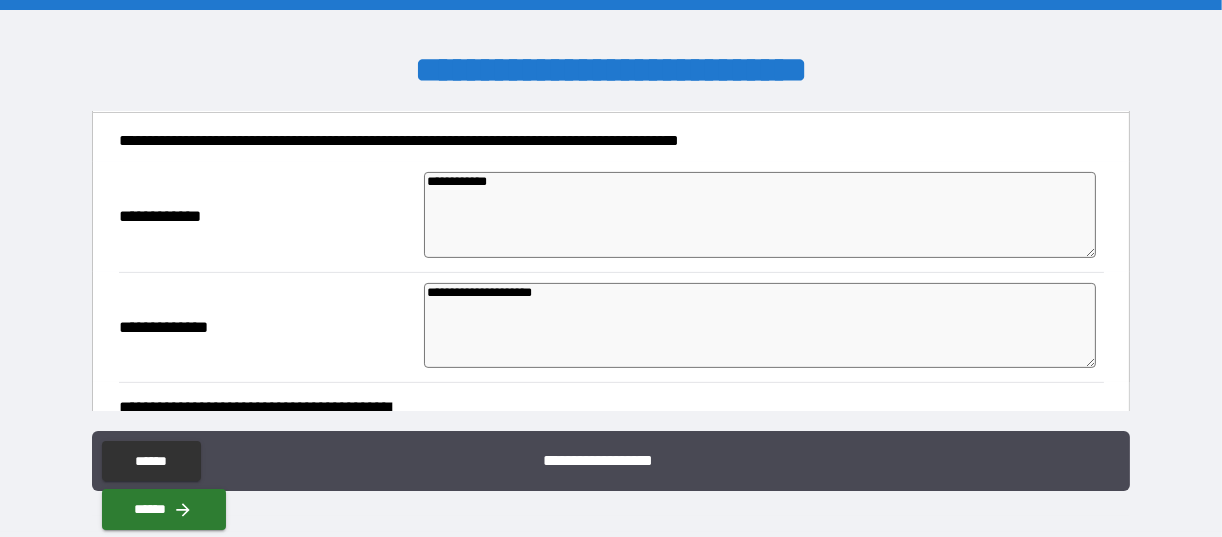 type on "*" 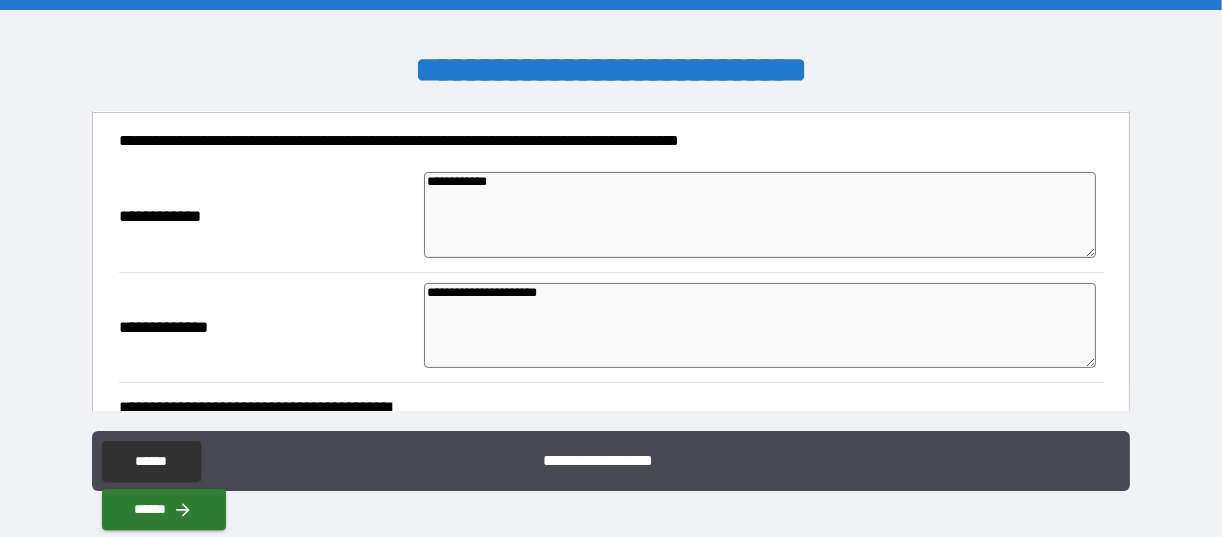 type on "*" 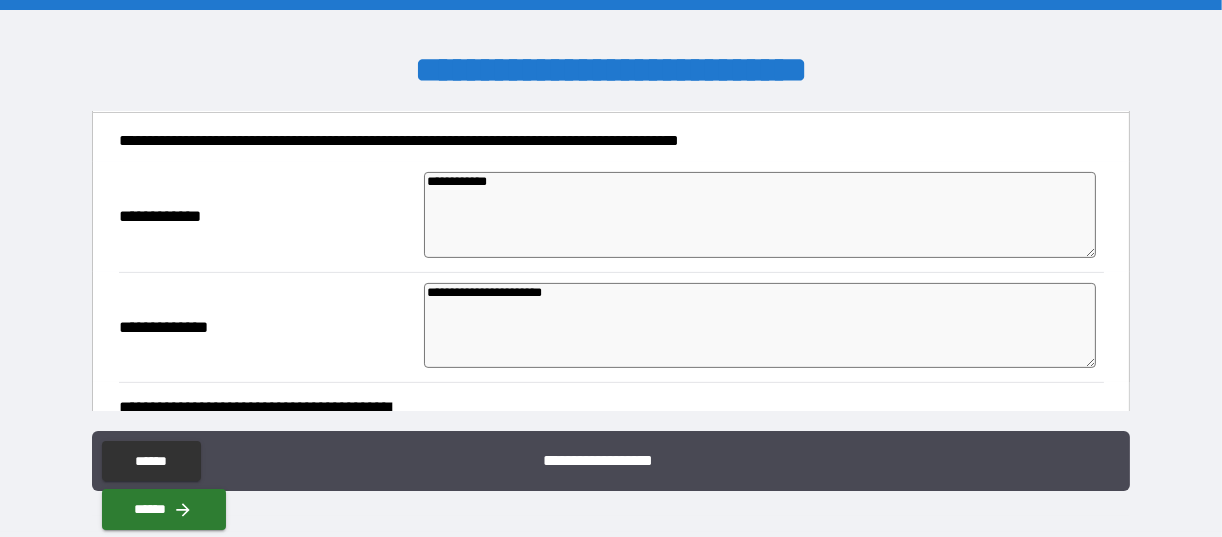 type on "*" 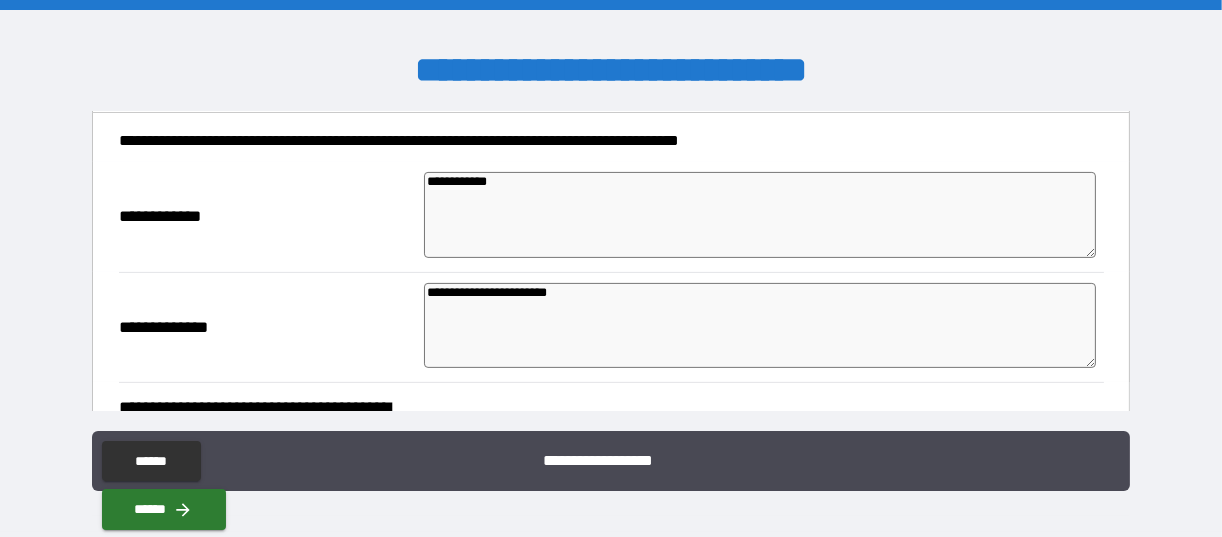 type on "*" 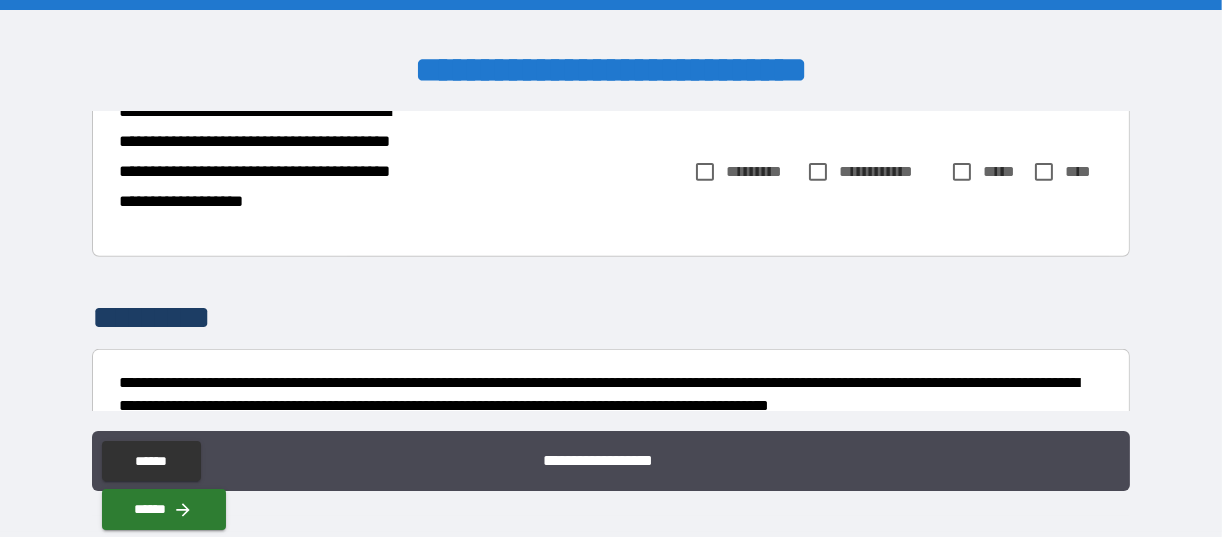 scroll, scrollTop: 1062, scrollLeft: 0, axis: vertical 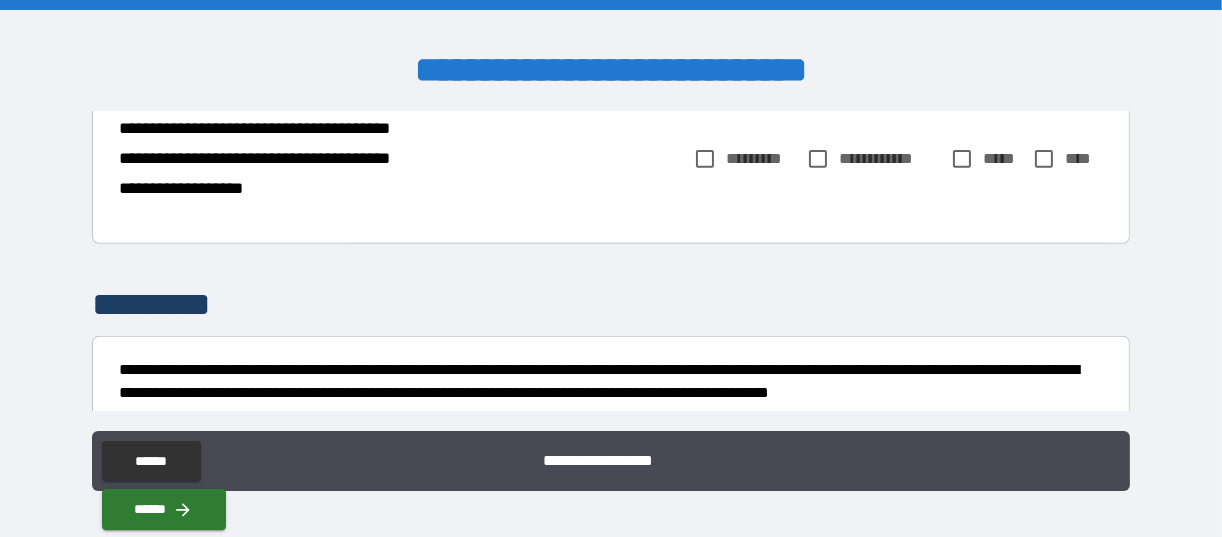 type on "**********" 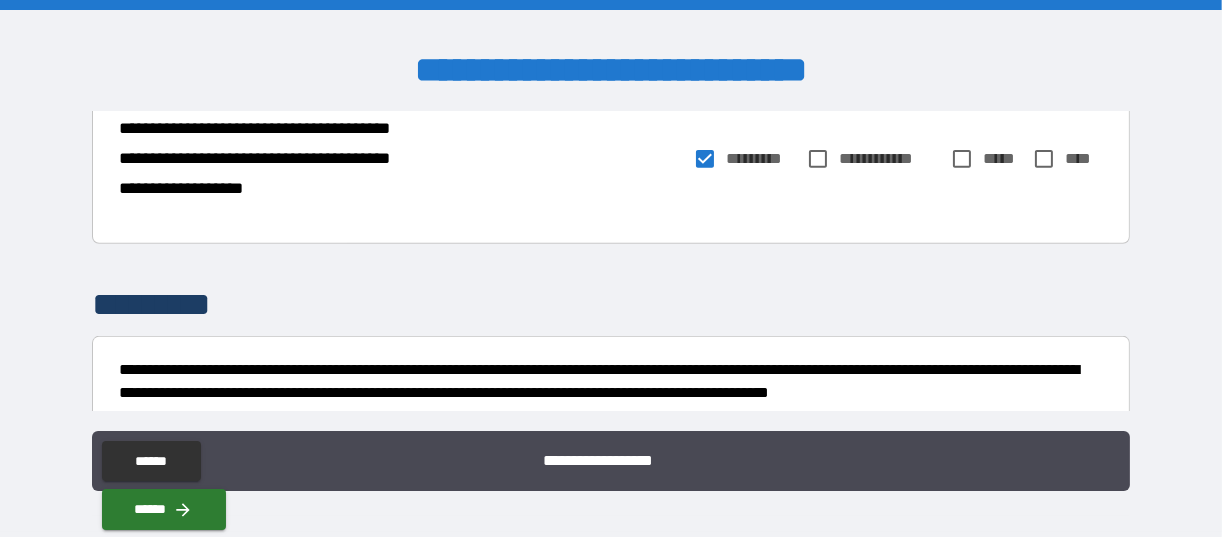 type on "*" 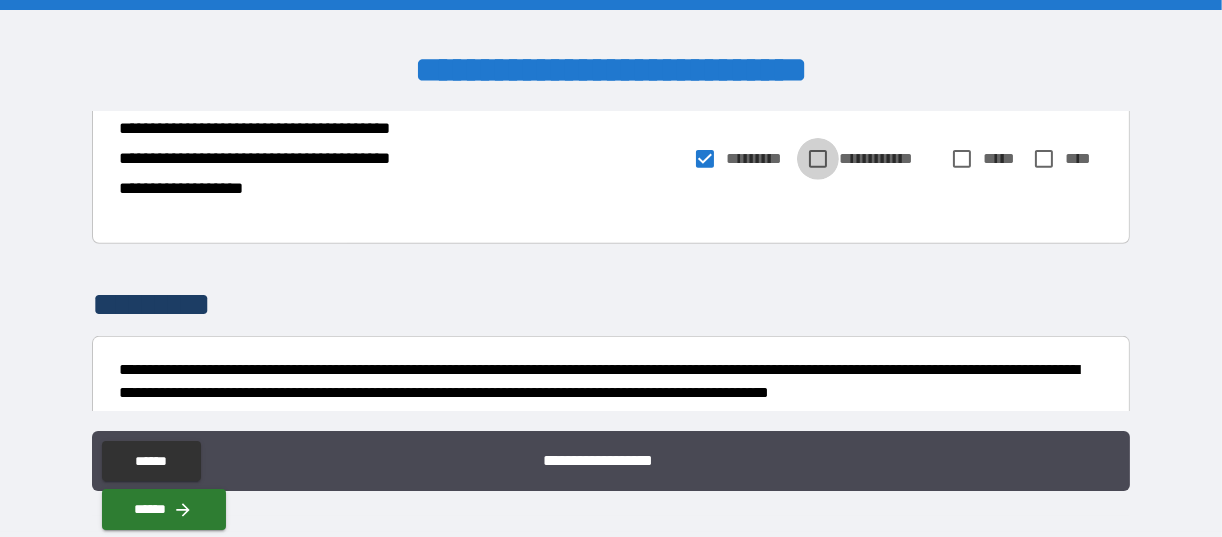 type on "*" 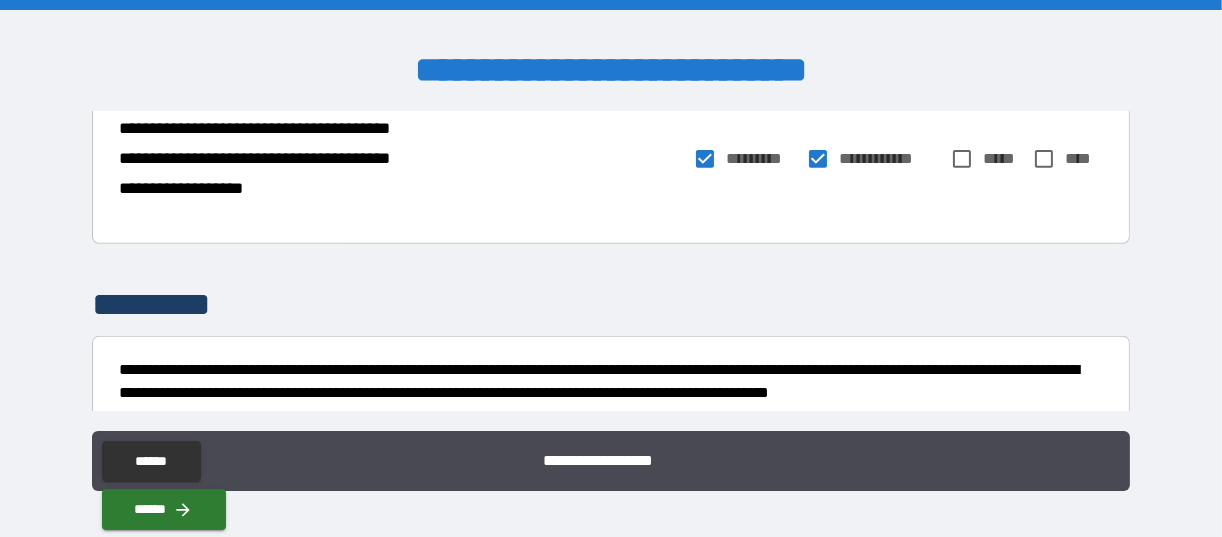 type on "*" 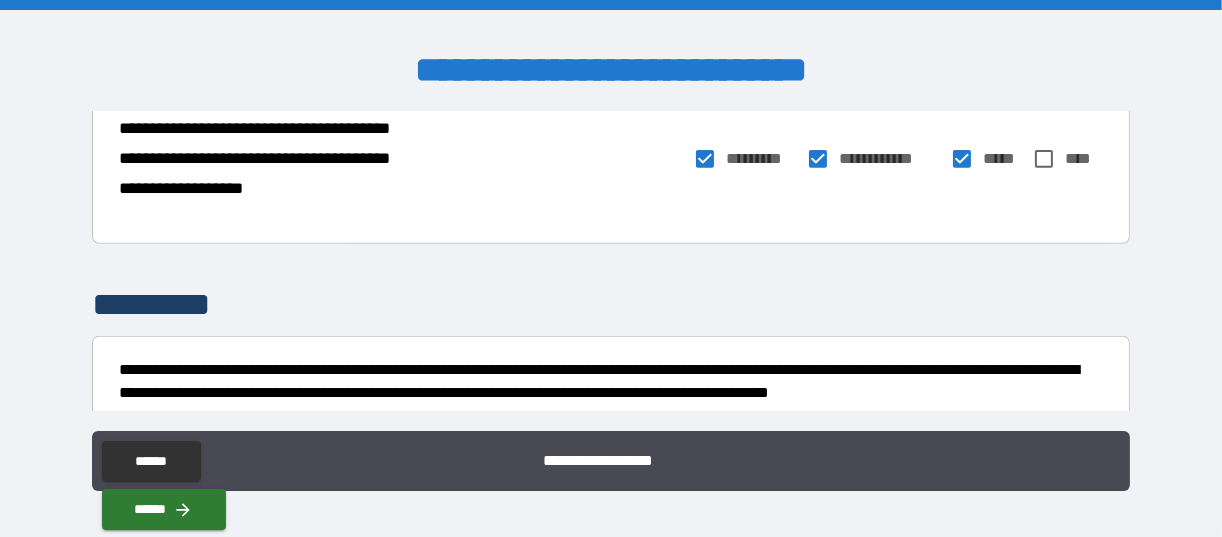 type 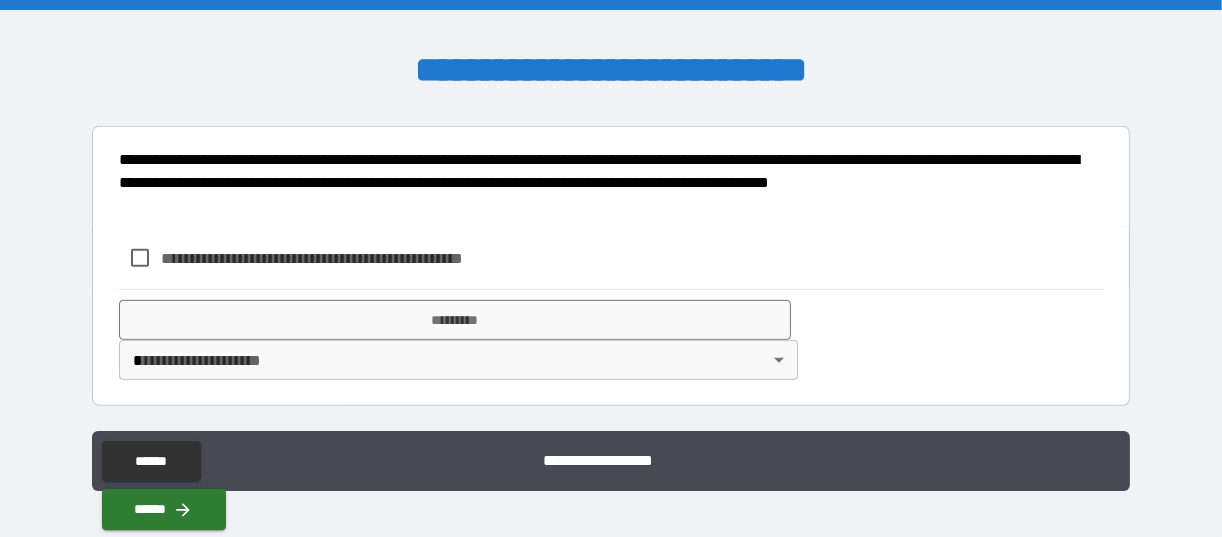 scroll, scrollTop: 1334, scrollLeft: 0, axis: vertical 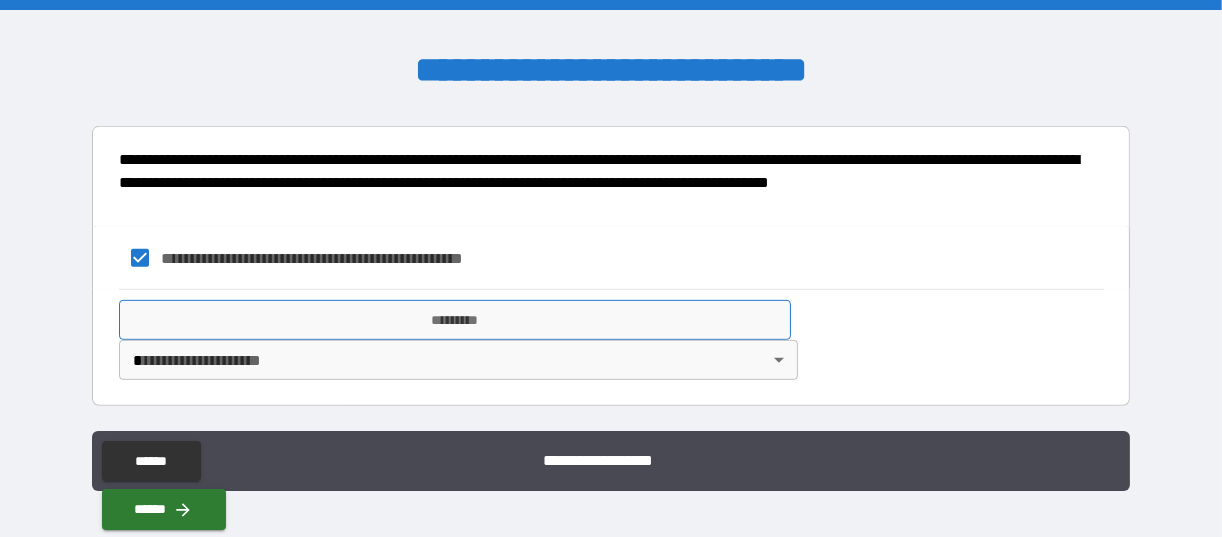 click on "*********" at bounding box center [455, 320] 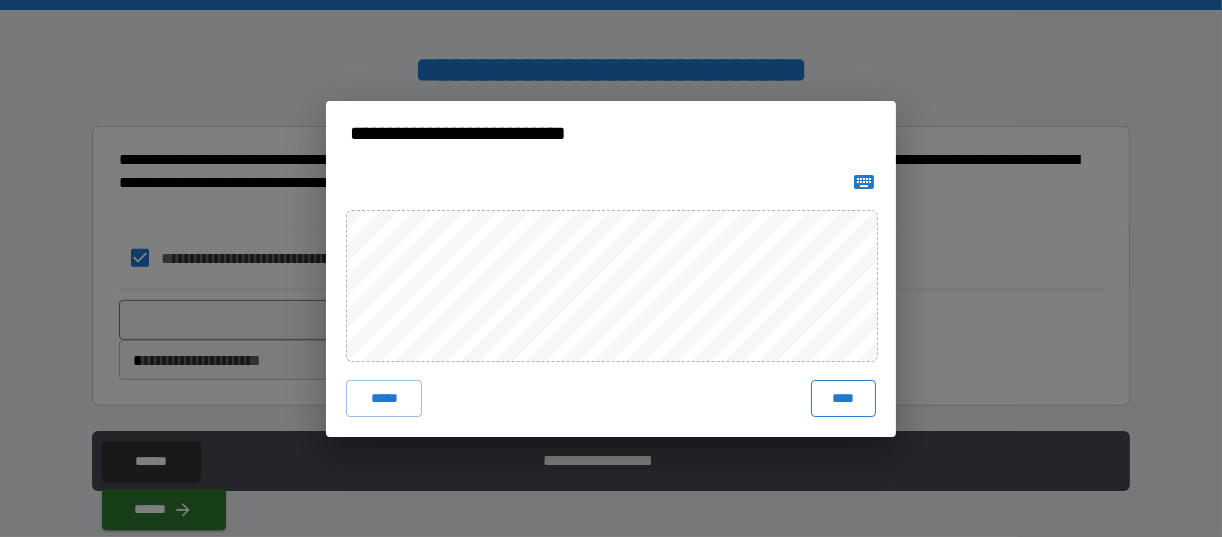 click on "****" at bounding box center [843, 398] 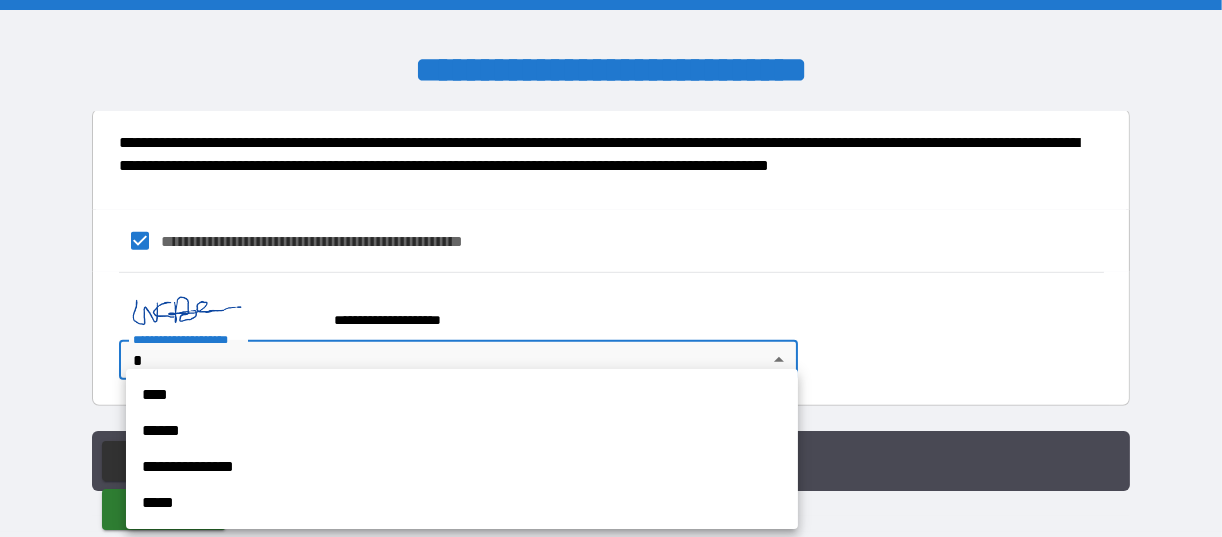 click on "**********" at bounding box center (611, 268) 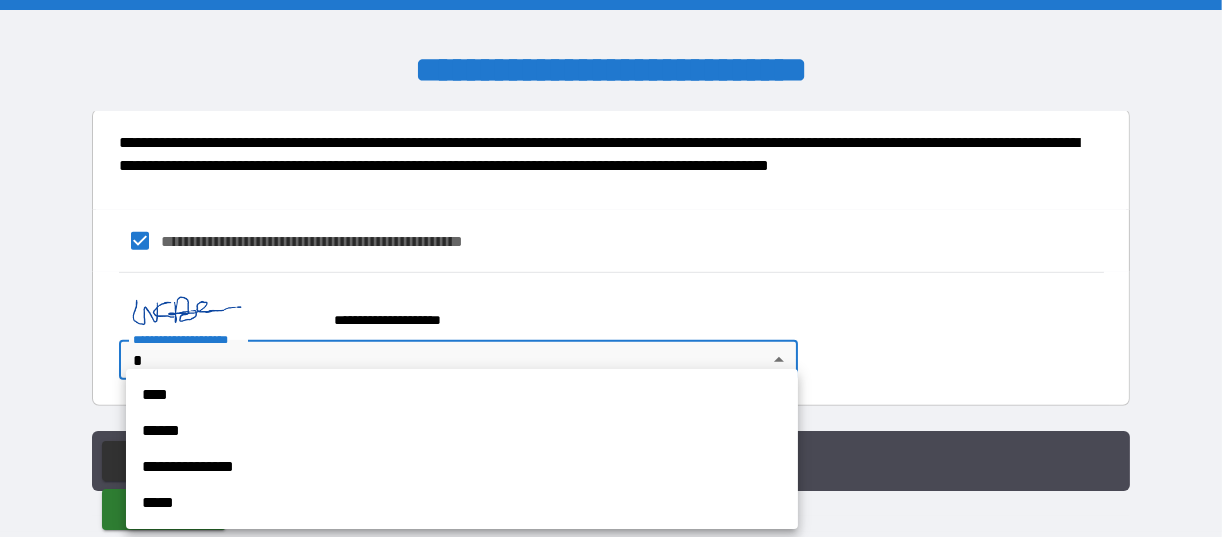 click on "****" at bounding box center (462, 395) 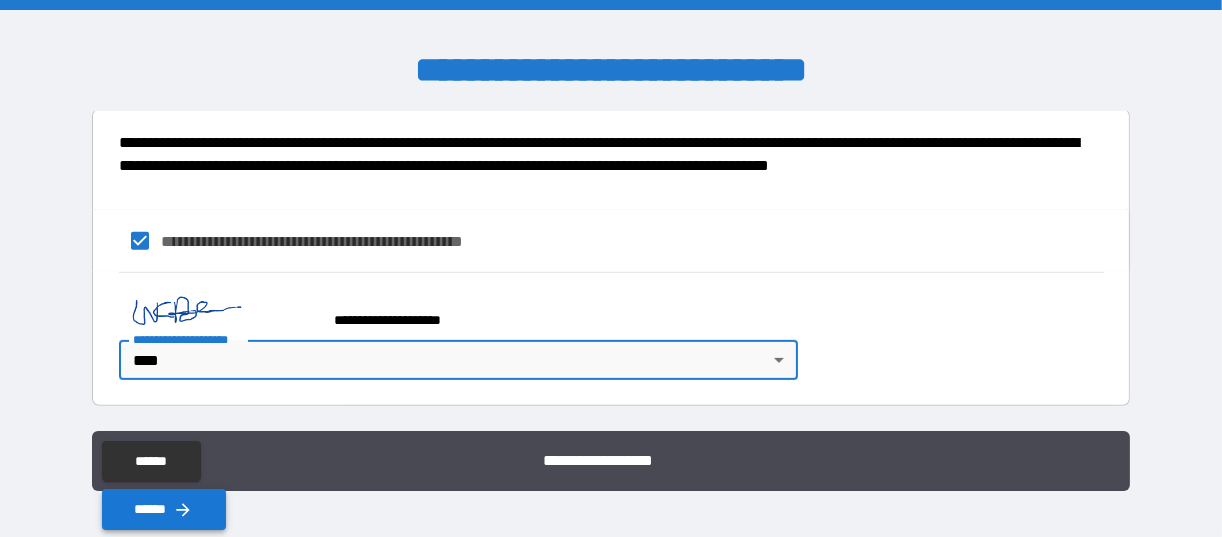 click on "******" at bounding box center [164, 509] 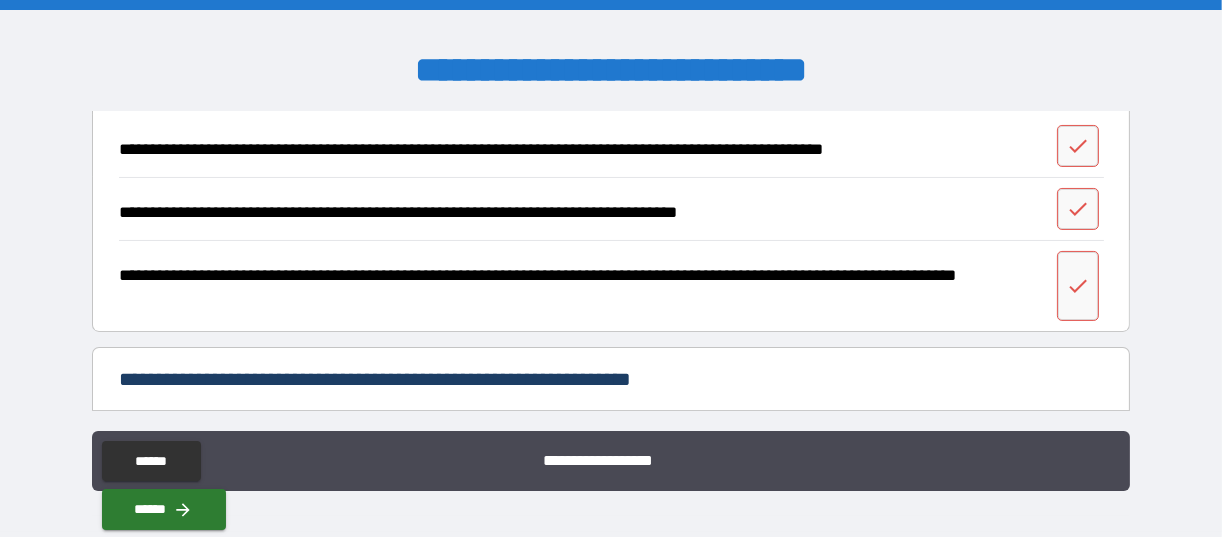 scroll, scrollTop: 481, scrollLeft: 0, axis: vertical 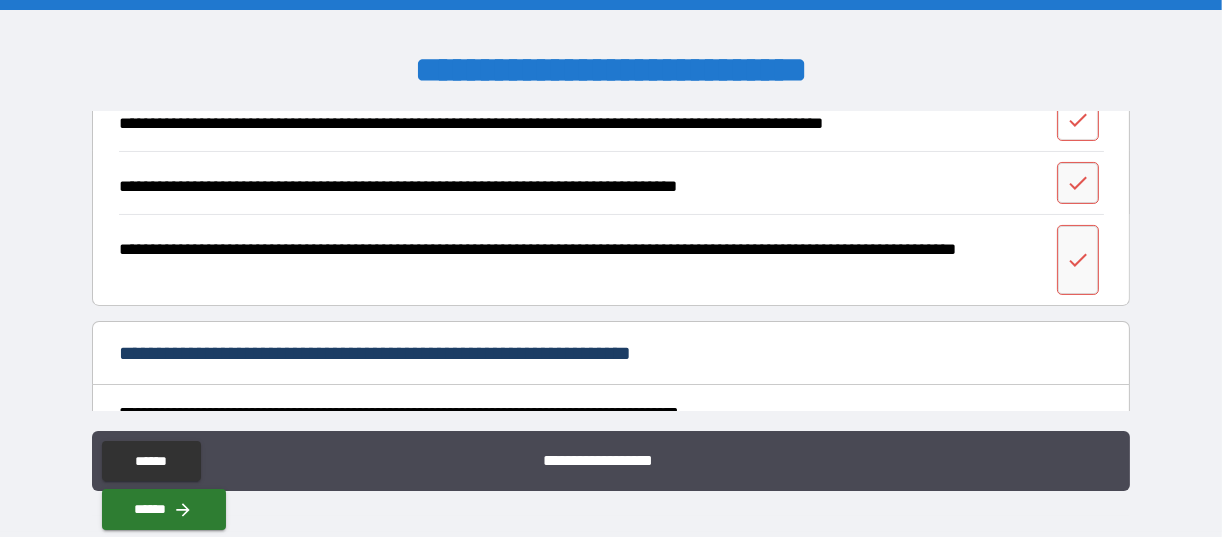 click 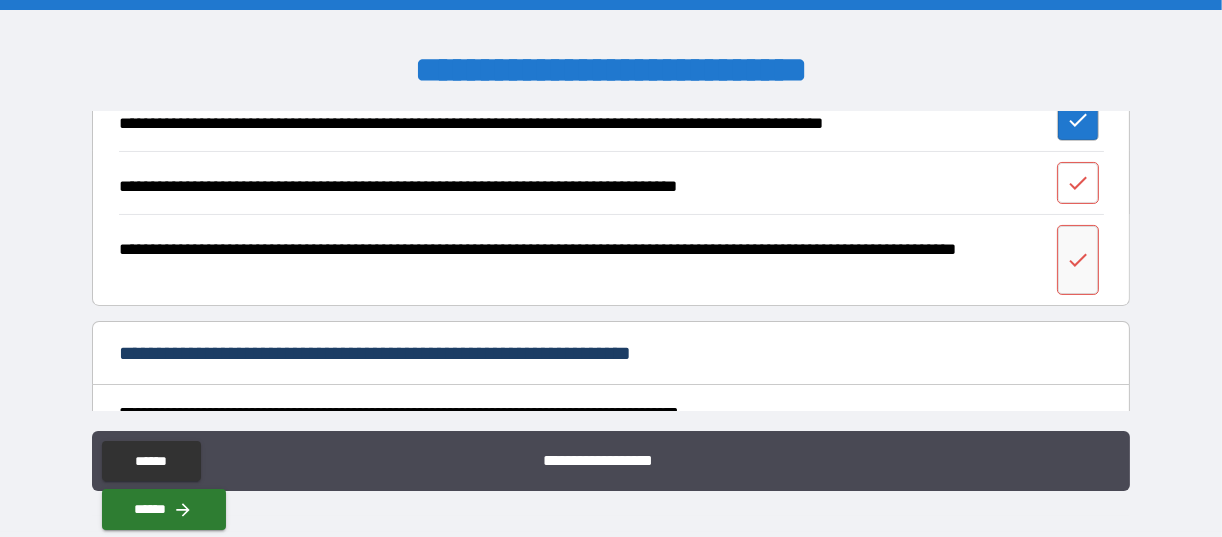 click 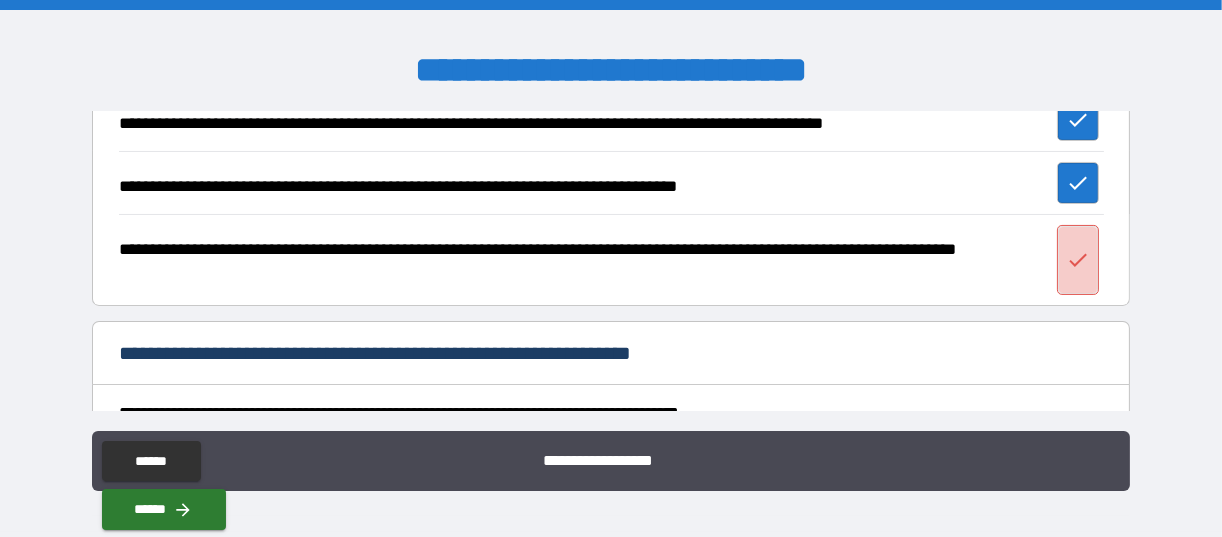 click at bounding box center [1078, 259] 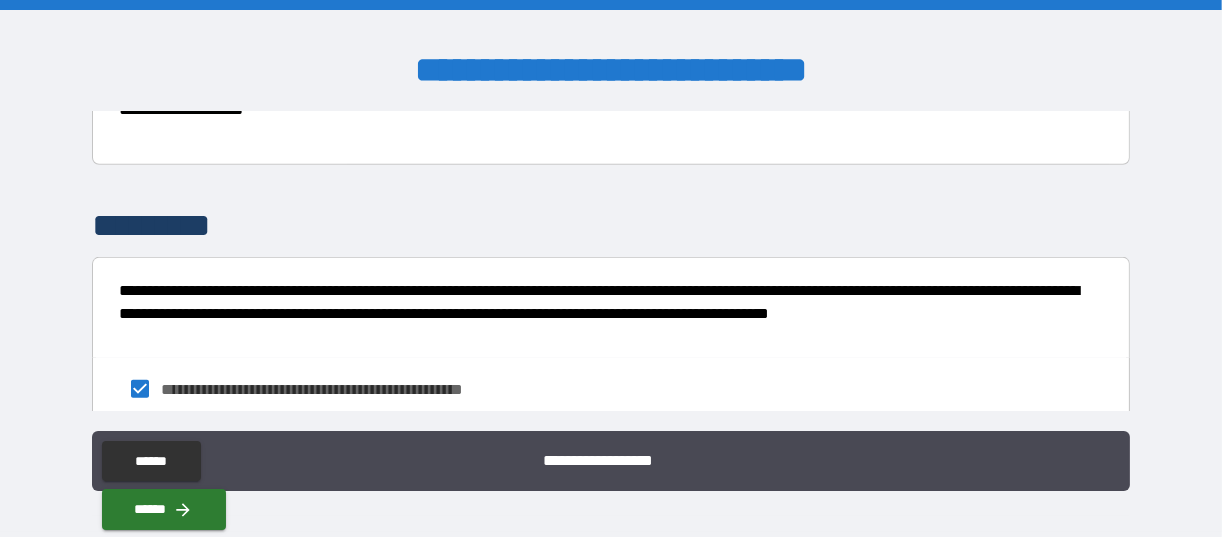 scroll, scrollTop: 1351, scrollLeft: 0, axis: vertical 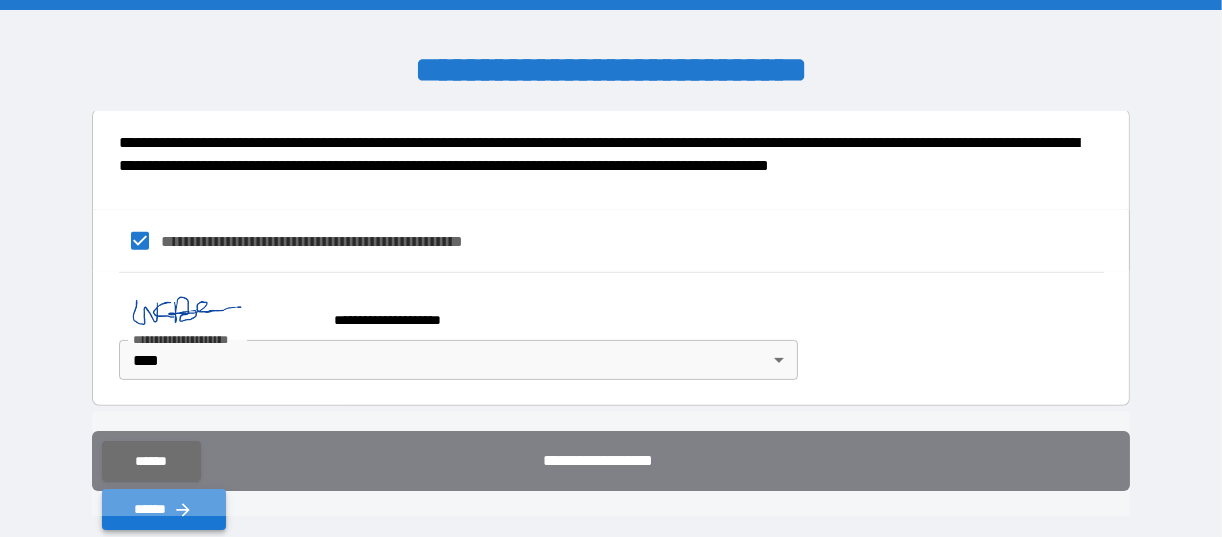 click on "******" at bounding box center [164, 509] 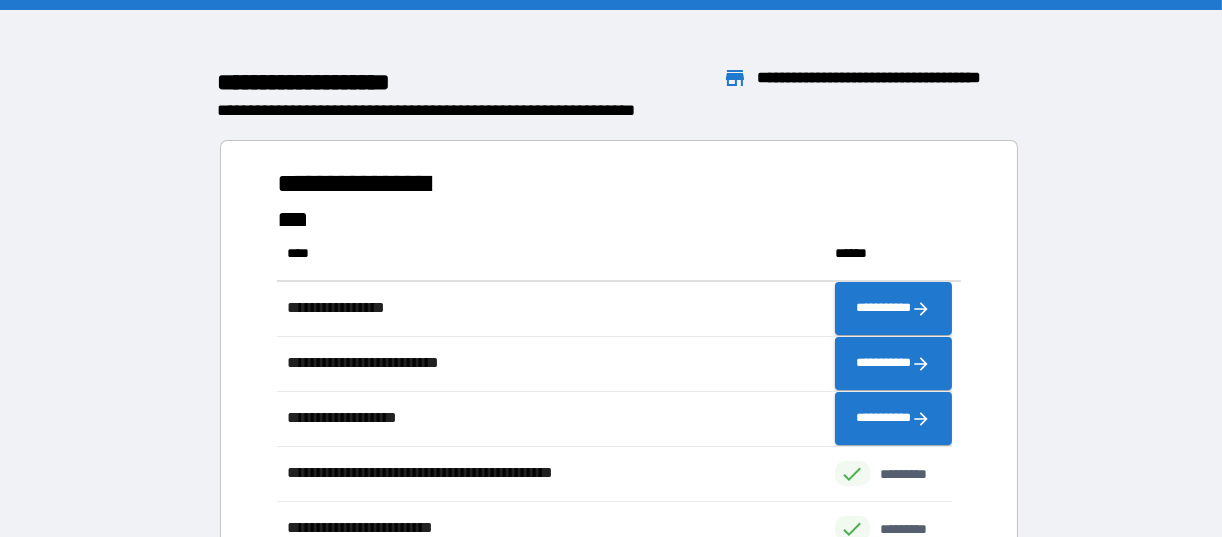 scroll, scrollTop: 425, scrollLeft: 660, axis: both 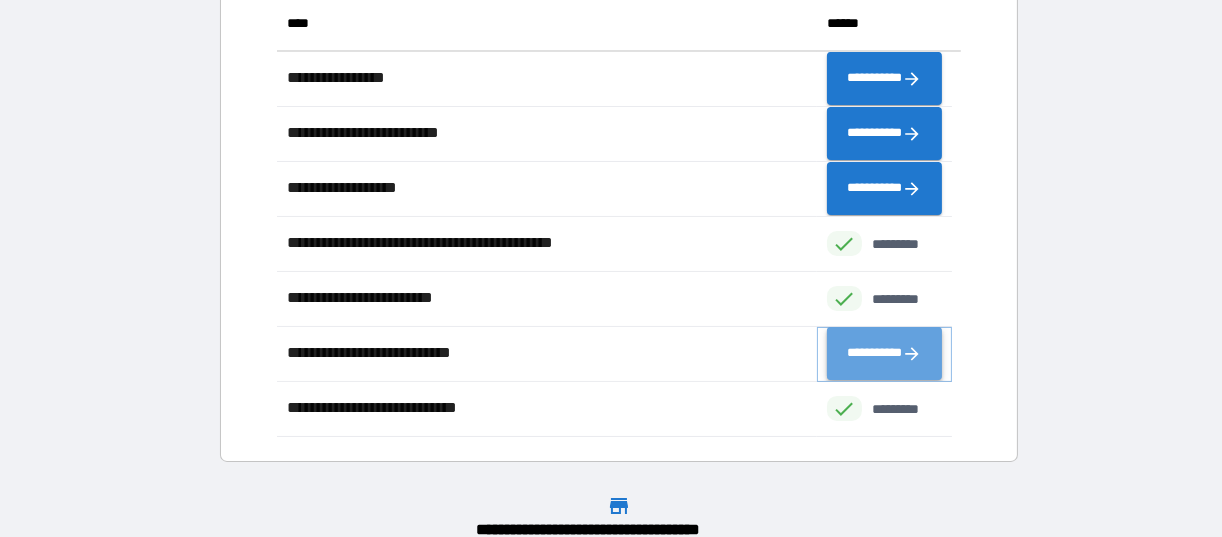 click on "**********" at bounding box center (884, 353) 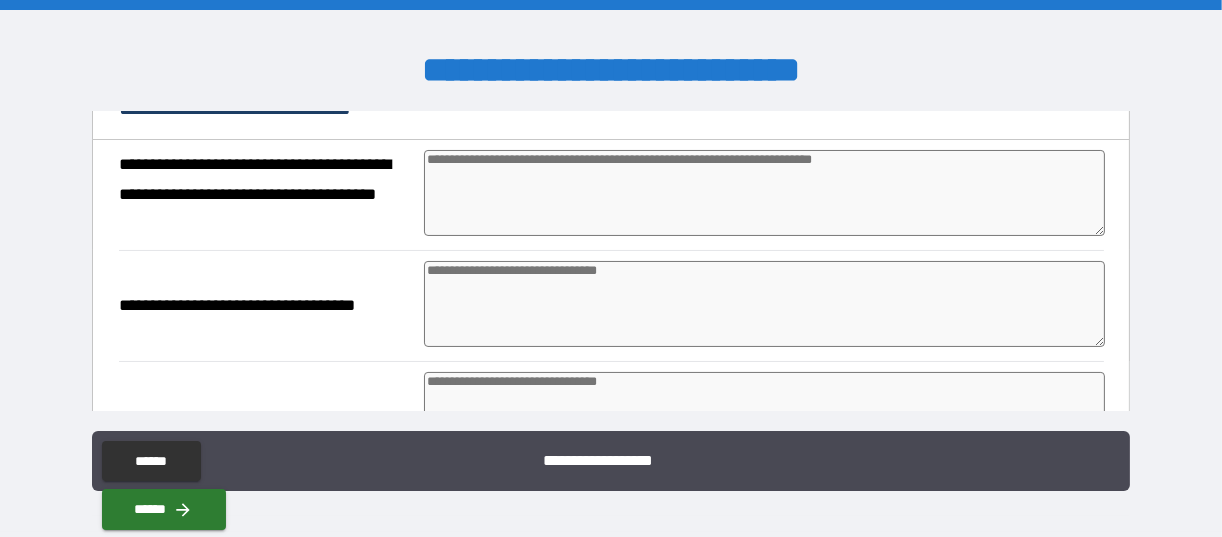 scroll, scrollTop: 332, scrollLeft: 0, axis: vertical 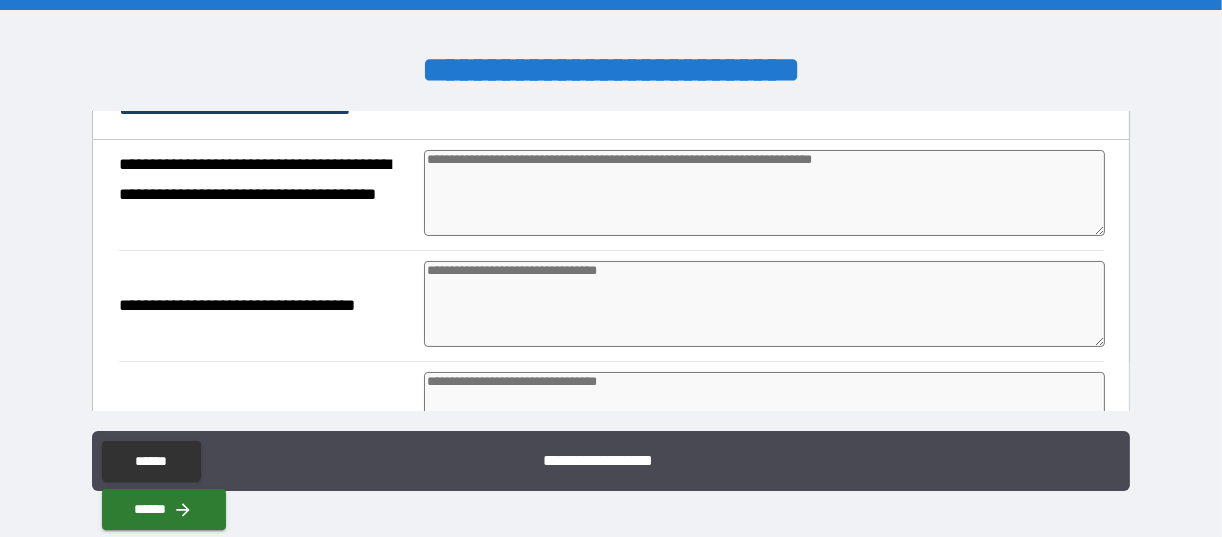 click at bounding box center [764, 193] 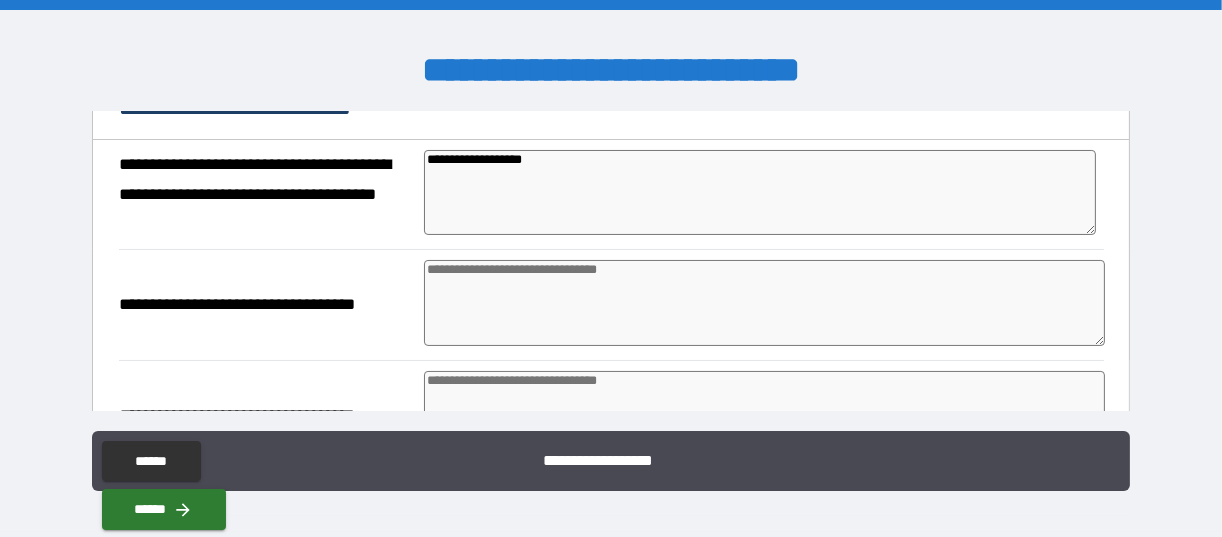 click on "**********" at bounding box center [760, 193] 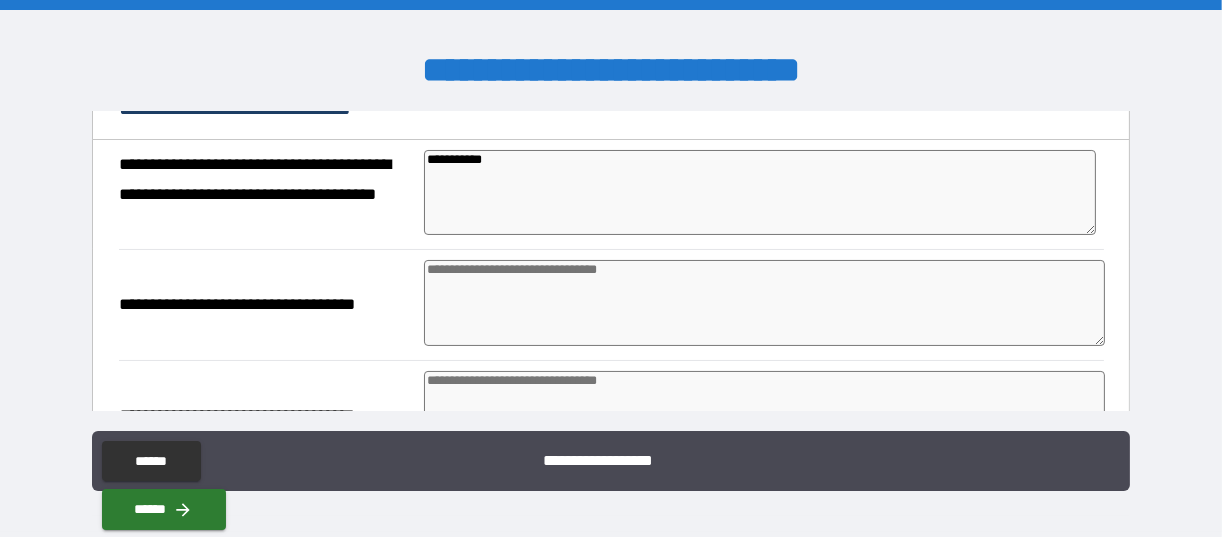 click at bounding box center (764, 303) 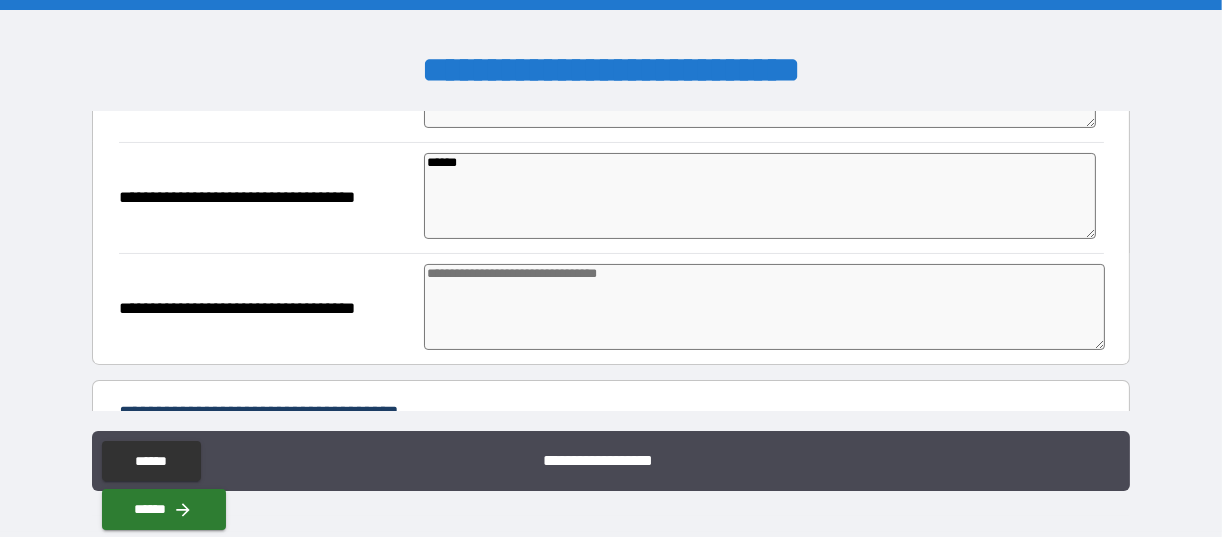 scroll, scrollTop: 519, scrollLeft: 0, axis: vertical 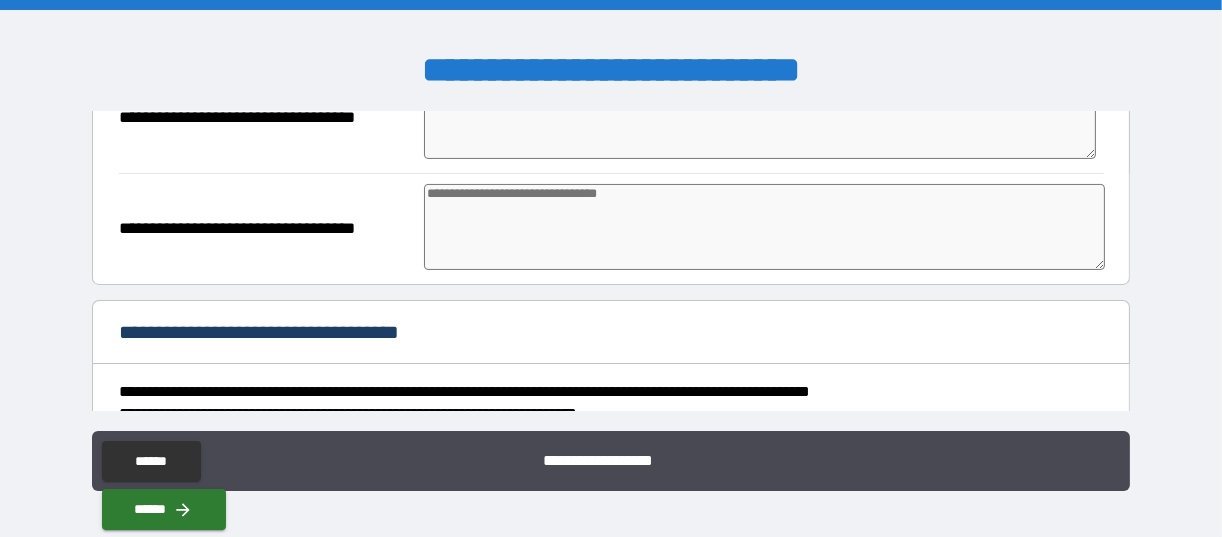 click at bounding box center [764, 227] 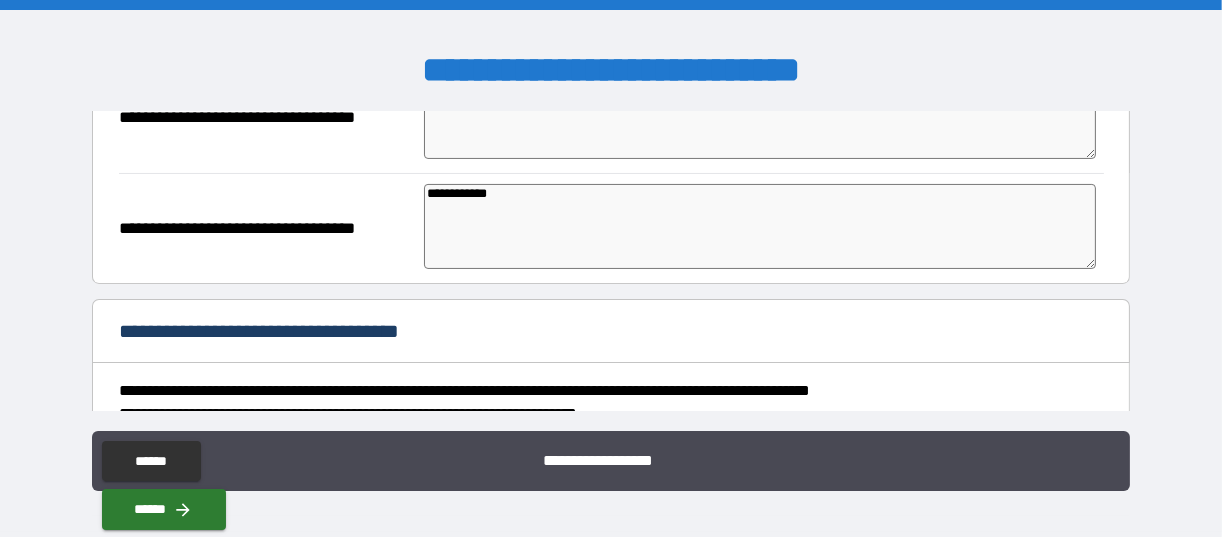 click on "**********" at bounding box center (611, 261) 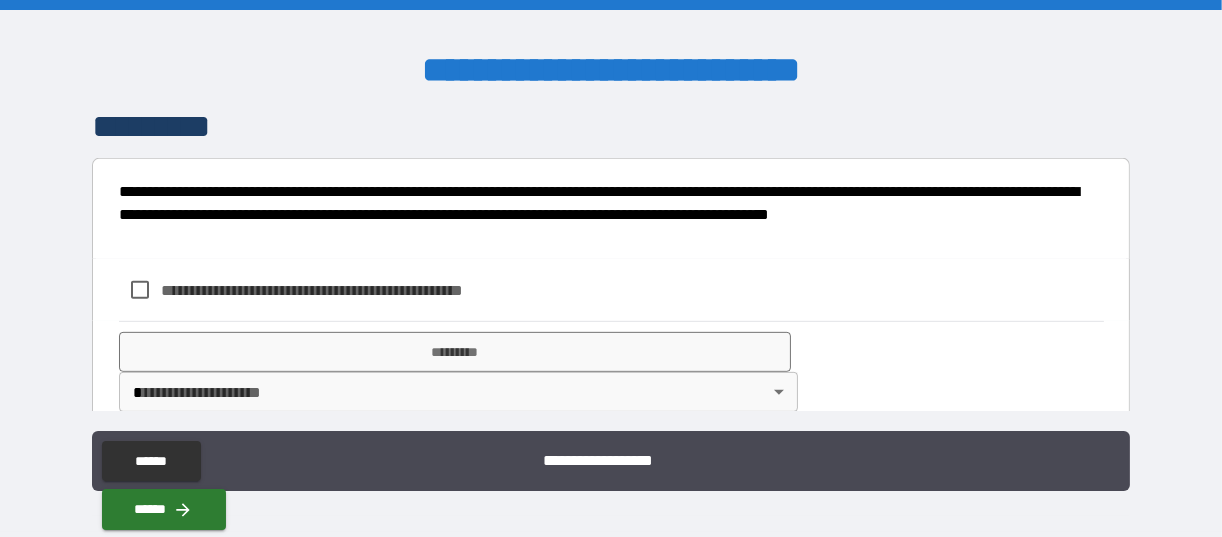 scroll, scrollTop: 1074, scrollLeft: 0, axis: vertical 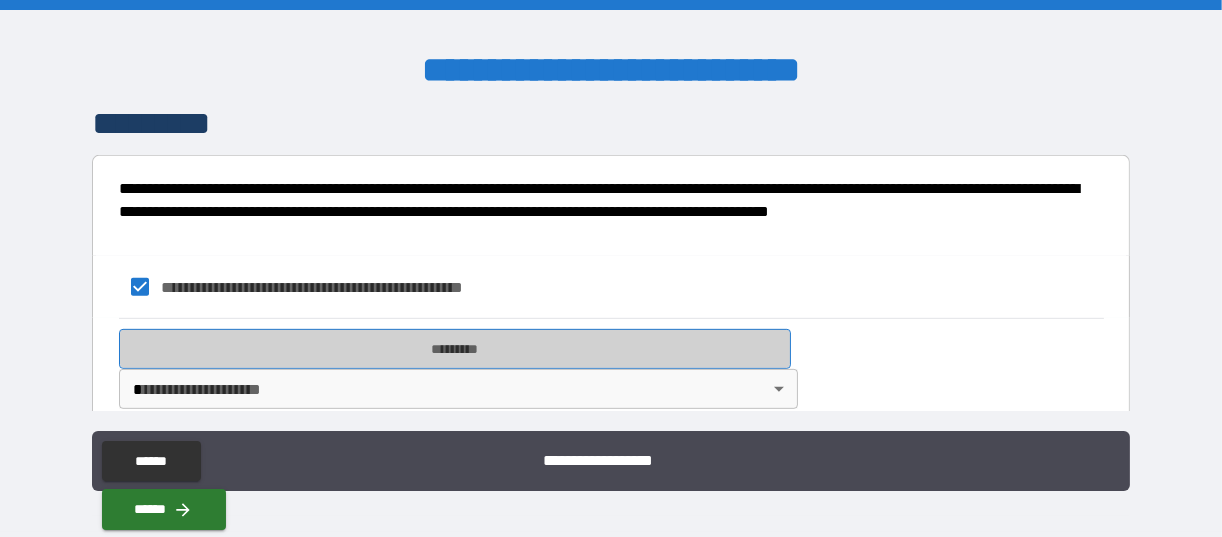 click on "*********" at bounding box center [455, 349] 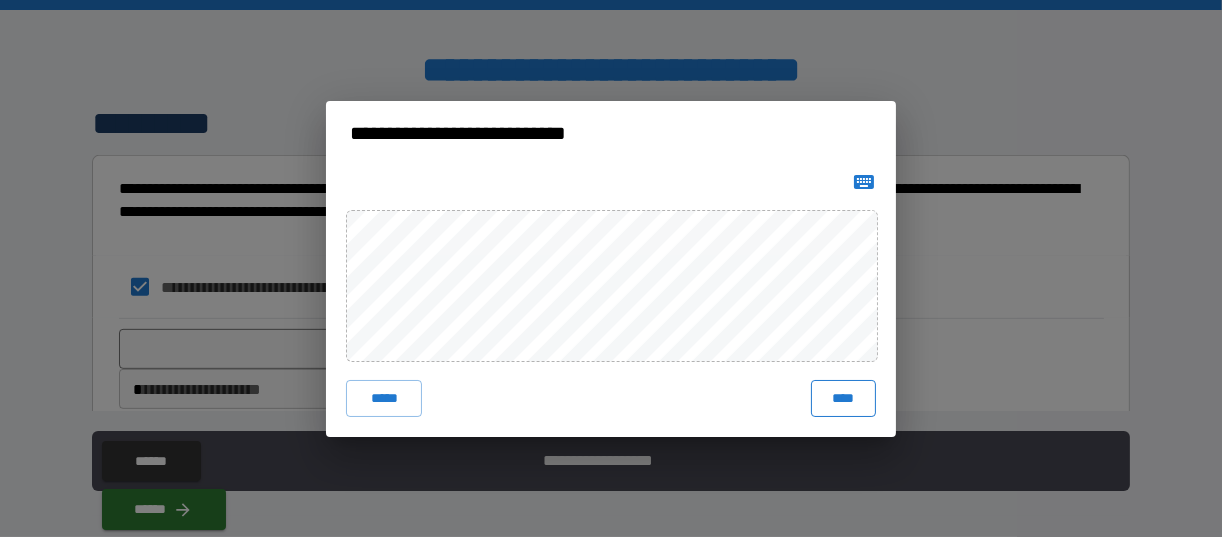 click on "****" at bounding box center [843, 398] 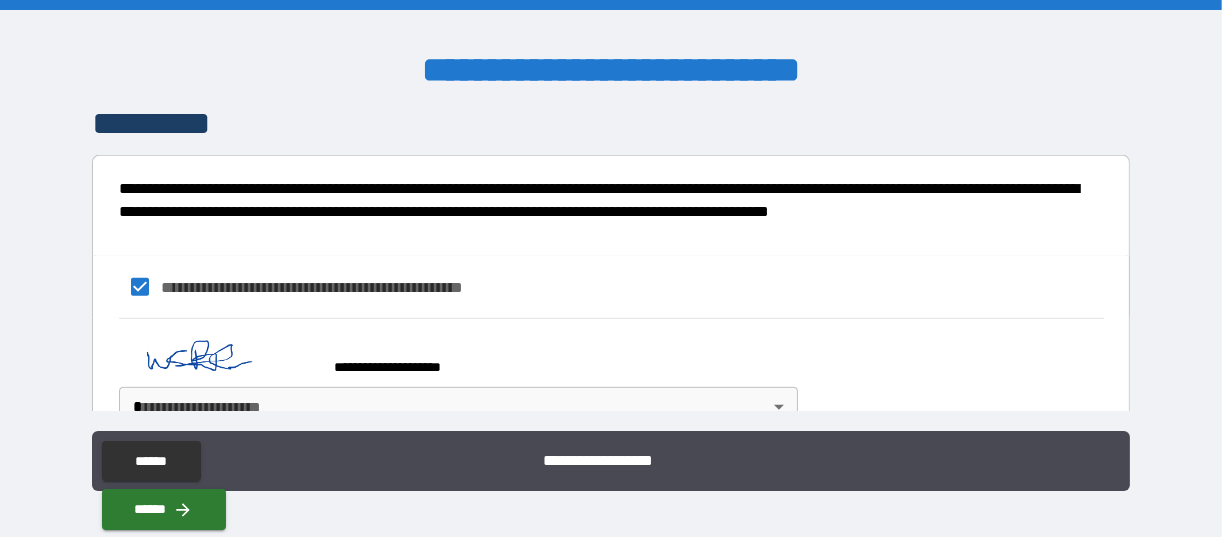 click on "**********" at bounding box center [611, 271] 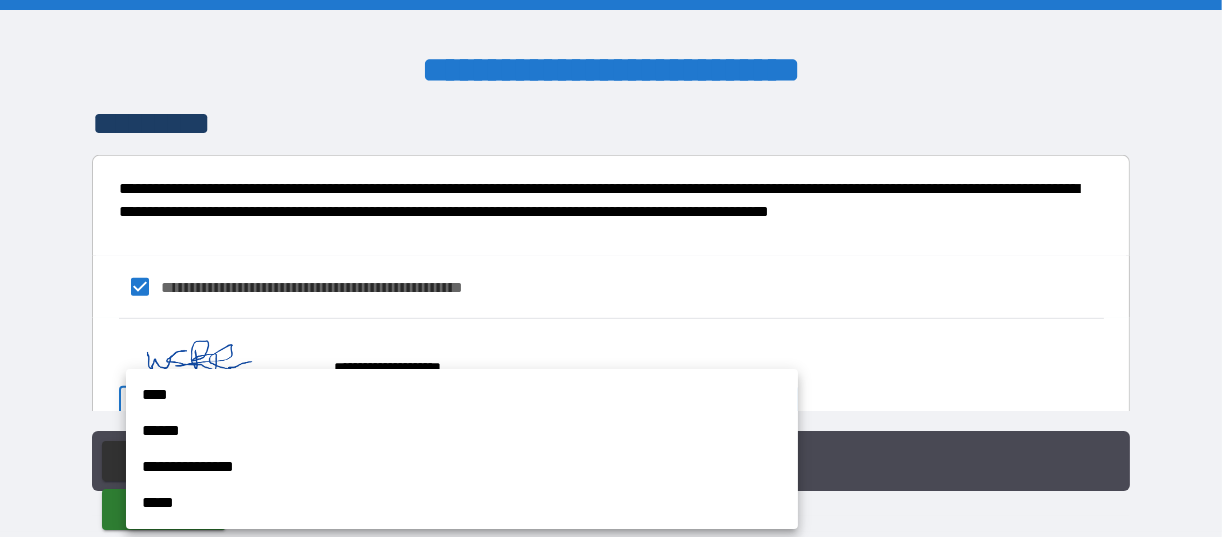 click on "**********" at bounding box center (611, 268) 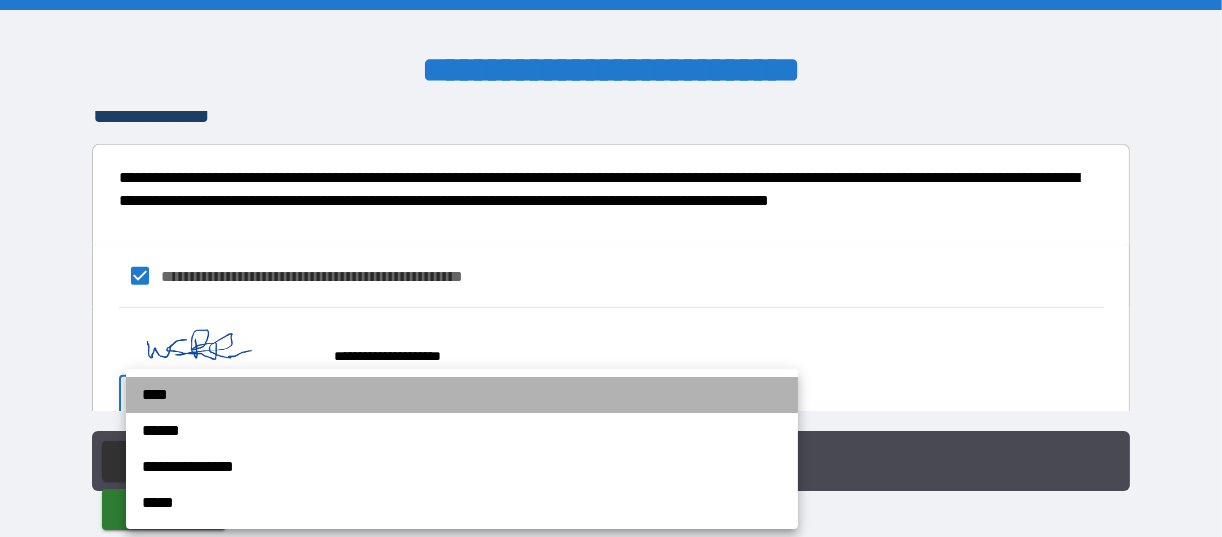 click on "****" at bounding box center (462, 395) 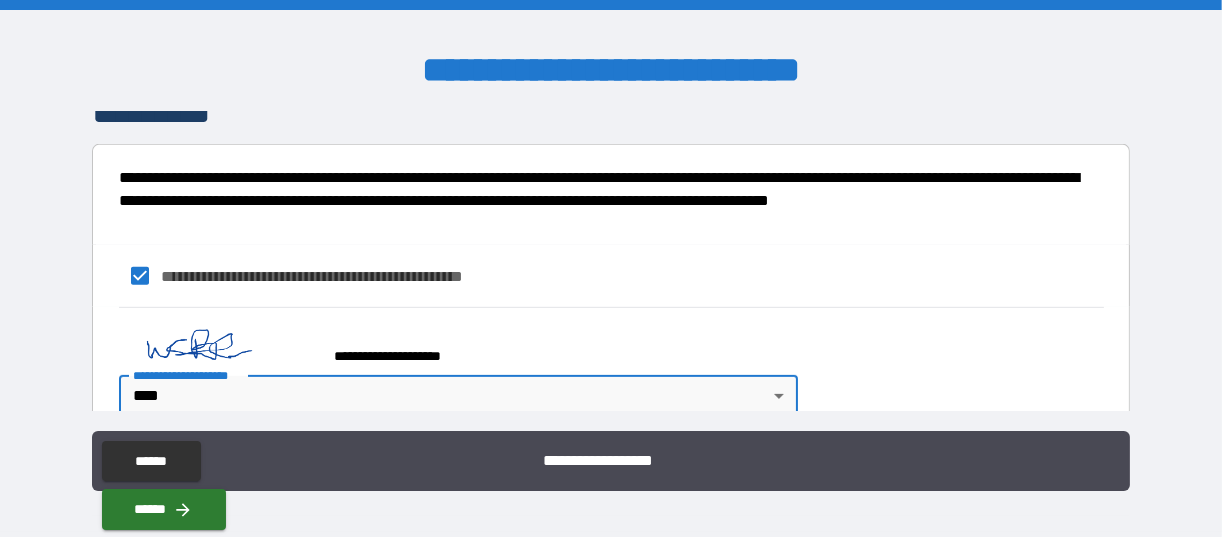 scroll, scrollTop: 1116, scrollLeft: 0, axis: vertical 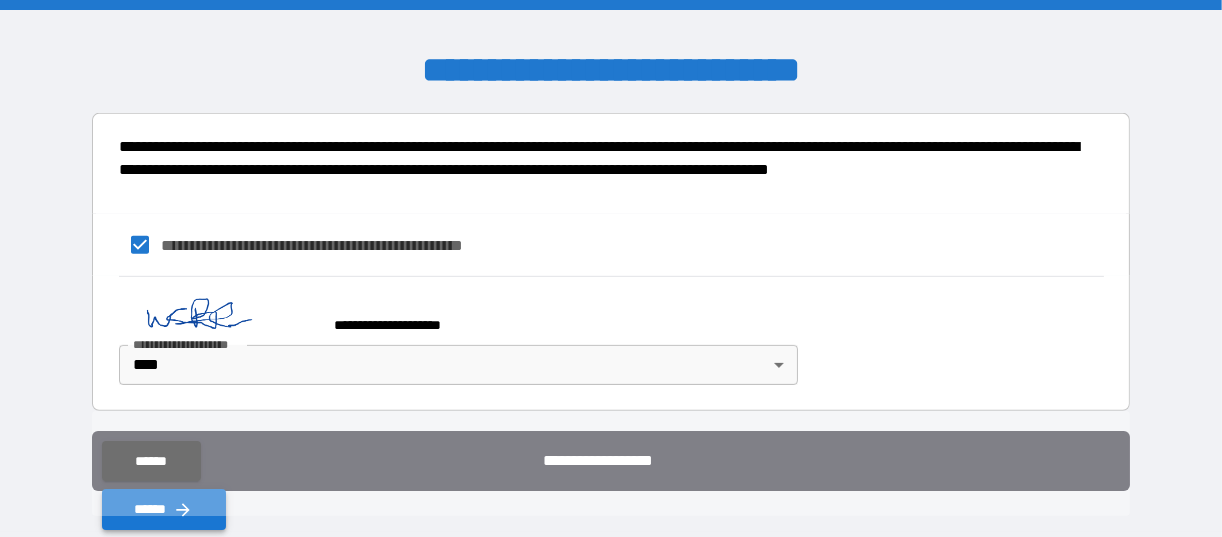 click on "******" at bounding box center (164, 509) 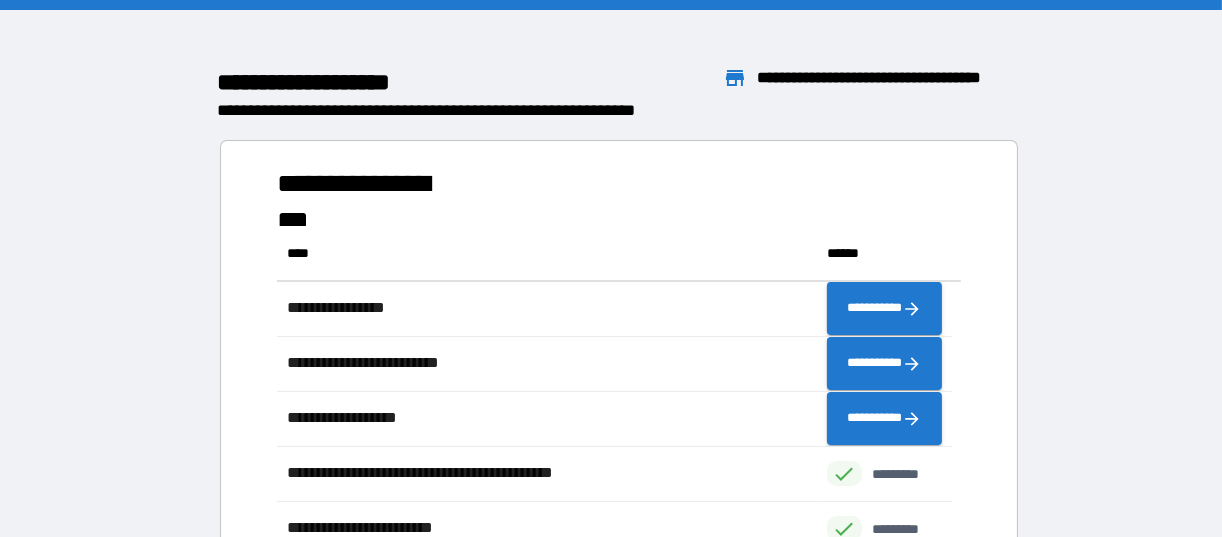 scroll, scrollTop: 16, scrollLeft: 16, axis: both 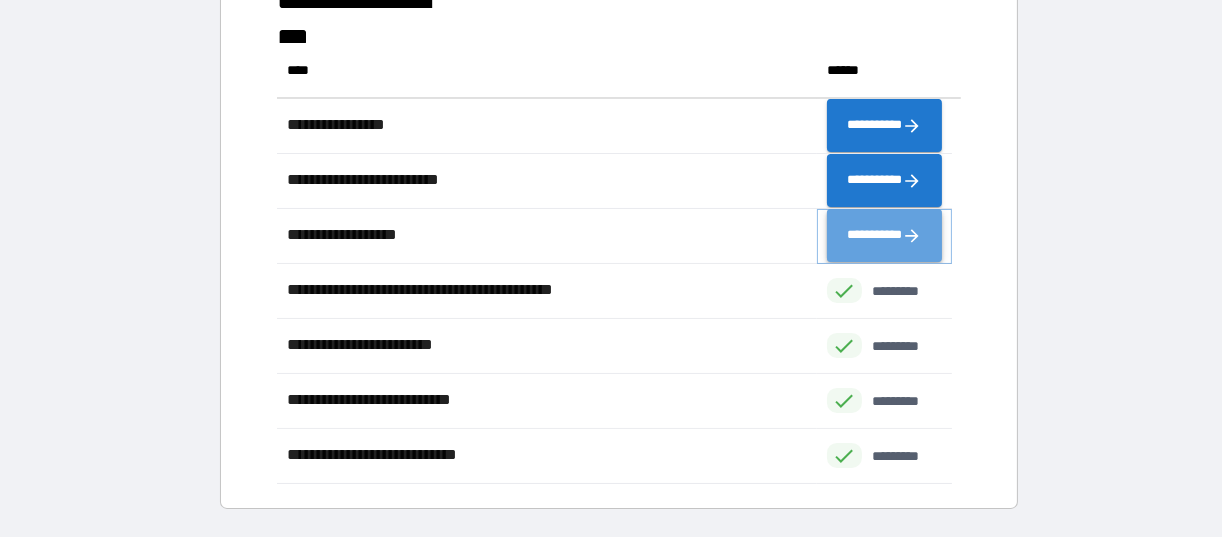 click on "**********" at bounding box center (884, 235) 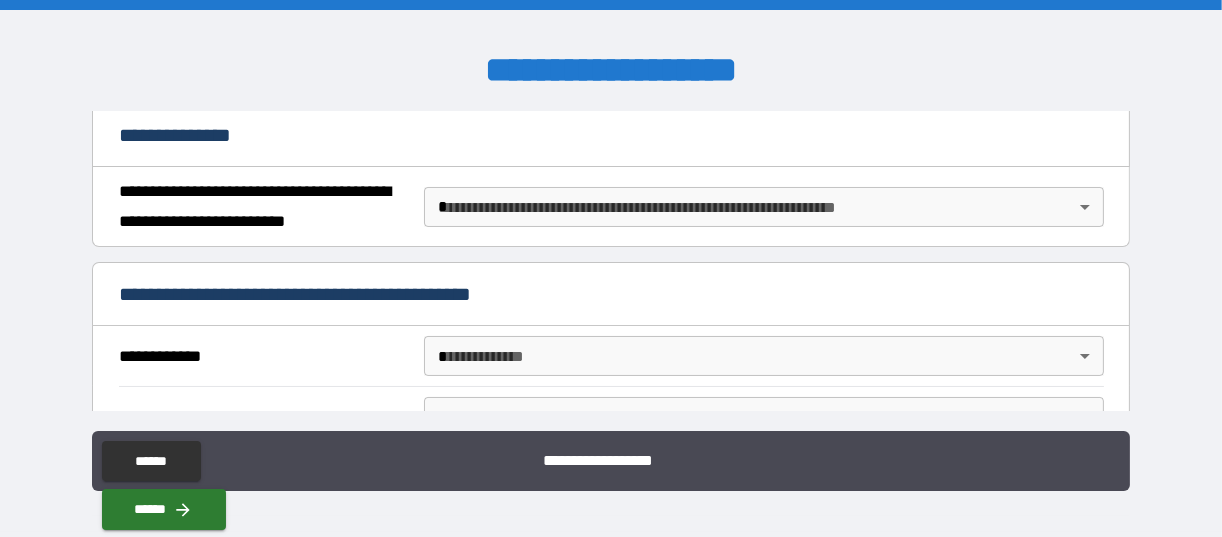scroll, scrollTop: 264, scrollLeft: 0, axis: vertical 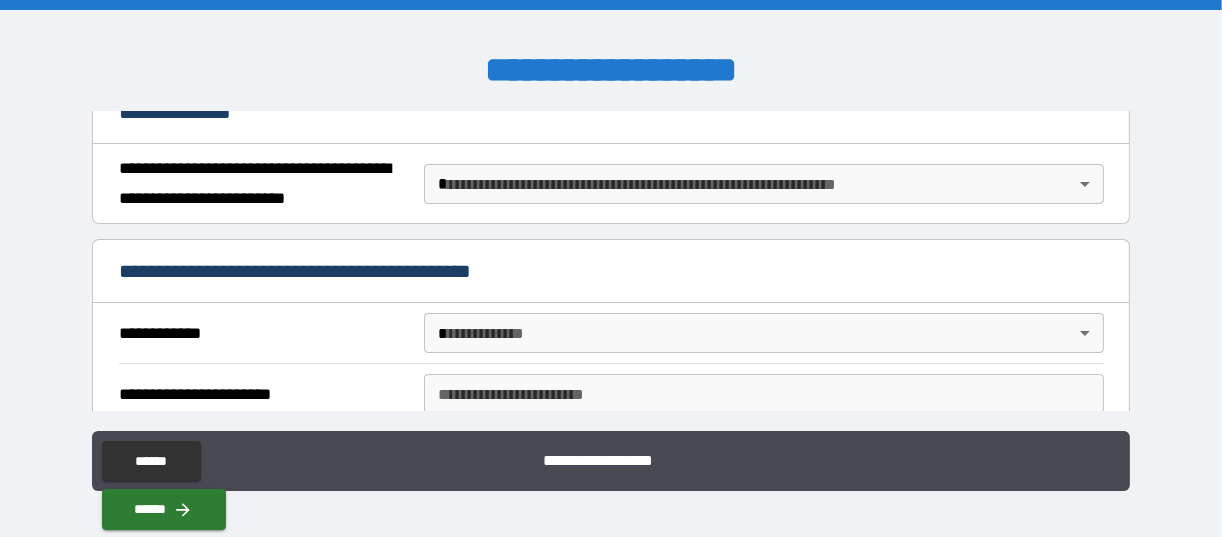 click on "**********" at bounding box center [611, 268] 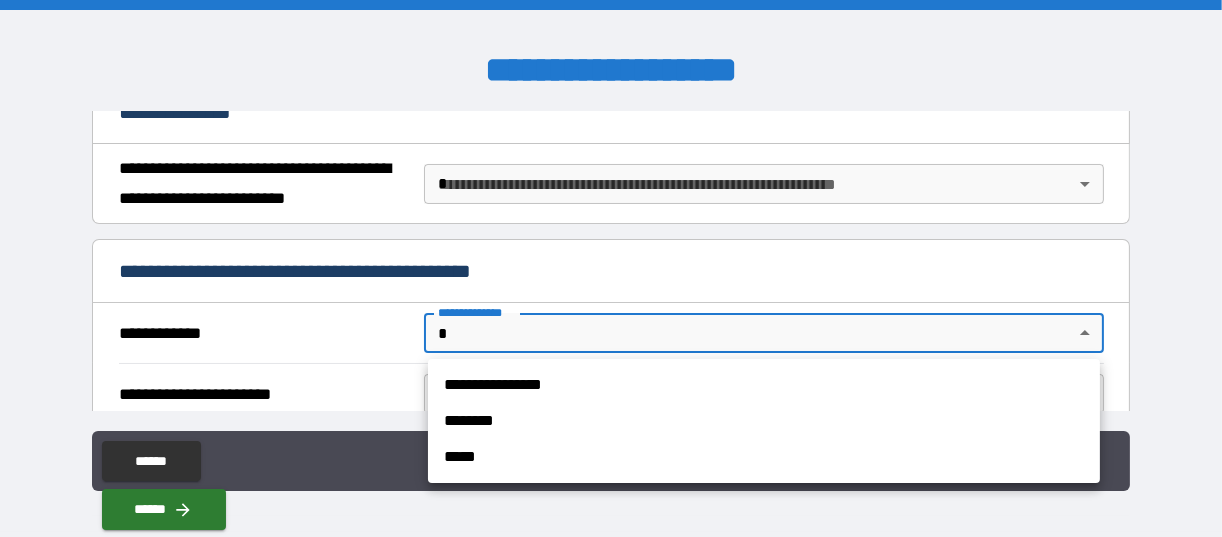 click on "**********" at bounding box center (764, 385) 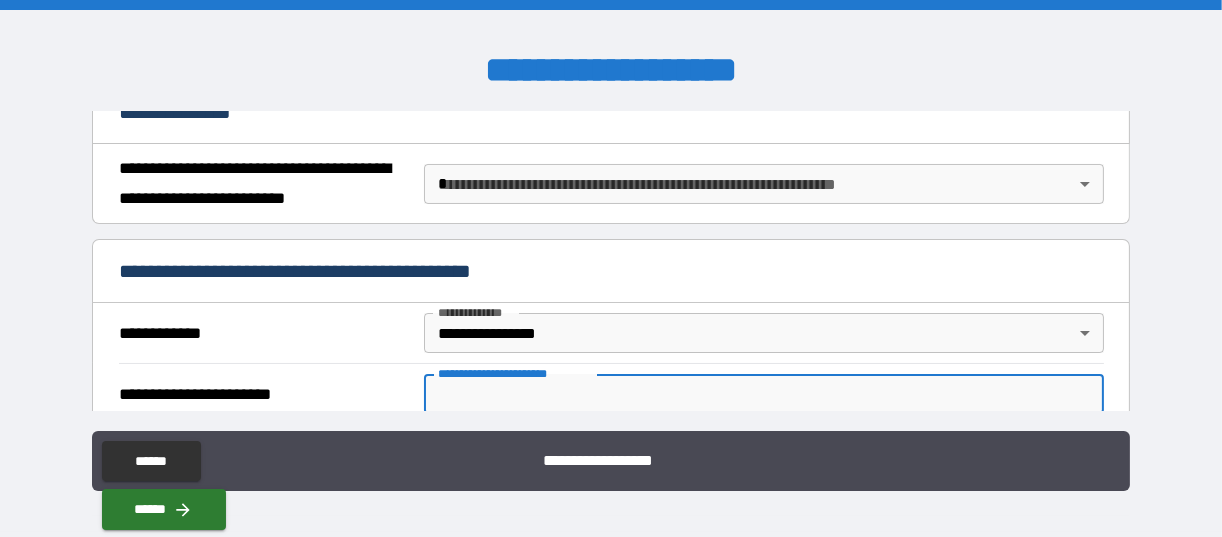 click on "**********" at bounding box center (764, 394) 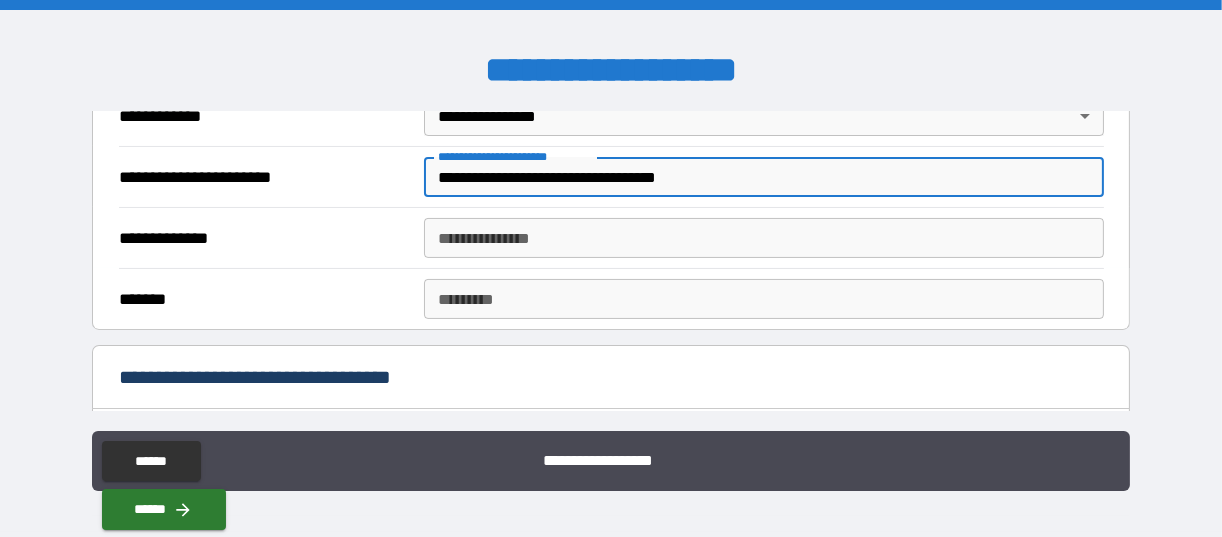 scroll, scrollTop: 497, scrollLeft: 0, axis: vertical 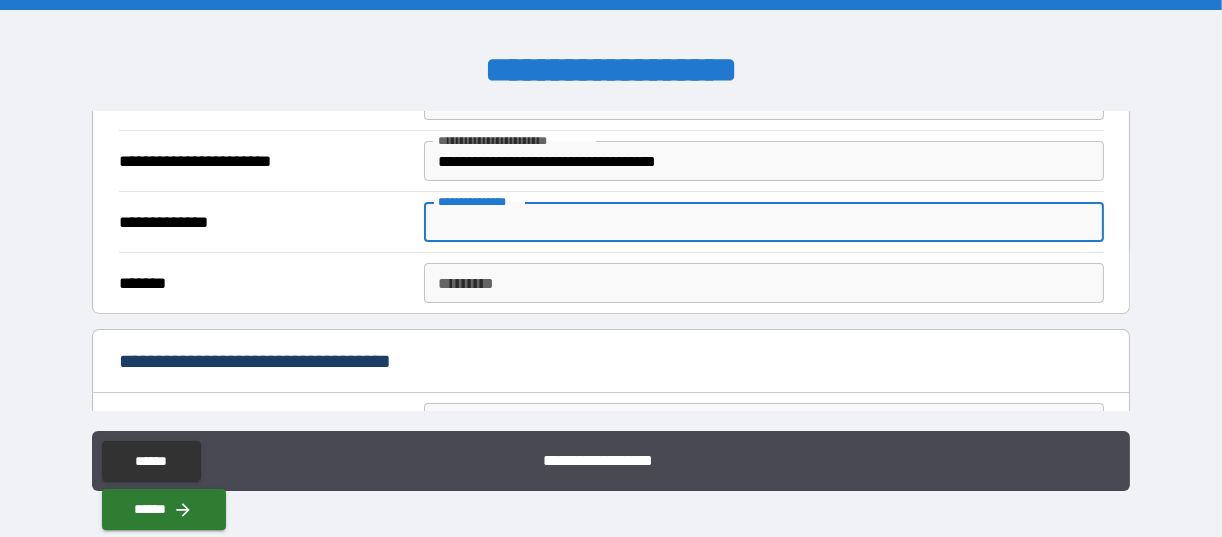 click on "**********" at bounding box center [764, 222] 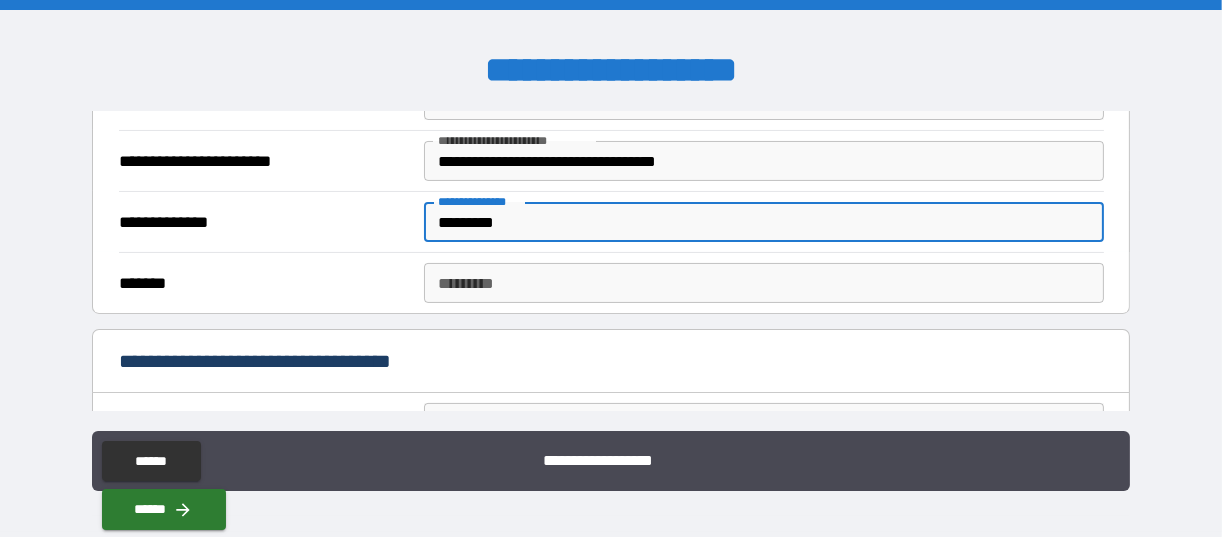 click on "*******   *" at bounding box center [764, 283] 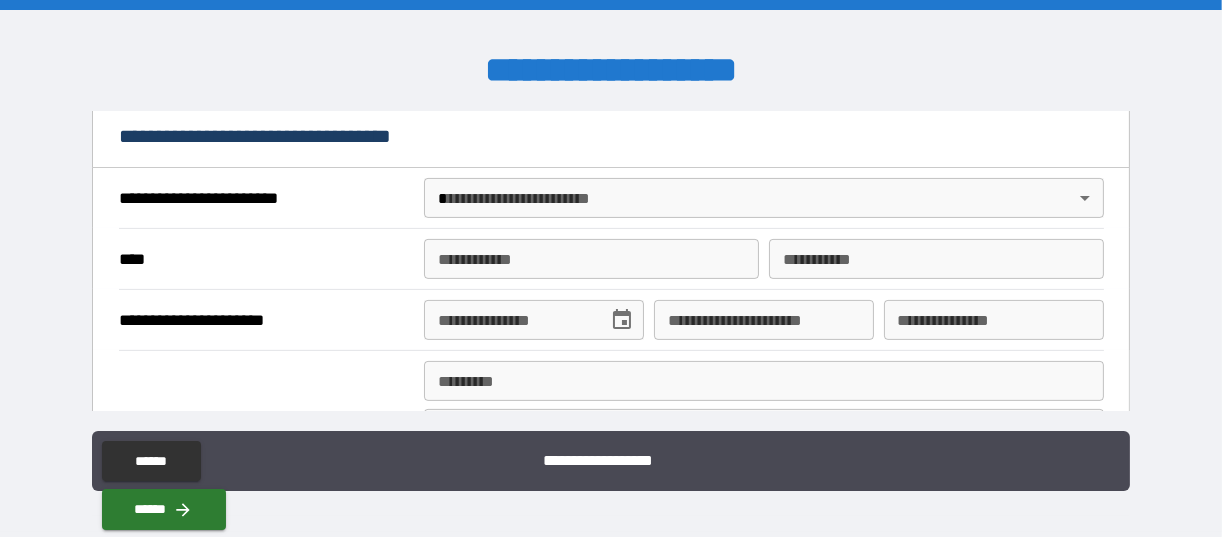 scroll, scrollTop: 730, scrollLeft: 0, axis: vertical 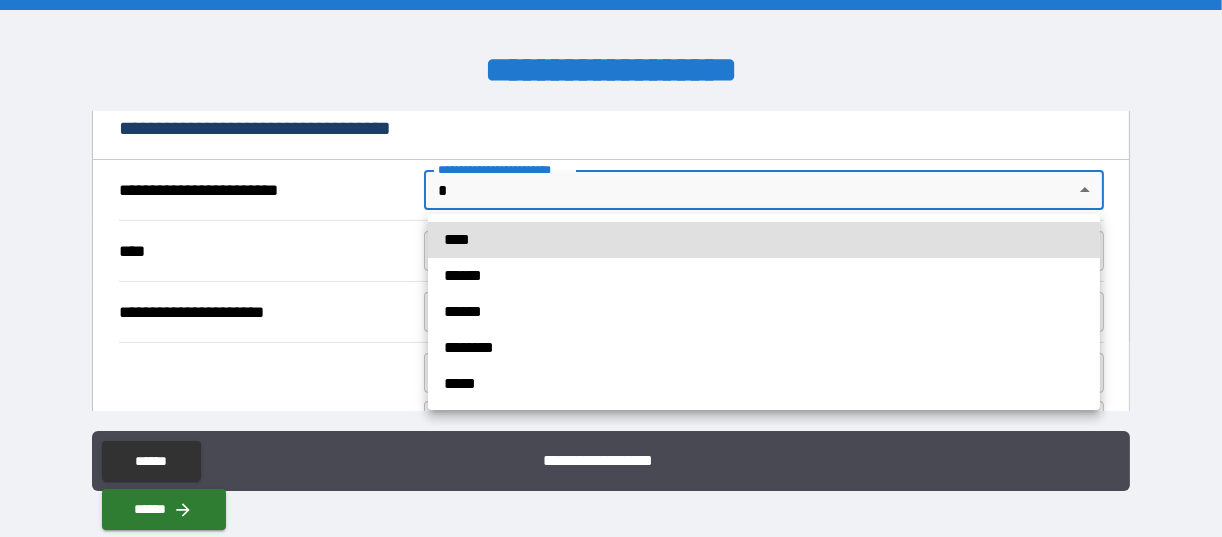 click on "**********" at bounding box center (611, 268) 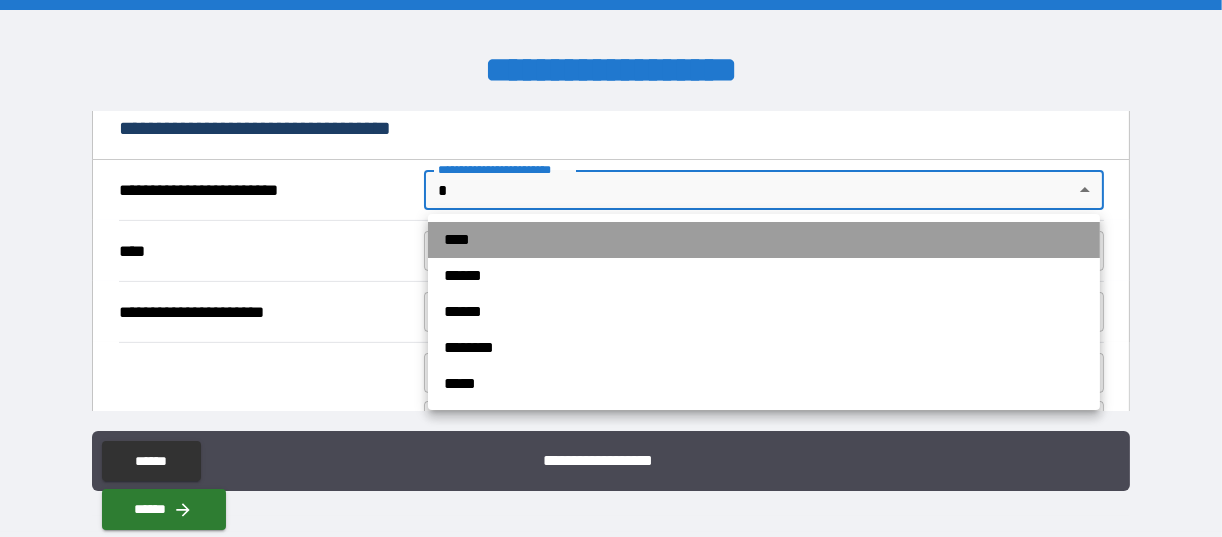 click on "****" at bounding box center [764, 240] 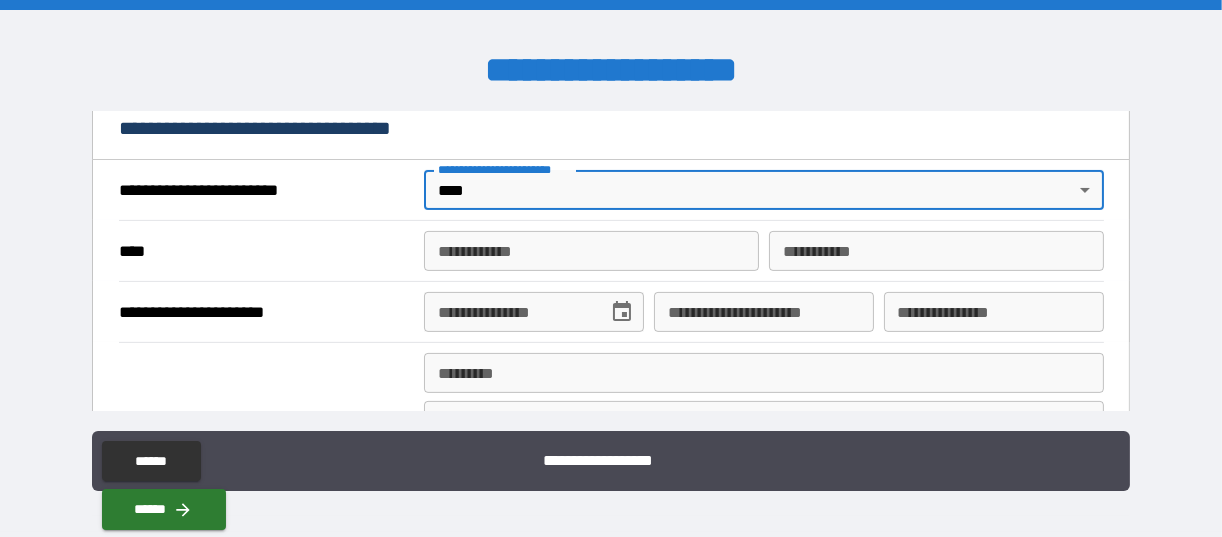 click on "**********" at bounding box center (591, 251) 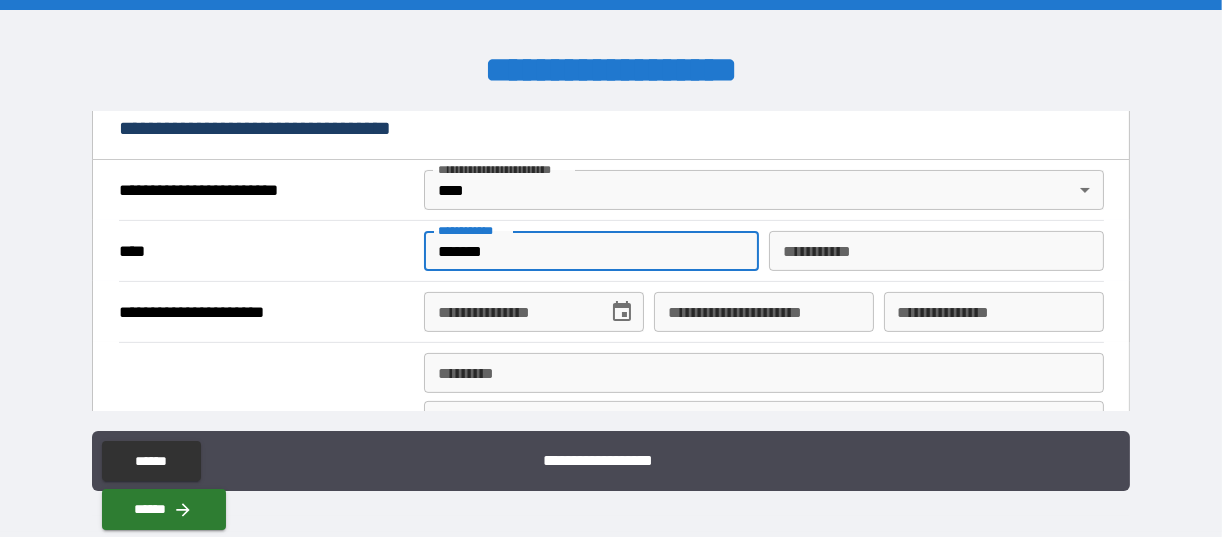 click on "*********   *" at bounding box center [936, 251] 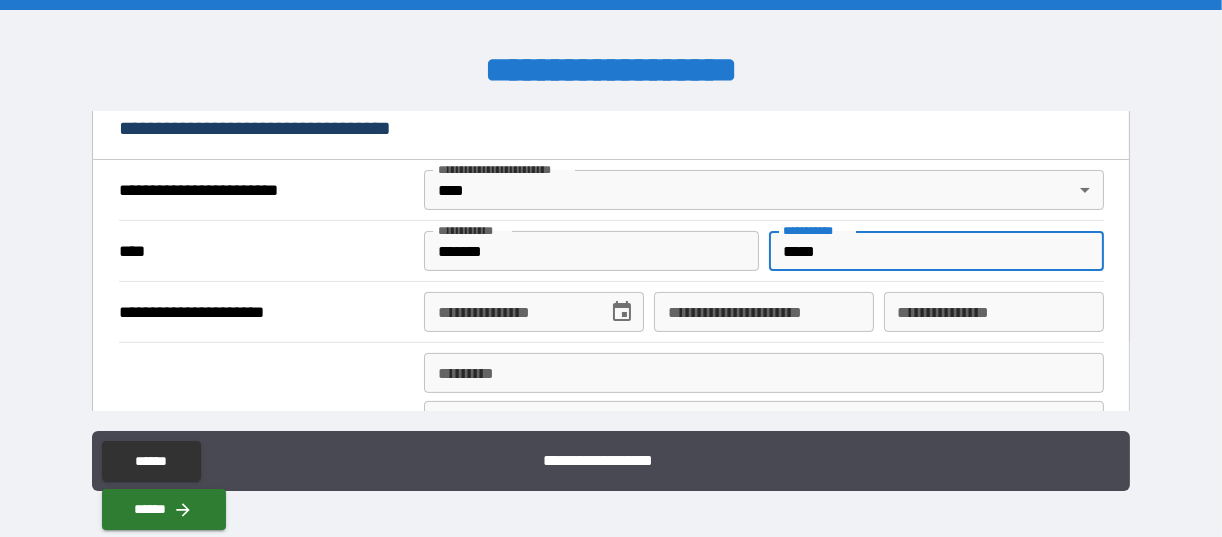 click 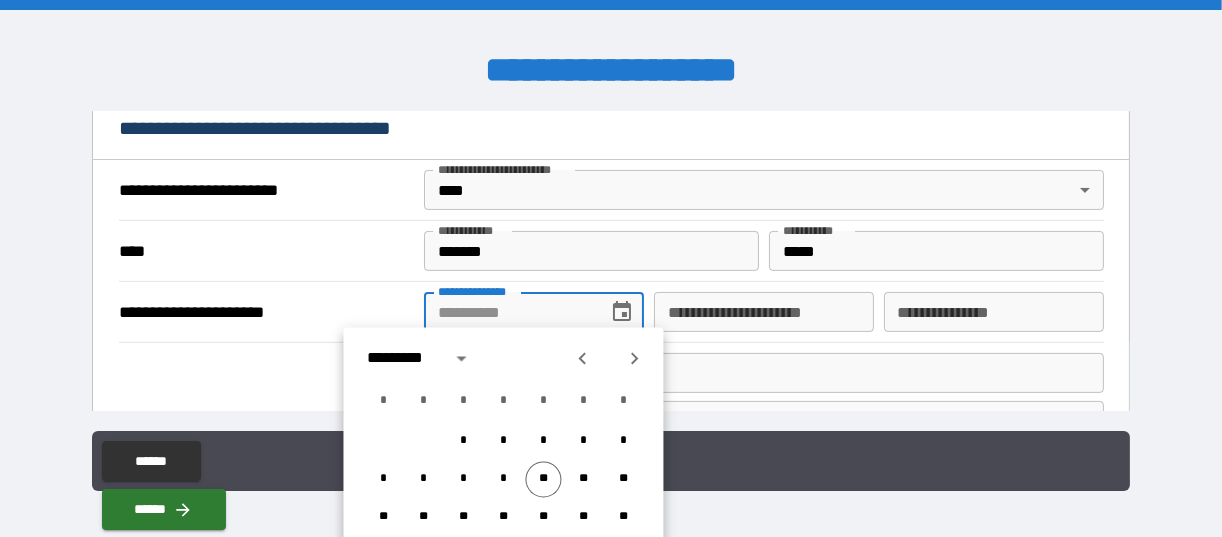 click on "**********" at bounding box center (509, 312) 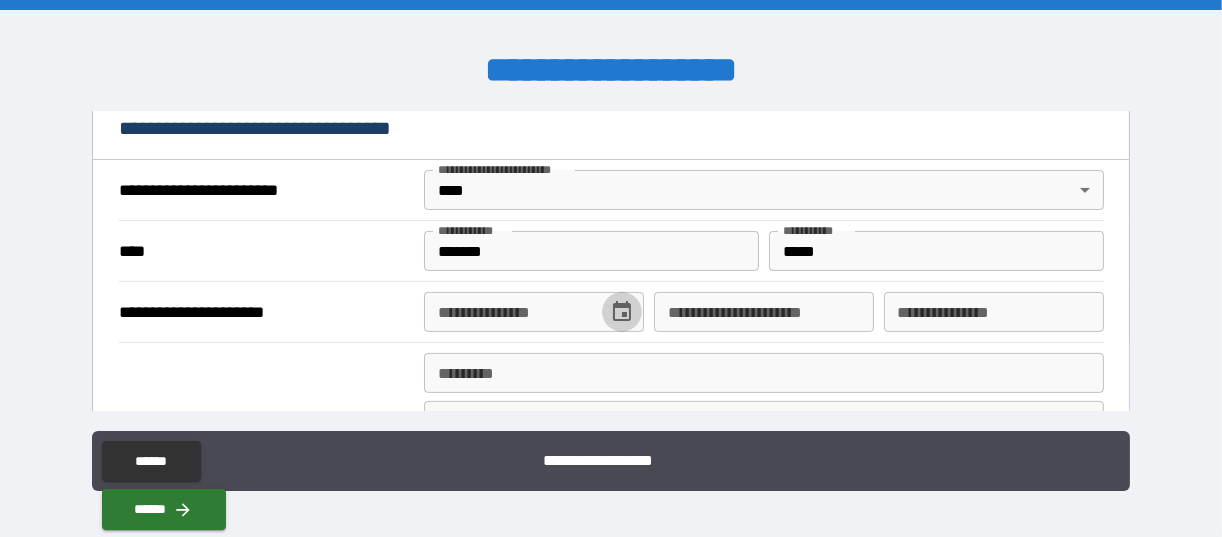 click 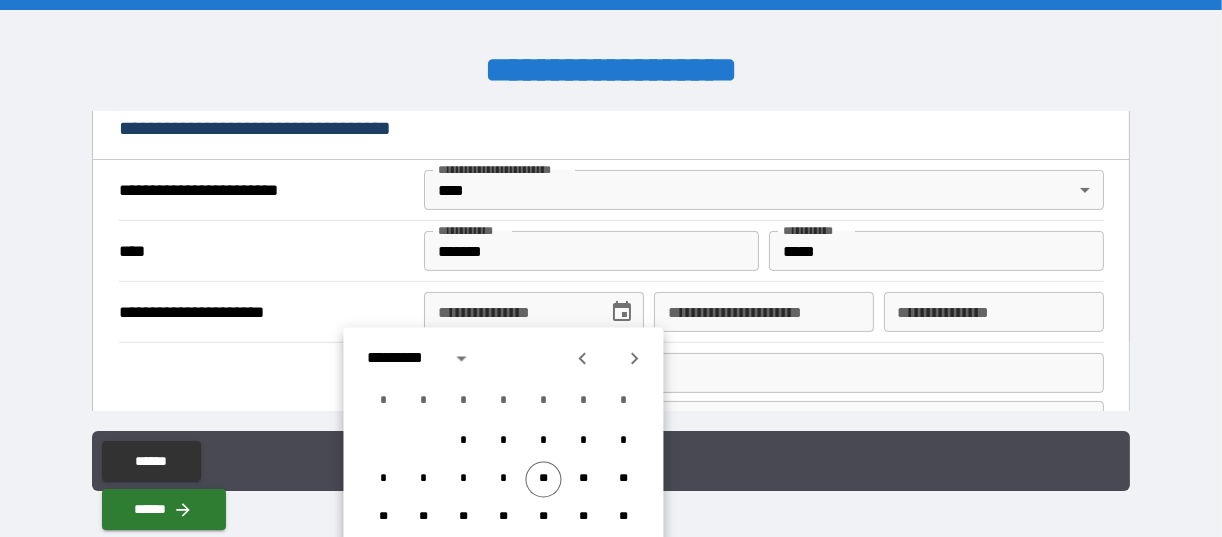 click 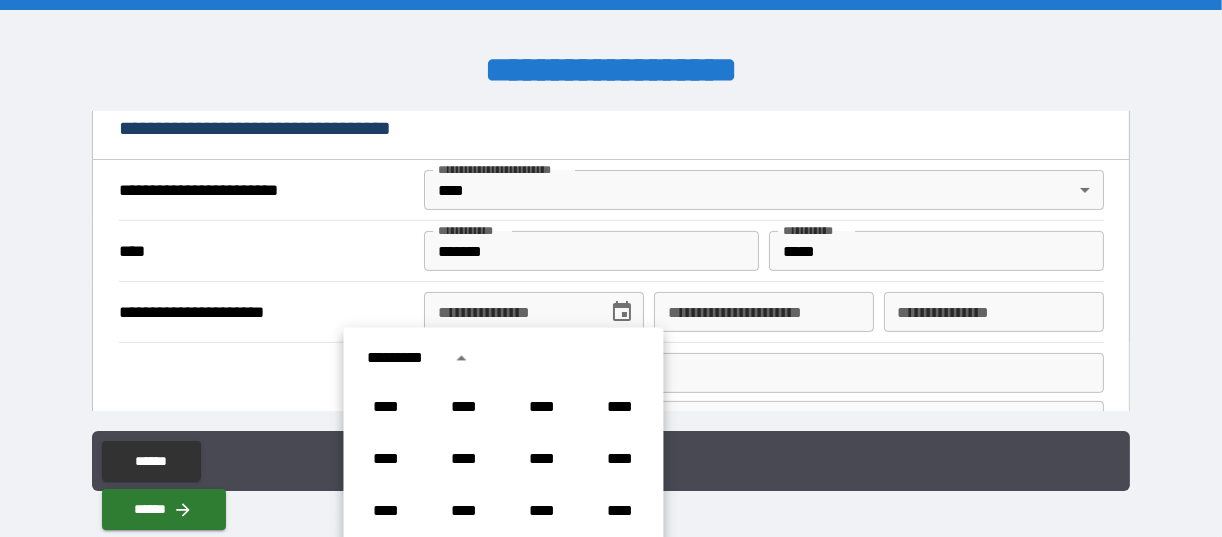 scroll, scrollTop: 14, scrollLeft: 0, axis: vertical 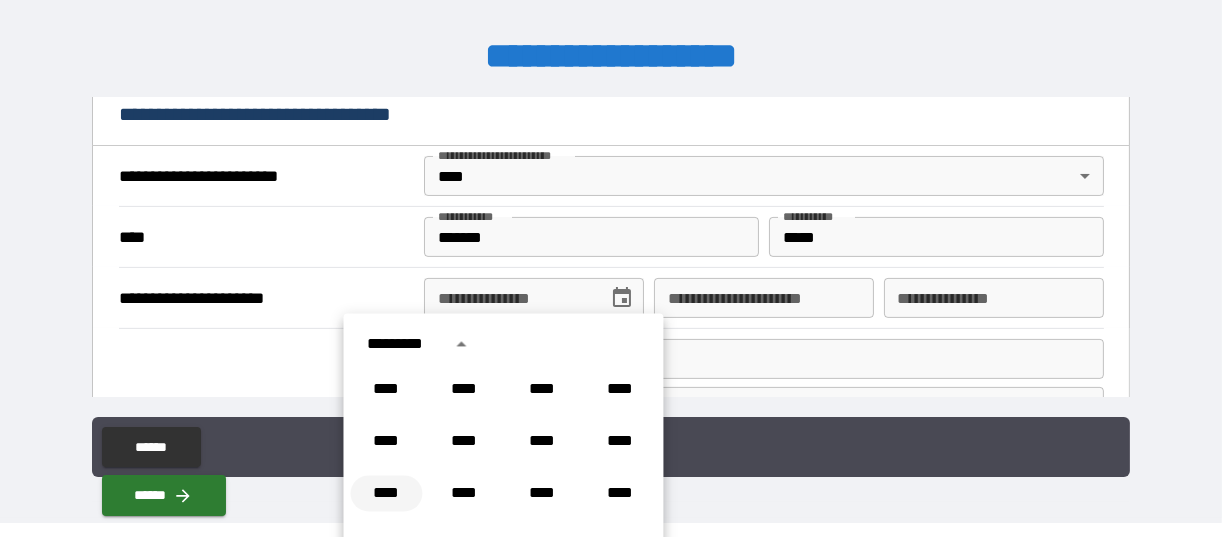 click on "****" at bounding box center (387, 493) 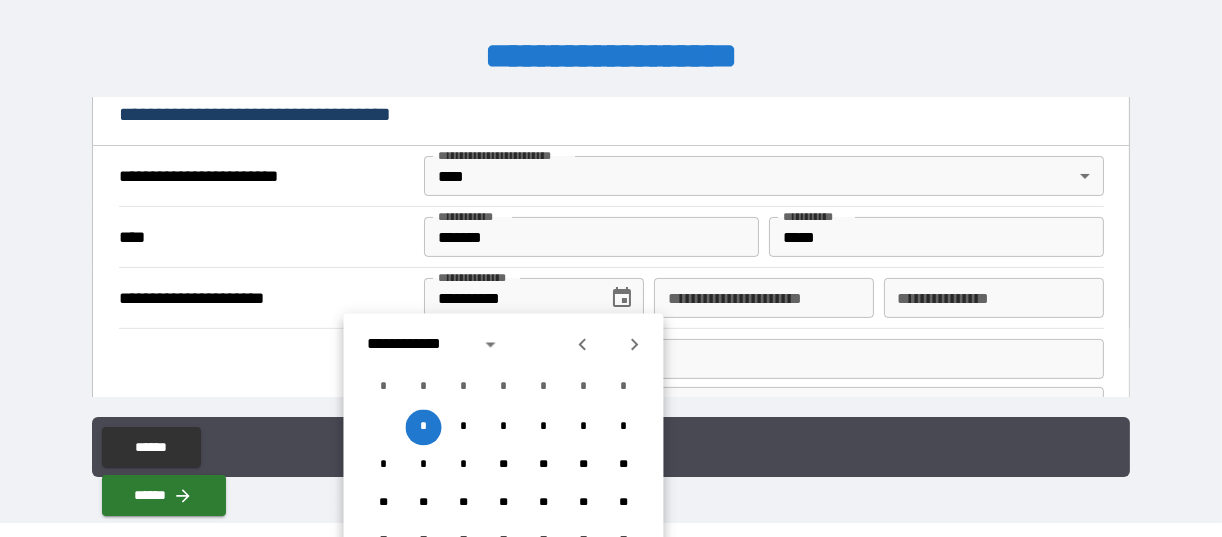 click 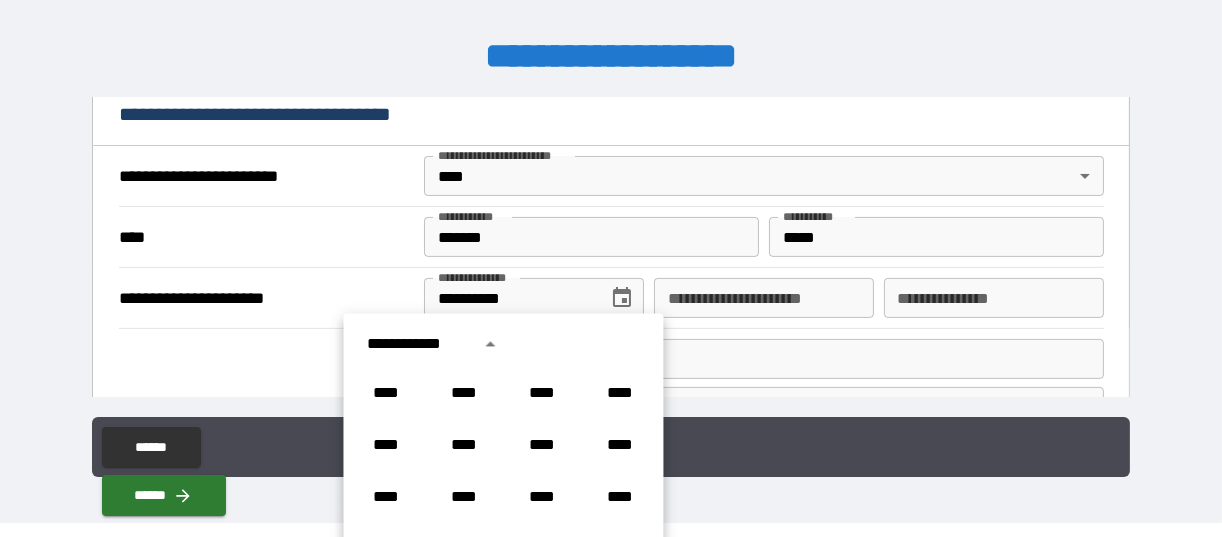 scroll, scrollTop: 757, scrollLeft: 0, axis: vertical 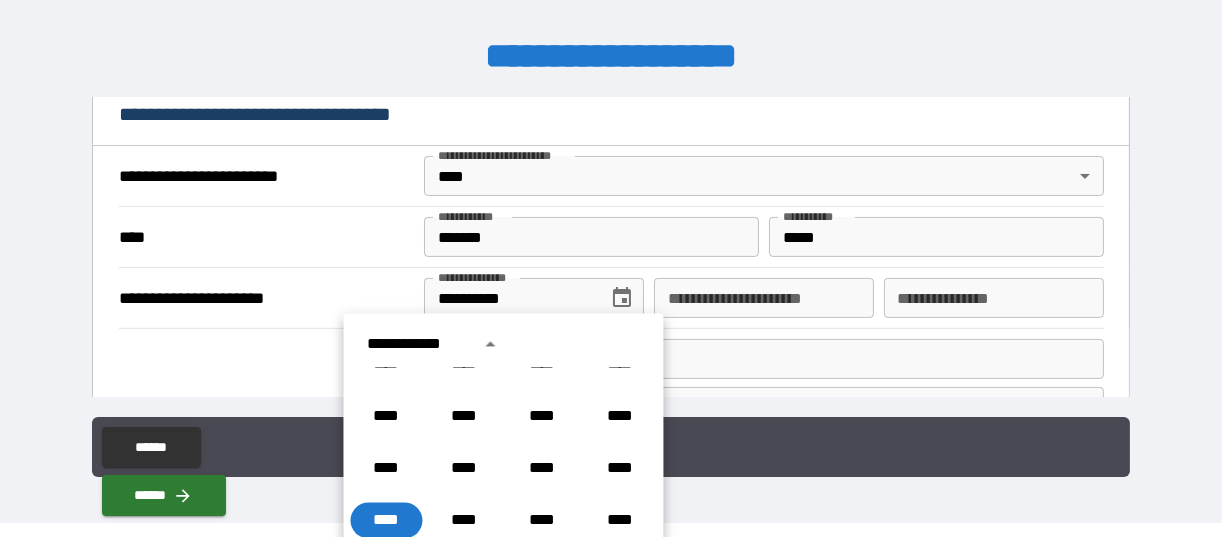 click on "**********" at bounding box center (418, 344) 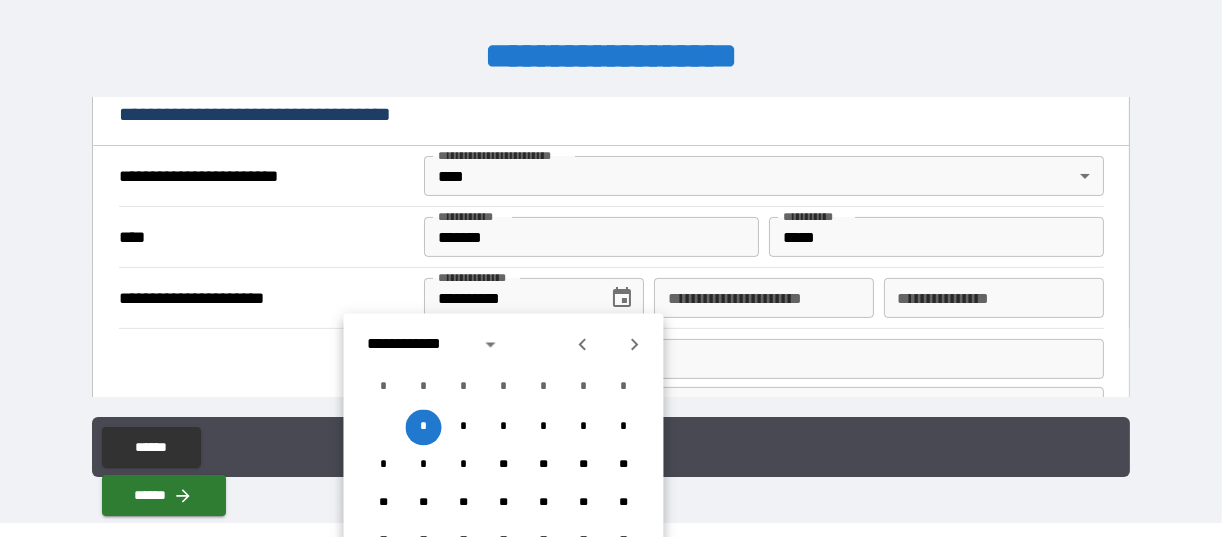 click 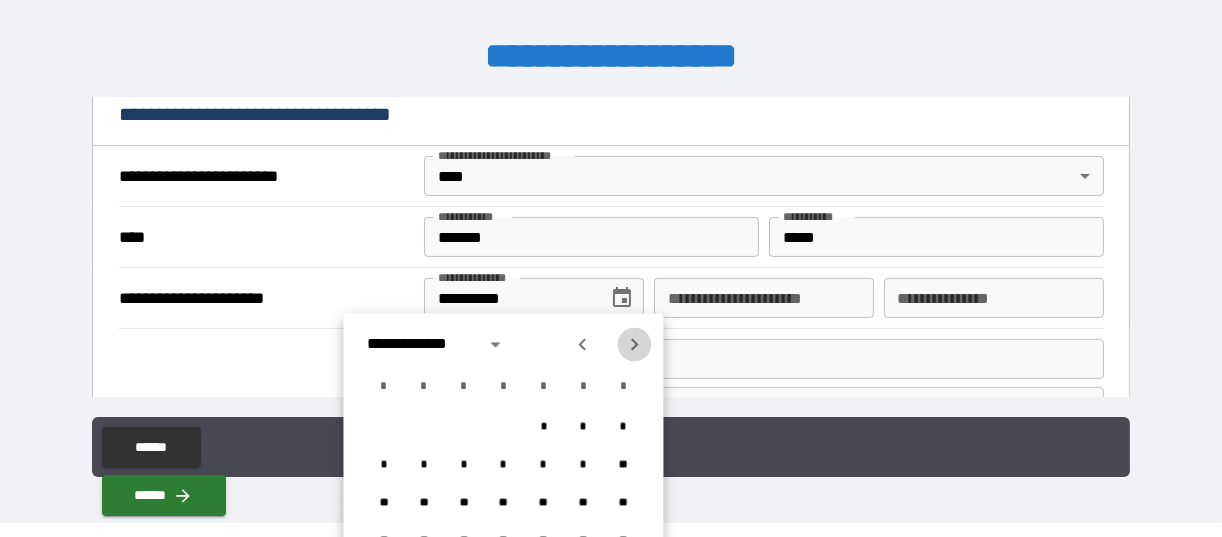 click 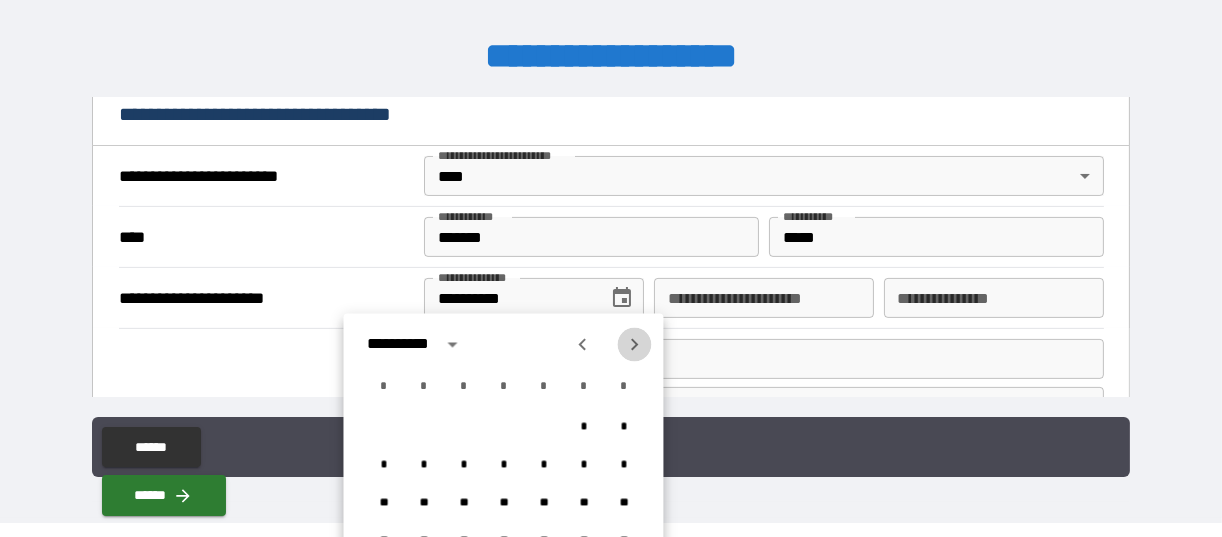 click 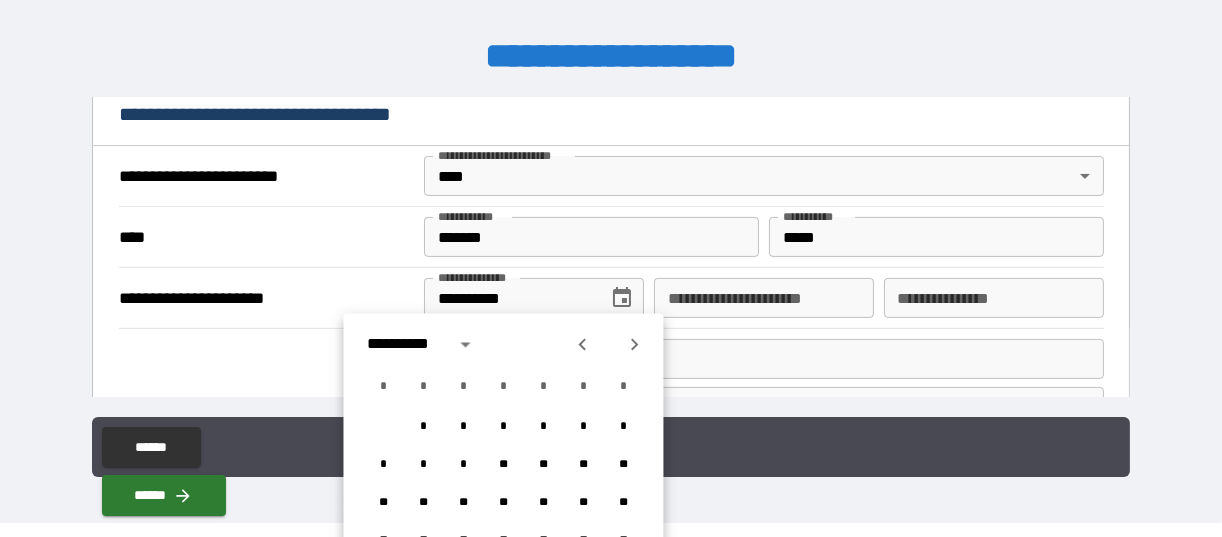 click 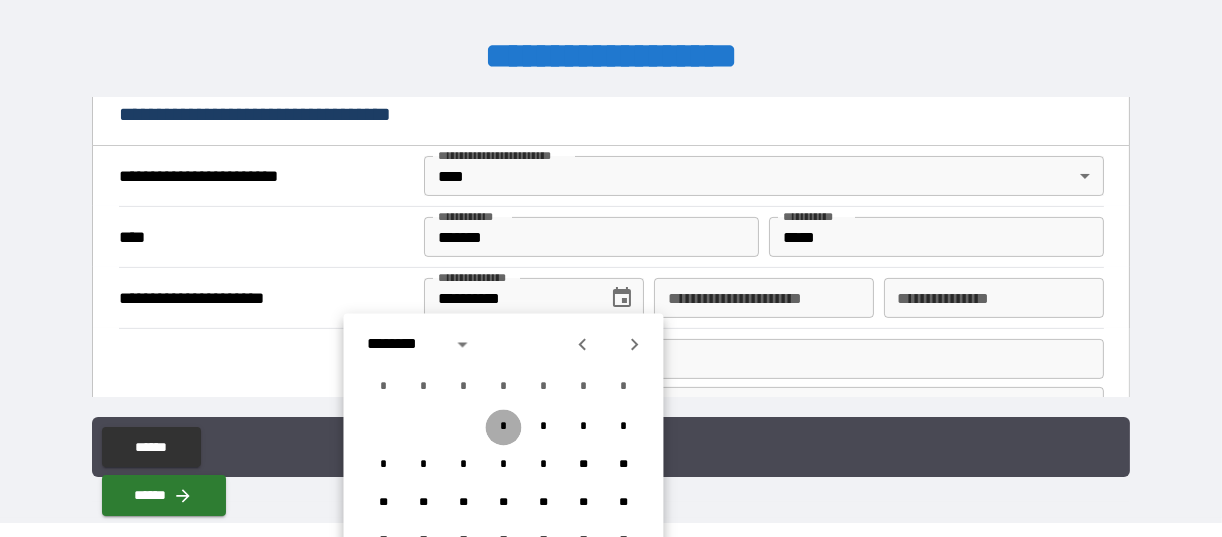click on "*" at bounding box center (504, 427) 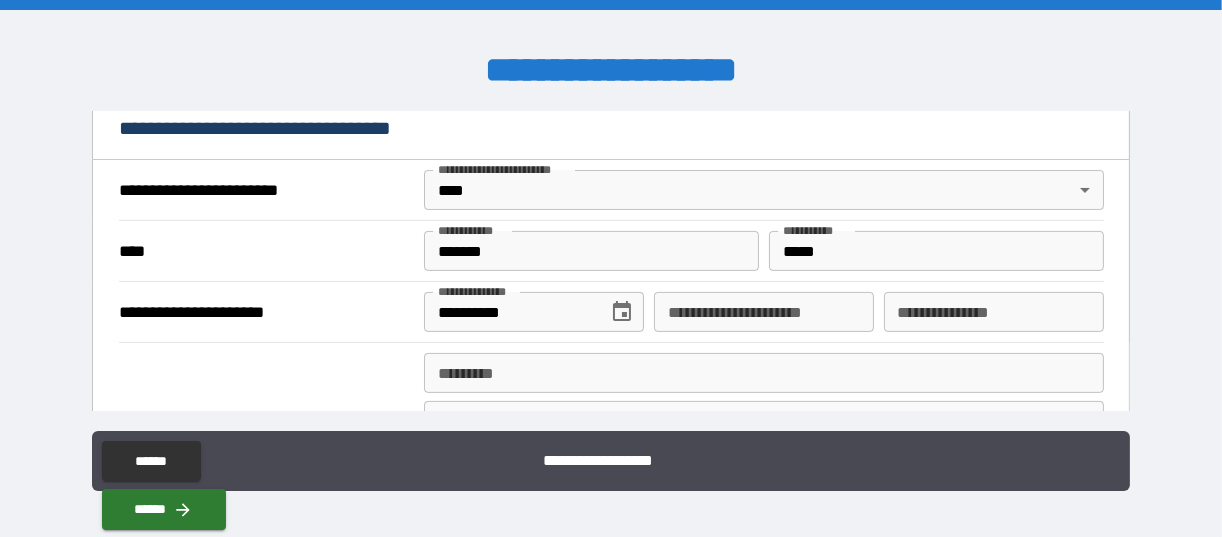 scroll, scrollTop: 0, scrollLeft: 0, axis: both 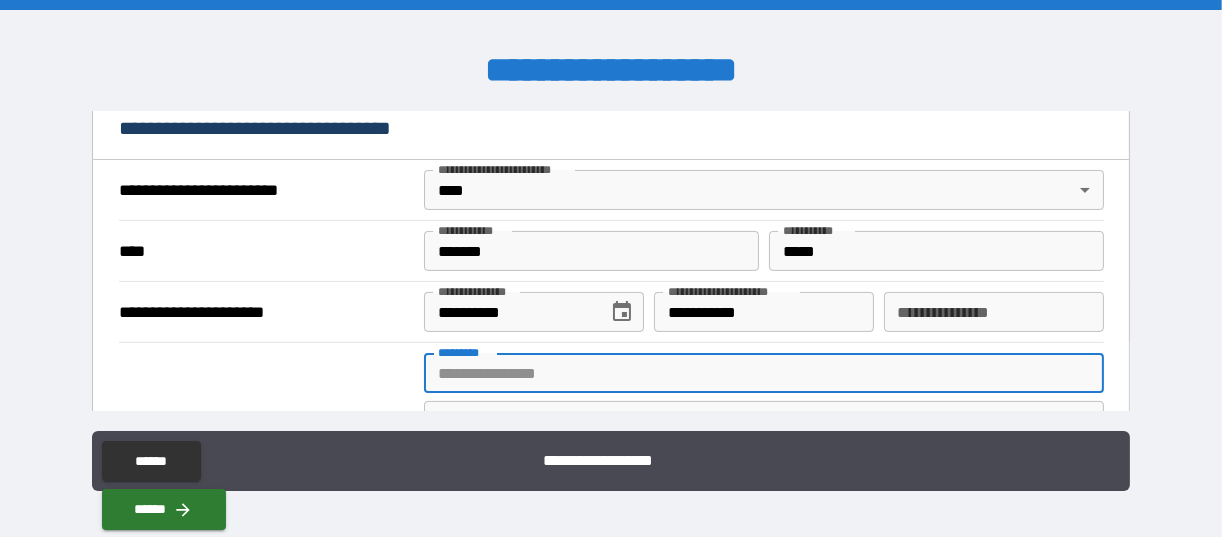 click on "*******   *" at bounding box center [764, 373] 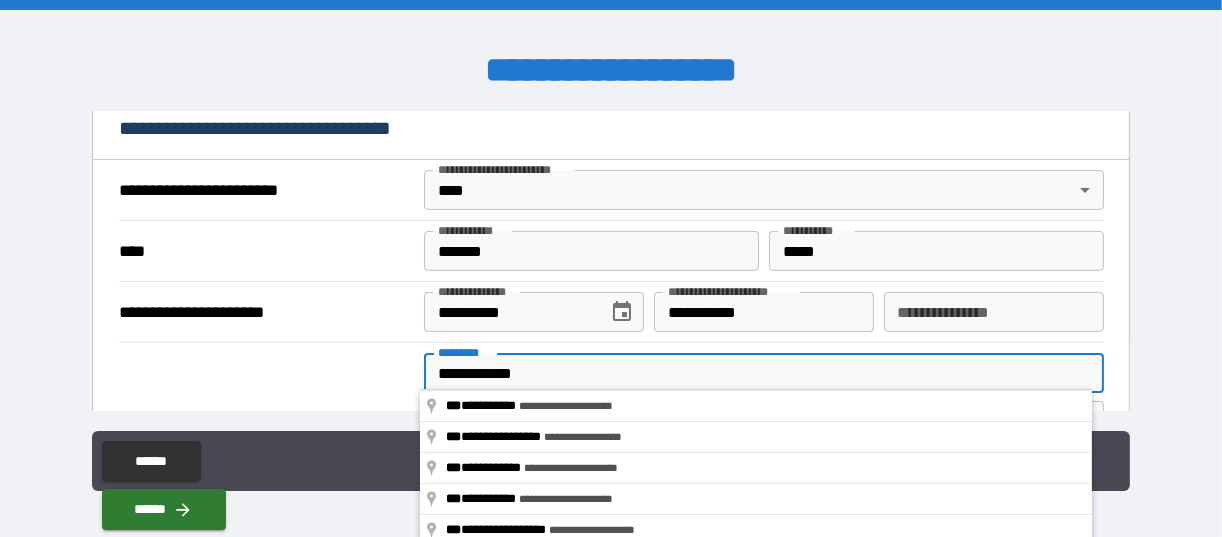 click on "**********" at bounding box center [611, 271] 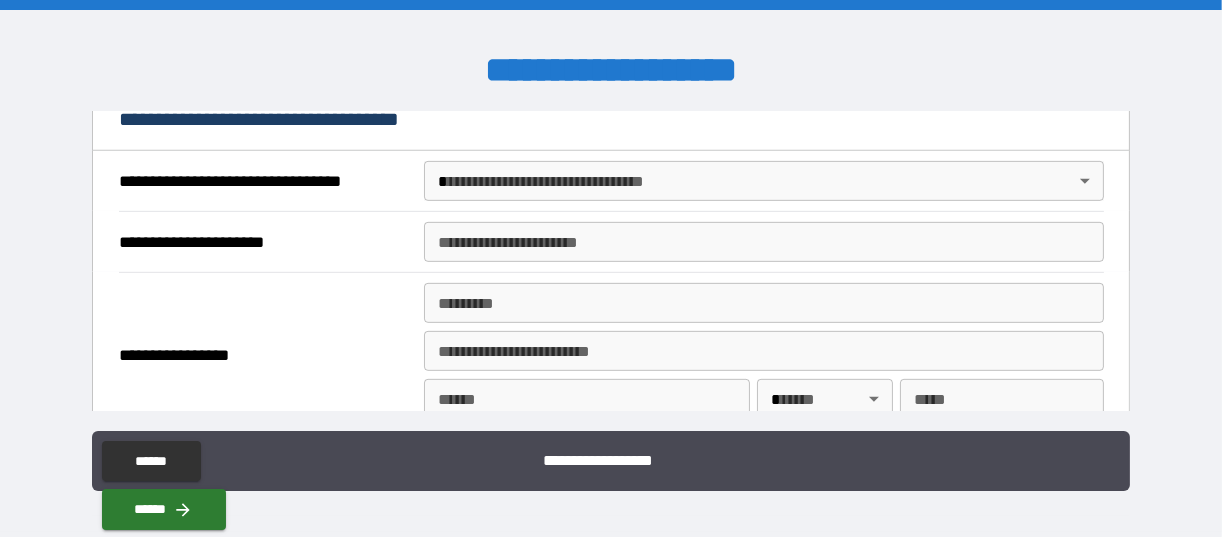 scroll, scrollTop: 1173, scrollLeft: 0, axis: vertical 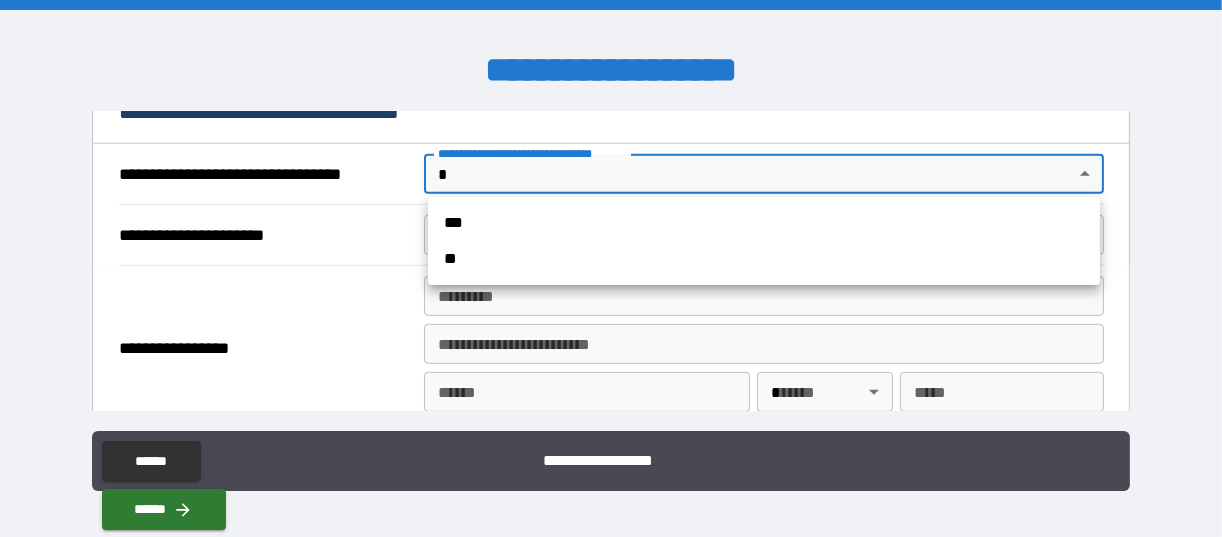 click on "**********" at bounding box center [611, 268] 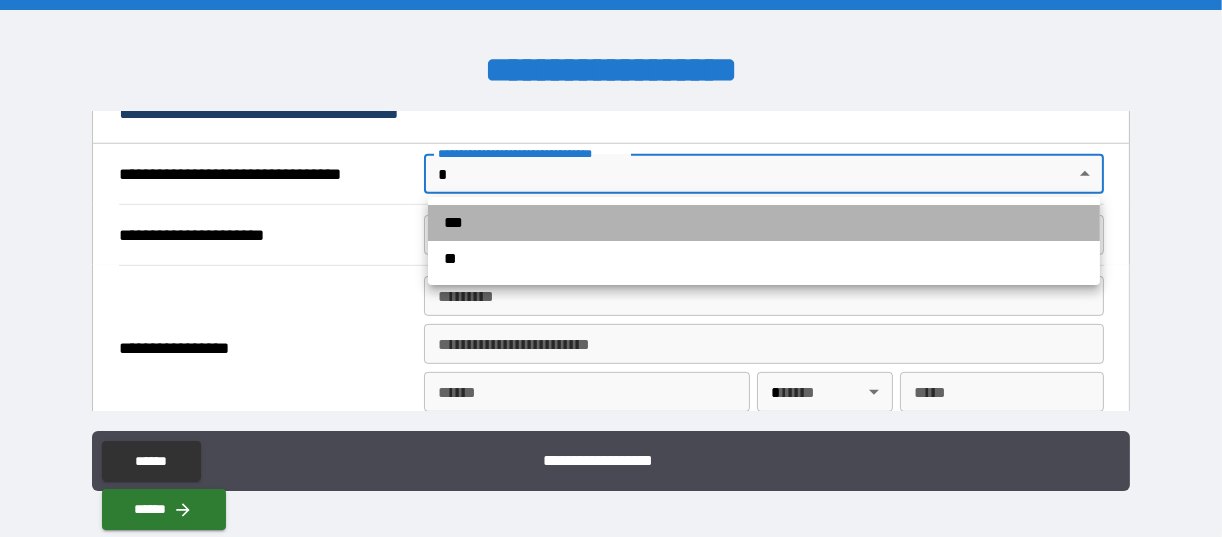 click on "***" at bounding box center (764, 223) 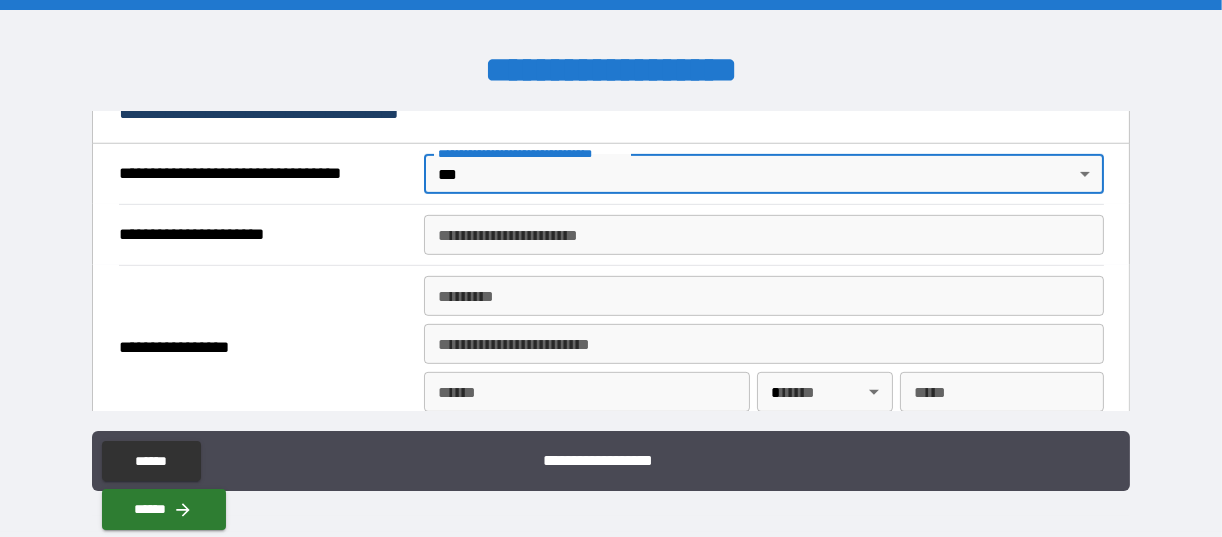 click on "**********" at bounding box center [764, 235] 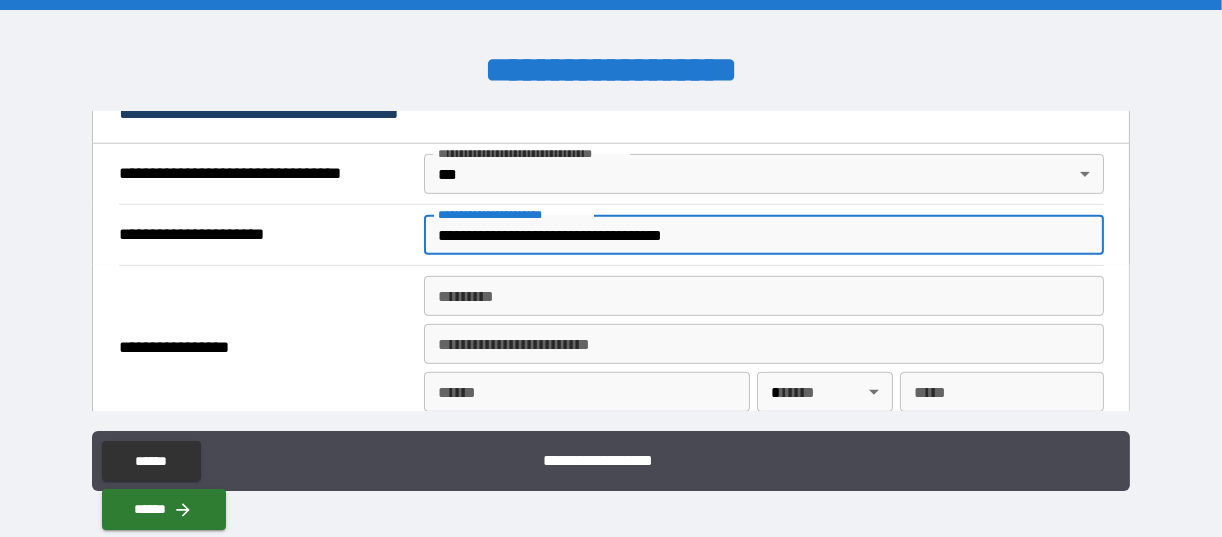 click on "*******   *" at bounding box center [764, 296] 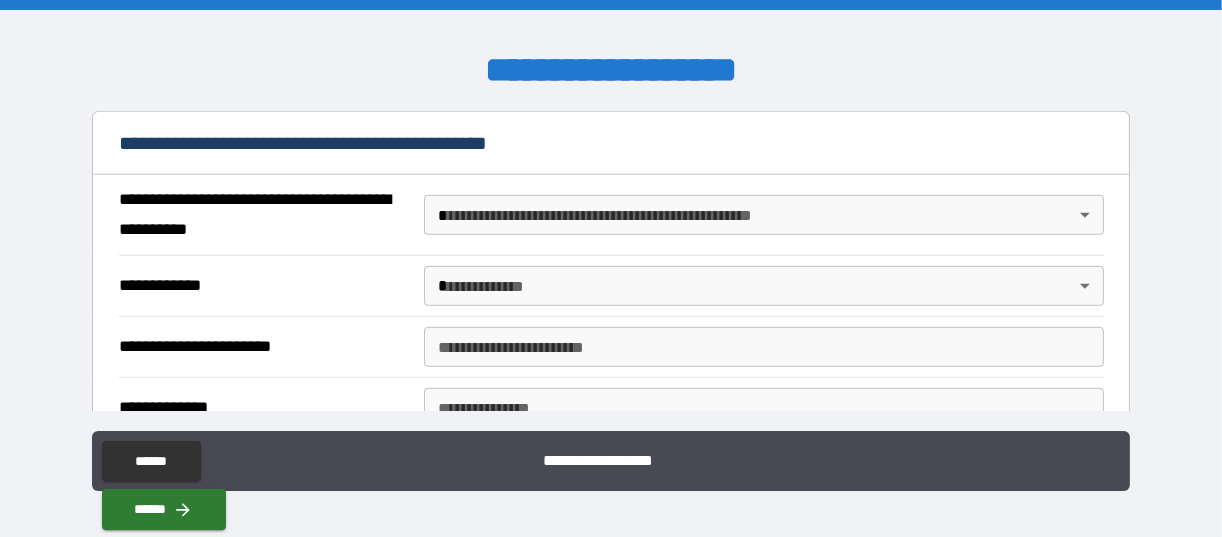 scroll, scrollTop: 1531, scrollLeft: 0, axis: vertical 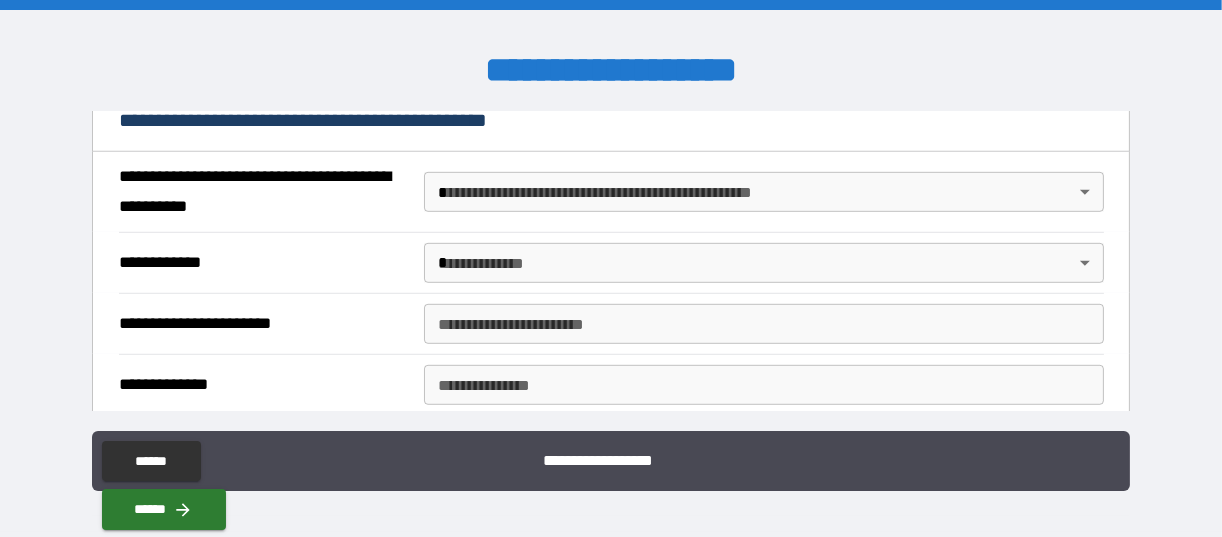 click on "**********" at bounding box center [611, 268] 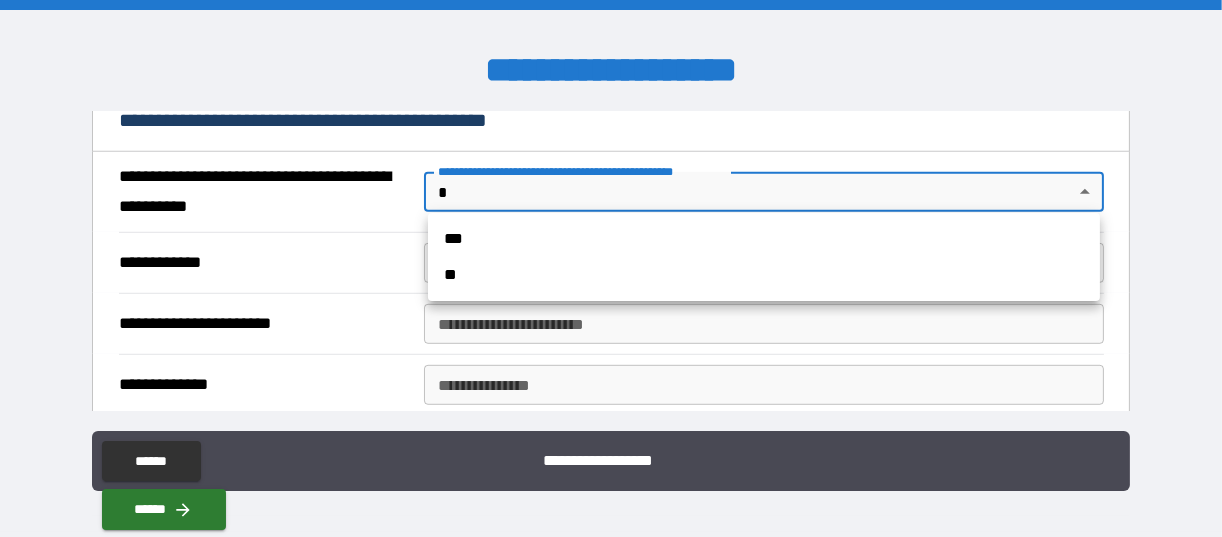 click on "**" at bounding box center [764, 275] 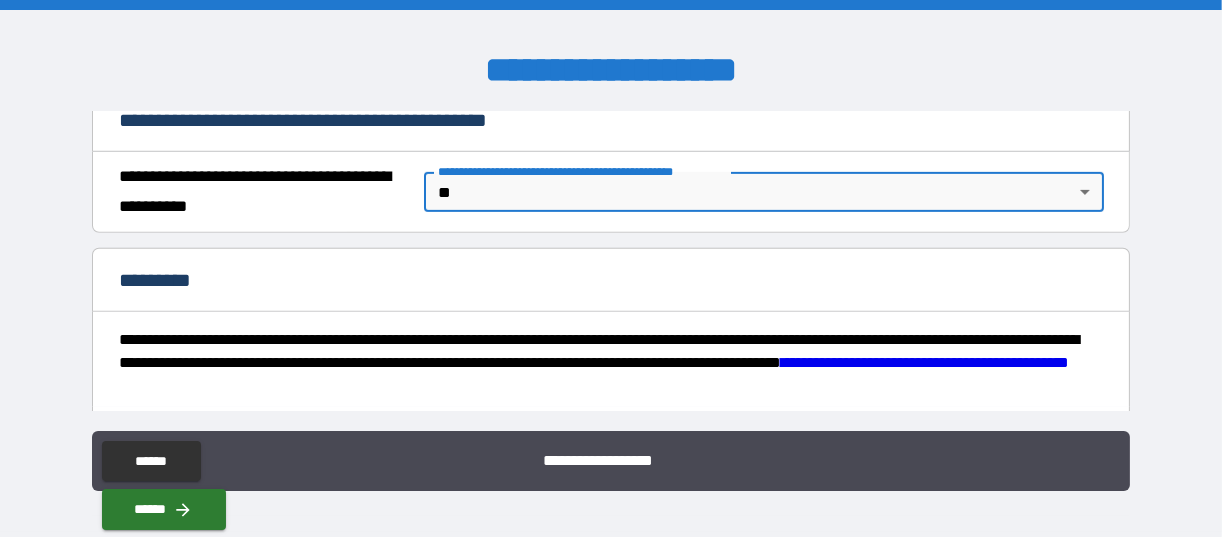 scroll, scrollTop: 1703, scrollLeft: 0, axis: vertical 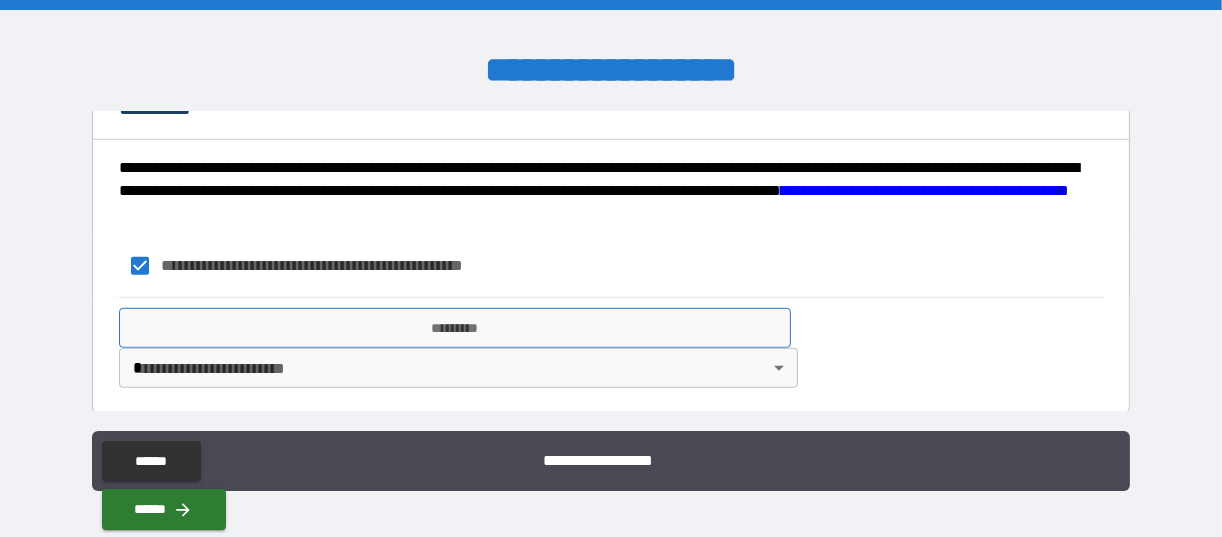 click on "*********" at bounding box center [455, 328] 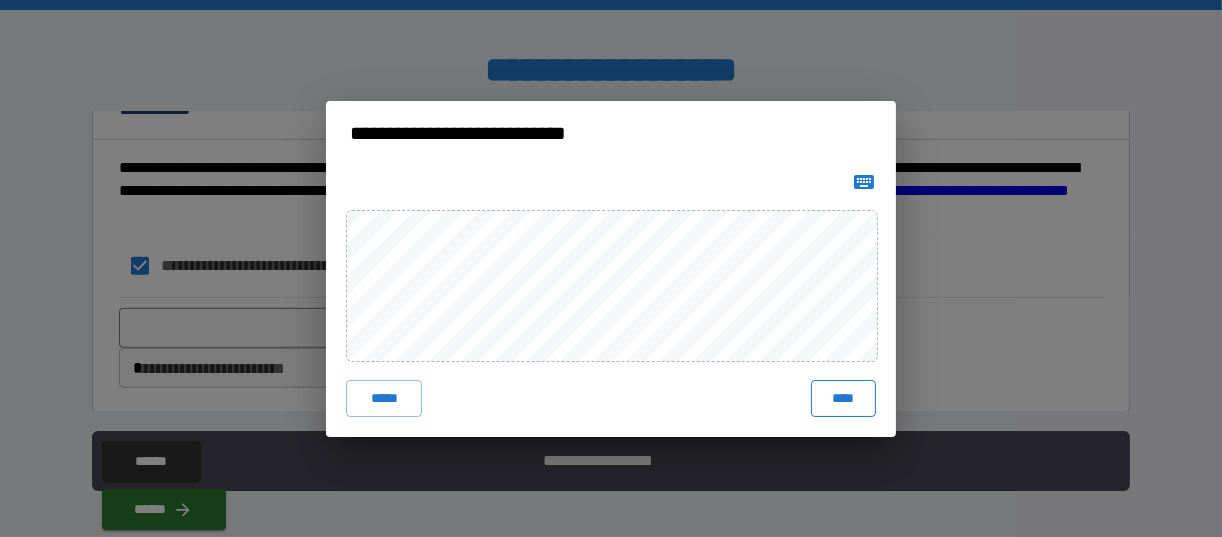 click on "****" at bounding box center [843, 398] 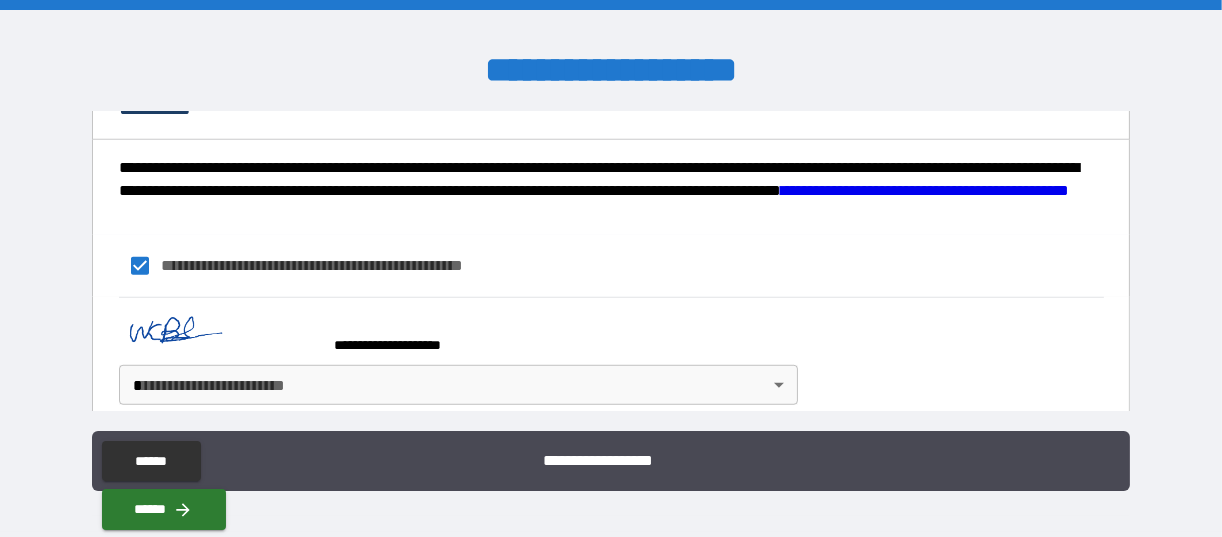 click on "**********" at bounding box center (611, 268) 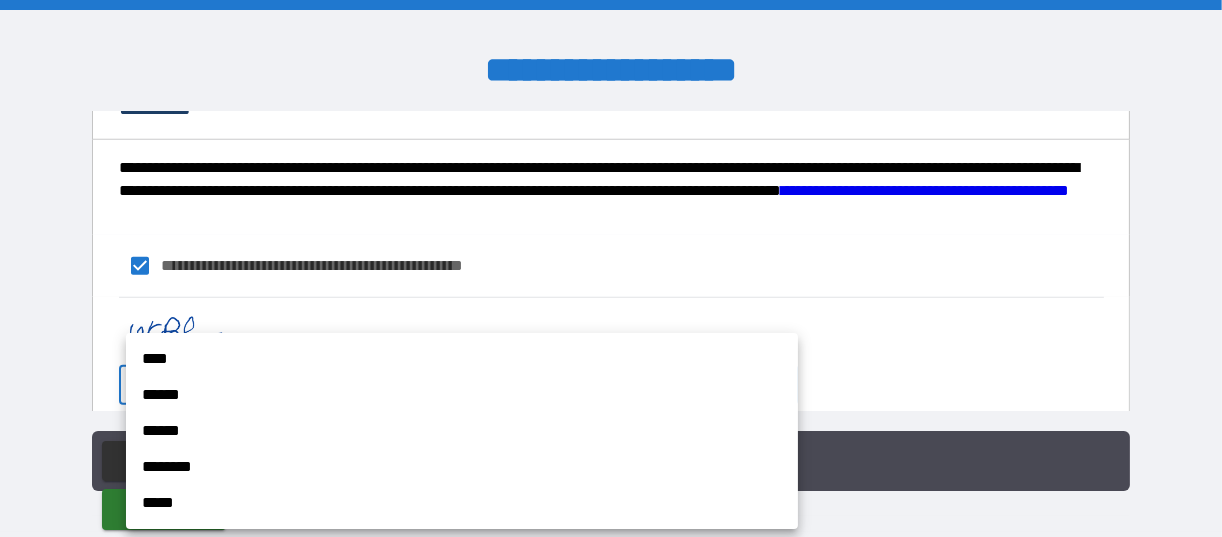 click on "****" at bounding box center [462, 359] 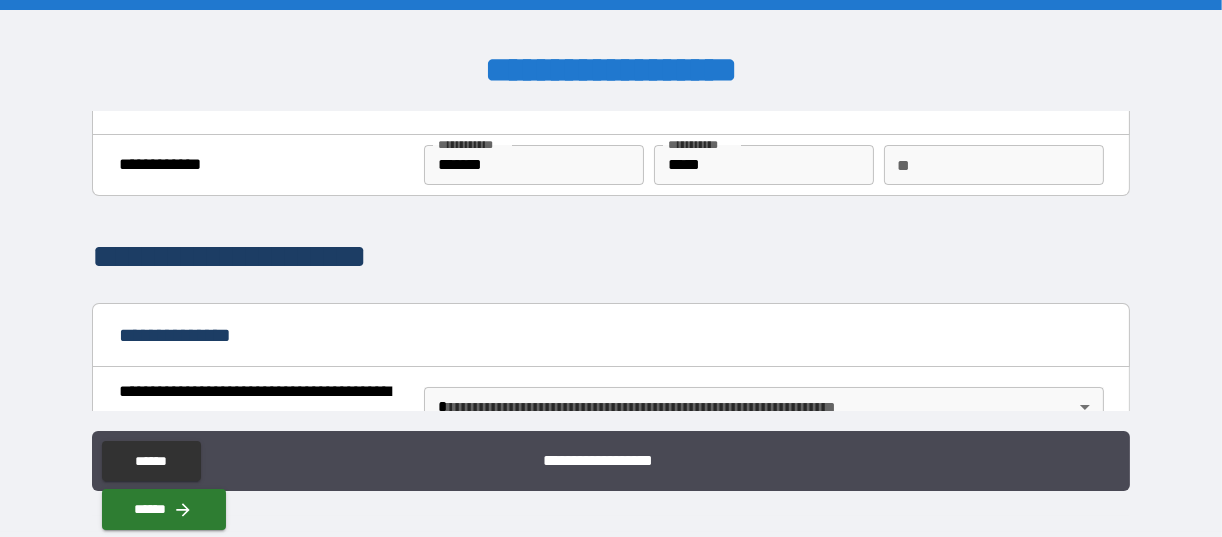 scroll, scrollTop: 0, scrollLeft: 0, axis: both 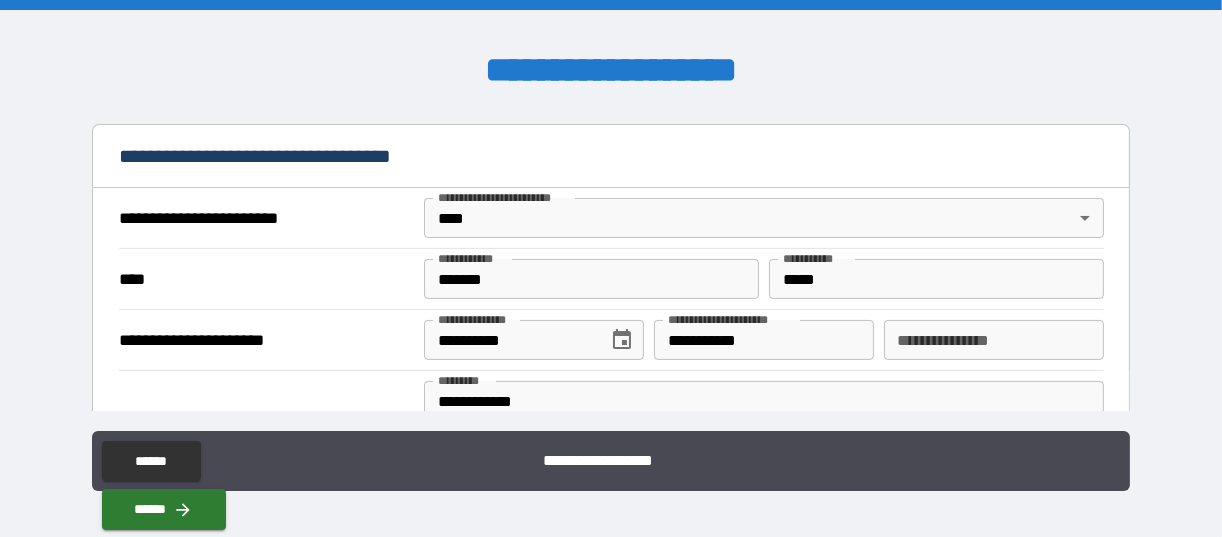 click on "**********" at bounding box center (994, 340) 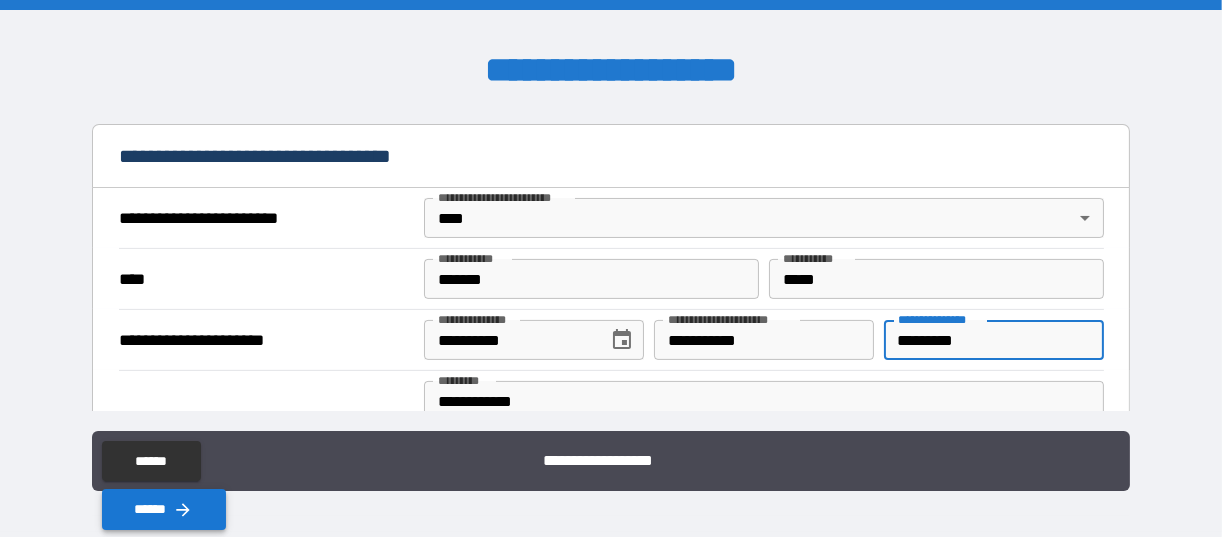 click on "******" at bounding box center (164, 509) 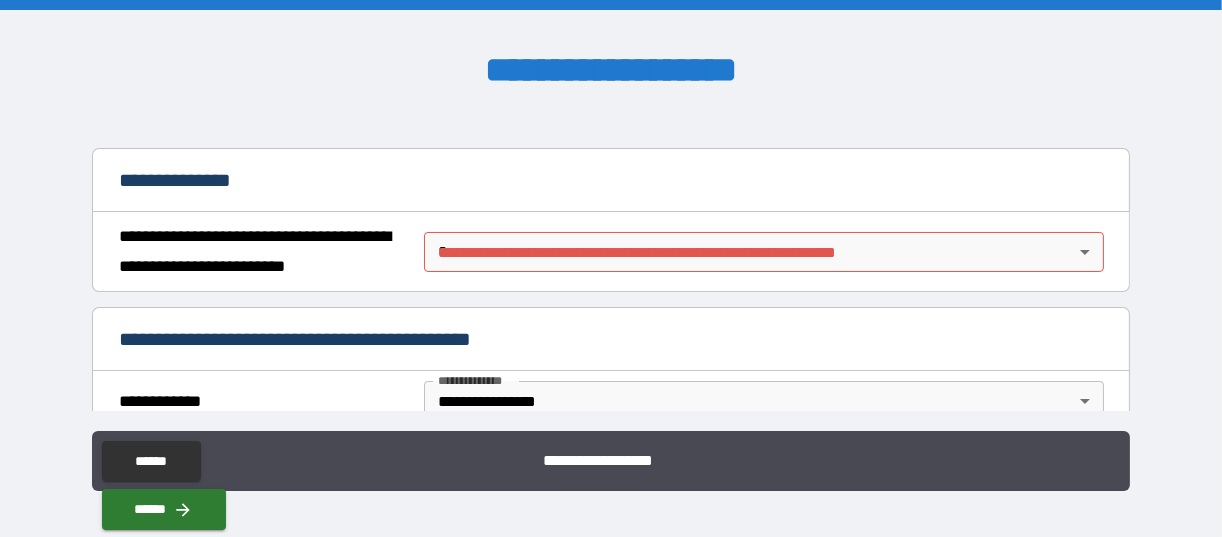 scroll, scrollTop: 201, scrollLeft: 0, axis: vertical 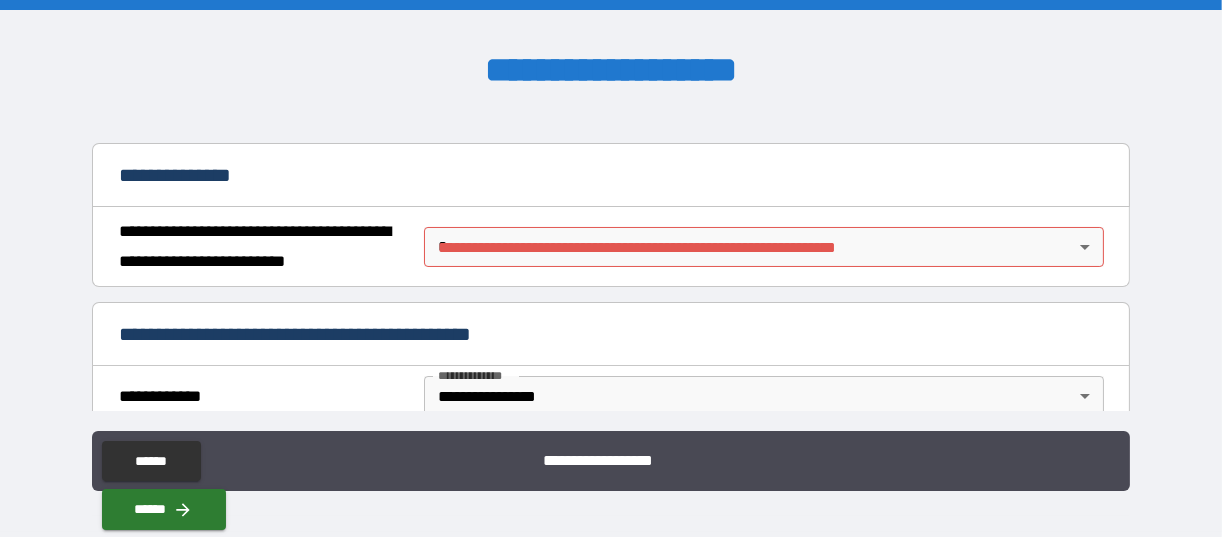 click on "**********" at bounding box center [611, 268] 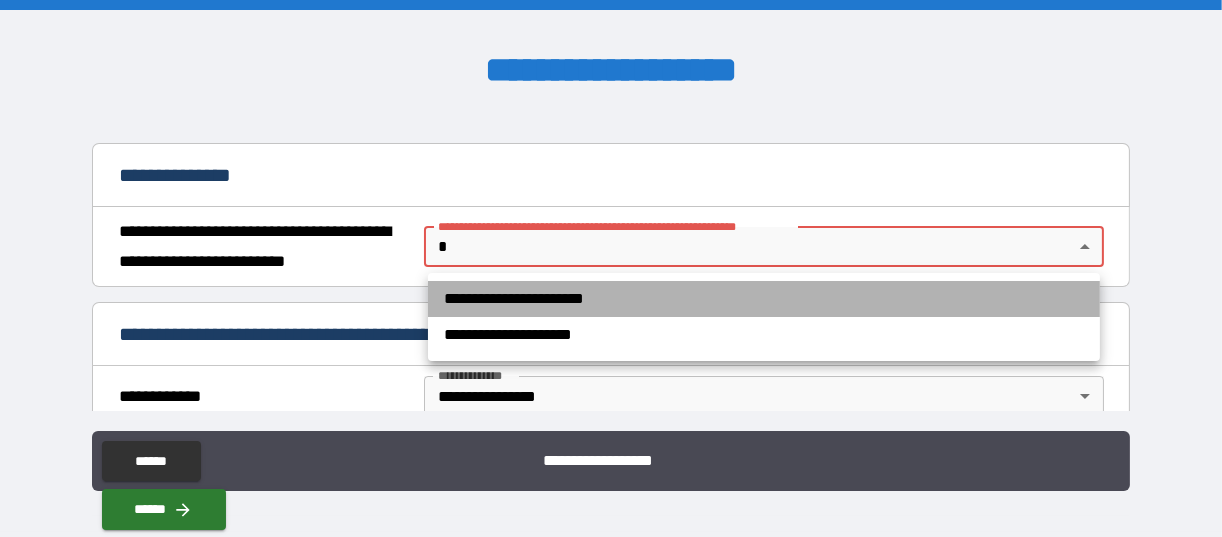 click on "**********" at bounding box center (764, 299) 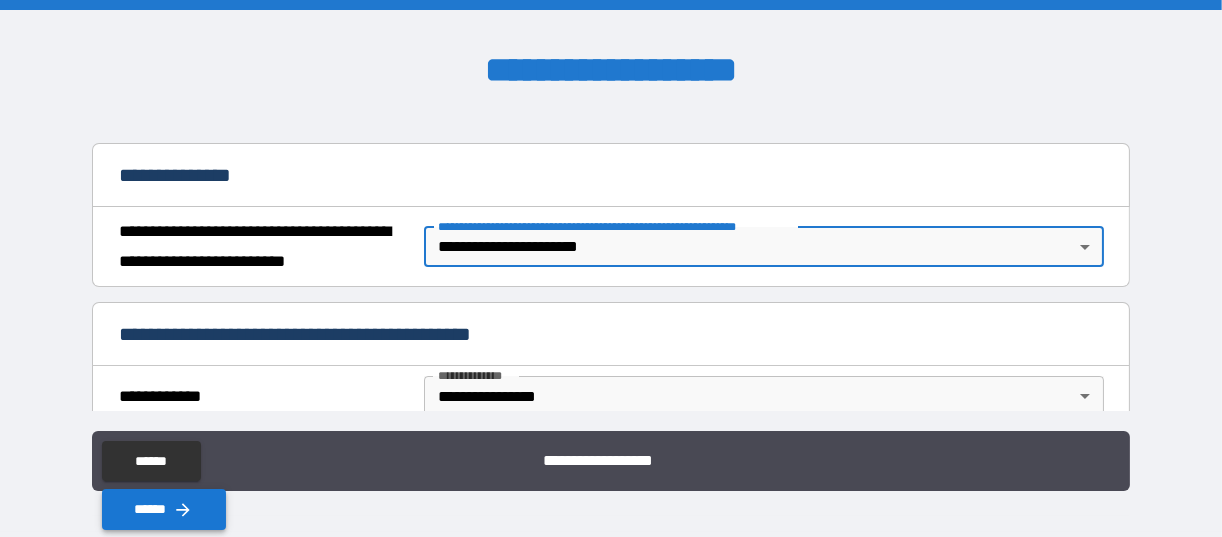 click on "******" at bounding box center (164, 509) 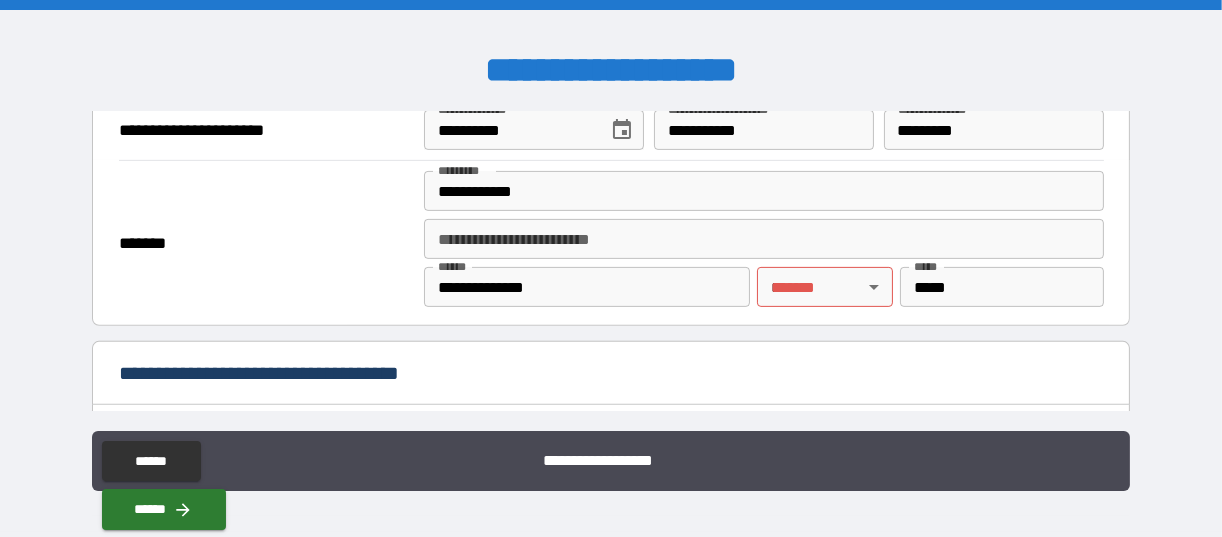 scroll, scrollTop: 912, scrollLeft: 0, axis: vertical 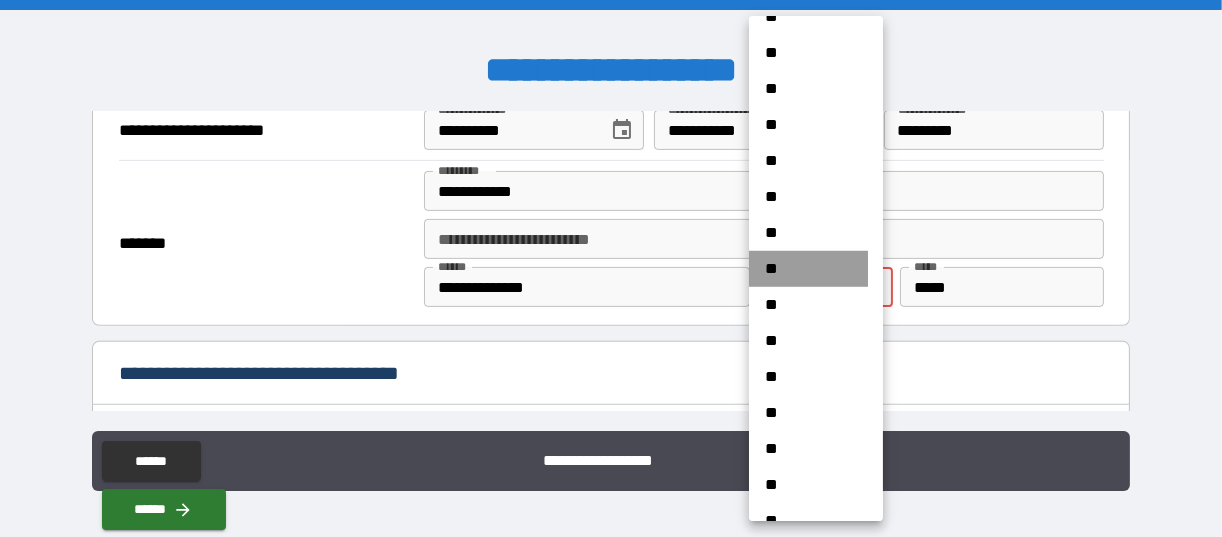 click on "**" at bounding box center (808, 269) 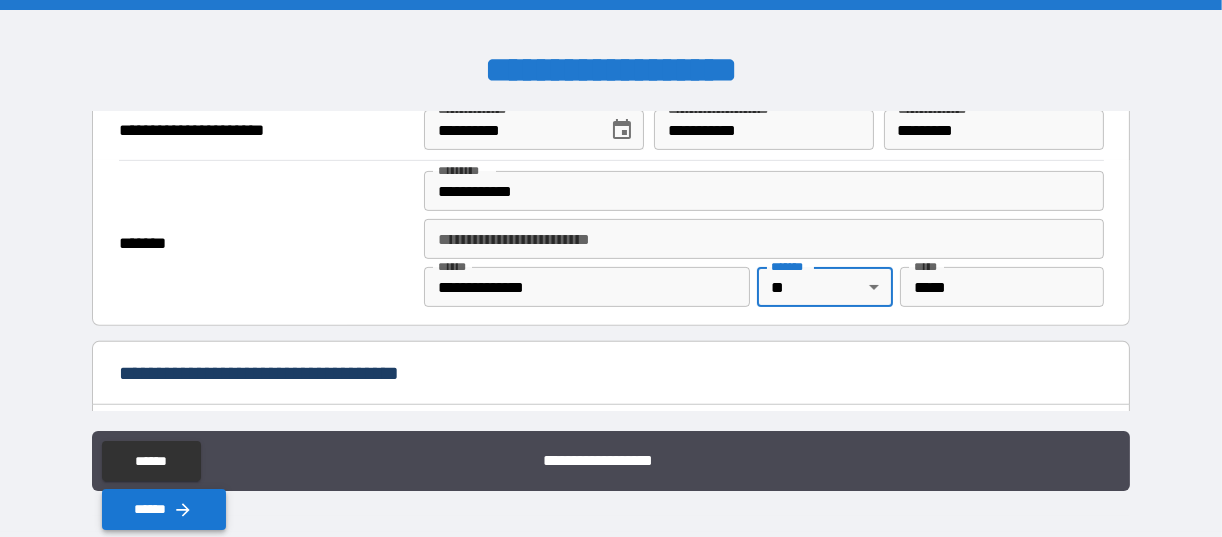 click on "******" at bounding box center (164, 509) 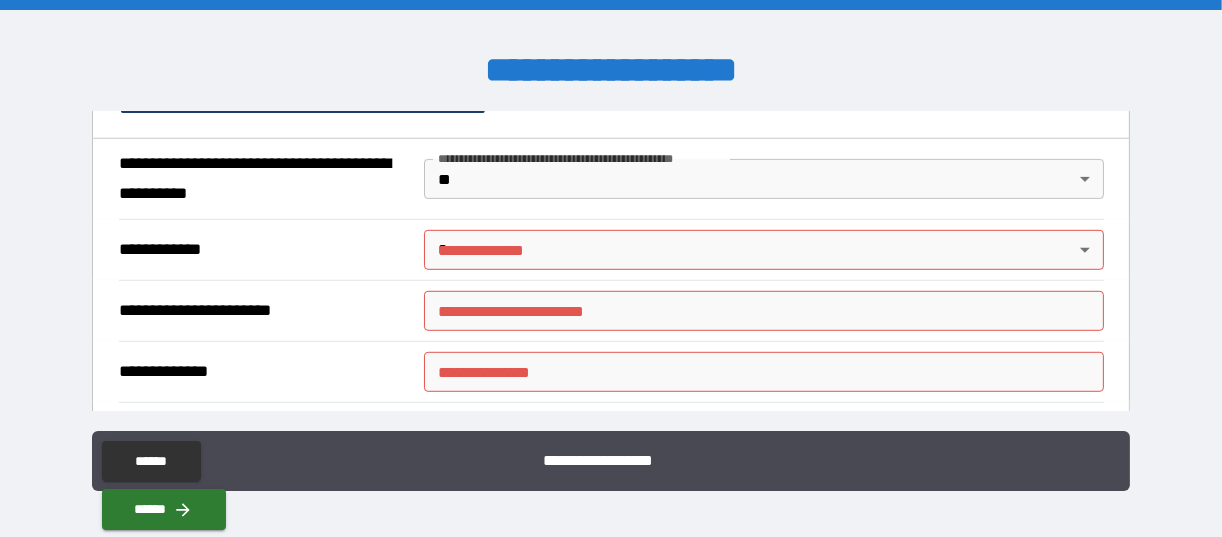scroll, scrollTop: 1567, scrollLeft: 0, axis: vertical 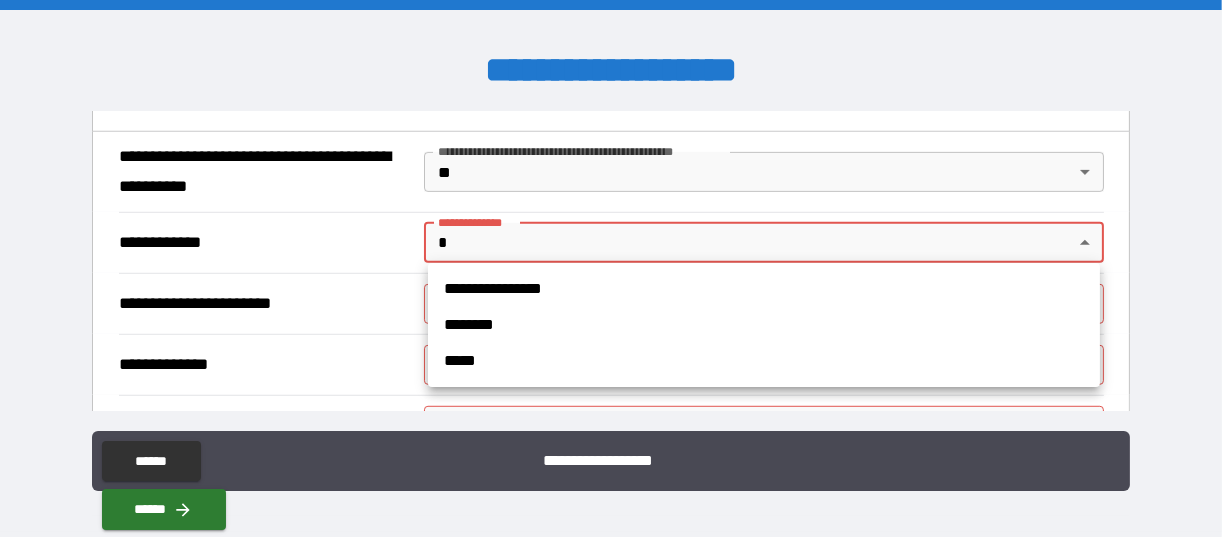 click on "**********" at bounding box center [611, 268] 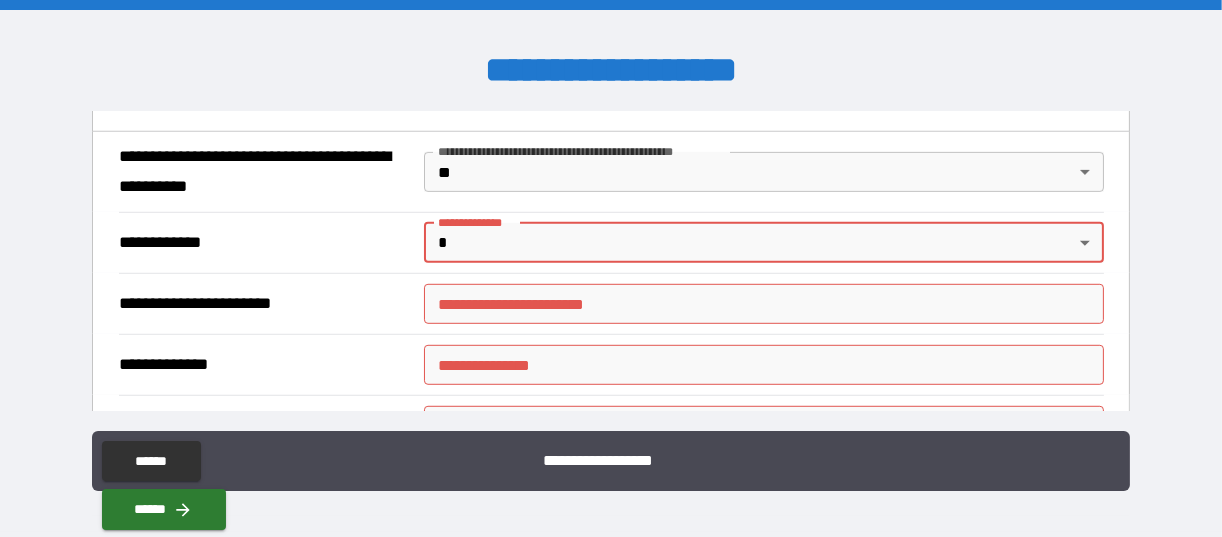 click on "**********" at bounding box center (611, 268) 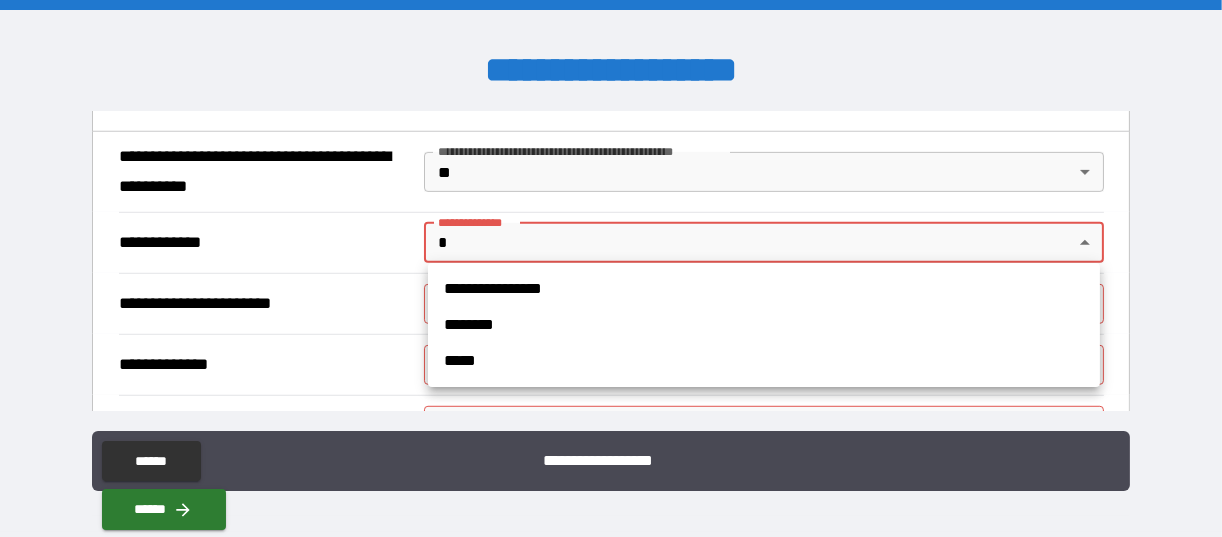 click at bounding box center (611, 268) 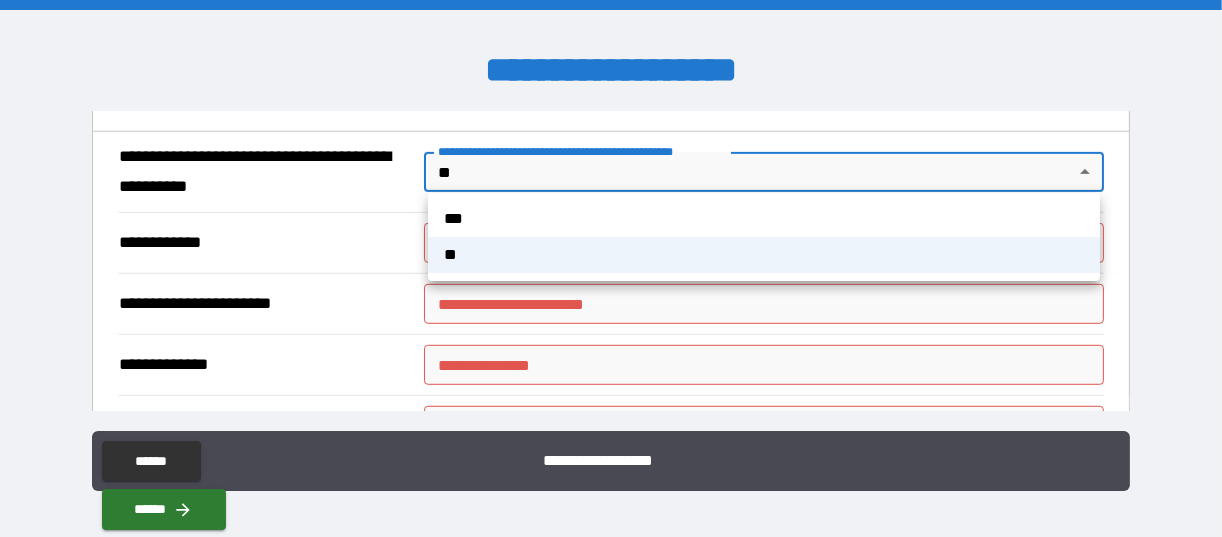 click on "**********" at bounding box center [611, 268] 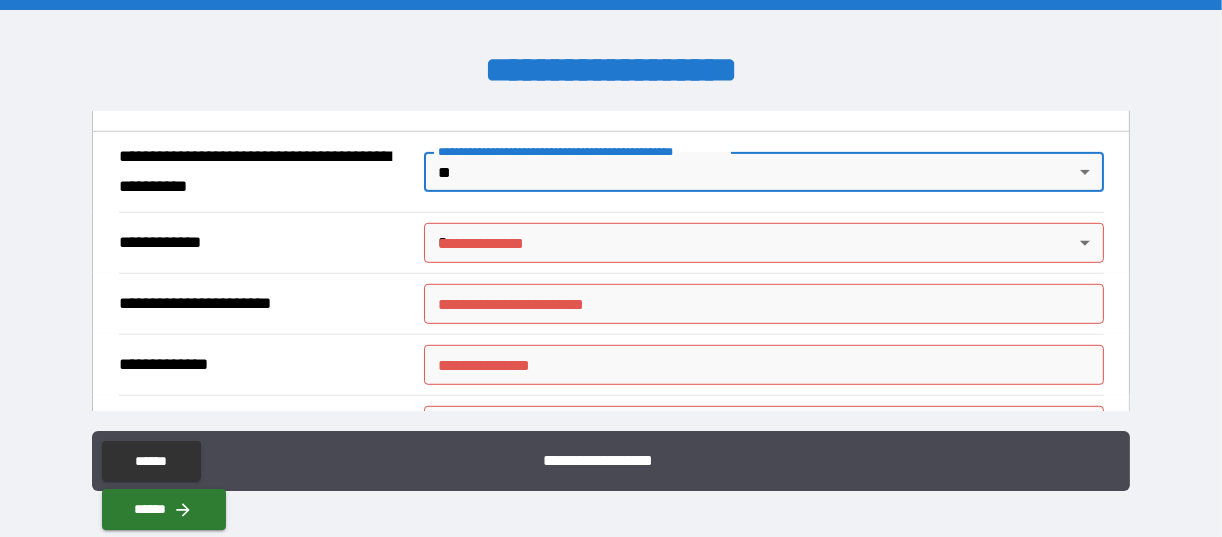 click on "**********" at bounding box center (611, 268) 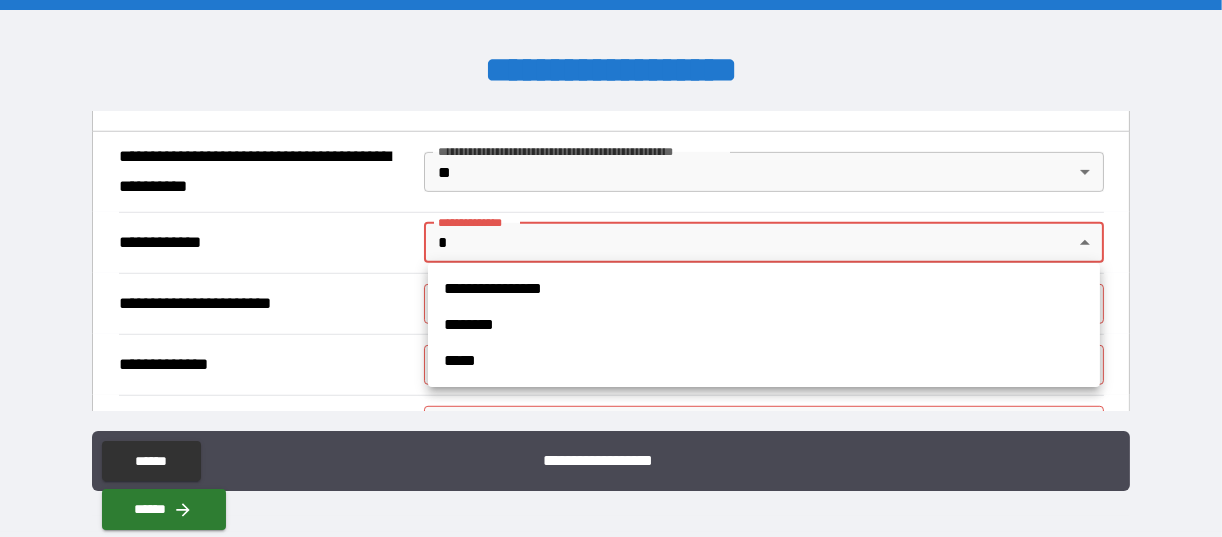 click on "*****" at bounding box center (764, 361) 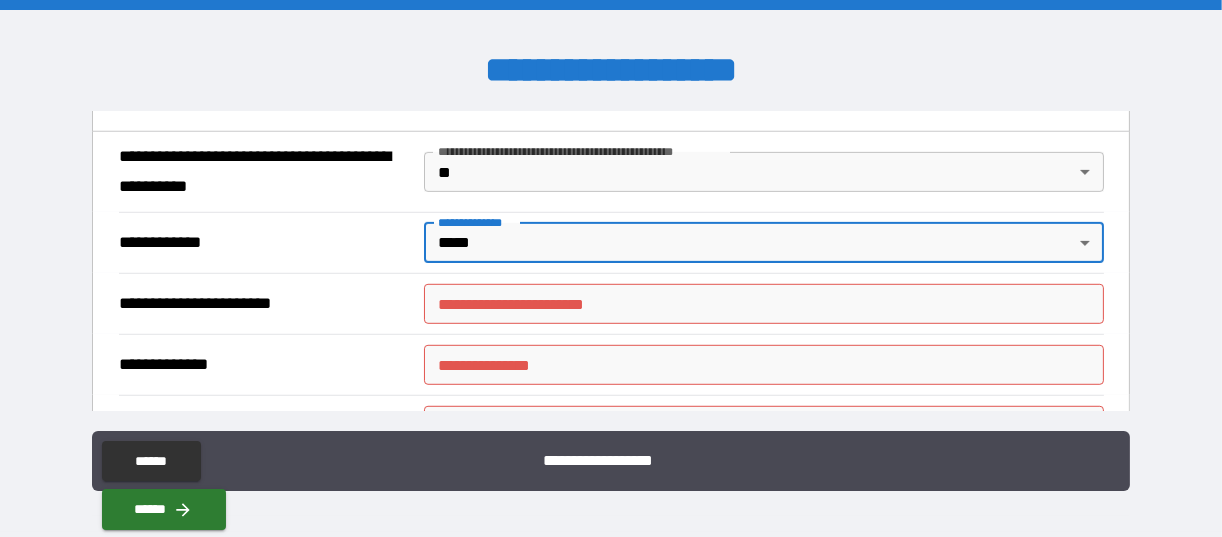 click on "**********" at bounding box center [764, 304] 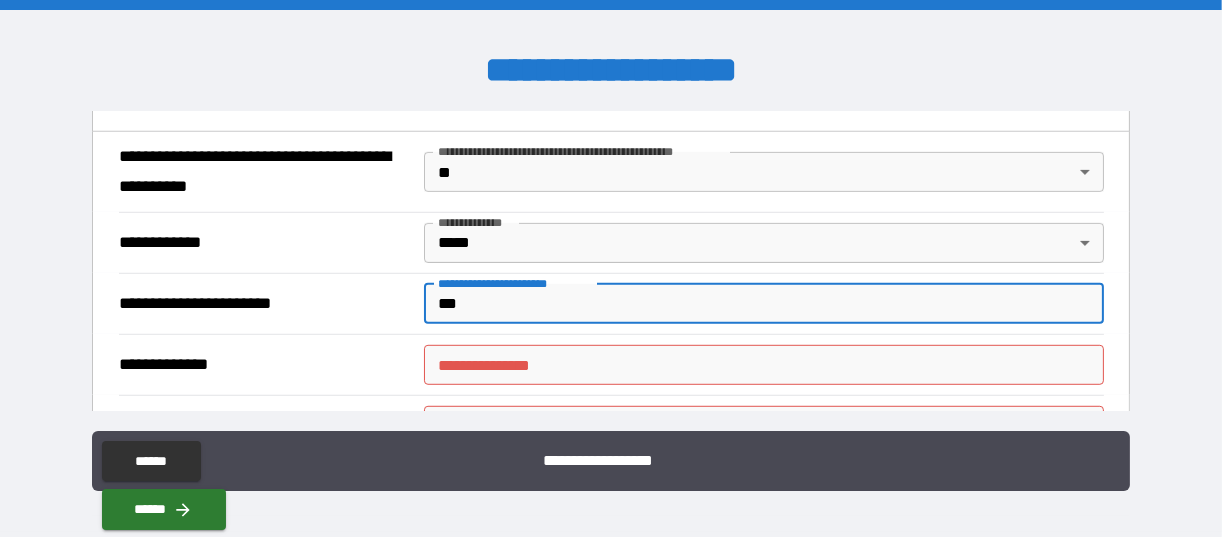 click on "**********" at bounding box center [764, 365] 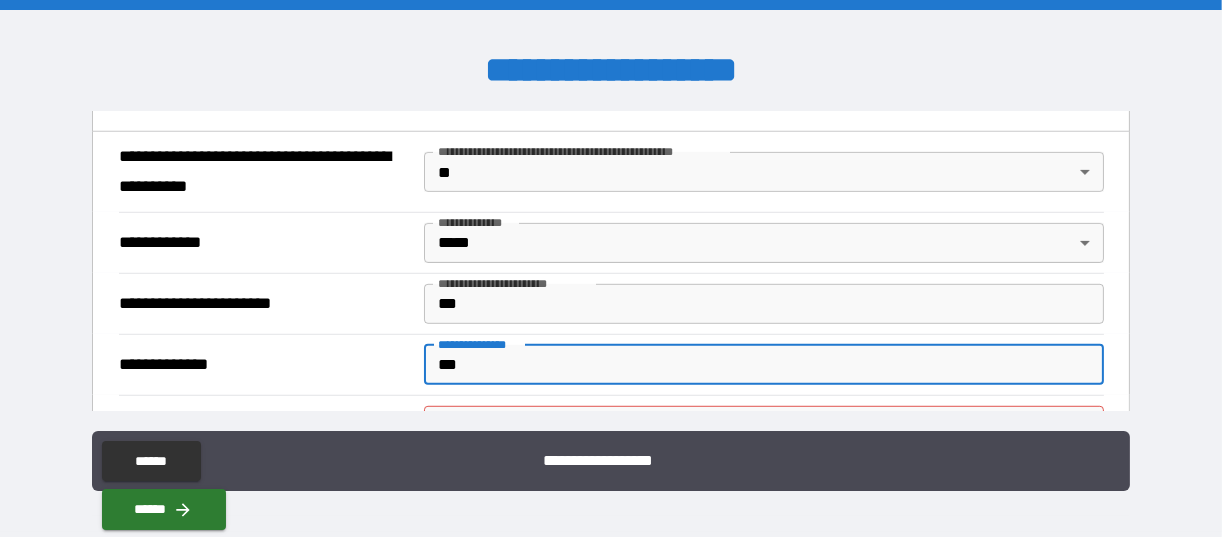 scroll, scrollTop: 1684, scrollLeft: 0, axis: vertical 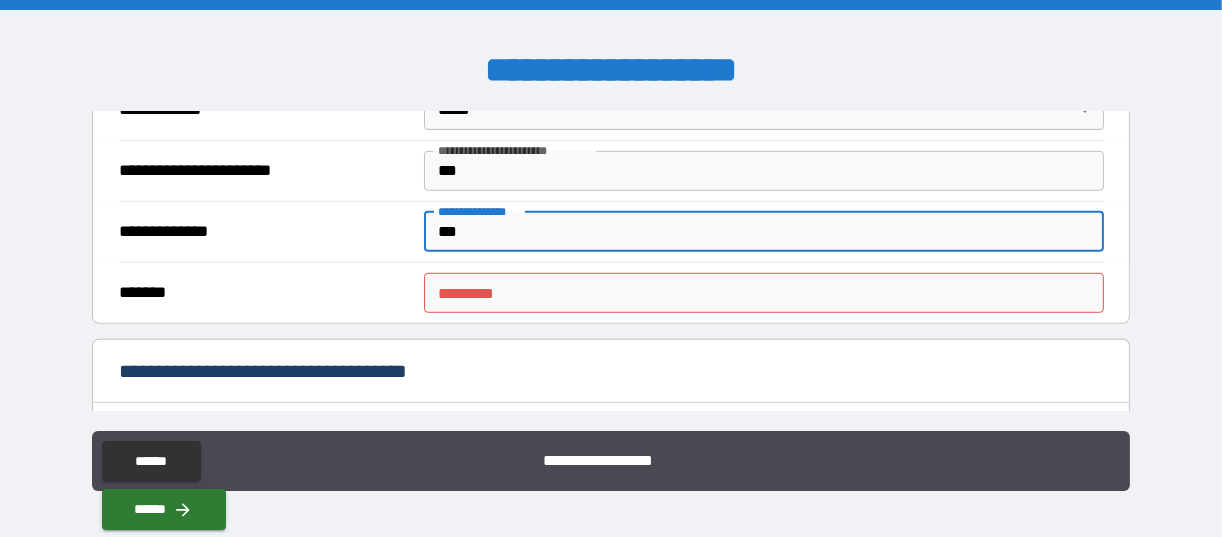 click on "*******   *" at bounding box center [764, 293] 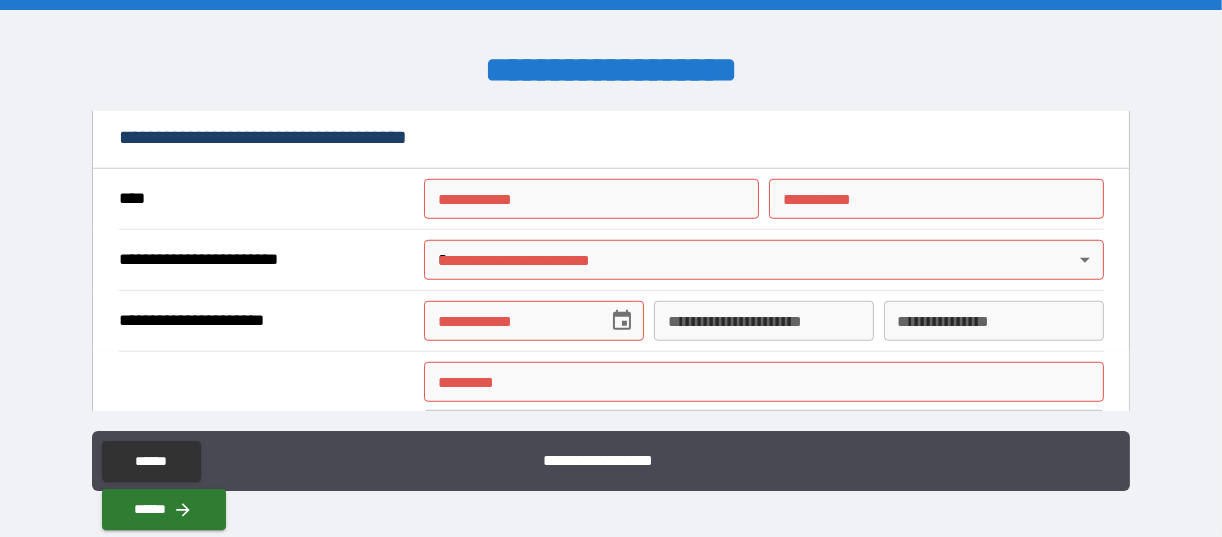 scroll, scrollTop: 1958, scrollLeft: 0, axis: vertical 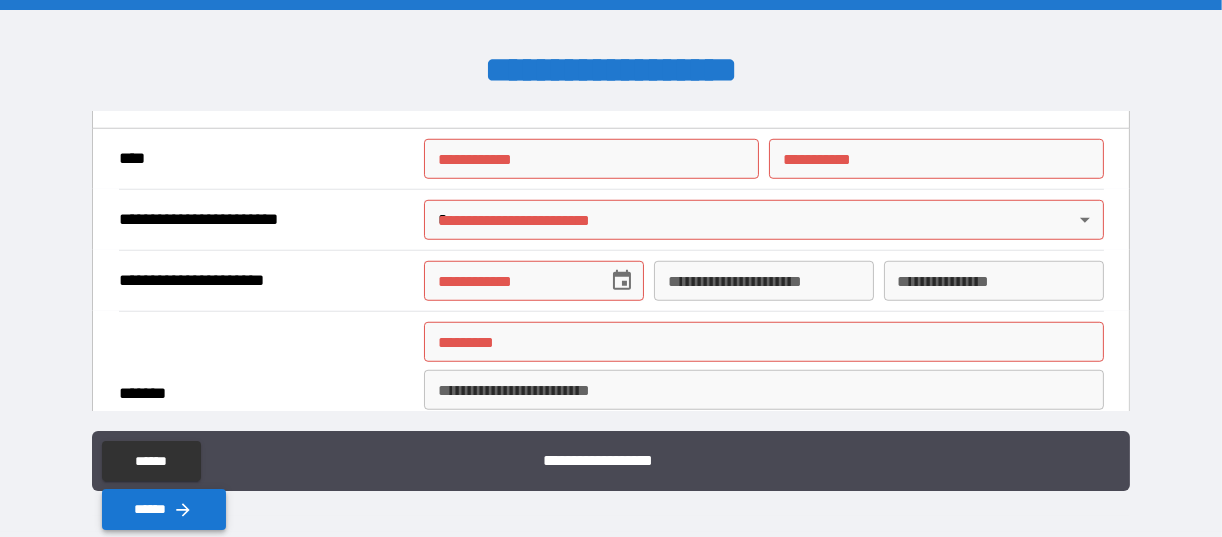 click on "******" at bounding box center [164, 509] 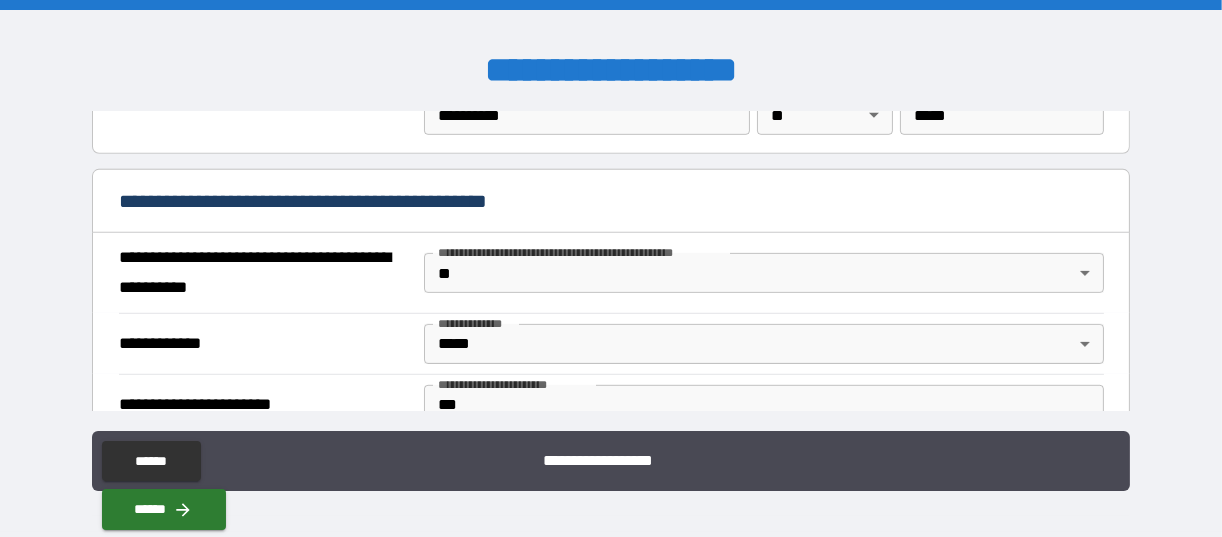 scroll, scrollTop: 1466, scrollLeft: 0, axis: vertical 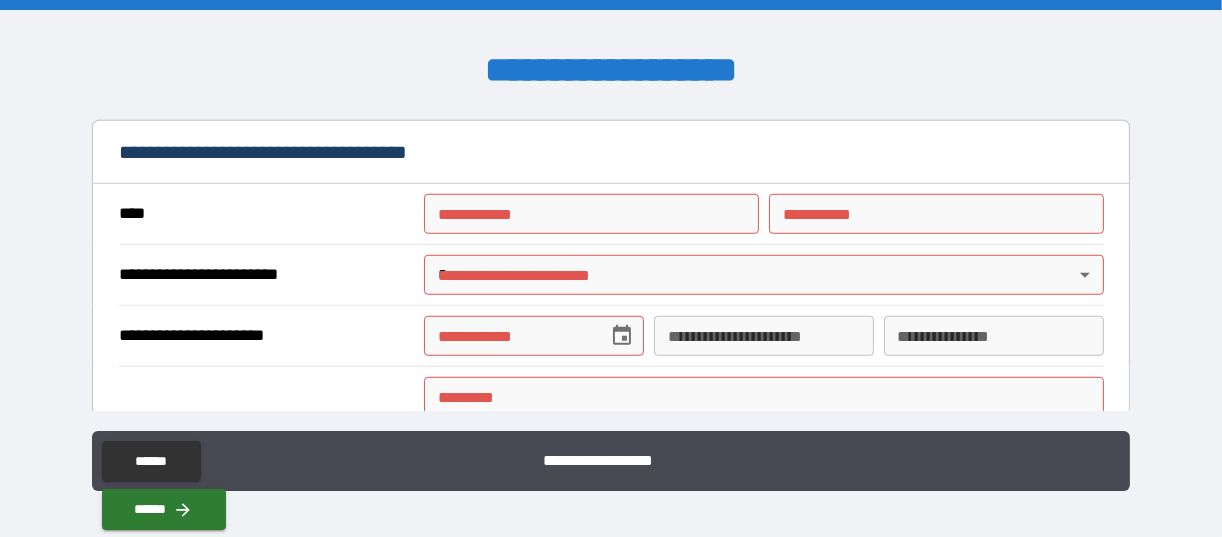 click on "**********" at bounding box center [591, 214] 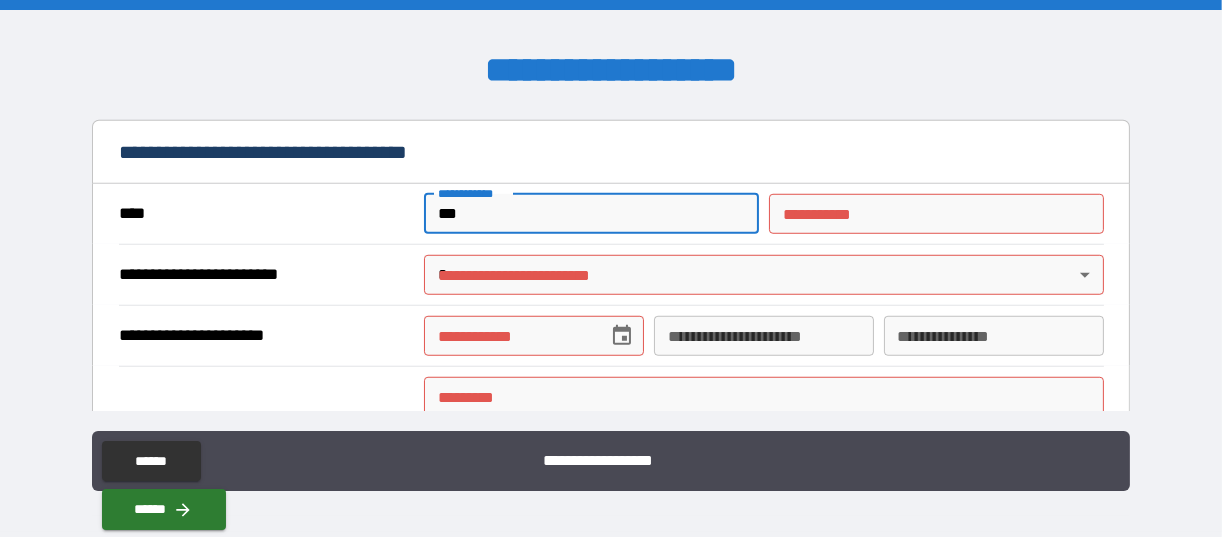click on "*********   *" at bounding box center [936, 214] 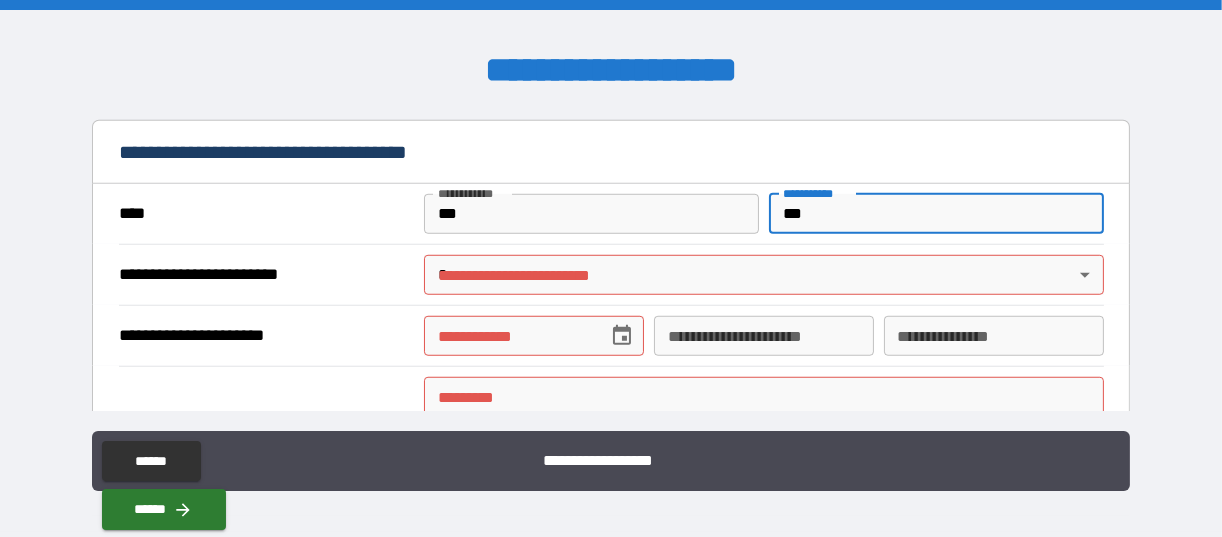 click on "**********" at bounding box center (611, 268) 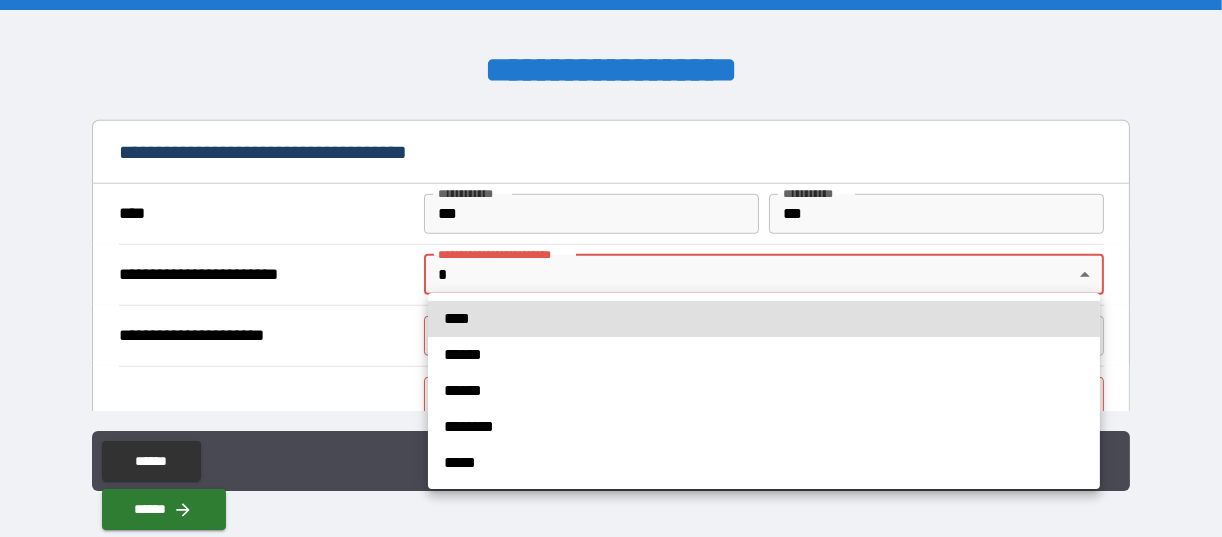 click on "****" at bounding box center [764, 319] 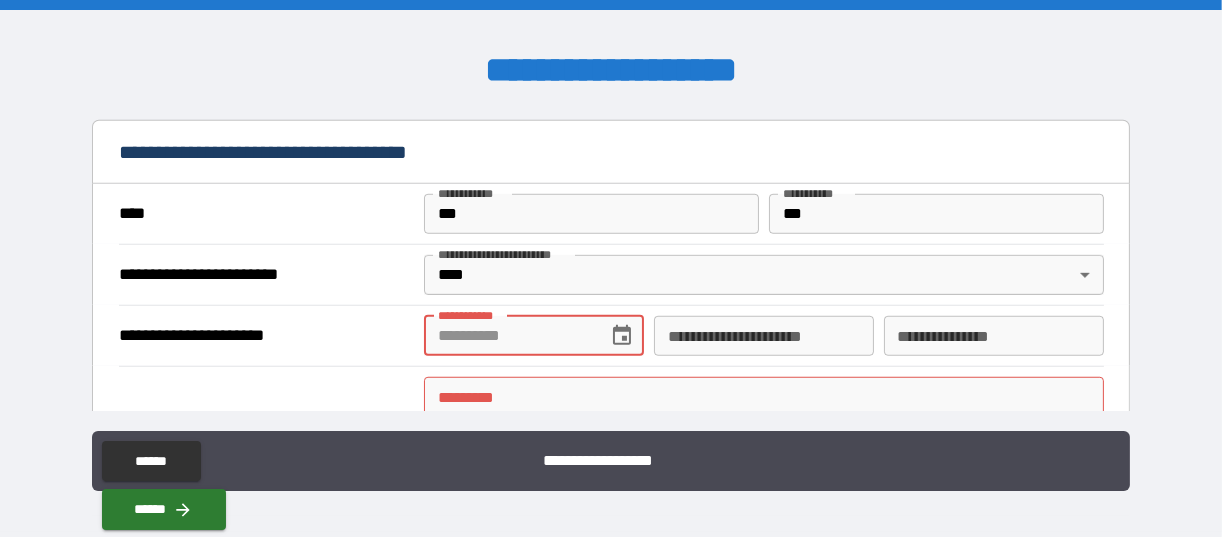 click on "**********" at bounding box center (509, 336) 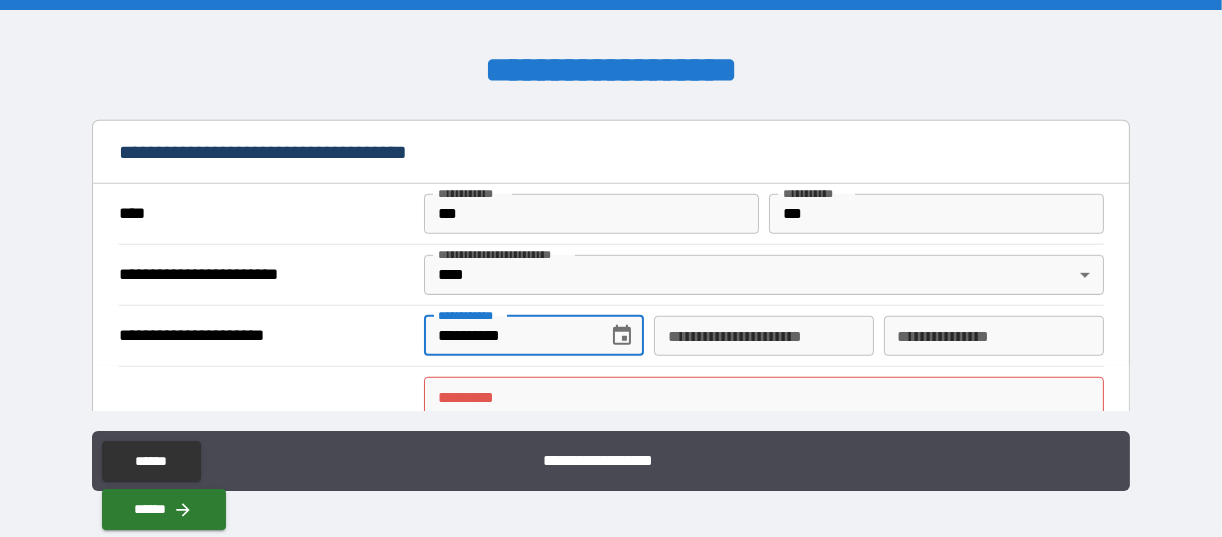 click on "**********" at bounding box center (764, 336) 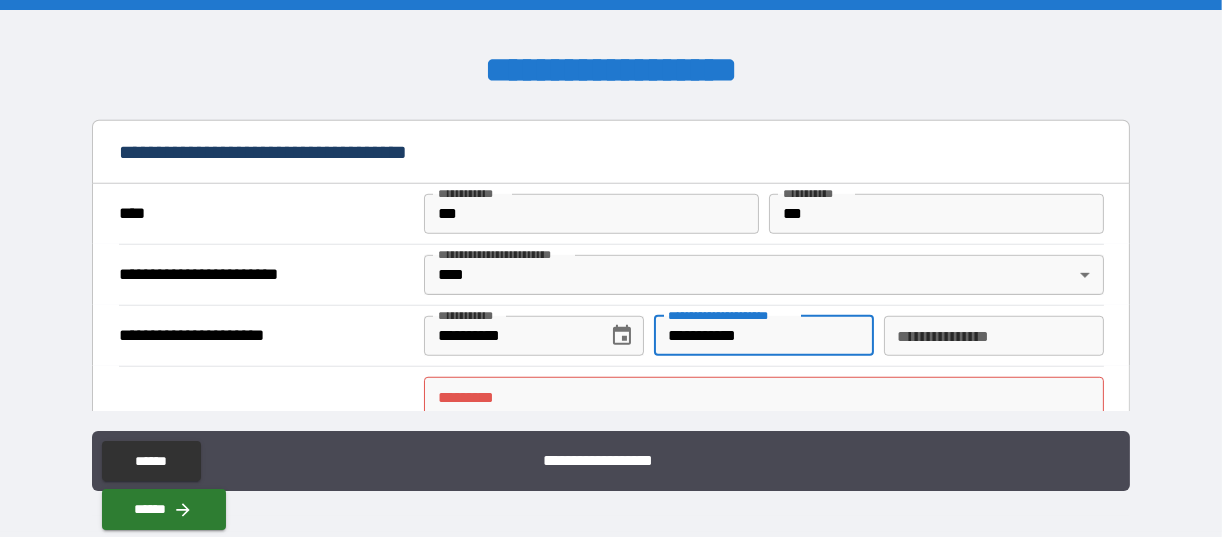 click on "**********" at bounding box center [994, 336] 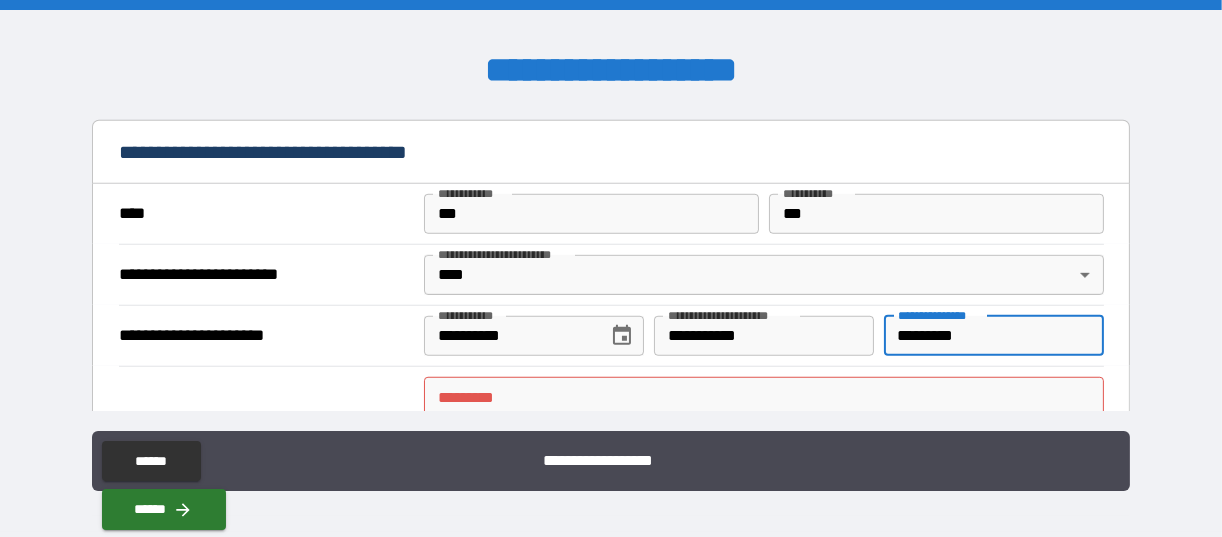 click on "*******   *" at bounding box center [764, 397] 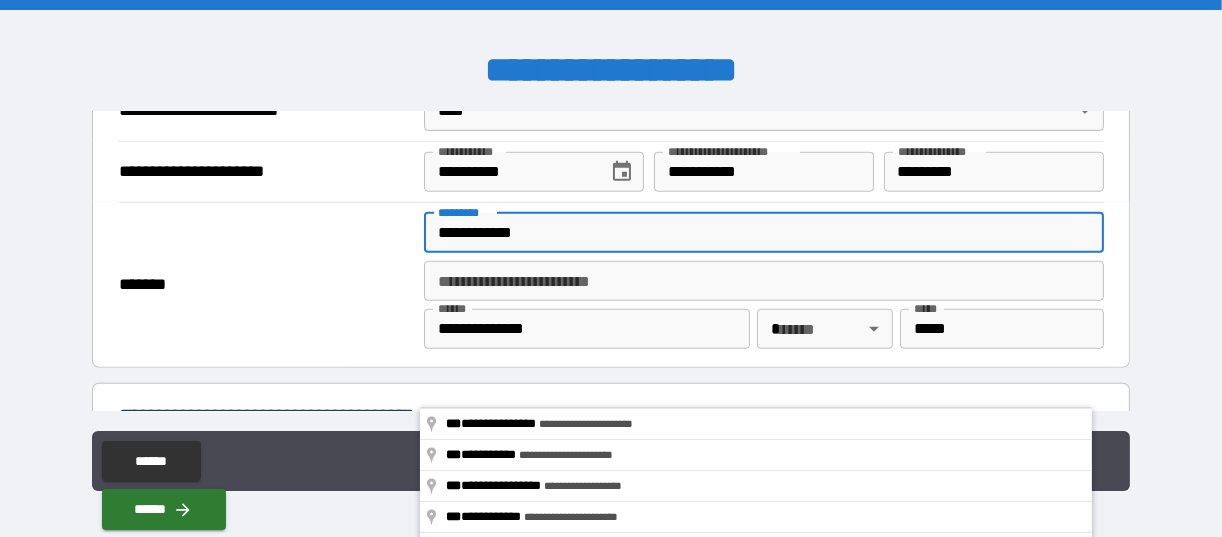 scroll, scrollTop: 2160, scrollLeft: 0, axis: vertical 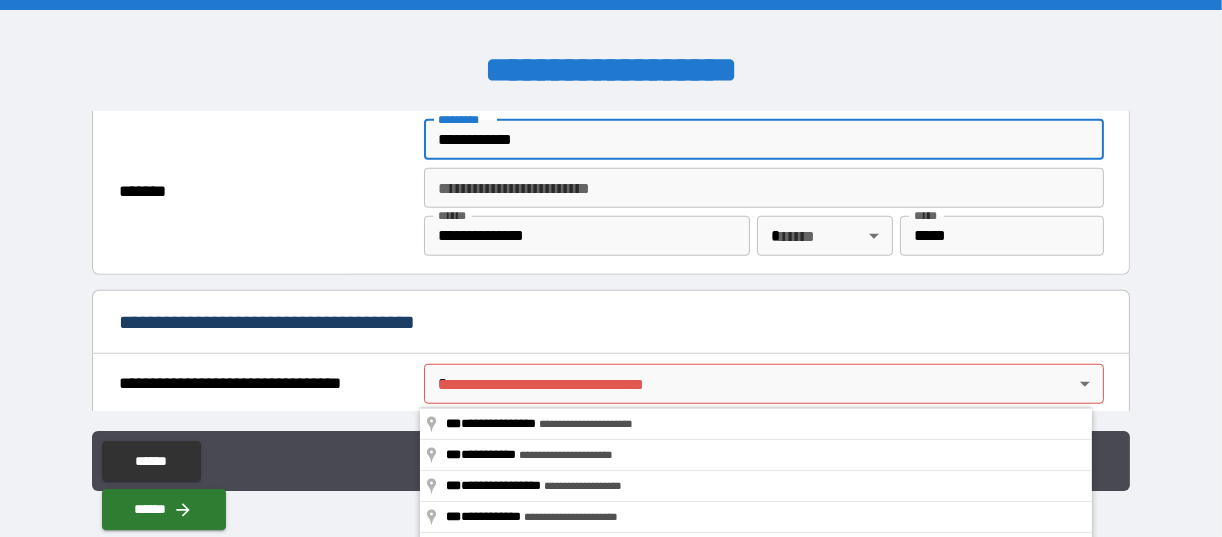 click on "**********" at bounding box center [611, 268] 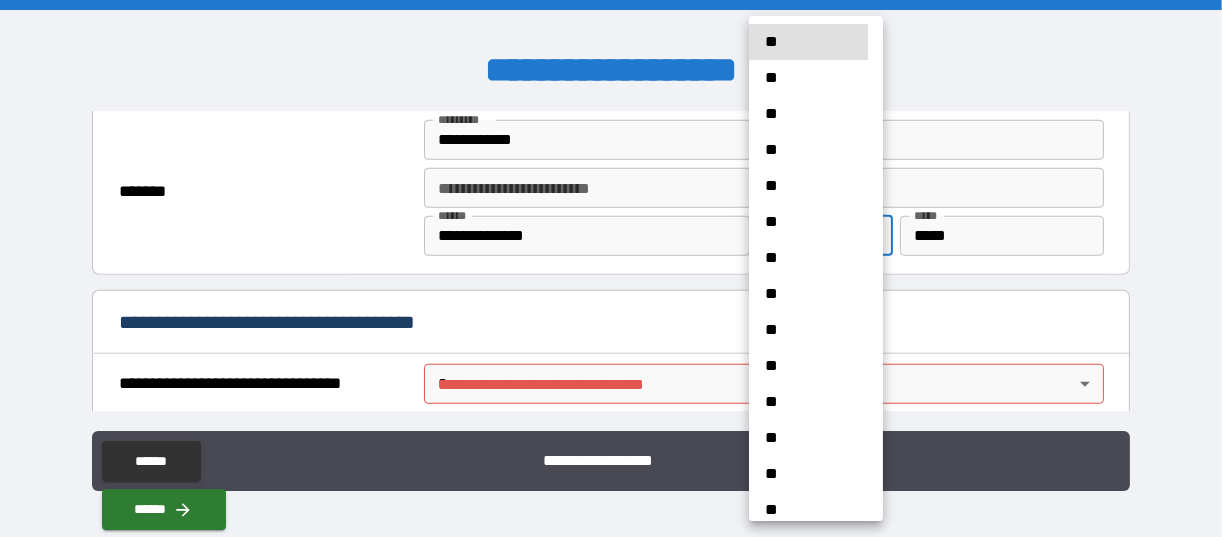 scroll, scrollTop: 1464, scrollLeft: 0, axis: vertical 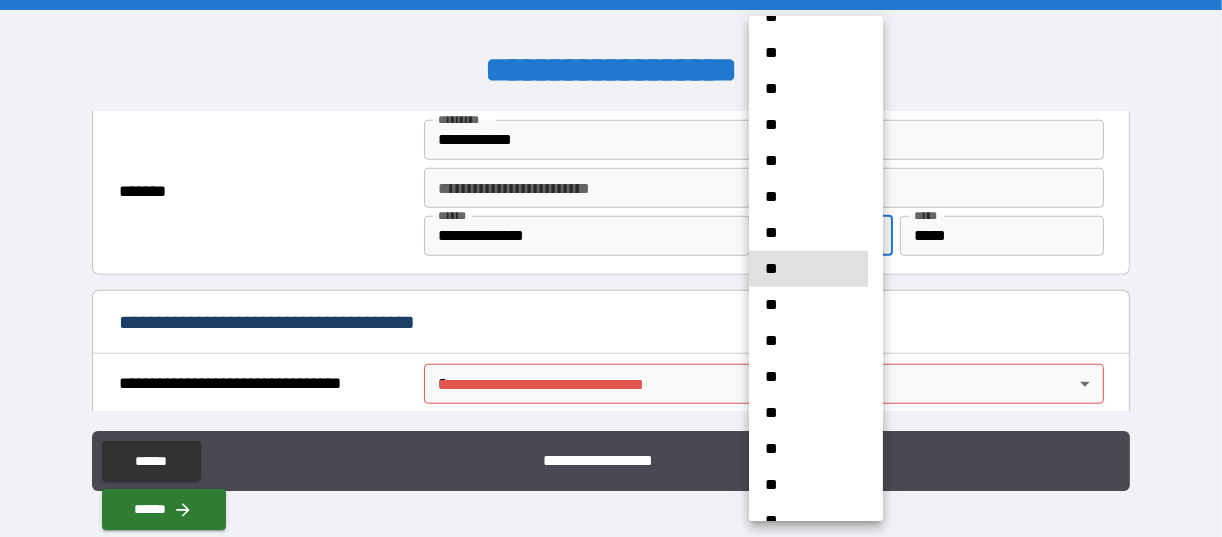 click on "**" at bounding box center (808, 269) 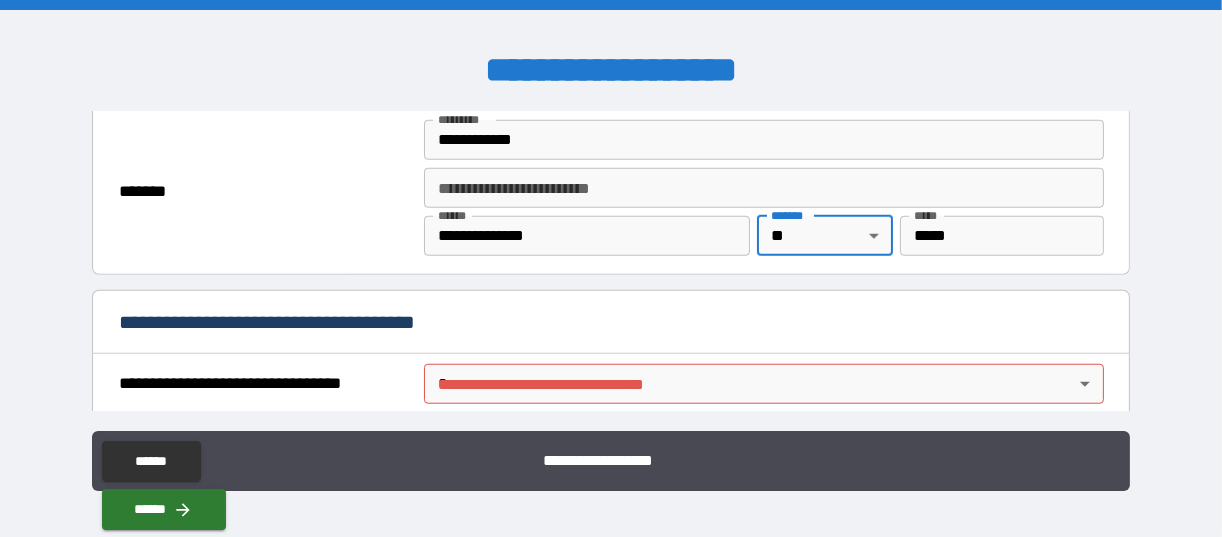 click on "**********" at bounding box center (611, 268) 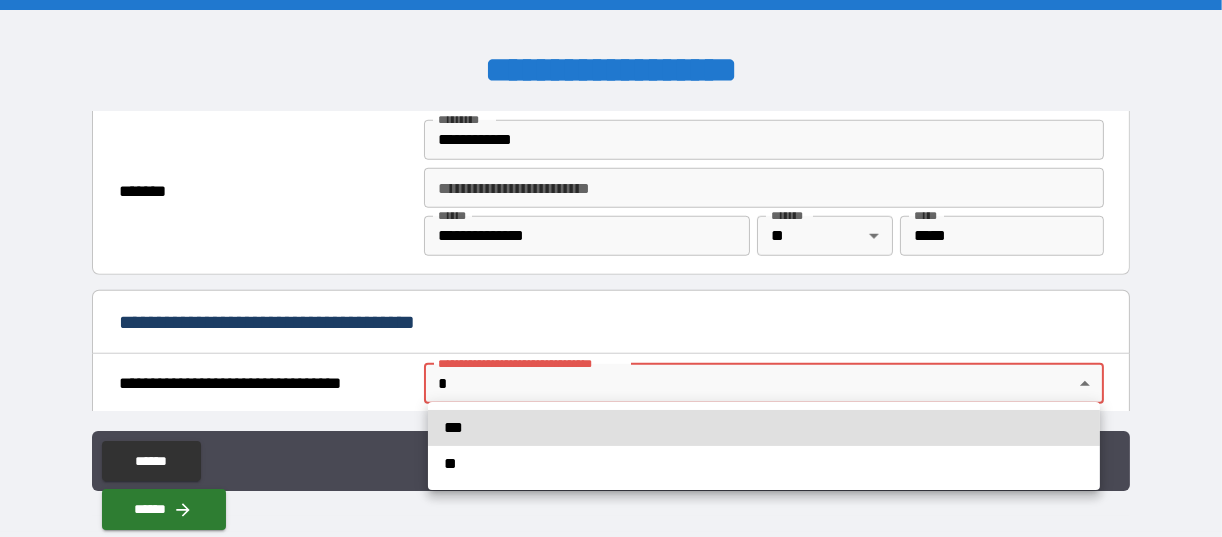 click on "**" at bounding box center [764, 464] 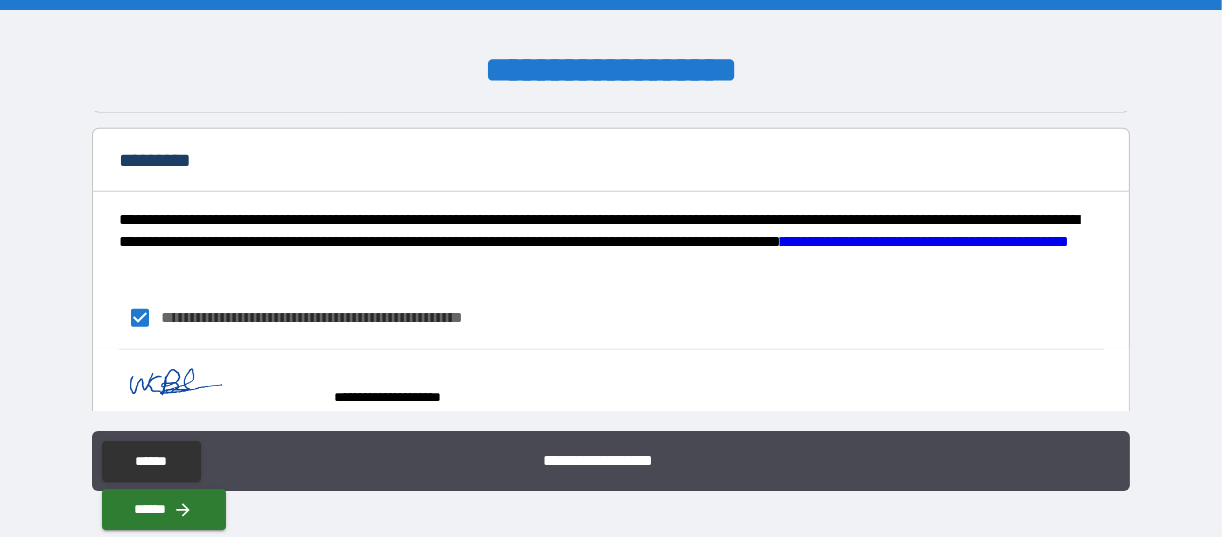 scroll, scrollTop: 2527, scrollLeft: 0, axis: vertical 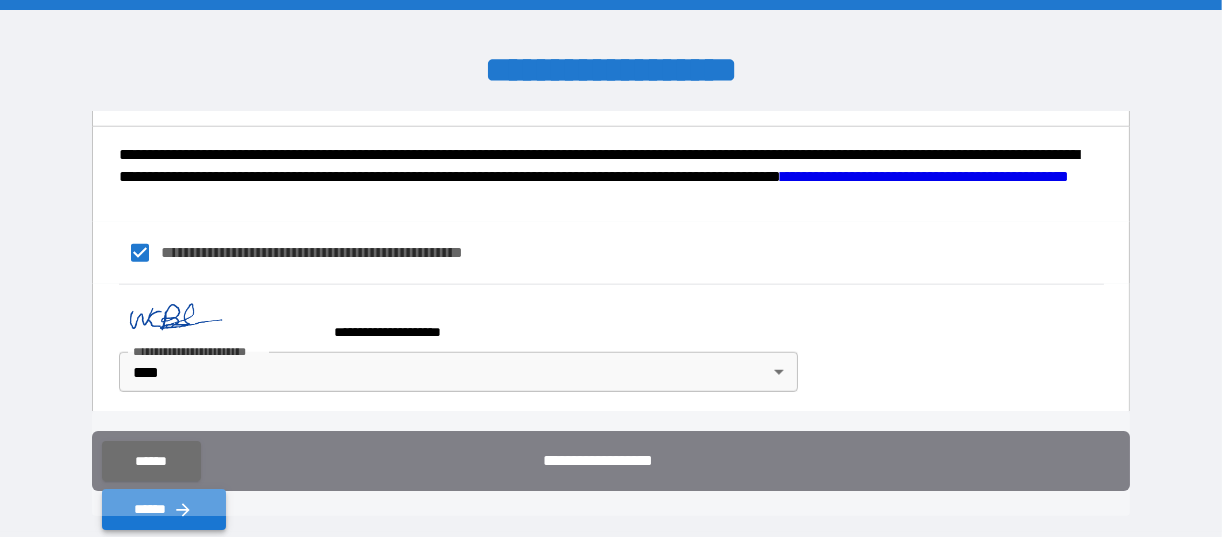 click 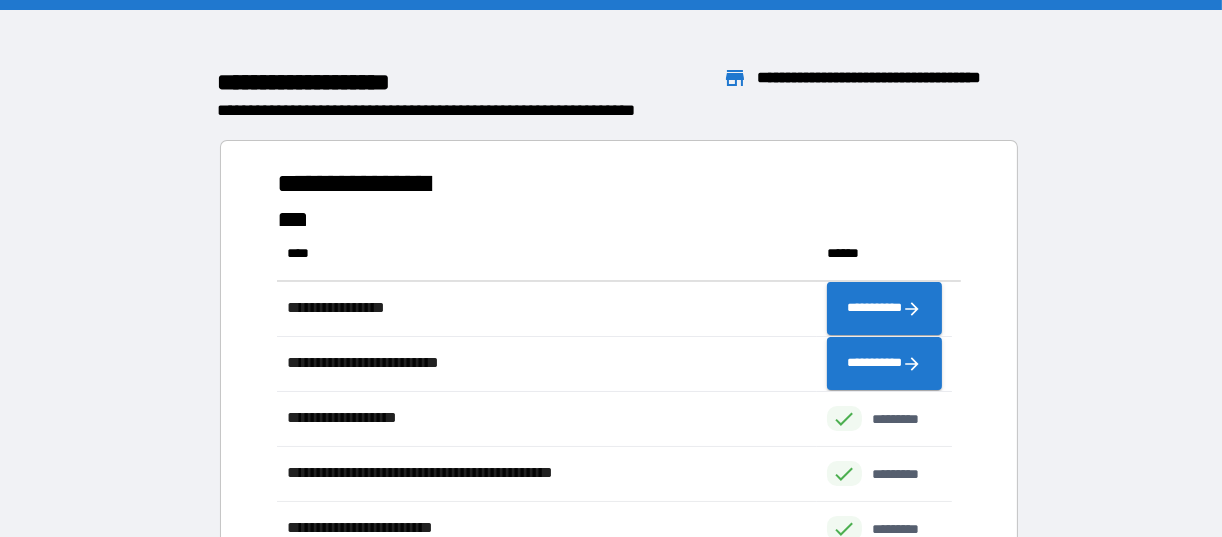 scroll, scrollTop: 16, scrollLeft: 16, axis: both 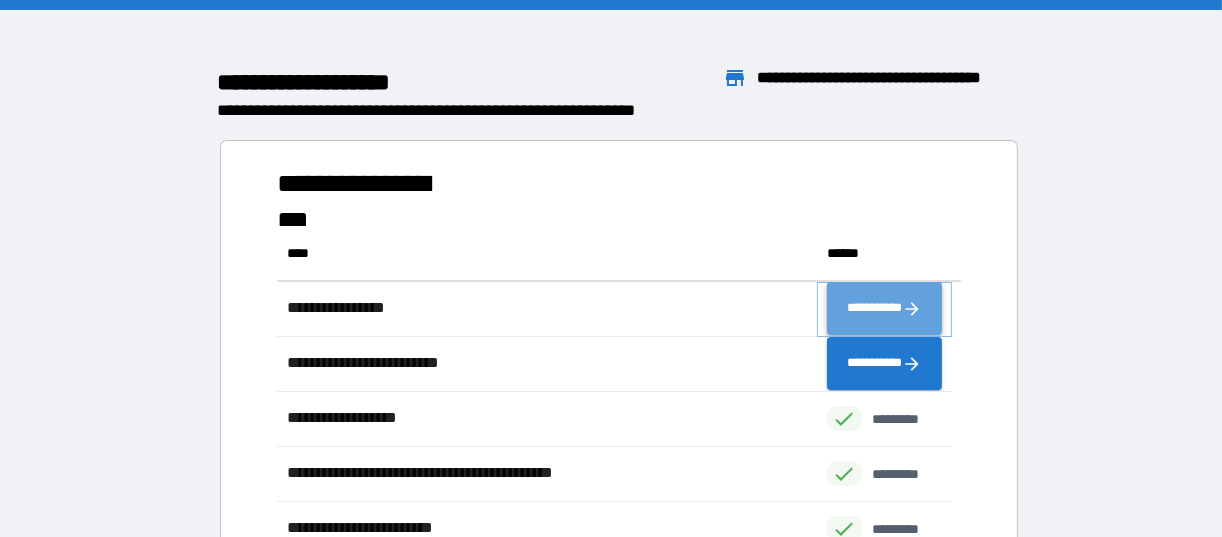 click on "**********" at bounding box center [884, 308] 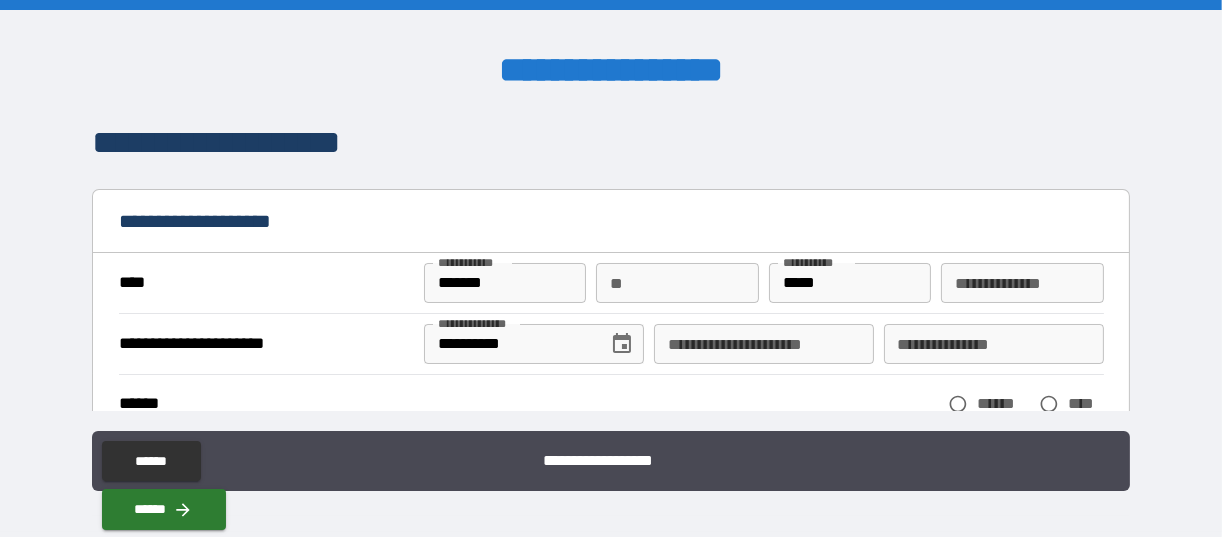 click on "**********" at bounding box center (1022, 283) 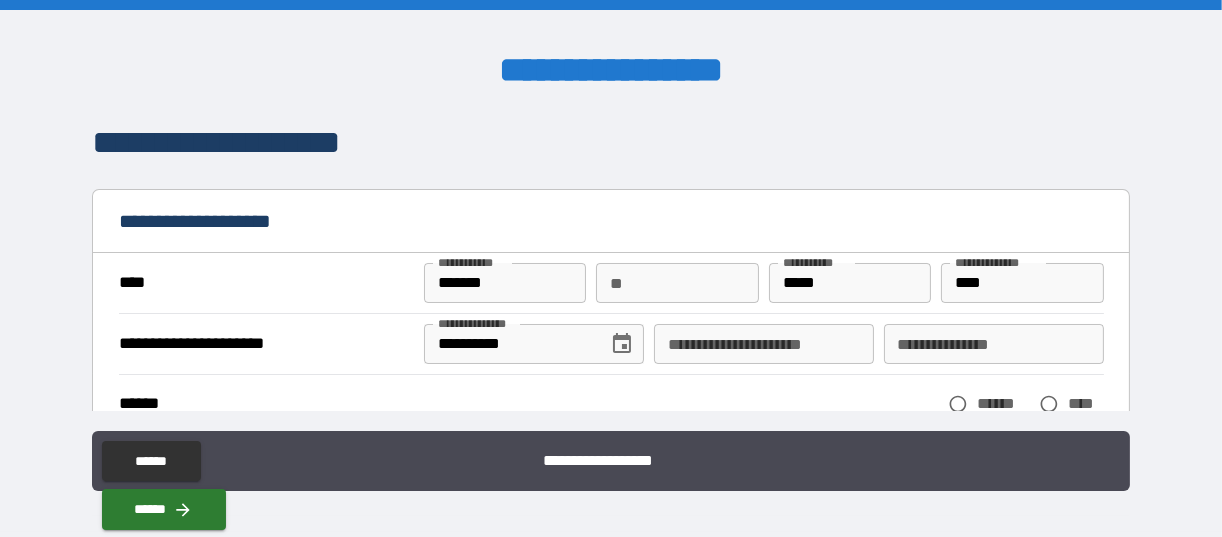 click on "**********" at bounding box center [611, 271] 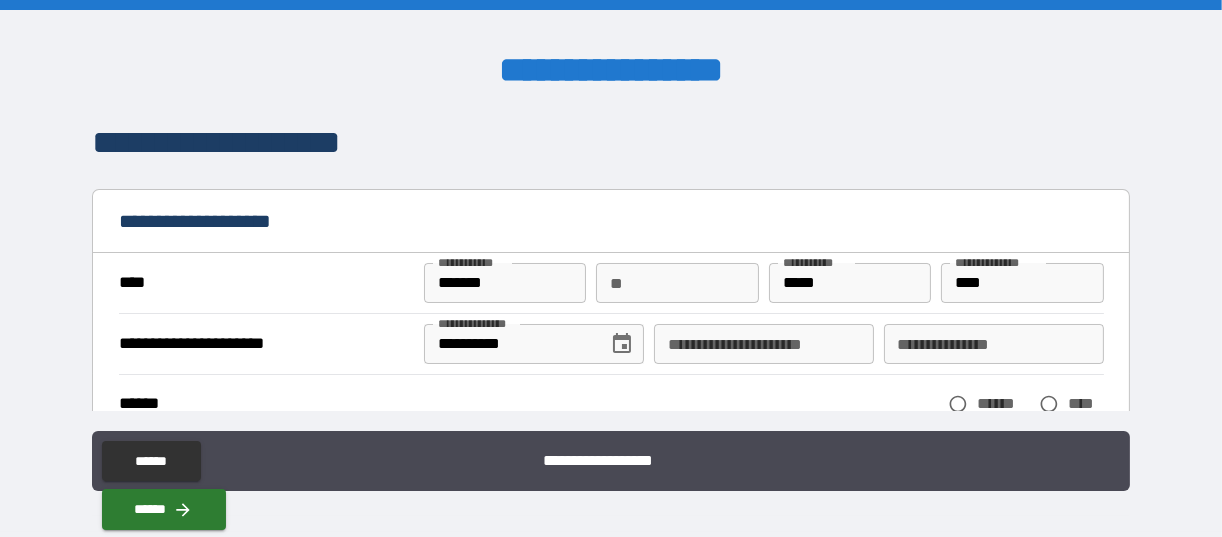 click on "**********" at bounding box center (764, 344) 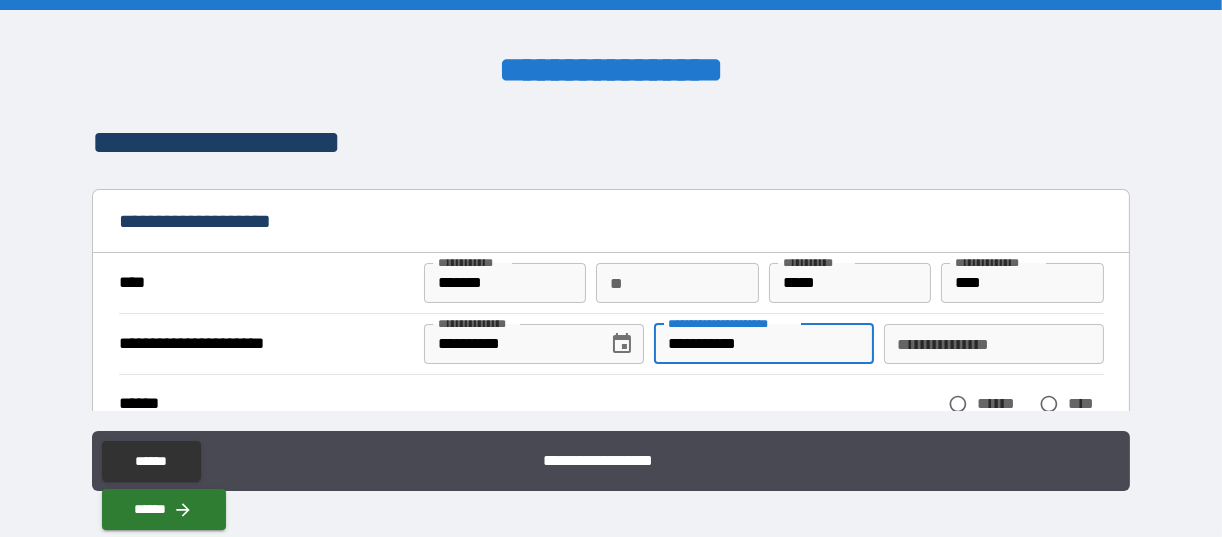 click on "**********" at bounding box center [994, 344] 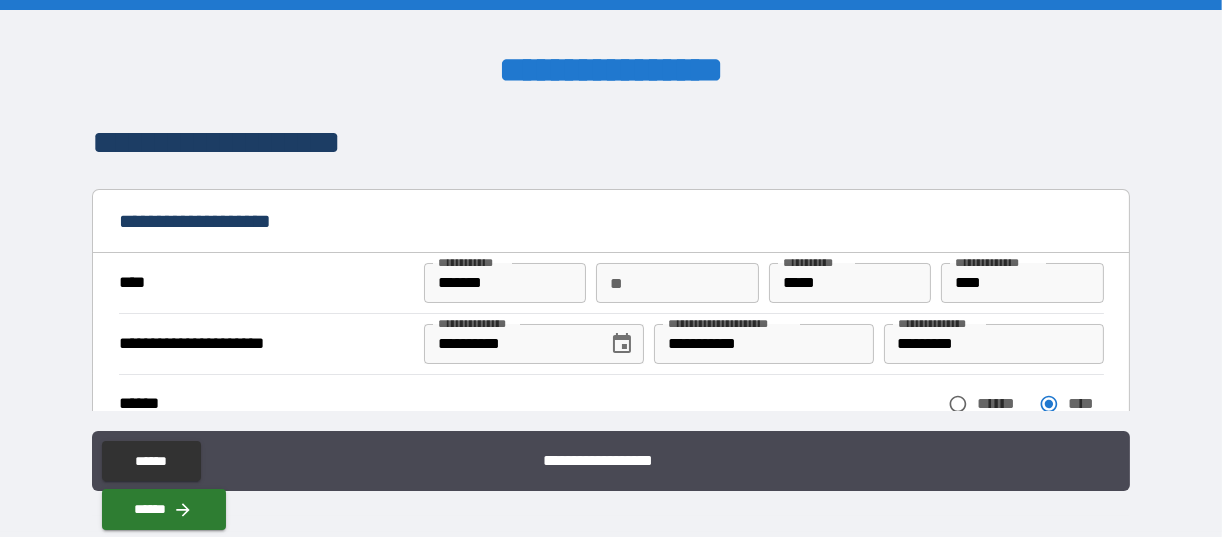 click on "**********" at bounding box center [611, 271] 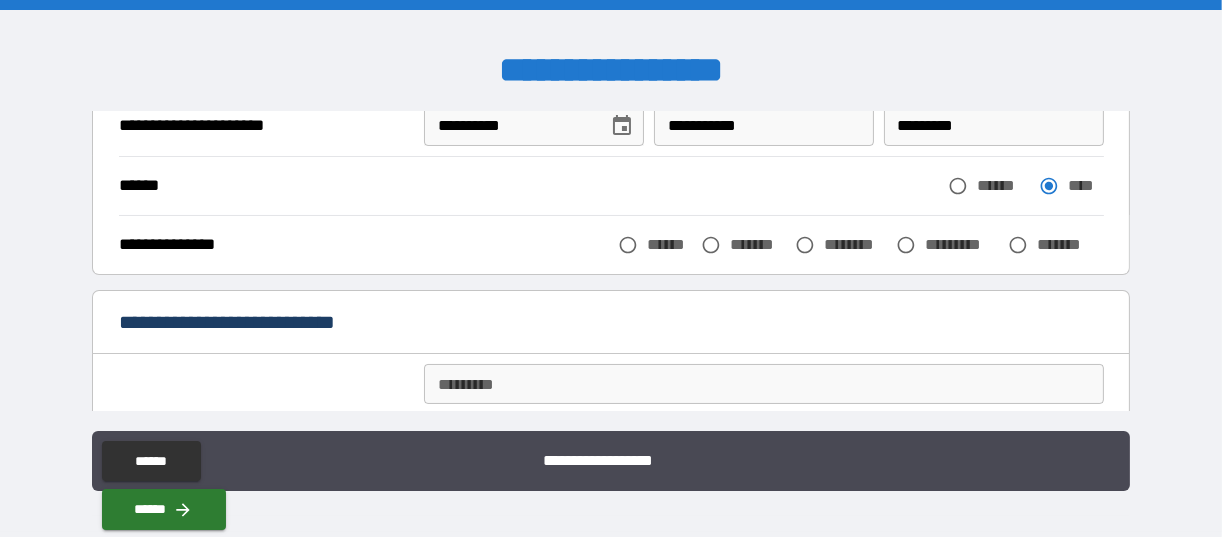 scroll, scrollTop: 255, scrollLeft: 0, axis: vertical 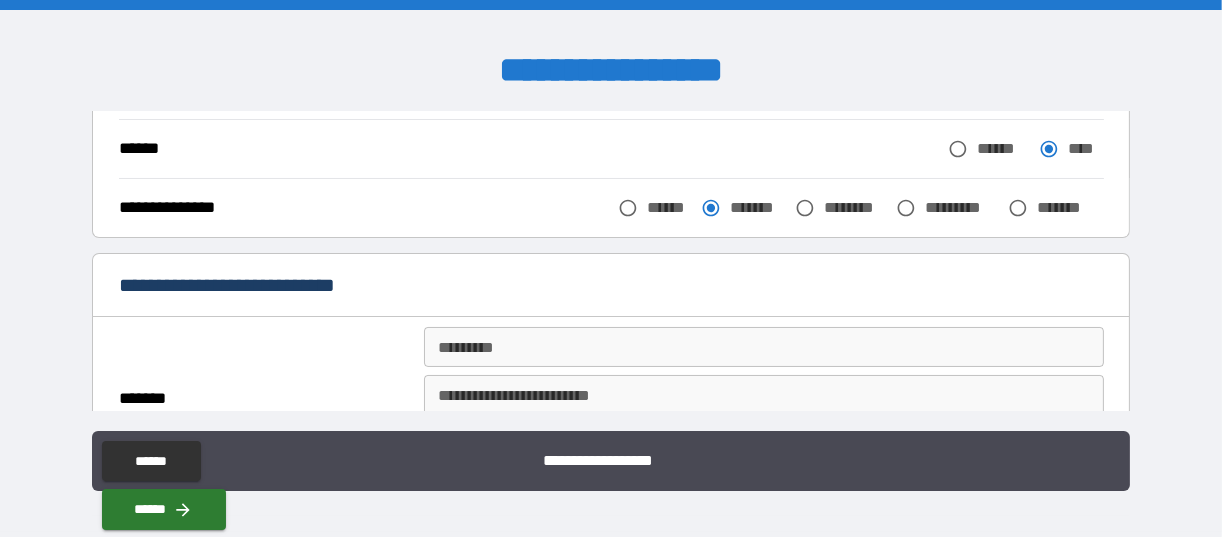 click on "*******   *" at bounding box center [764, 347] 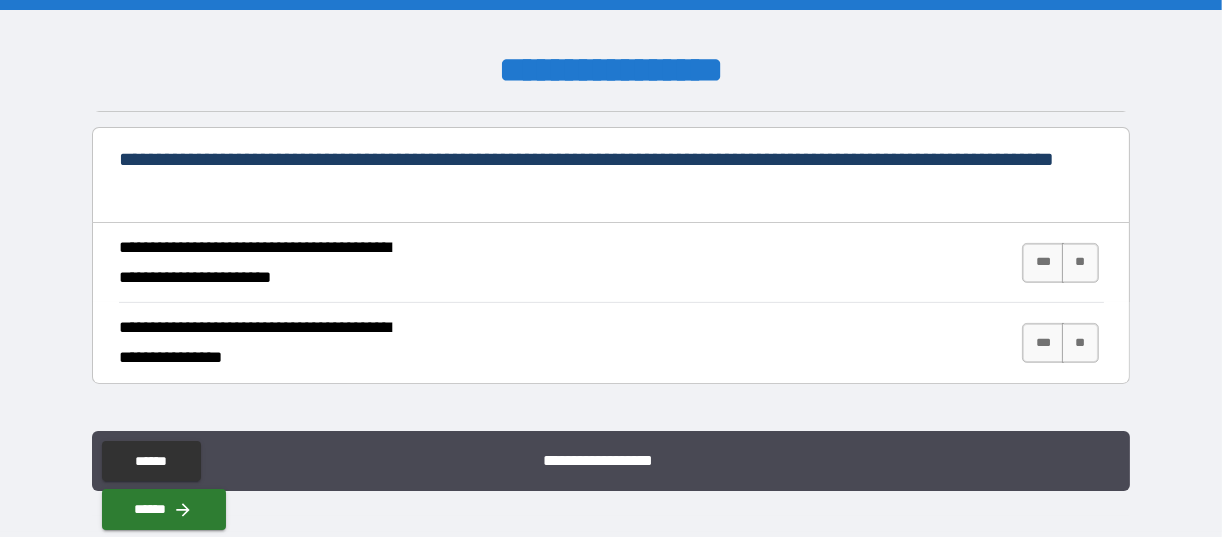 scroll, scrollTop: 754, scrollLeft: 0, axis: vertical 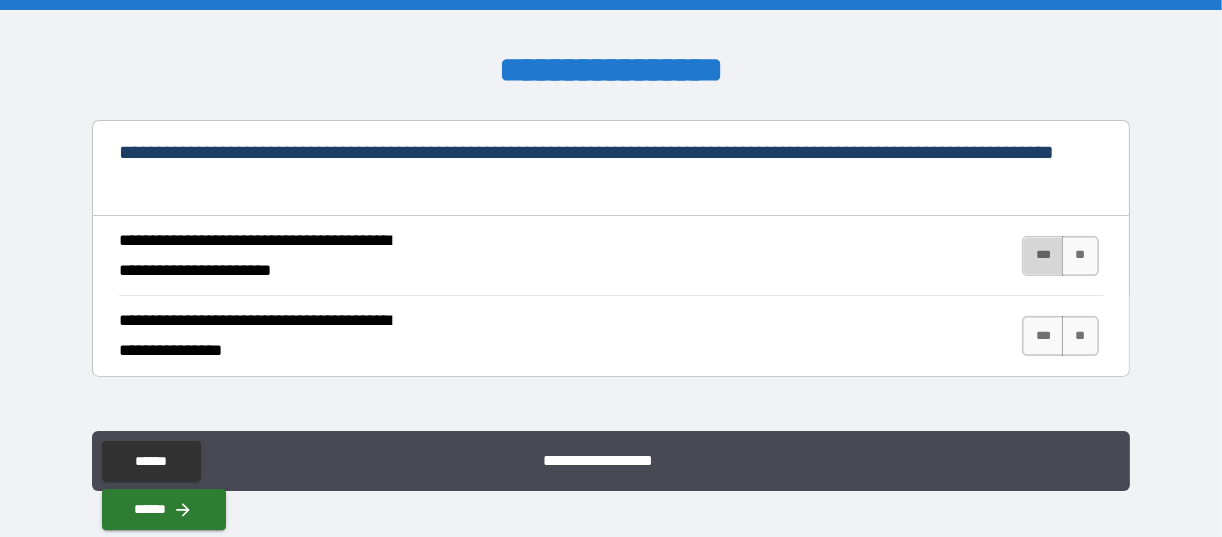click on "***" at bounding box center [1043, 256] 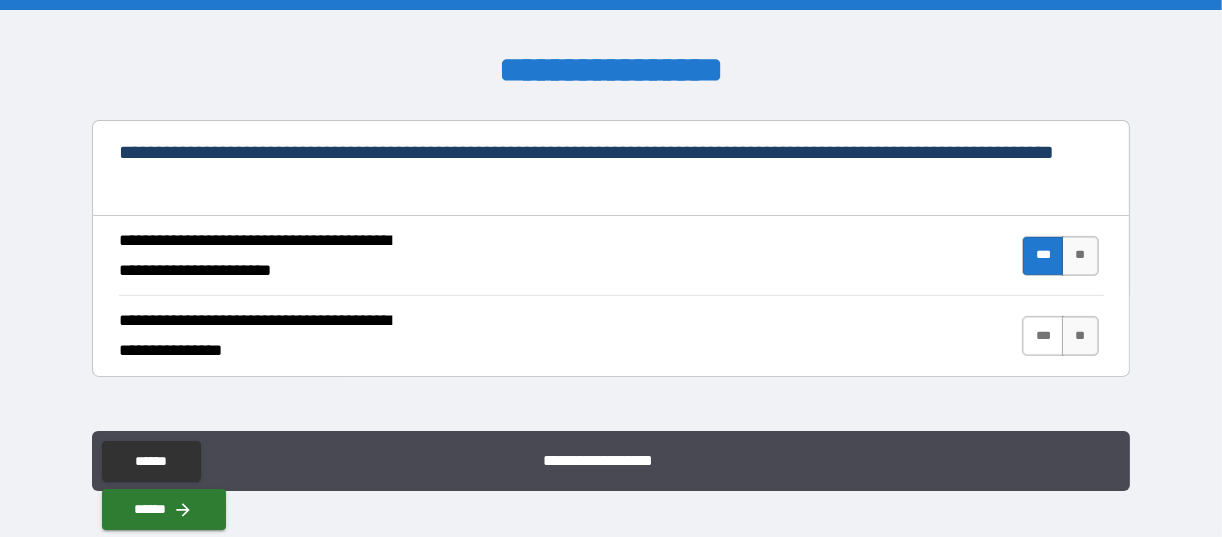 click on "***" at bounding box center [1043, 336] 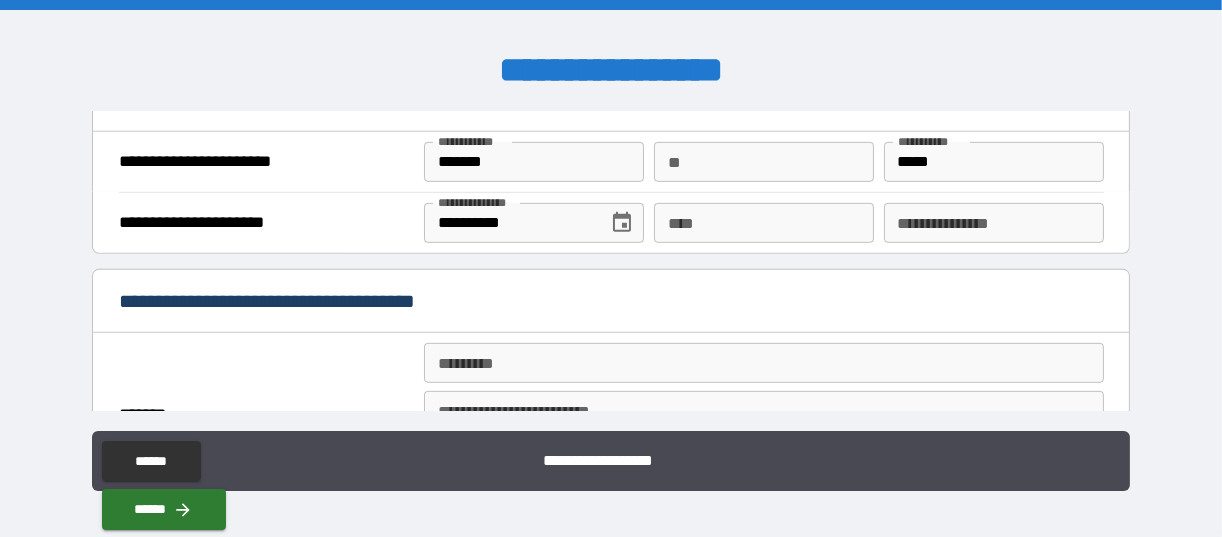 scroll, scrollTop: 1314, scrollLeft: 0, axis: vertical 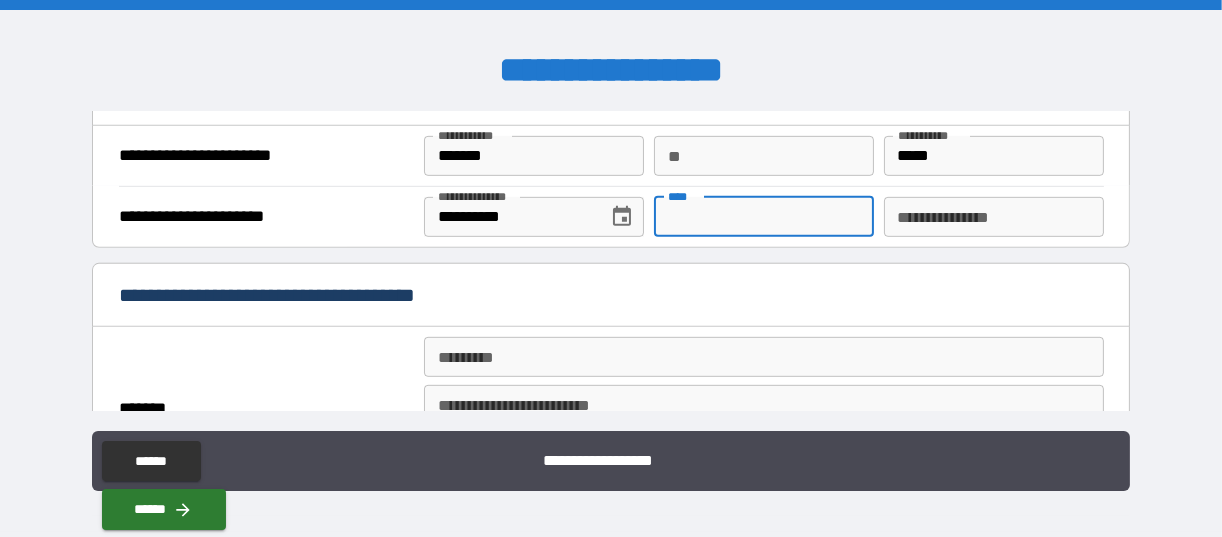 click on "****" at bounding box center (764, 217) 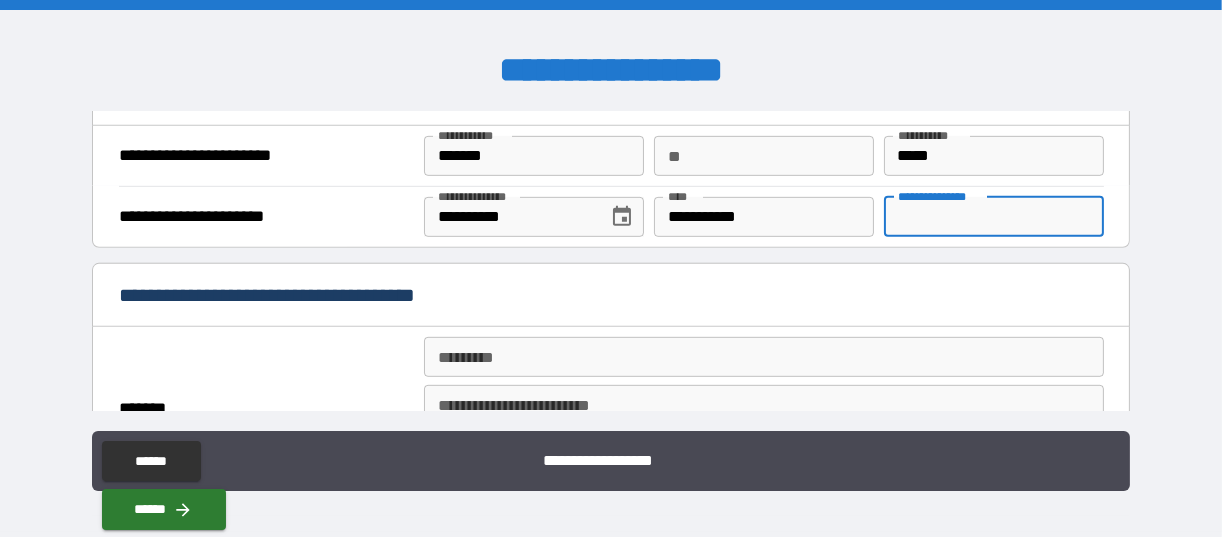 click on "**********" at bounding box center [994, 217] 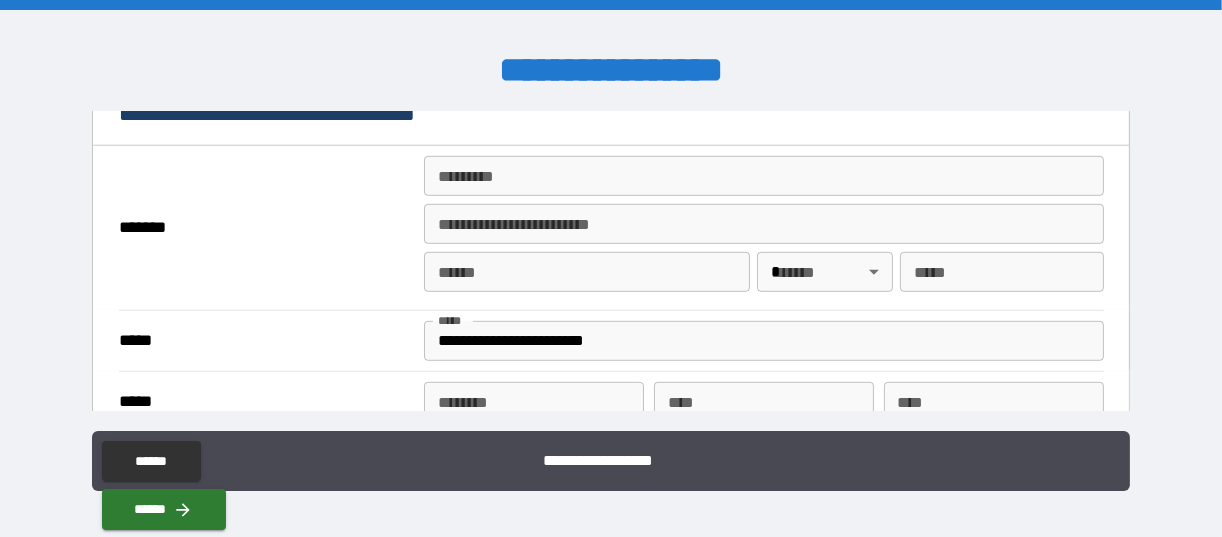 scroll, scrollTop: 1470, scrollLeft: 0, axis: vertical 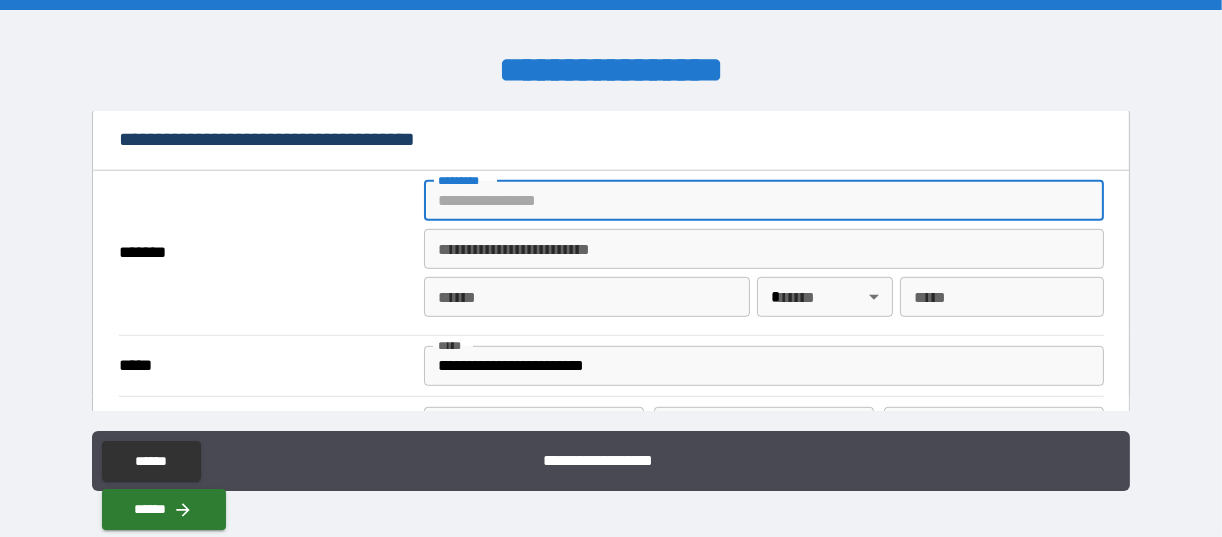 click on "*******   *" at bounding box center (764, 201) 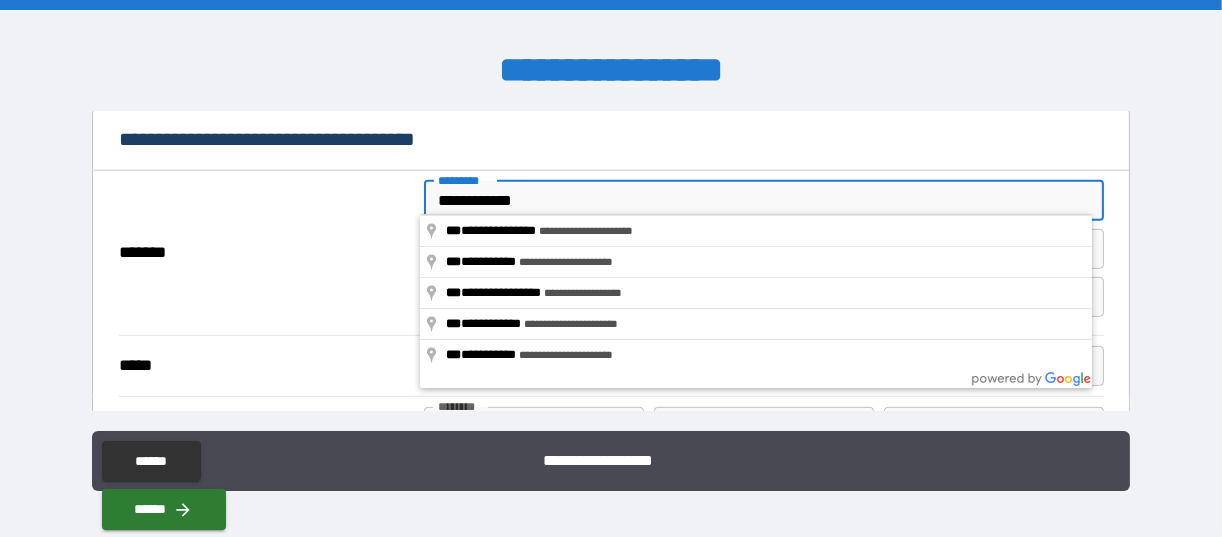 click on "*******" at bounding box center [266, 253] 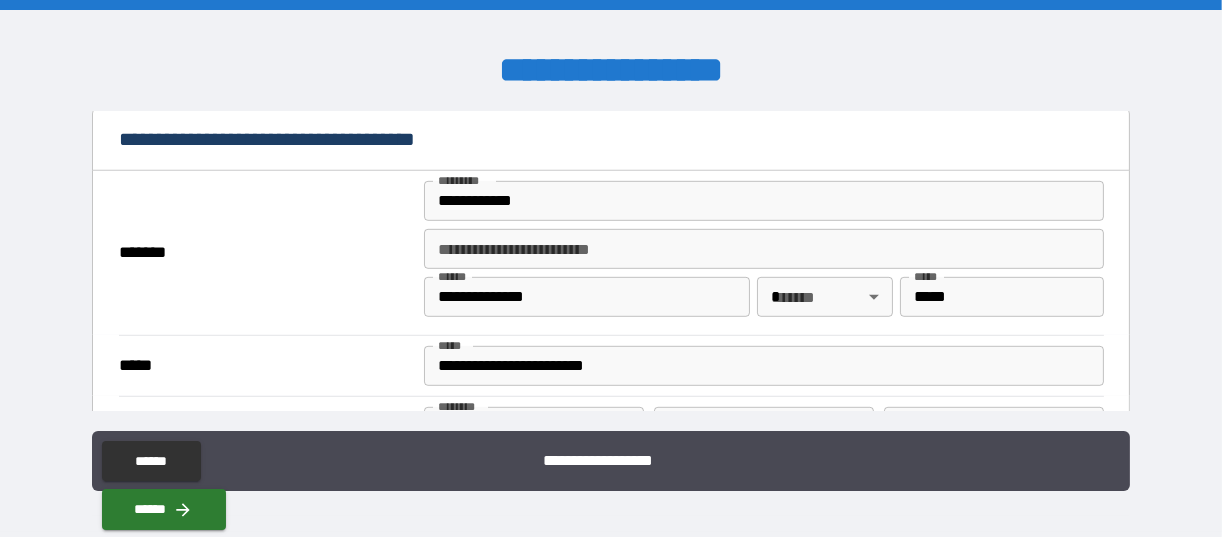 click on "**********" at bounding box center [611, 268] 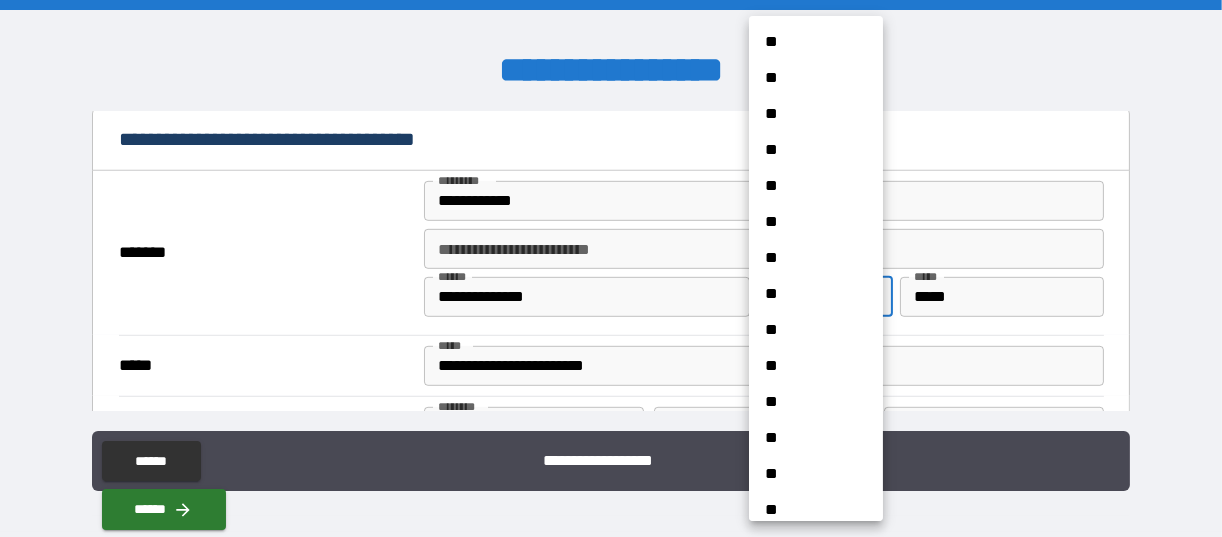 scroll, scrollTop: 1464, scrollLeft: 0, axis: vertical 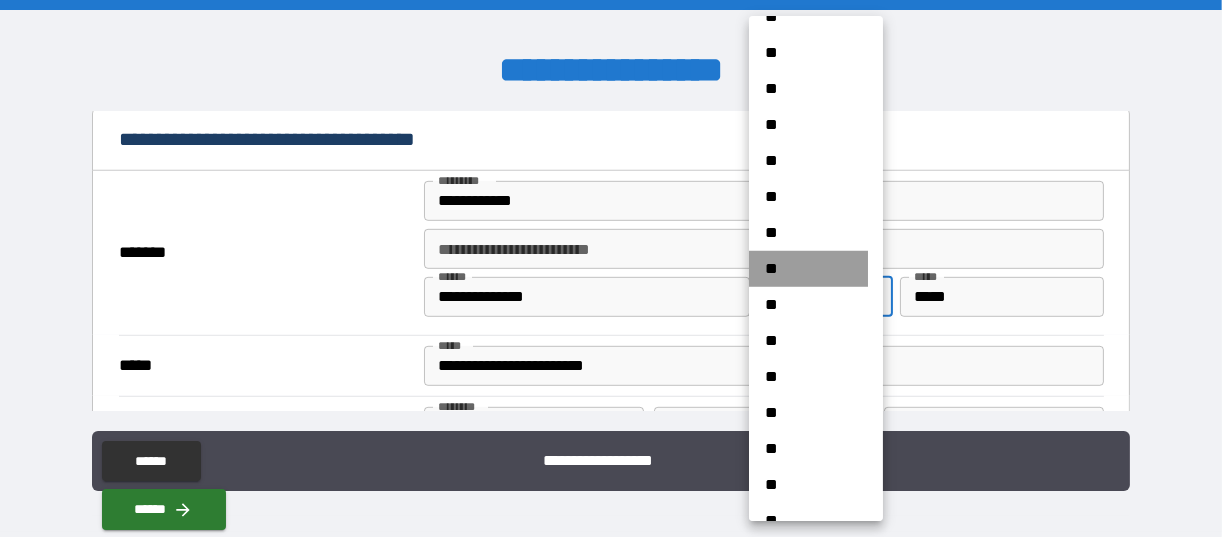 click on "**" at bounding box center (808, 269) 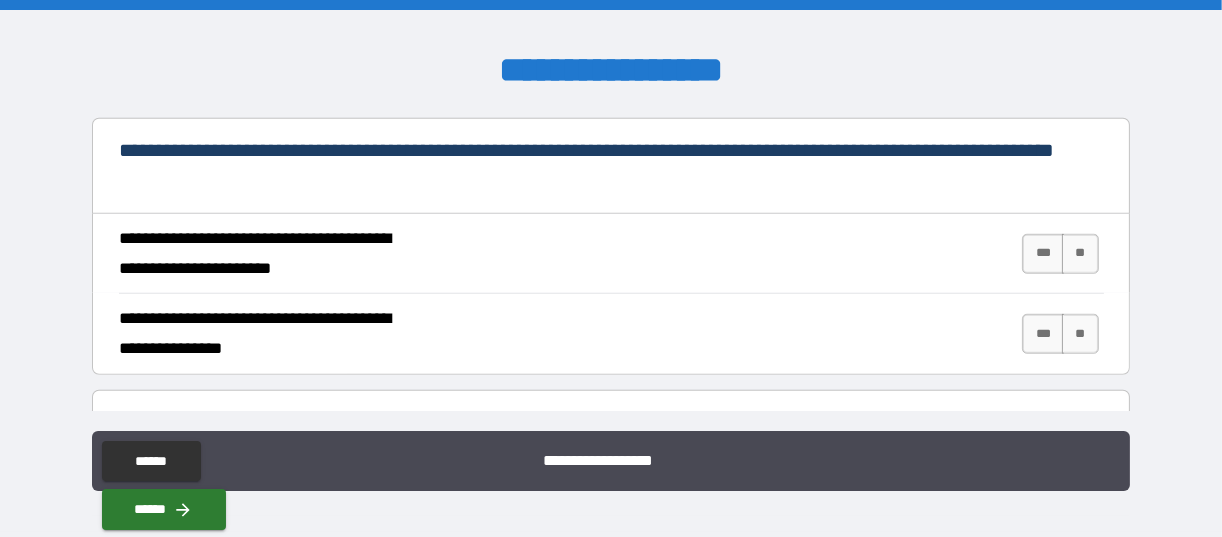 scroll, scrollTop: 1838, scrollLeft: 0, axis: vertical 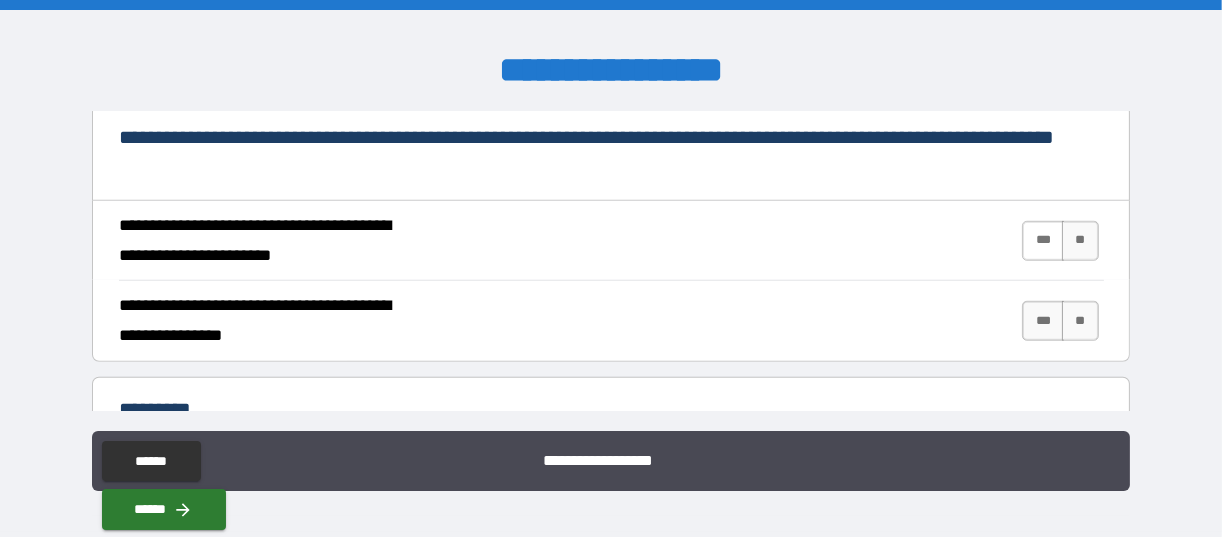 click on "***" at bounding box center (1043, 241) 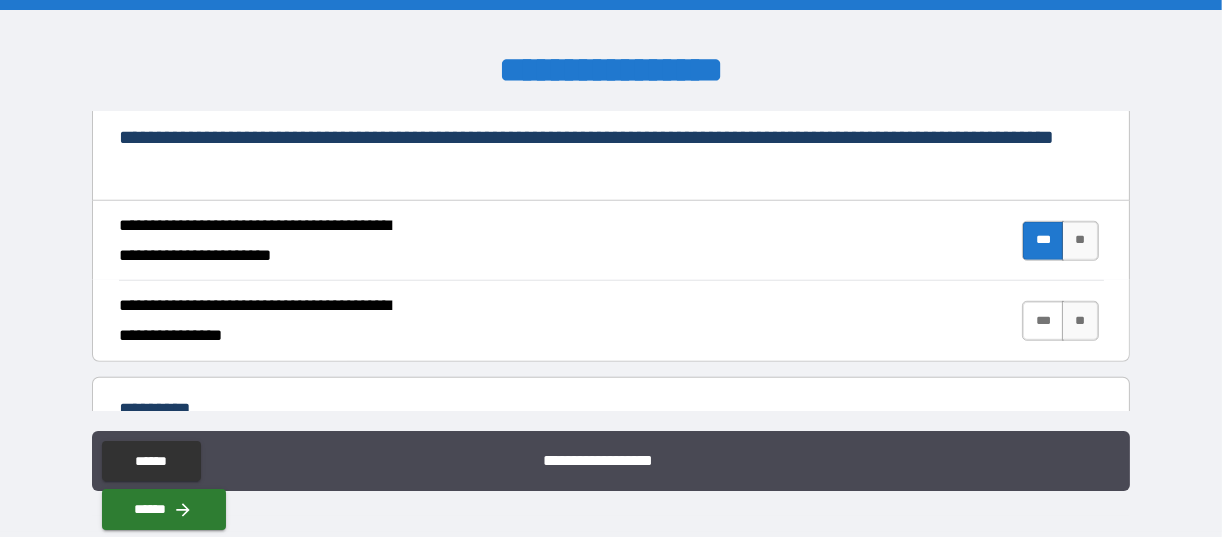click on "***" at bounding box center (1043, 321) 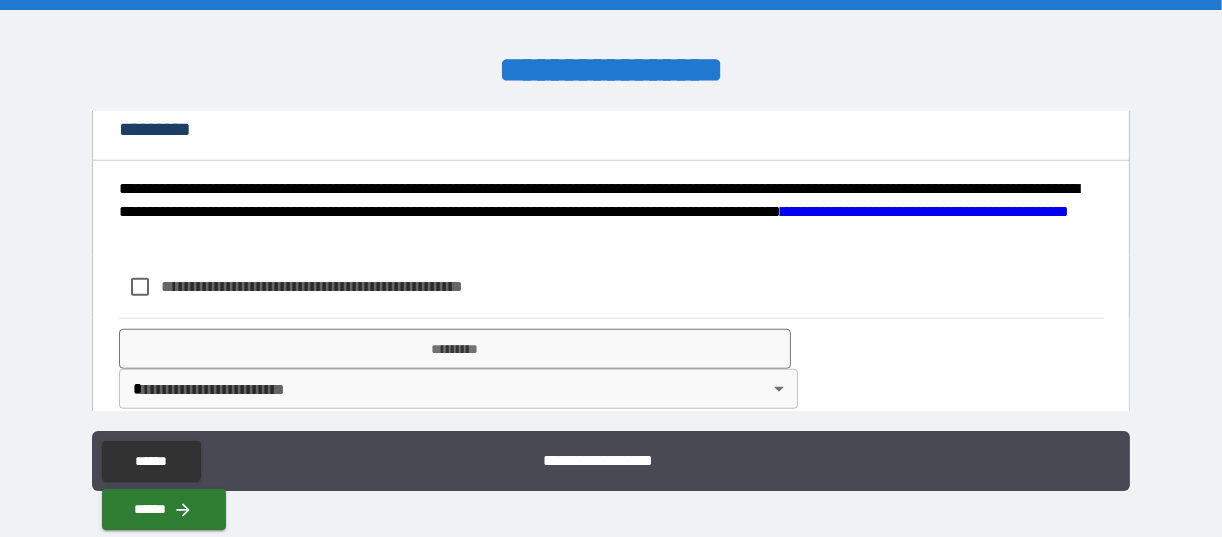 scroll, scrollTop: 2137, scrollLeft: 0, axis: vertical 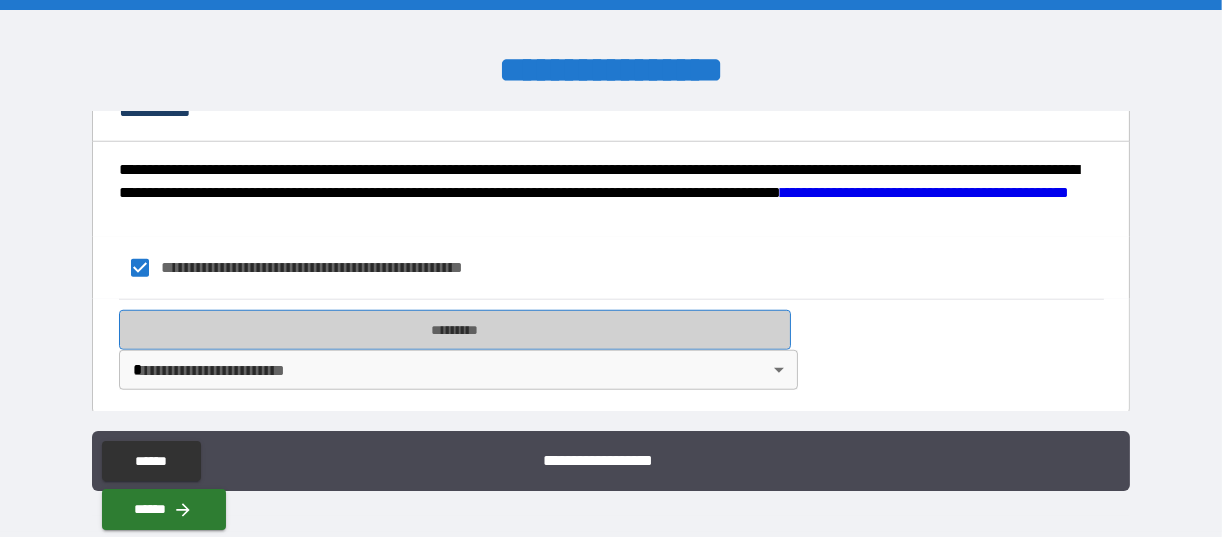 click on "*********" at bounding box center (455, 330) 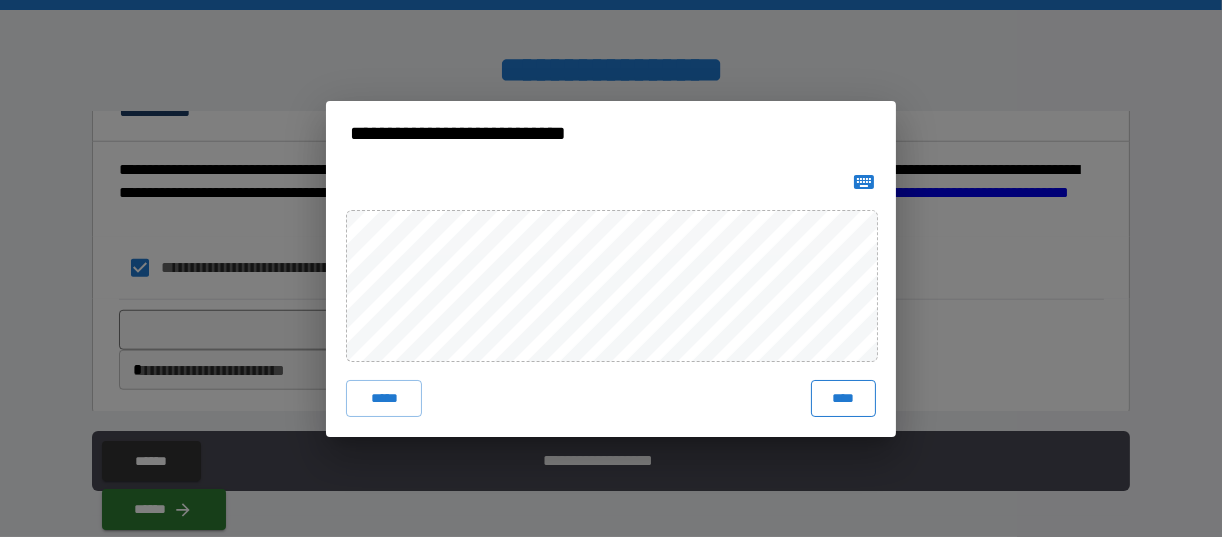 click on "****" at bounding box center [843, 398] 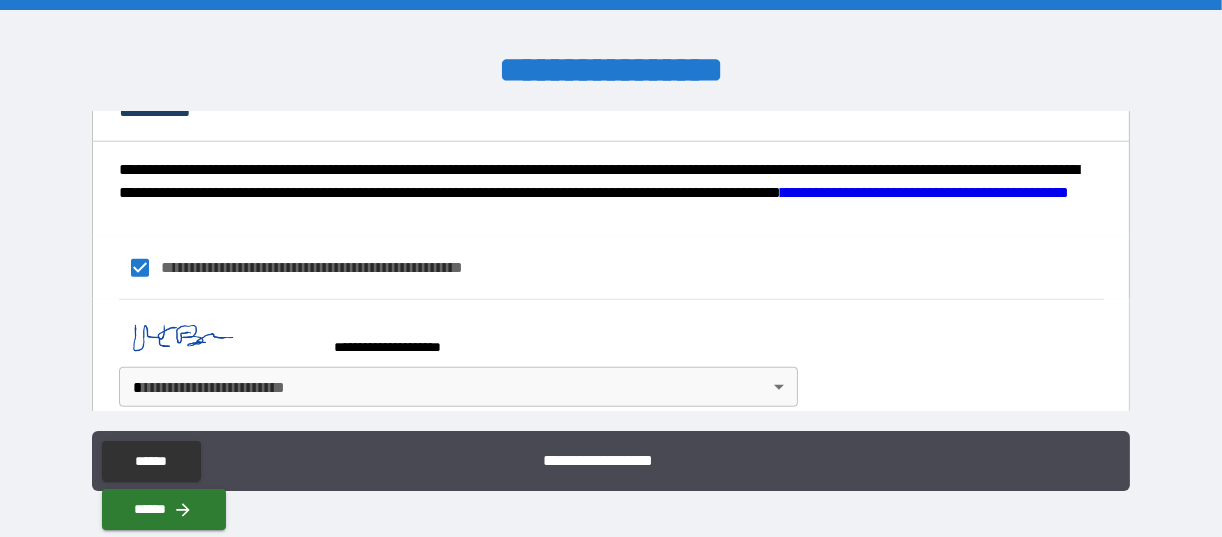 click on "**********" at bounding box center [611, 268] 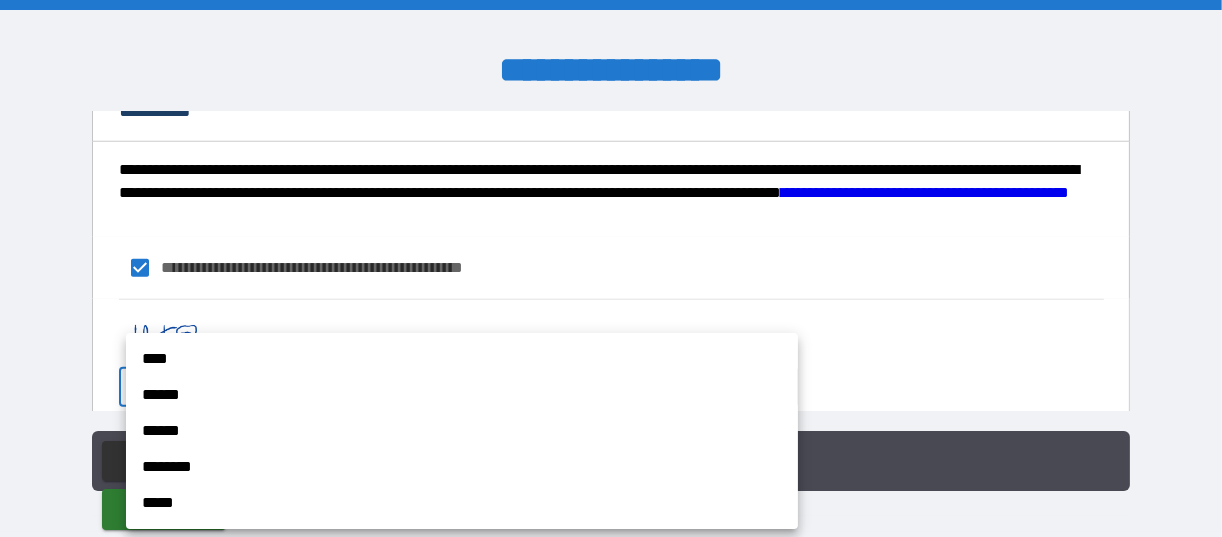 click on "****" at bounding box center [462, 359] 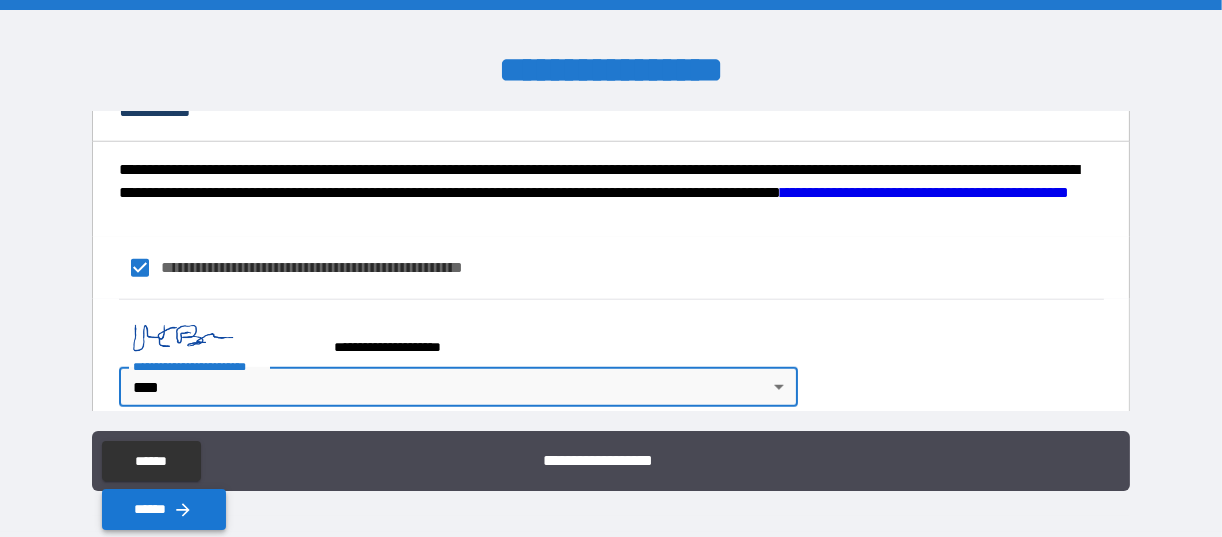 click on "******" at bounding box center [164, 509] 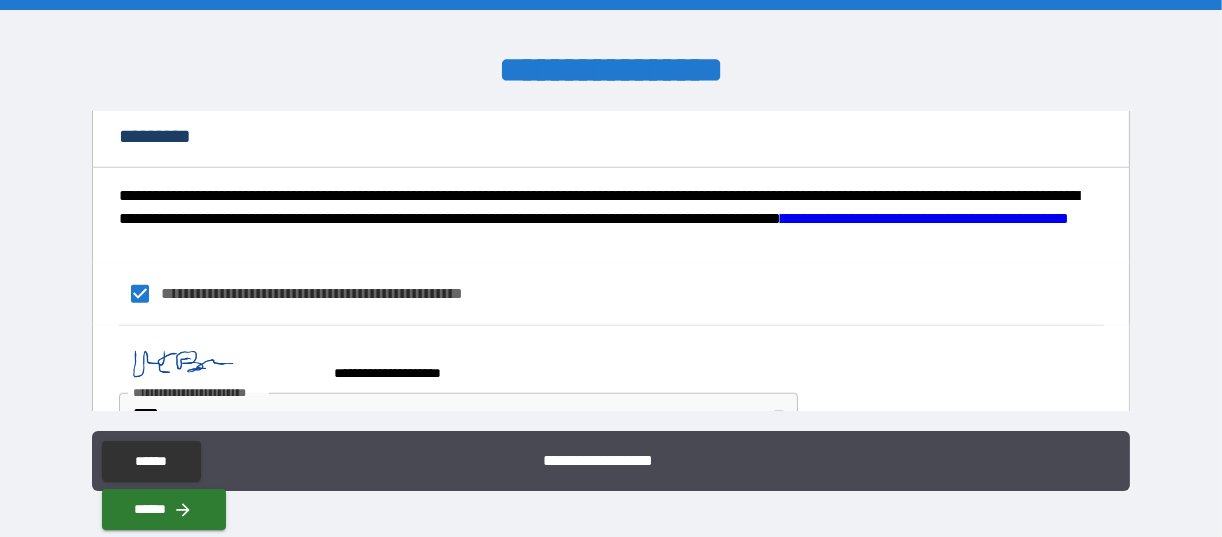 scroll, scrollTop: 2154, scrollLeft: 0, axis: vertical 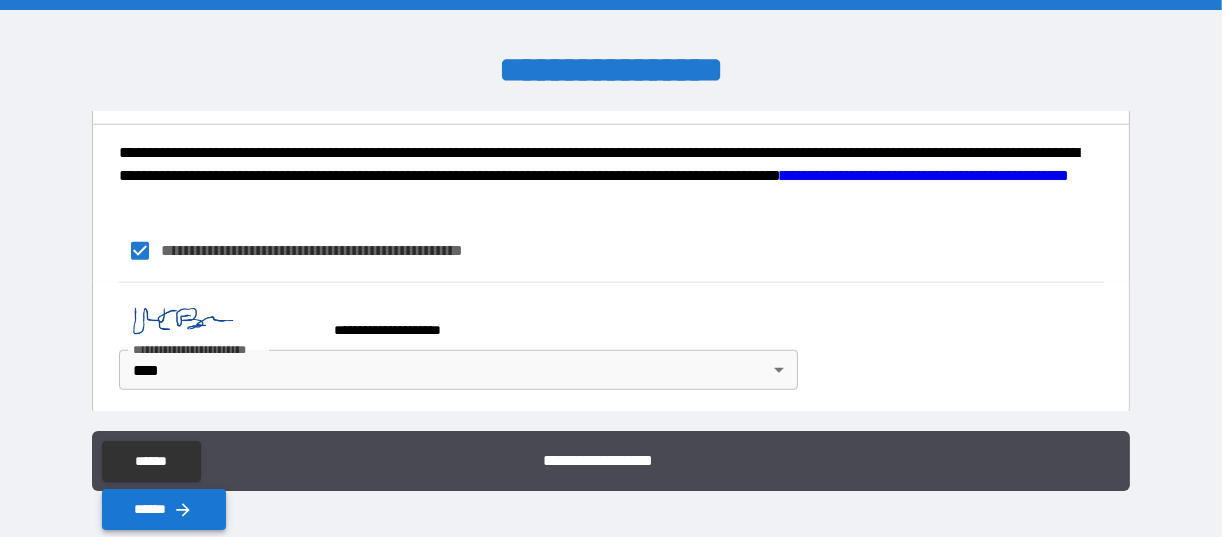 click on "******" at bounding box center (164, 509) 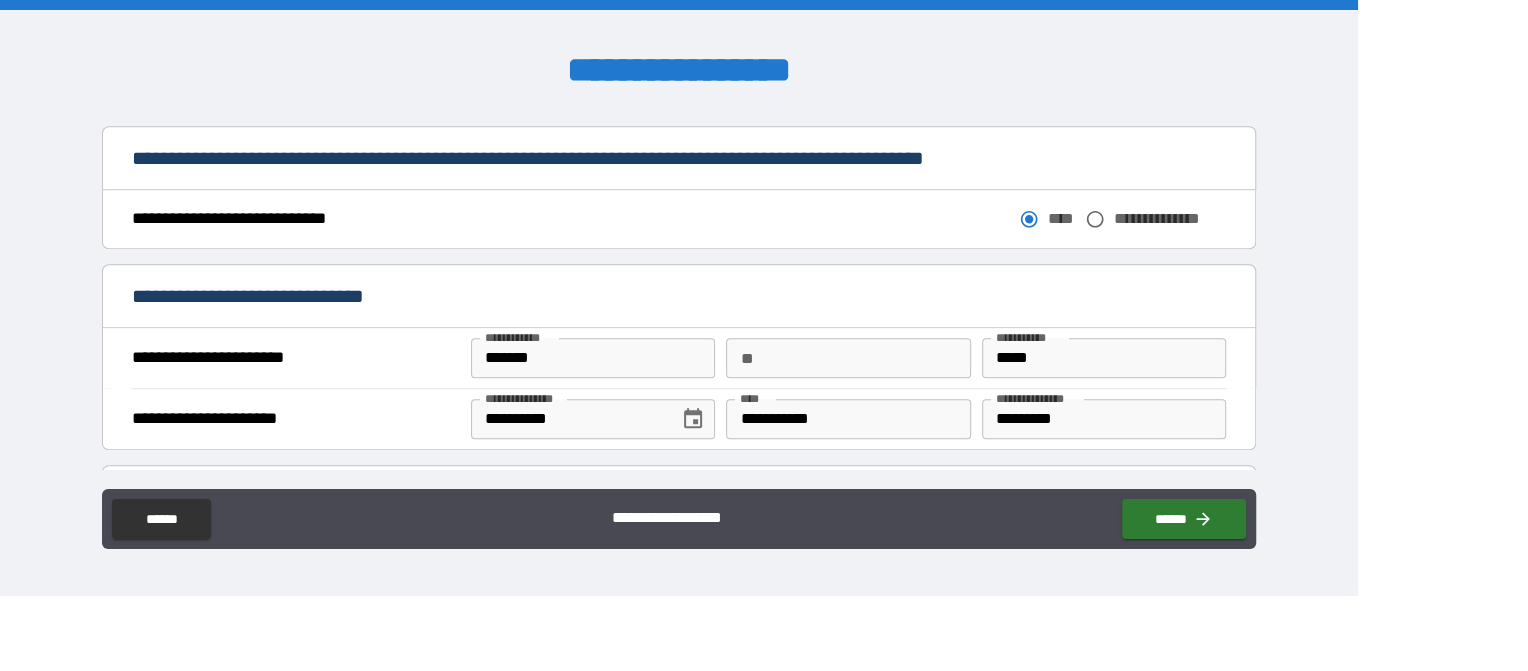 scroll, scrollTop: 1110, scrollLeft: 0, axis: vertical 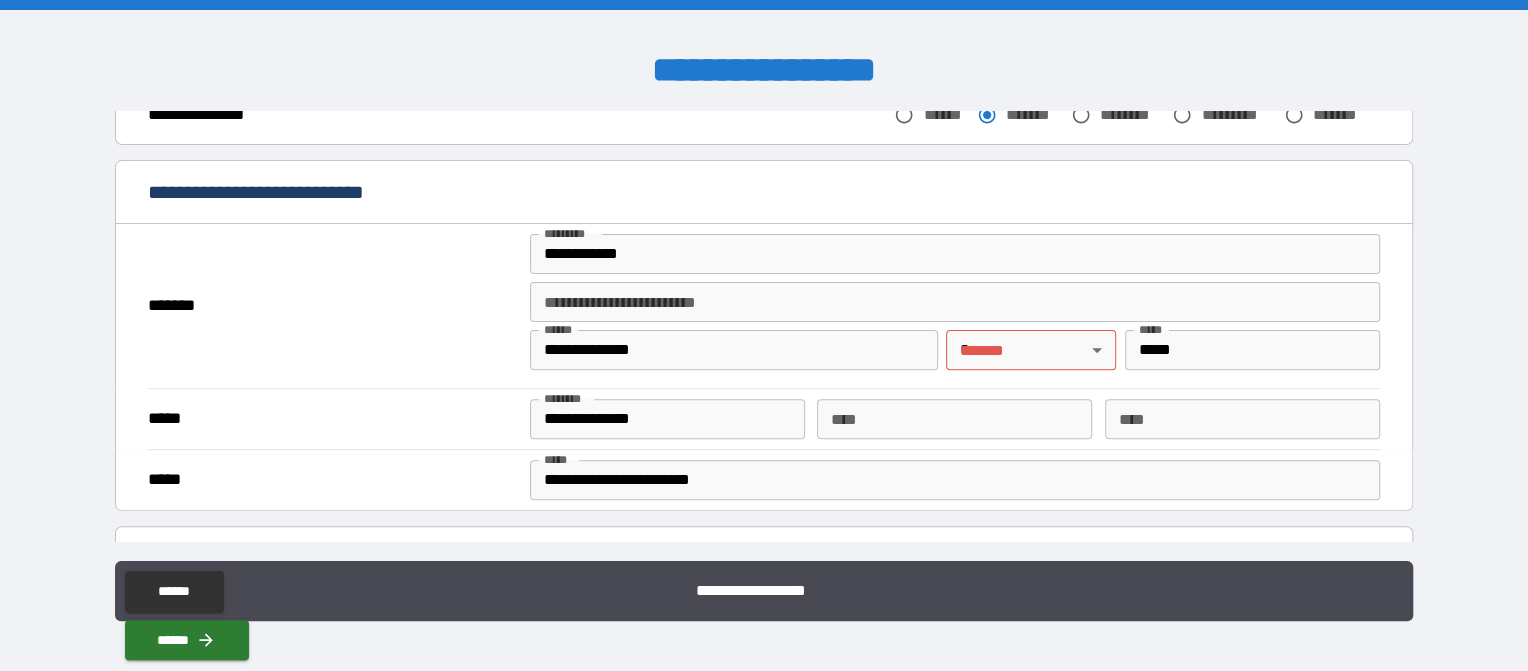 click on "**********" at bounding box center (764, 335) 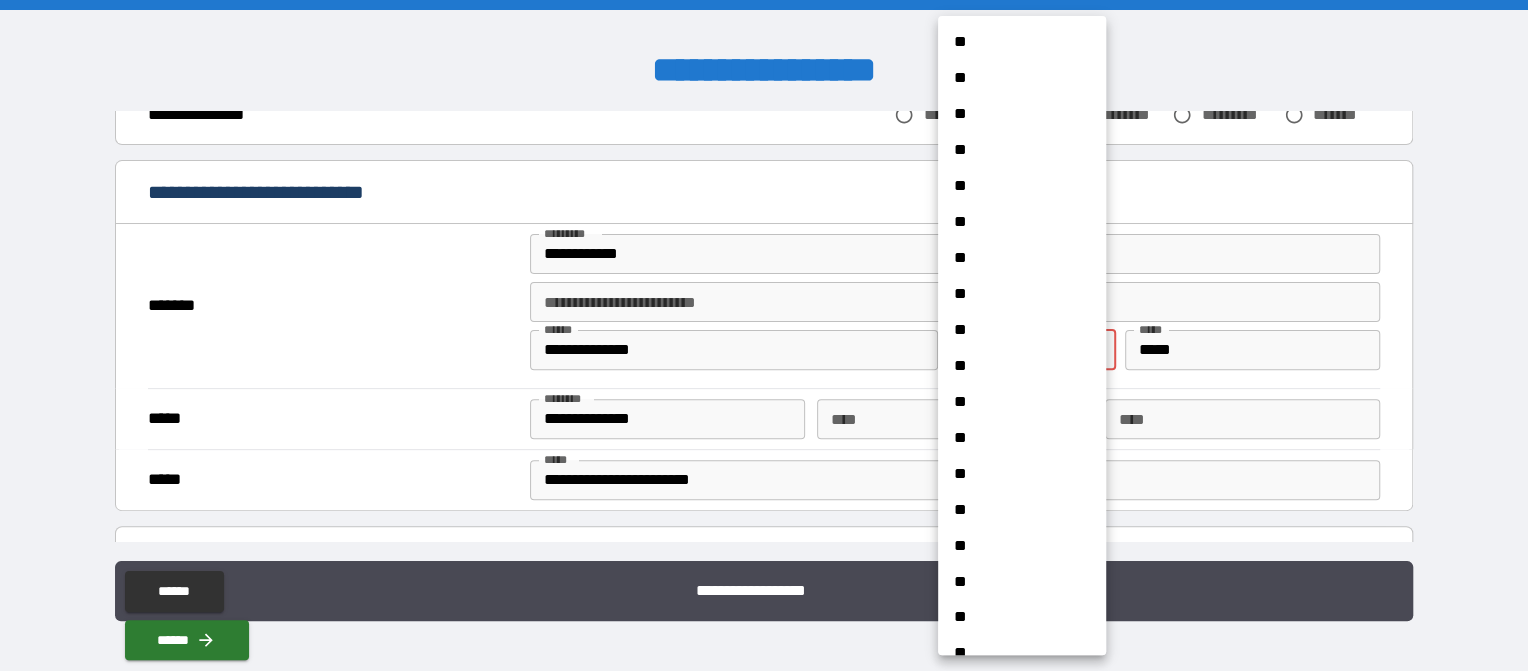 scroll, scrollTop: 1397, scrollLeft: 0, axis: vertical 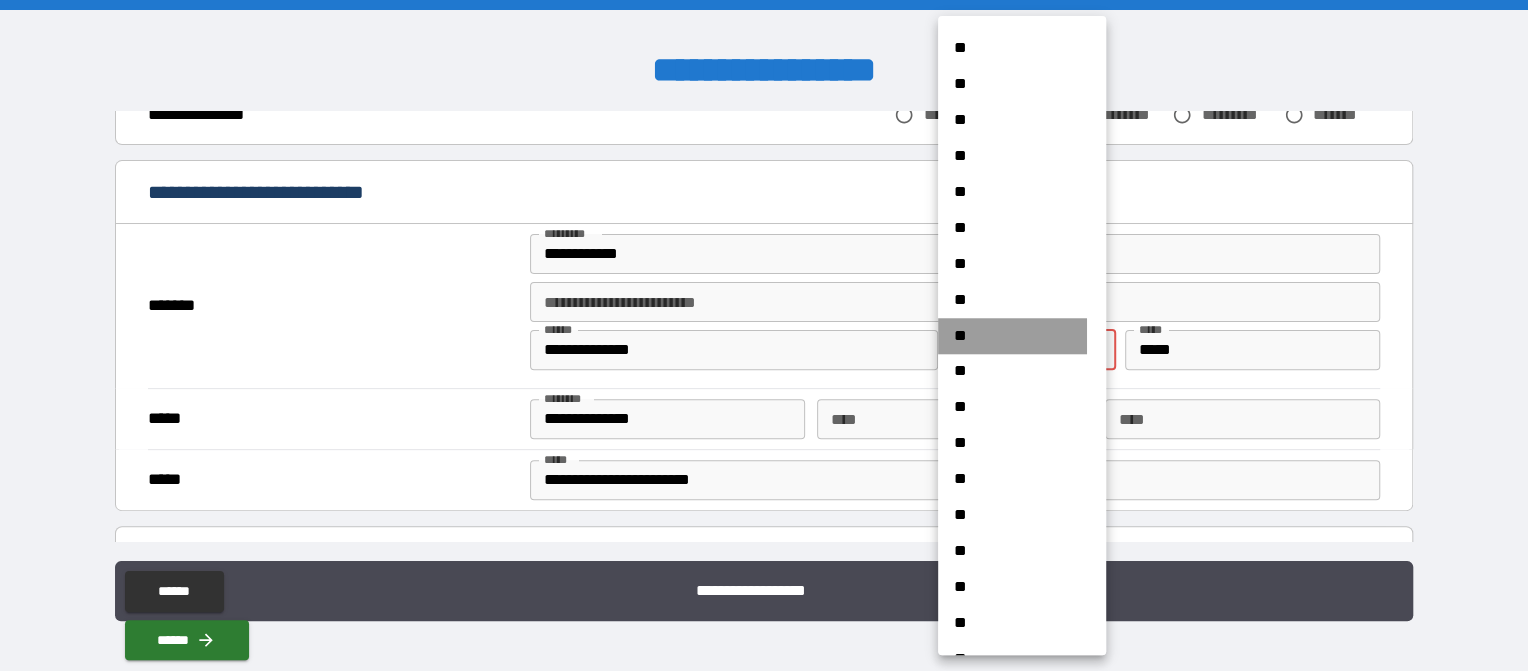 click on "**" at bounding box center [1012, 336] 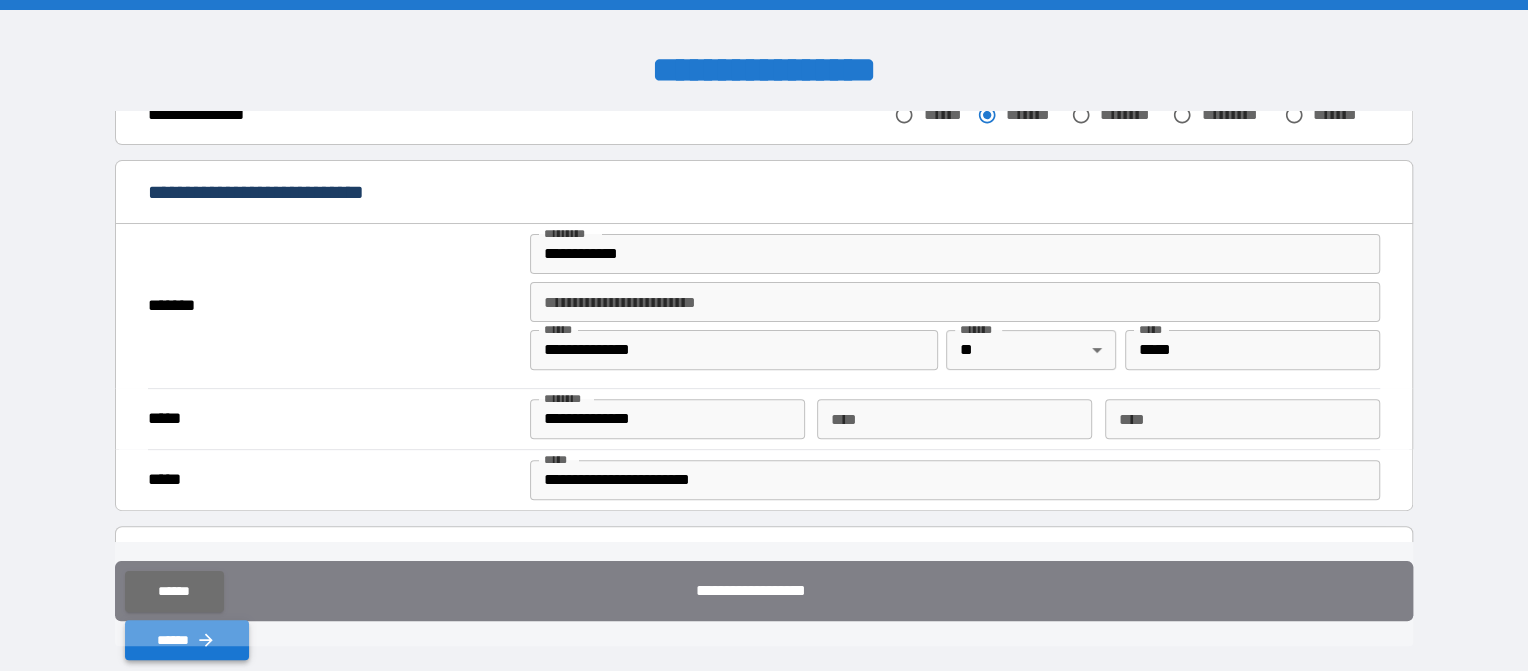 click on "******" at bounding box center (187, 640) 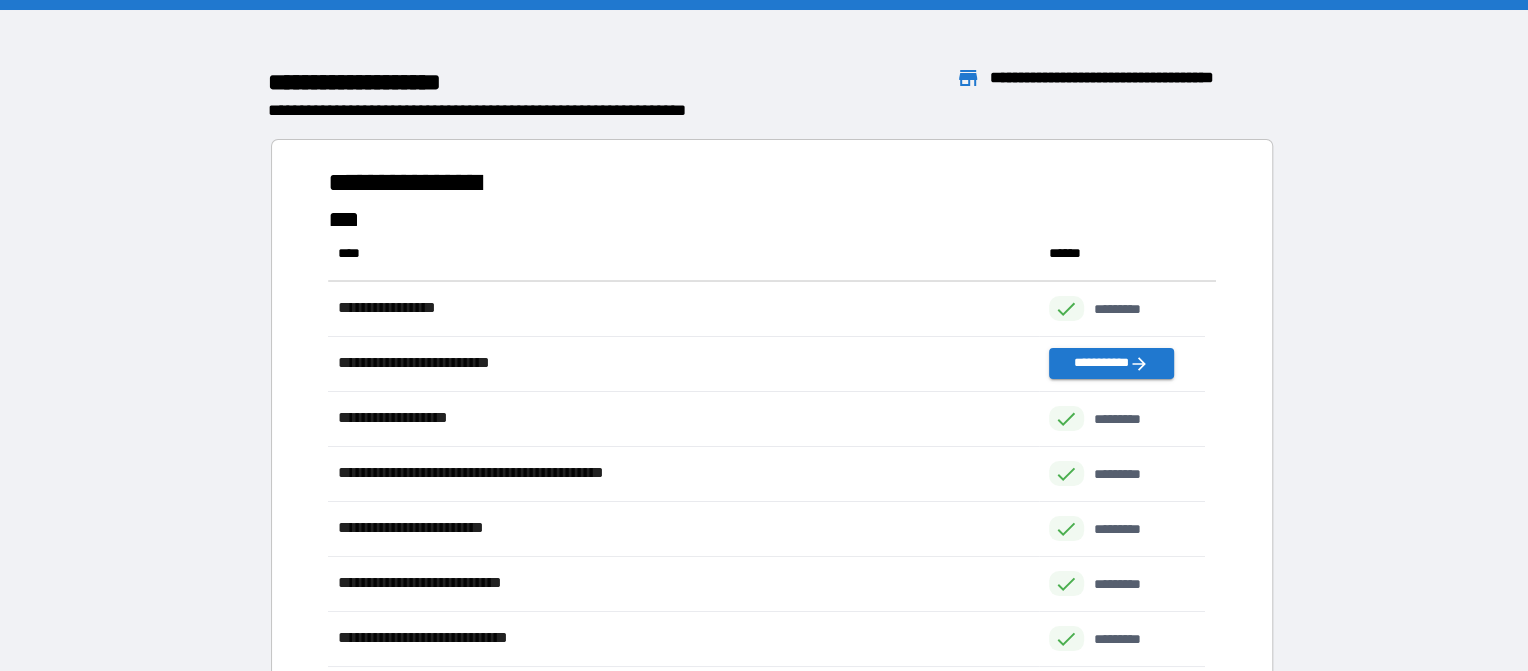 scroll, scrollTop: 20, scrollLeft: 20, axis: both 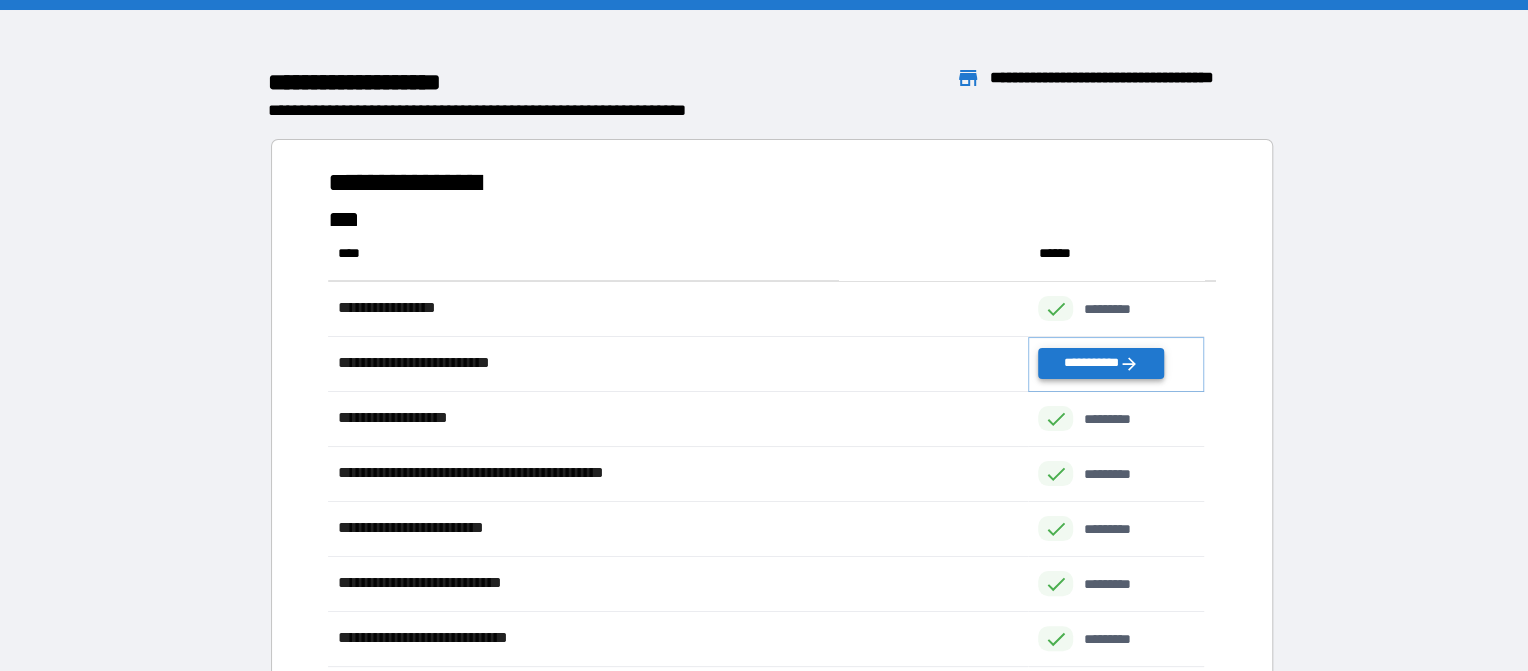 click on "**********" at bounding box center [1100, 363] 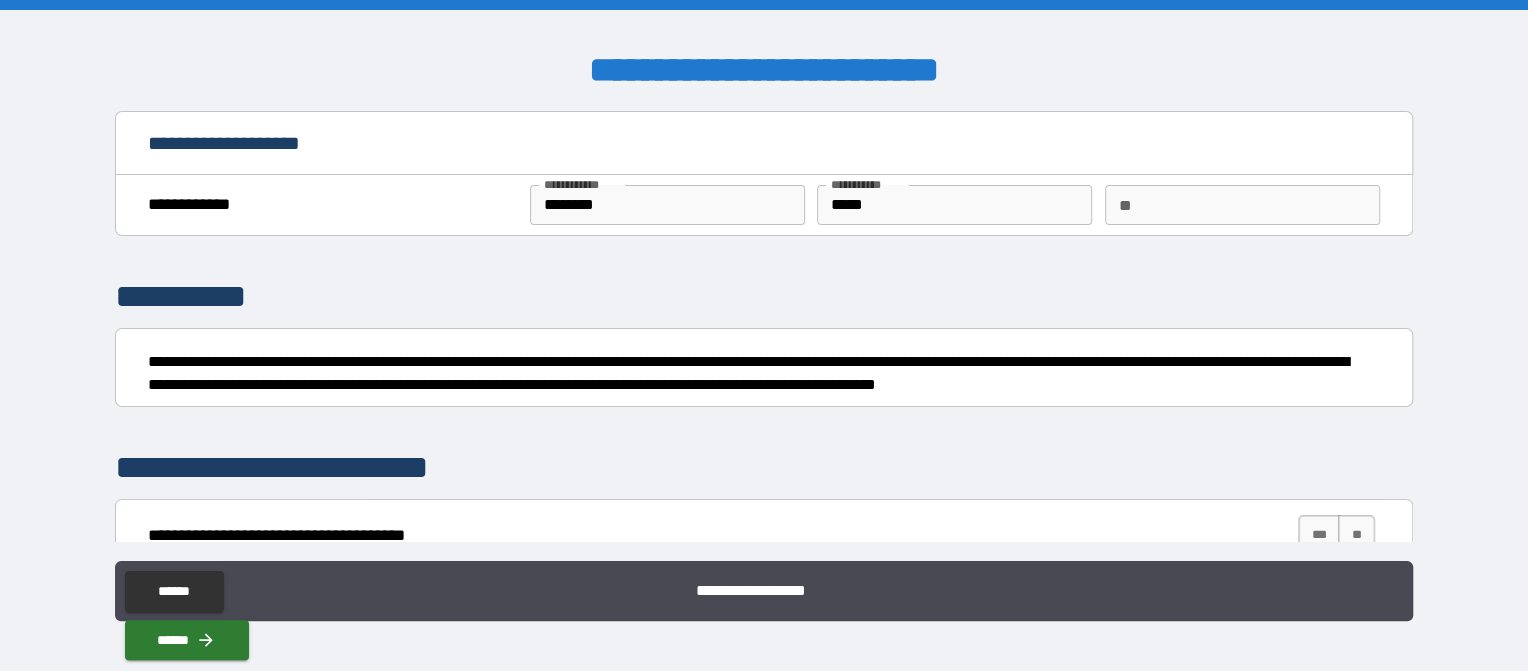 click on "**********" at bounding box center [764, 338] 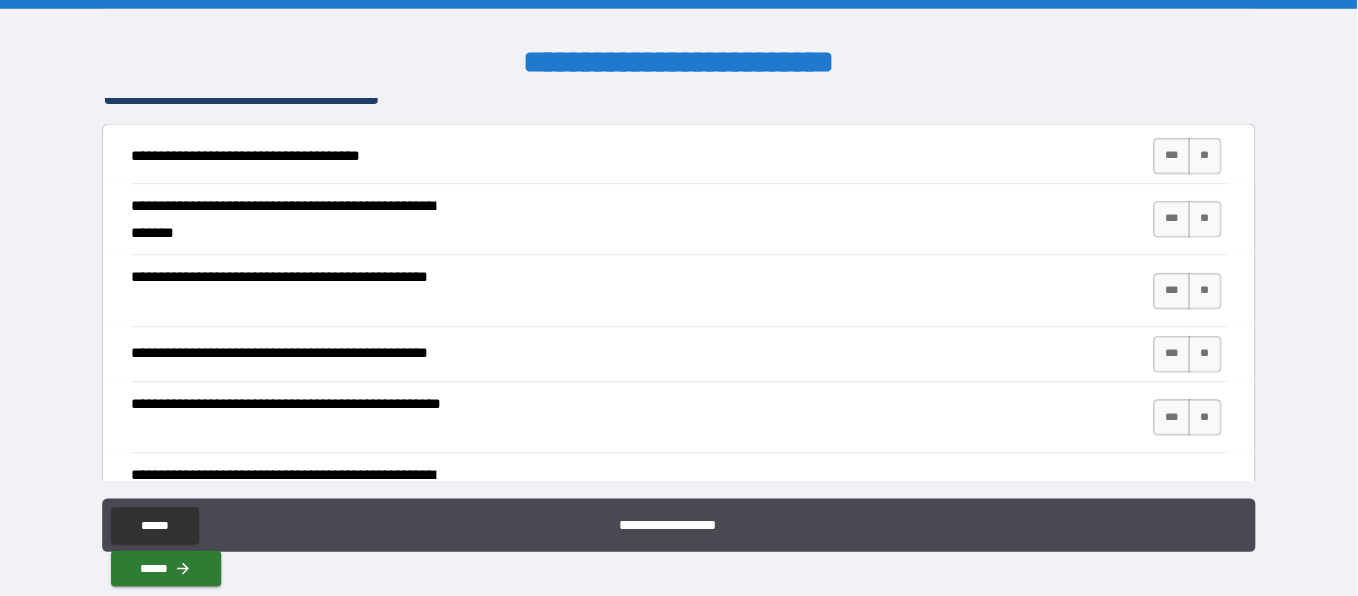 scroll, scrollTop: 372, scrollLeft: 0, axis: vertical 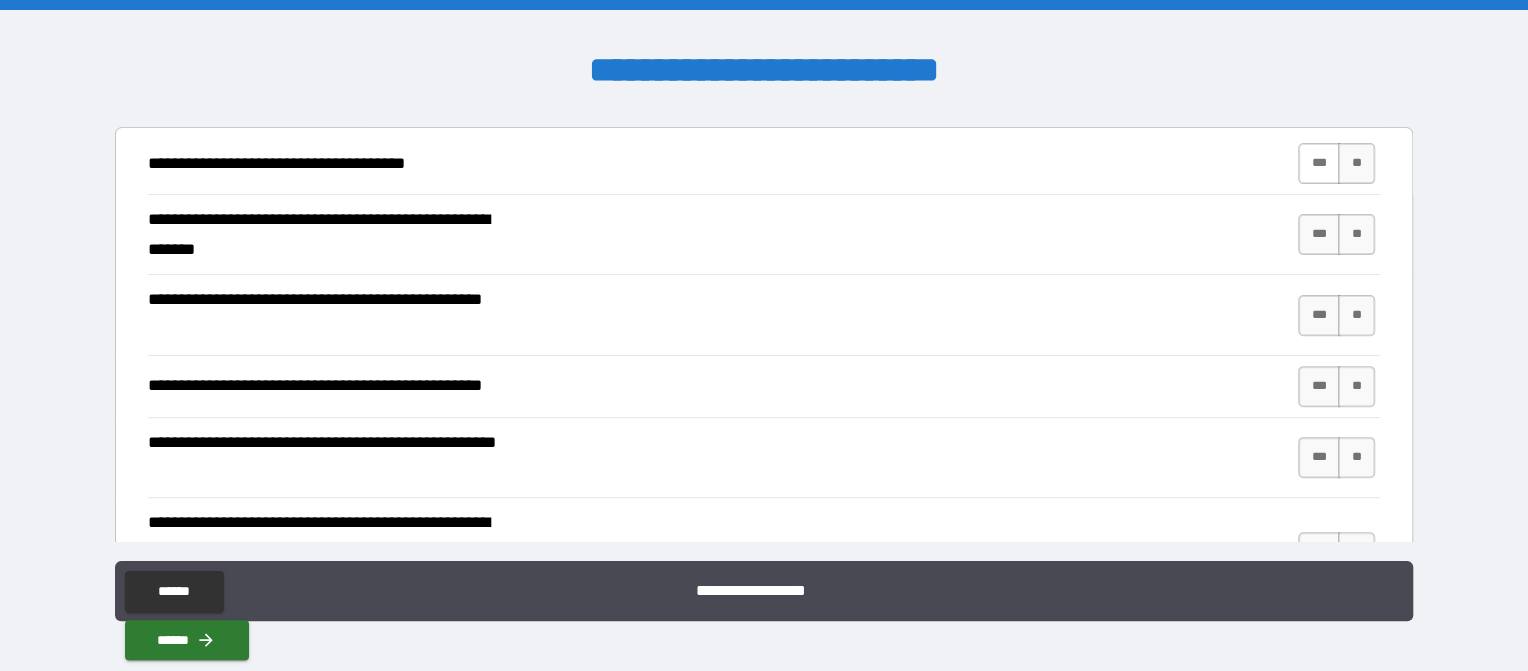 click on "***" at bounding box center [1319, 163] 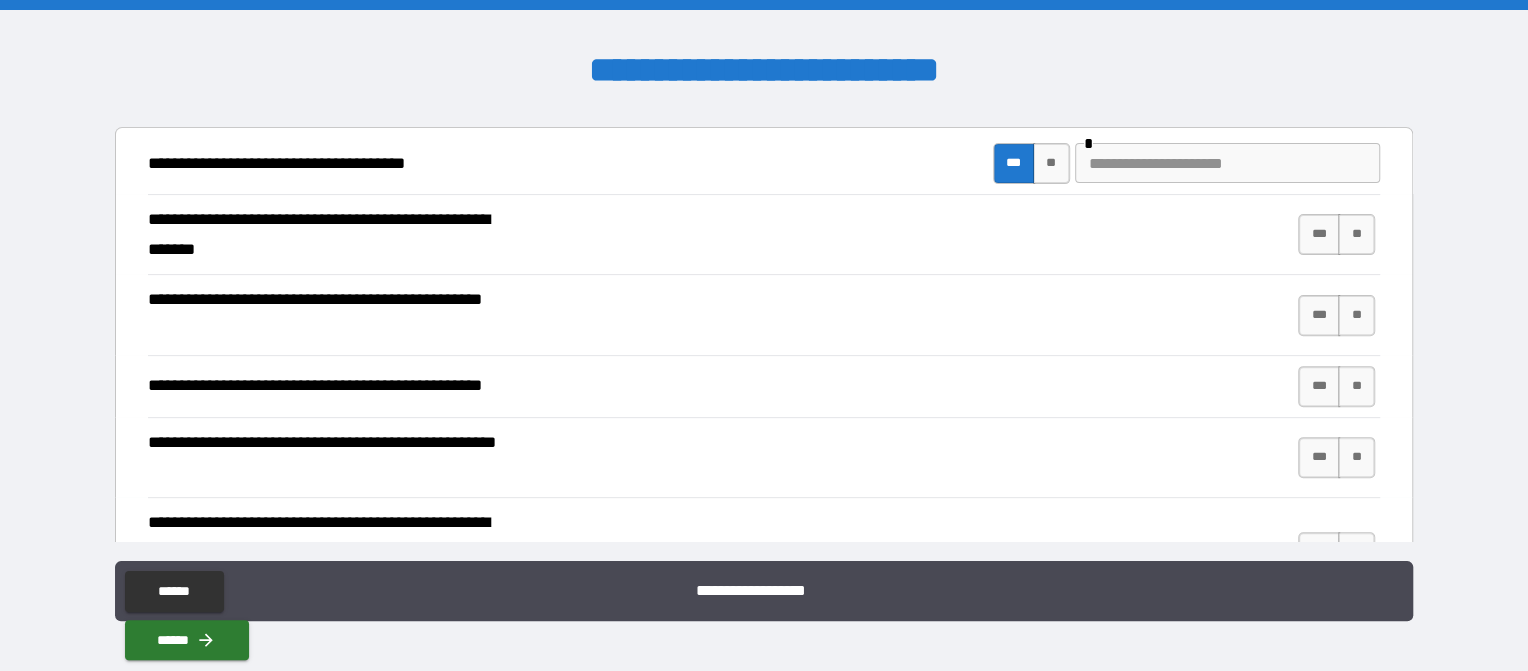 click at bounding box center (1227, 163) 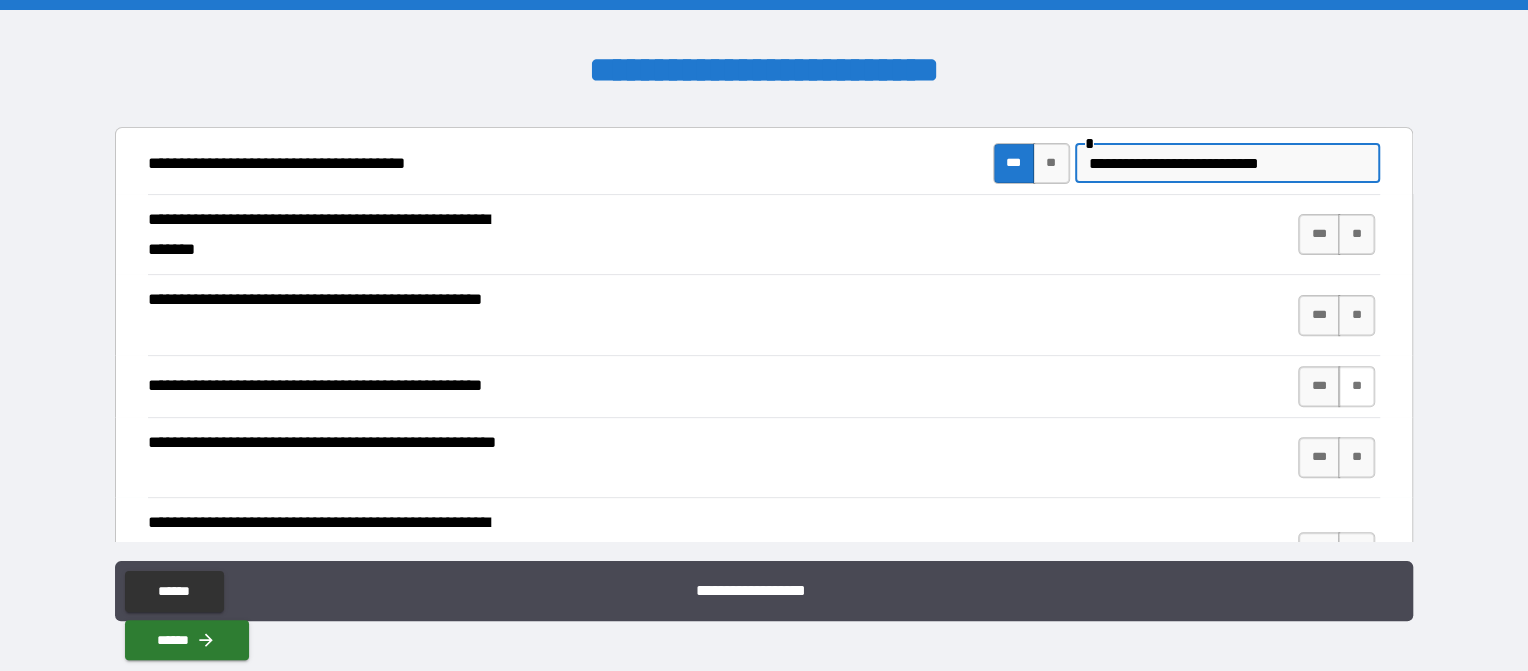 click on "**" at bounding box center (1356, 386) 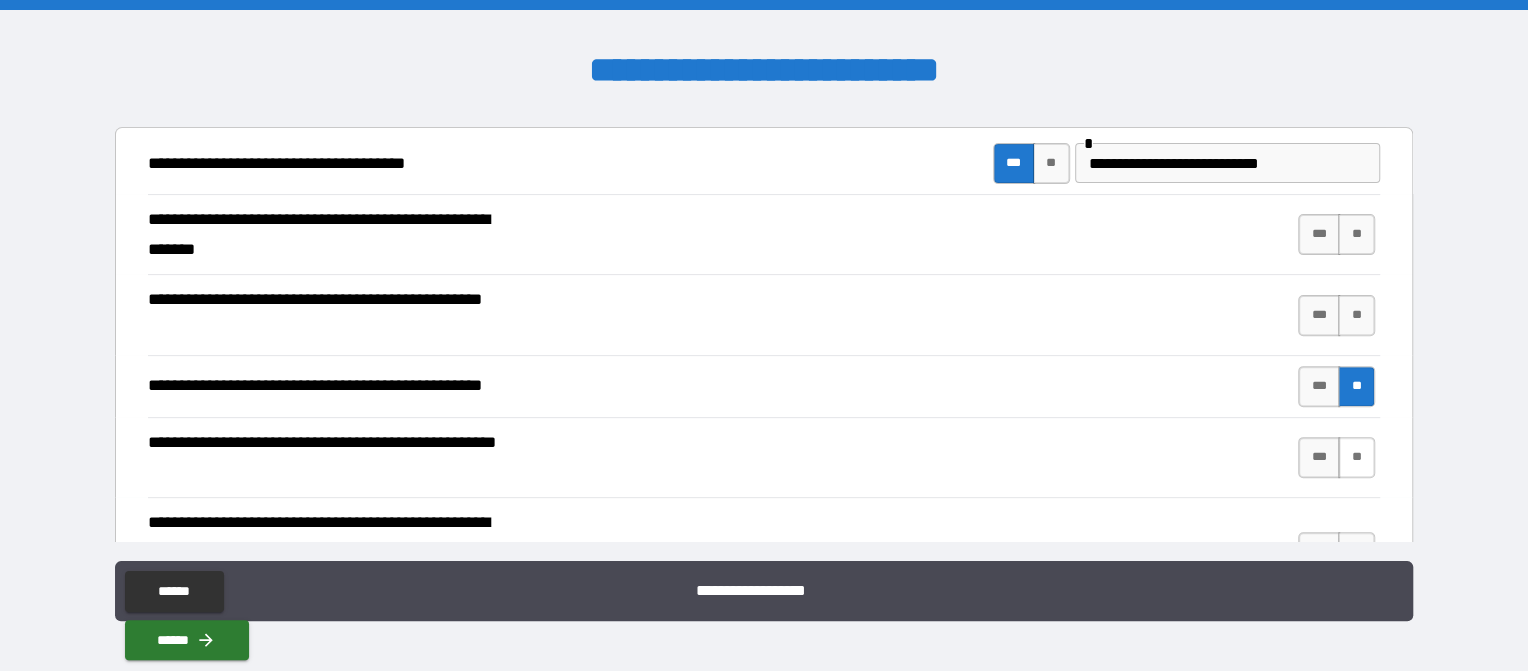 click on "**" at bounding box center [1356, 457] 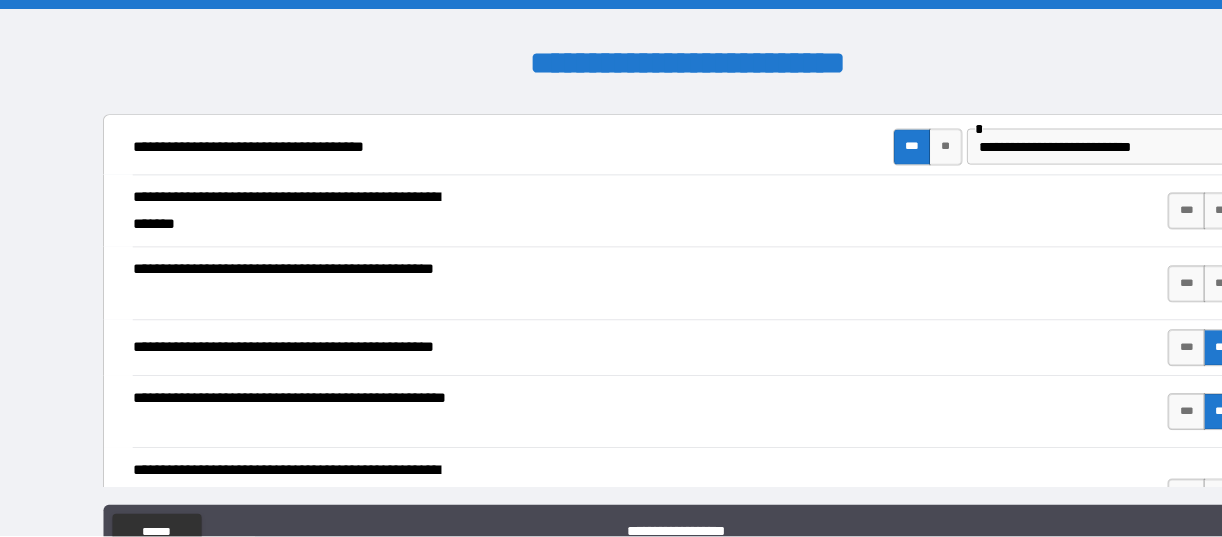 scroll, scrollTop: 372, scrollLeft: 0, axis: vertical 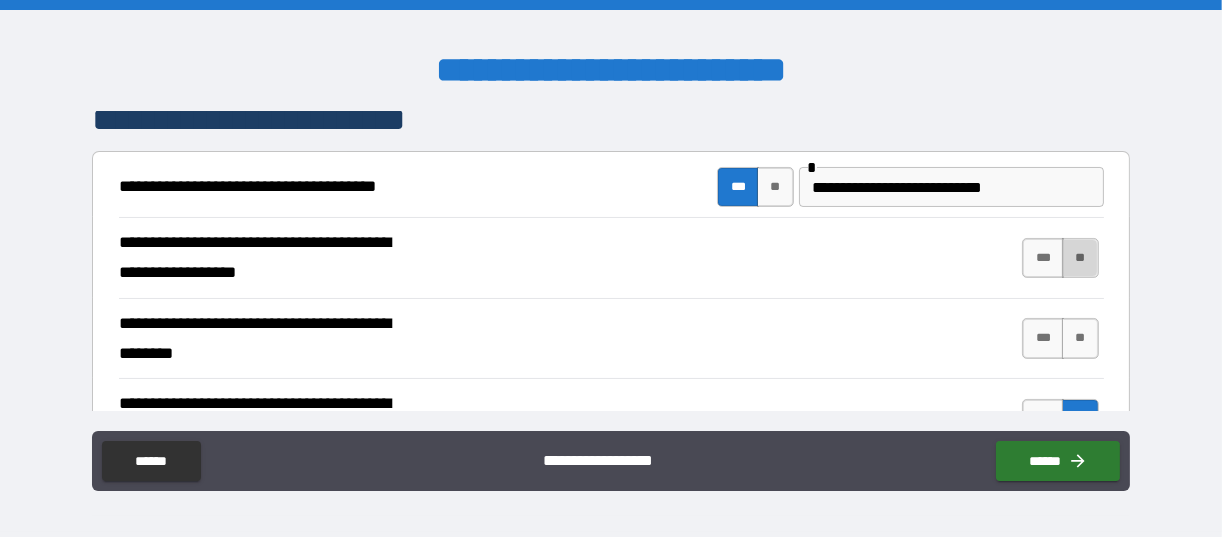 click on "**" at bounding box center (1080, 258) 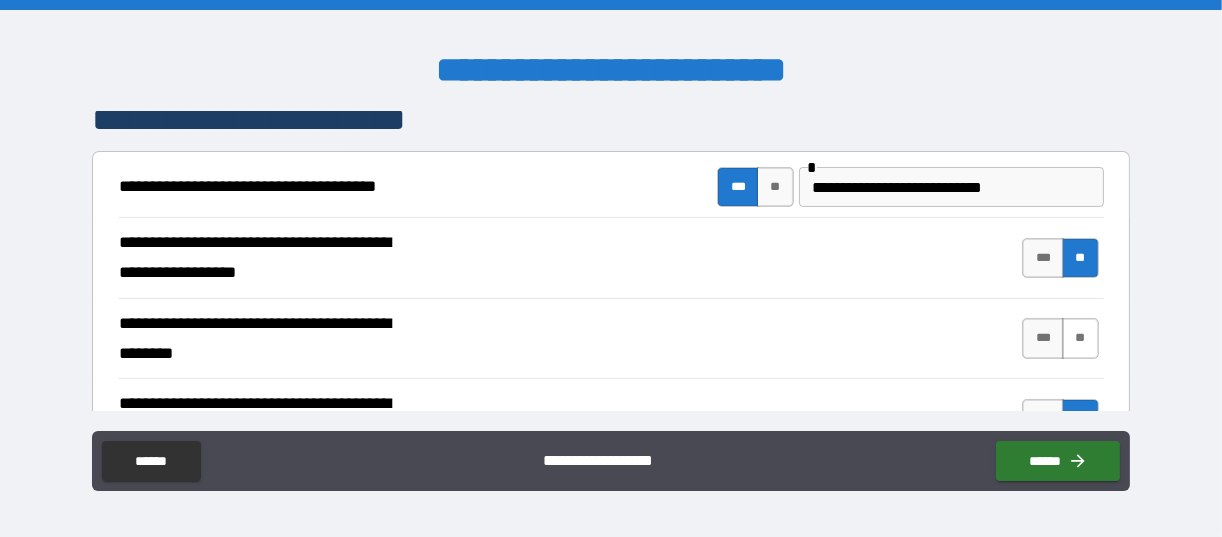 click on "**" at bounding box center (1080, 338) 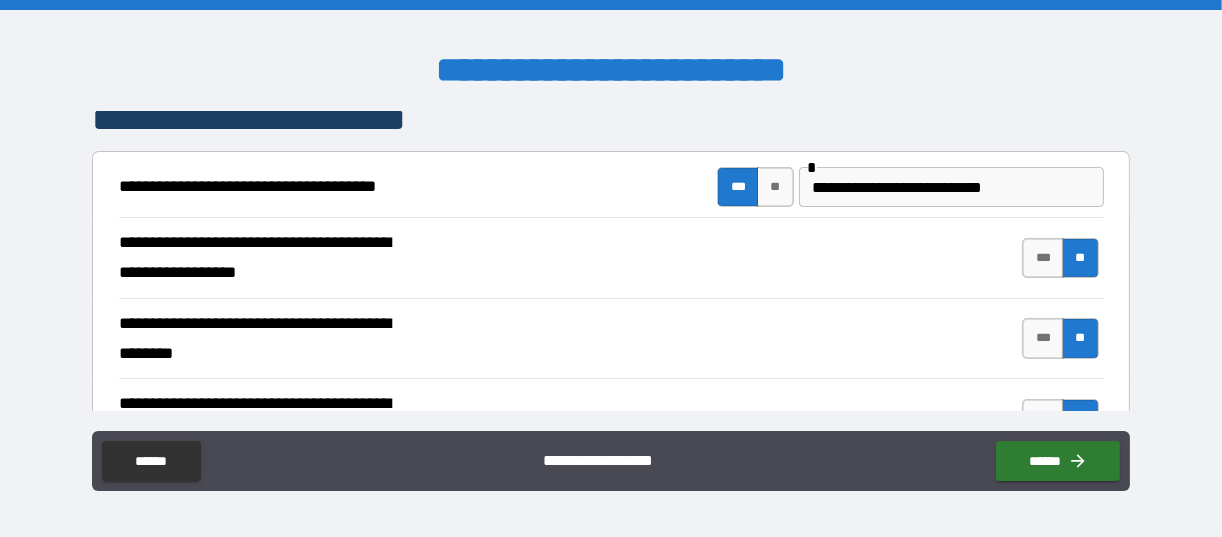 click on "**********" at bounding box center [611, 271] 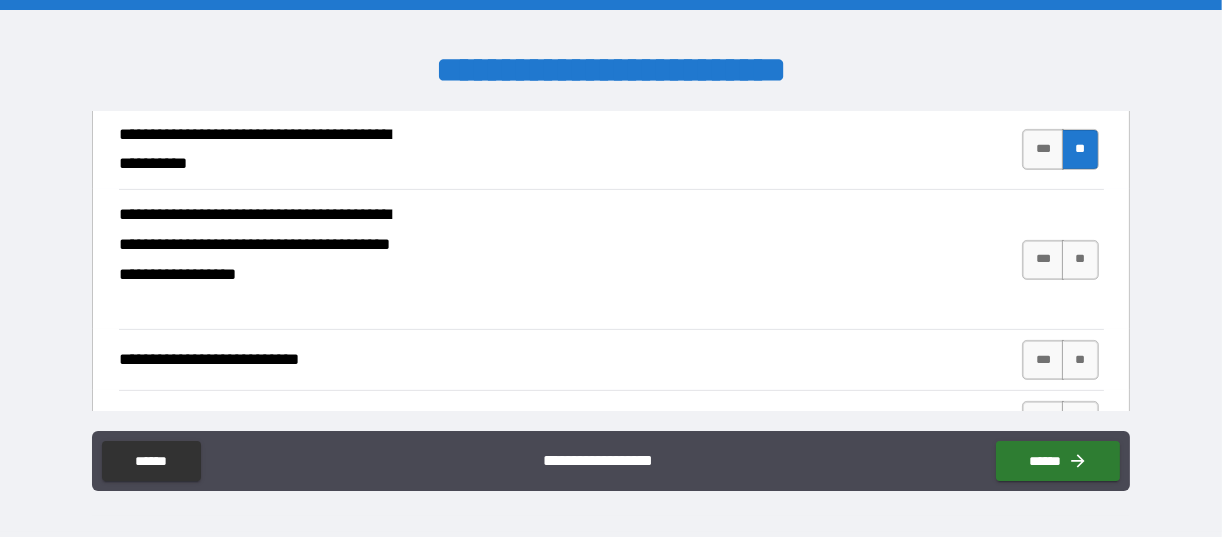 scroll, scrollTop: 736, scrollLeft: 0, axis: vertical 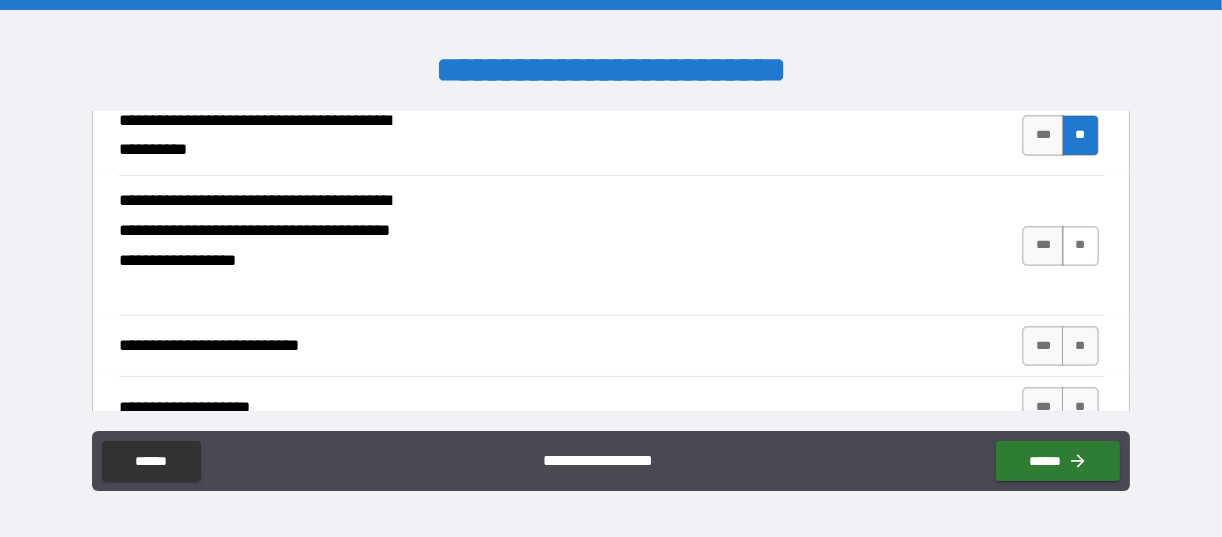 click on "**" at bounding box center [1080, 246] 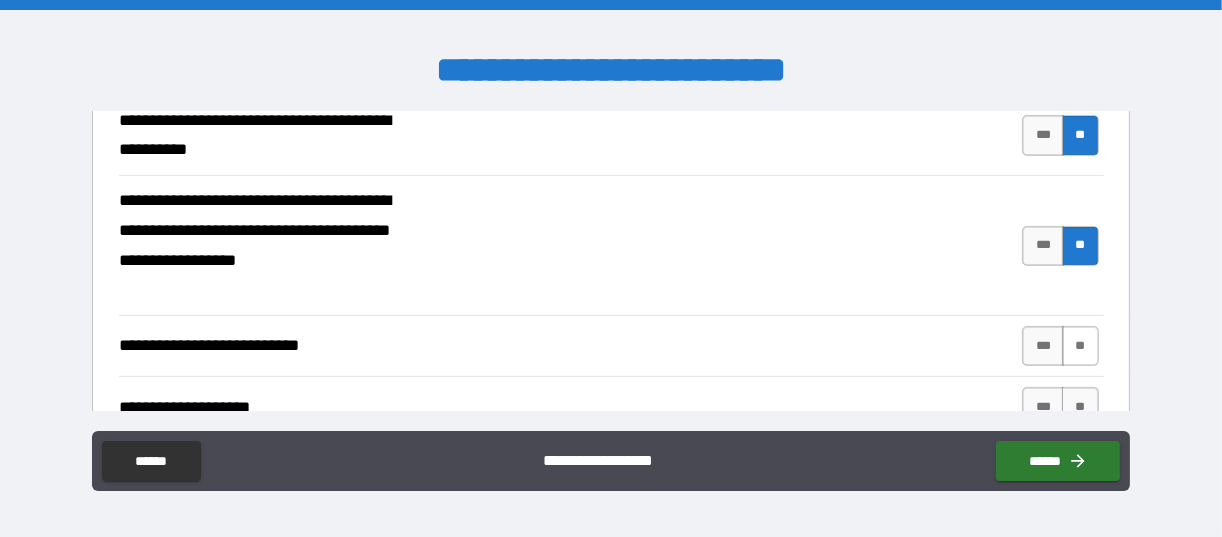 click on "**" at bounding box center (1080, 346) 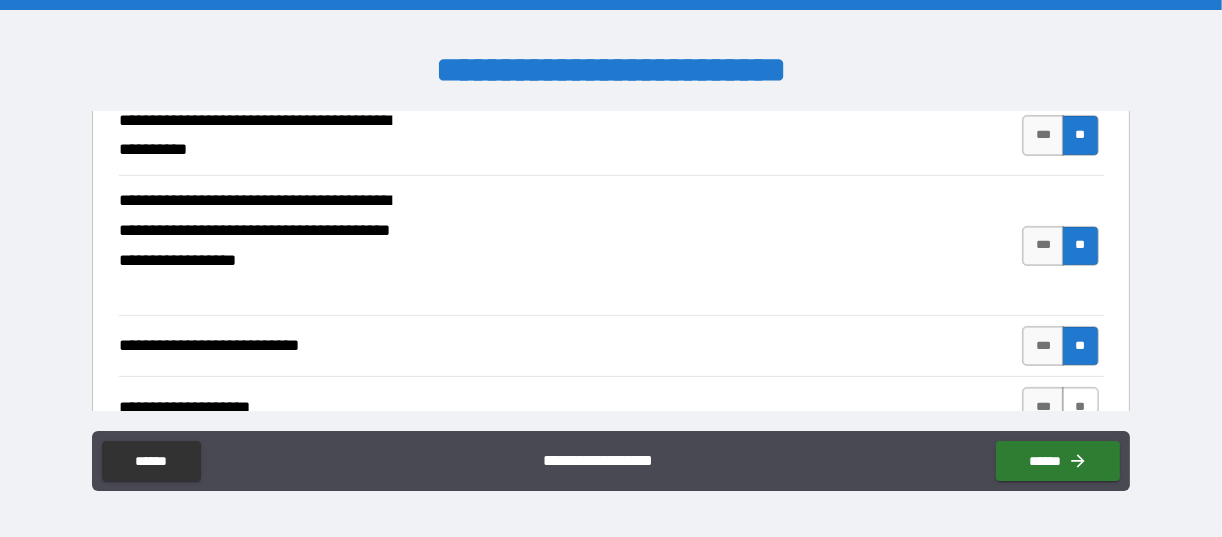click on "**" at bounding box center (1080, 407) 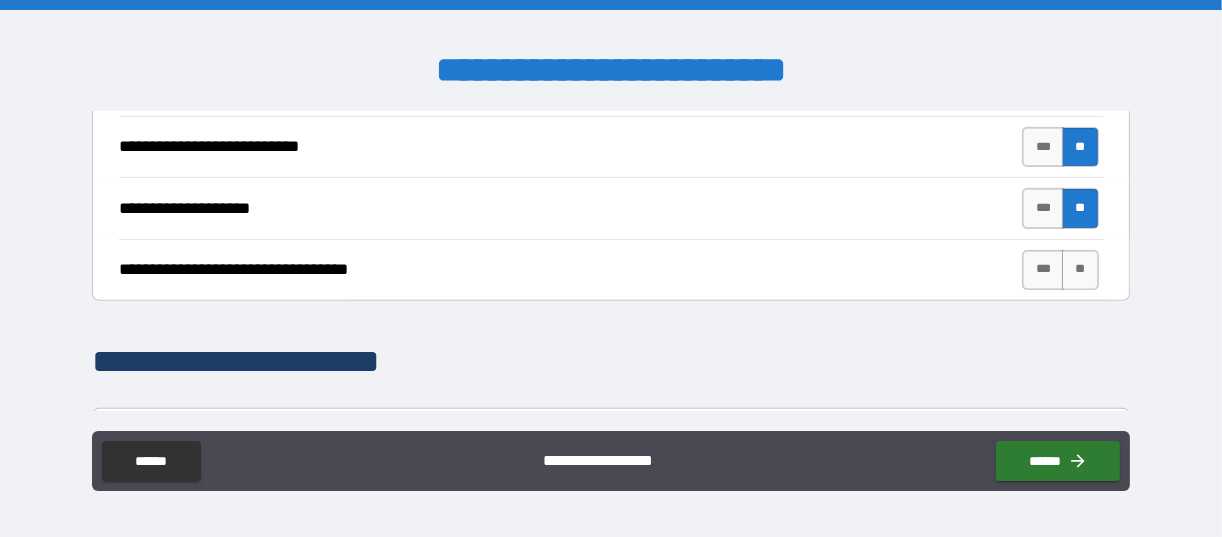 scroll, scrollTop: 949, scrollLeft: 0, axis: vertical 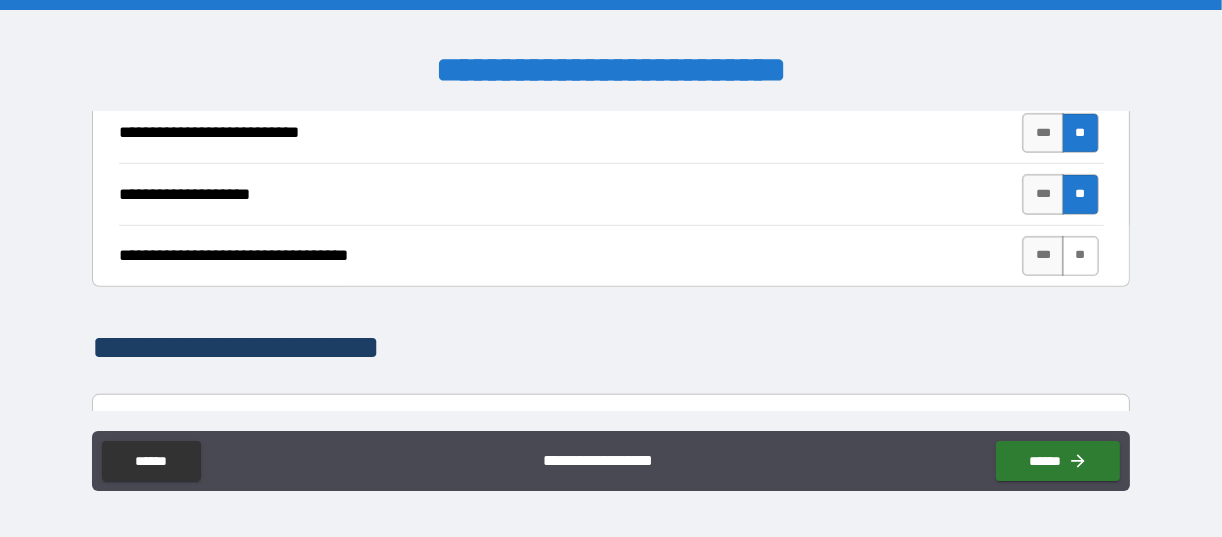 click on "**" at bounding box center (1080, 256) 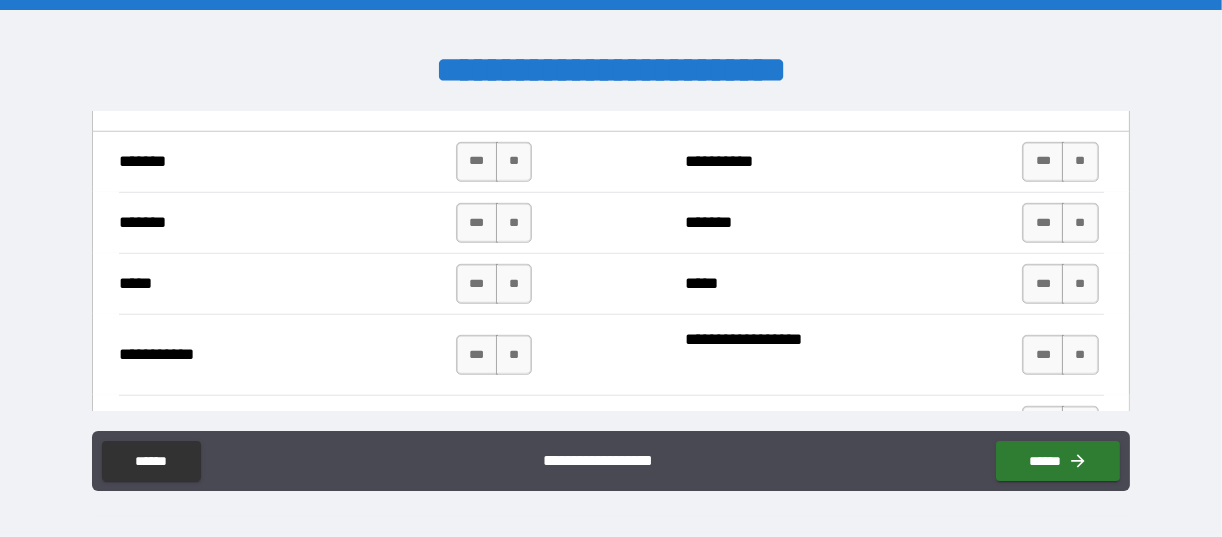 scroll, scrollTop: 1474, scrollLeft: 0, axis: vertical 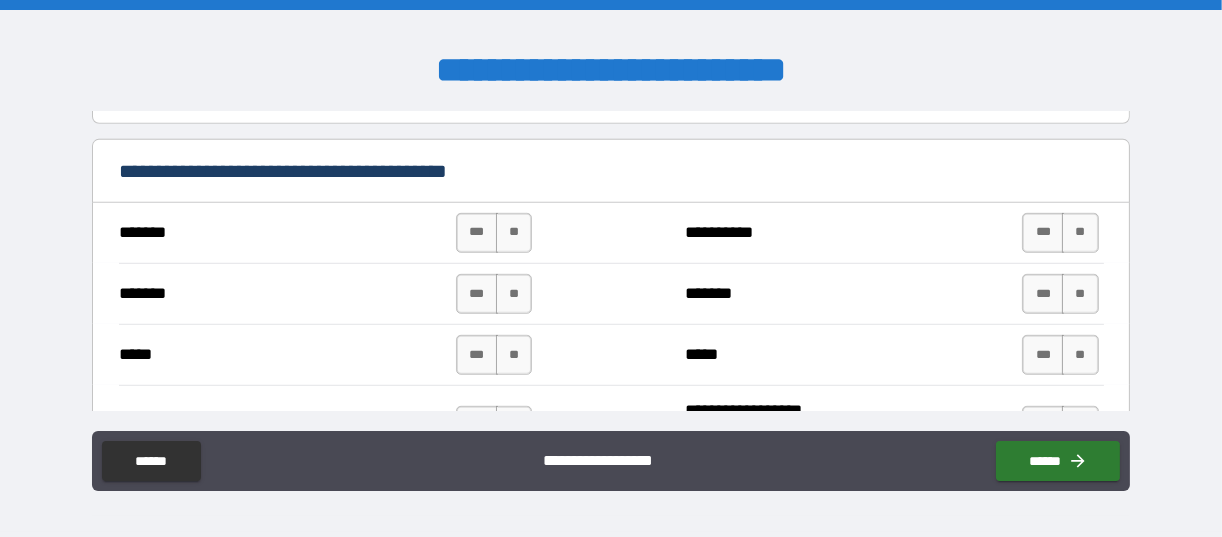 click on "**********" at bounding box center (611, 261) 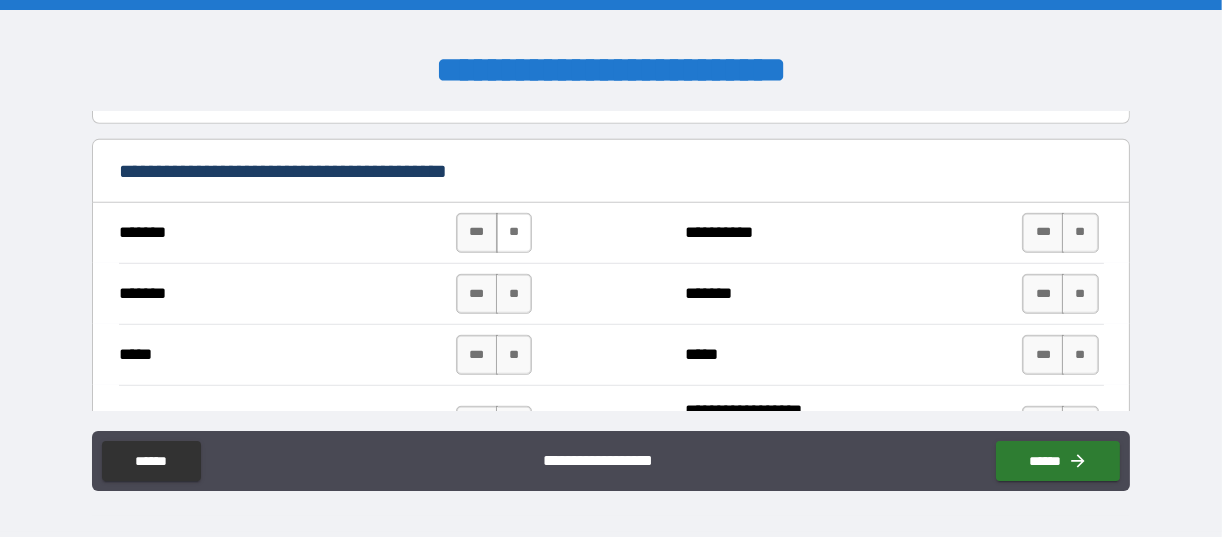 click on "**" at bounding box center [514, 233] 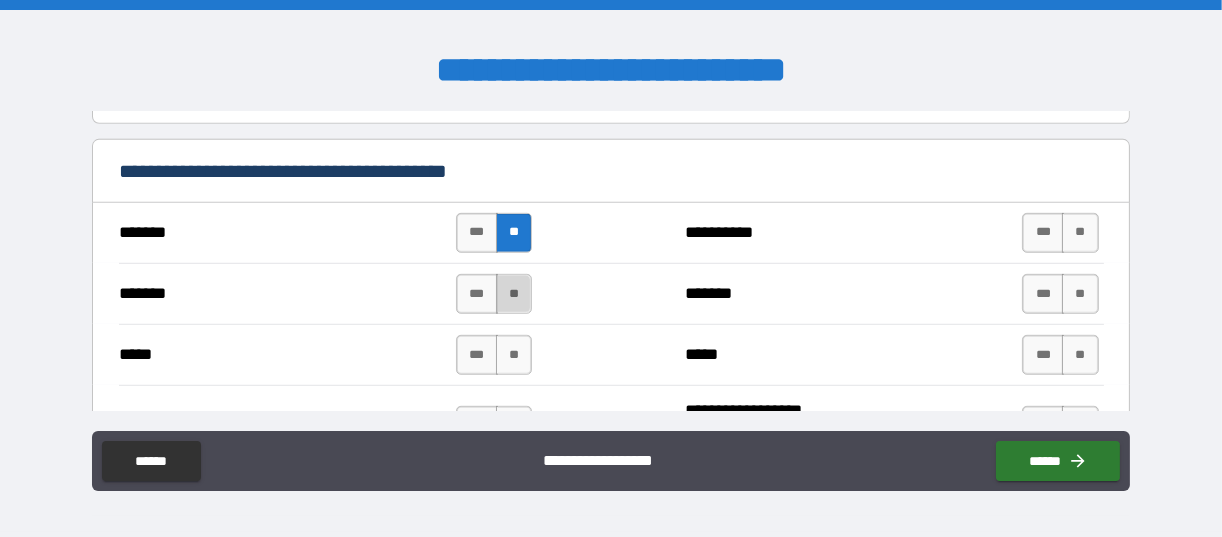 click on "**" at bounding box center (514, 294) 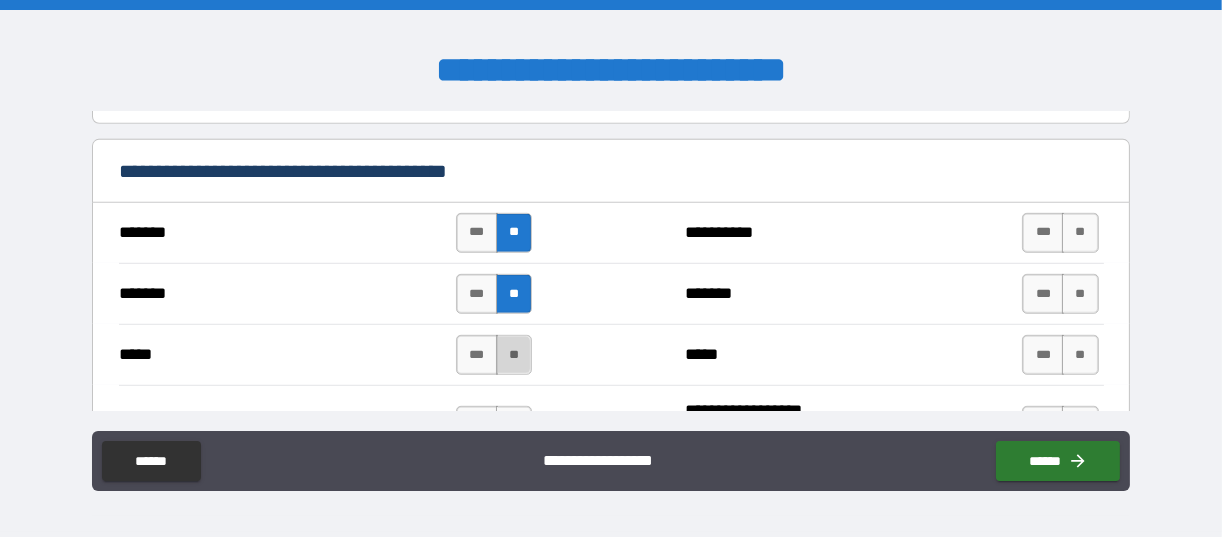 click on "**" at bounding box center (514, 355) 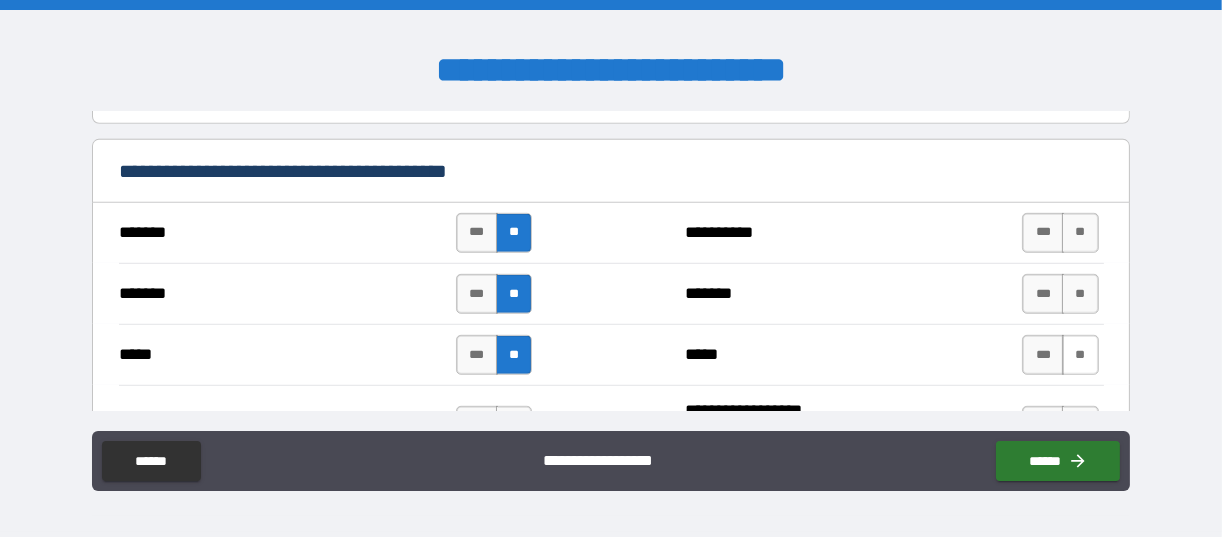 click on "**" at bounding box center [1080, 355] 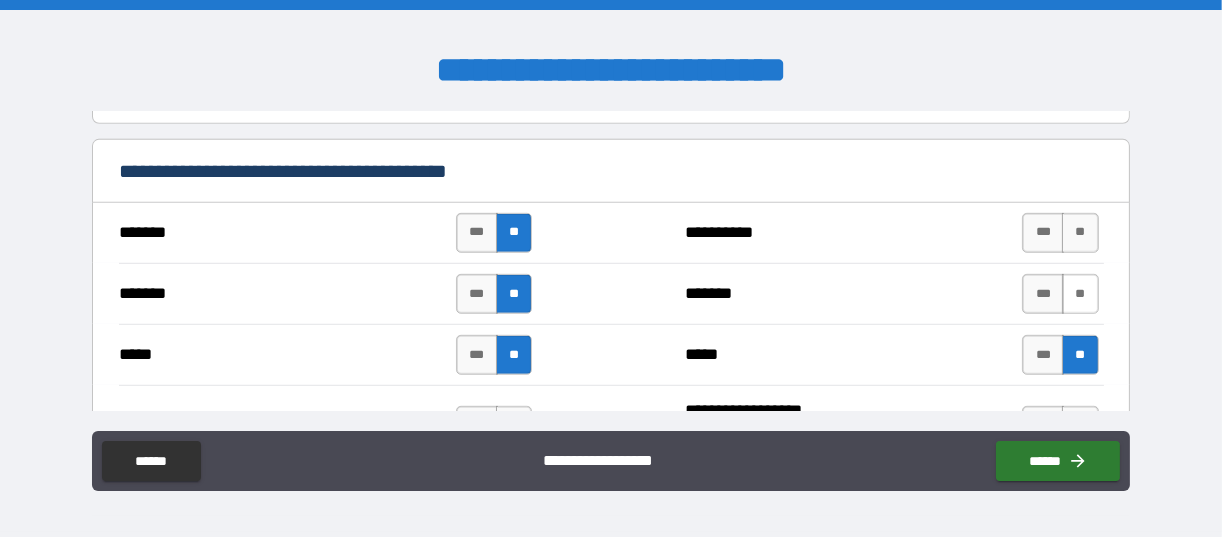click on "**" at bounding box center (1080, 294) 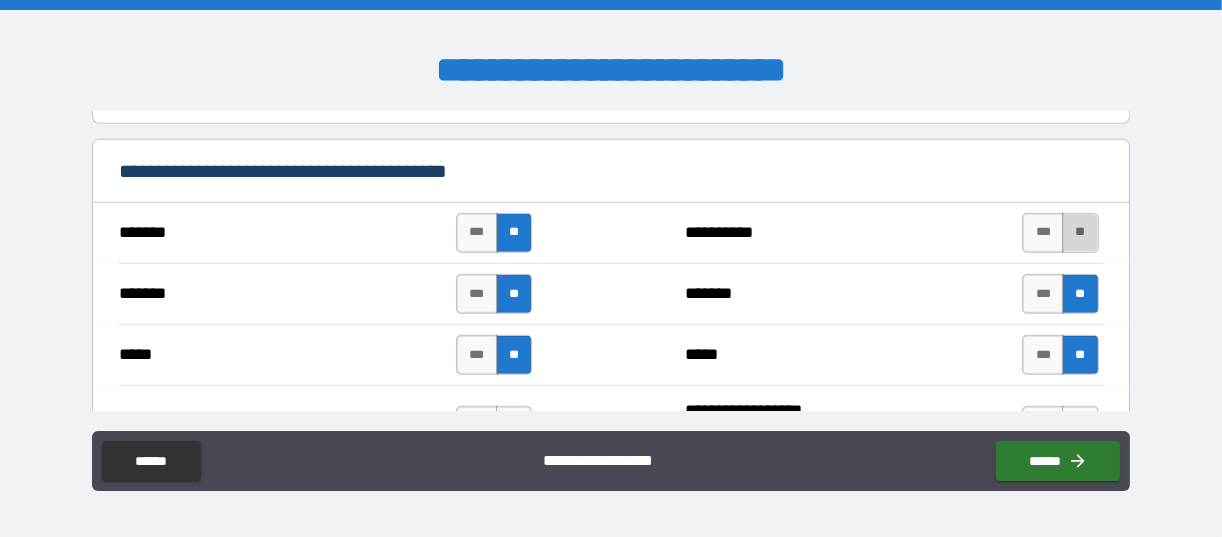 click on "**" at bounding box center [1080, 233] 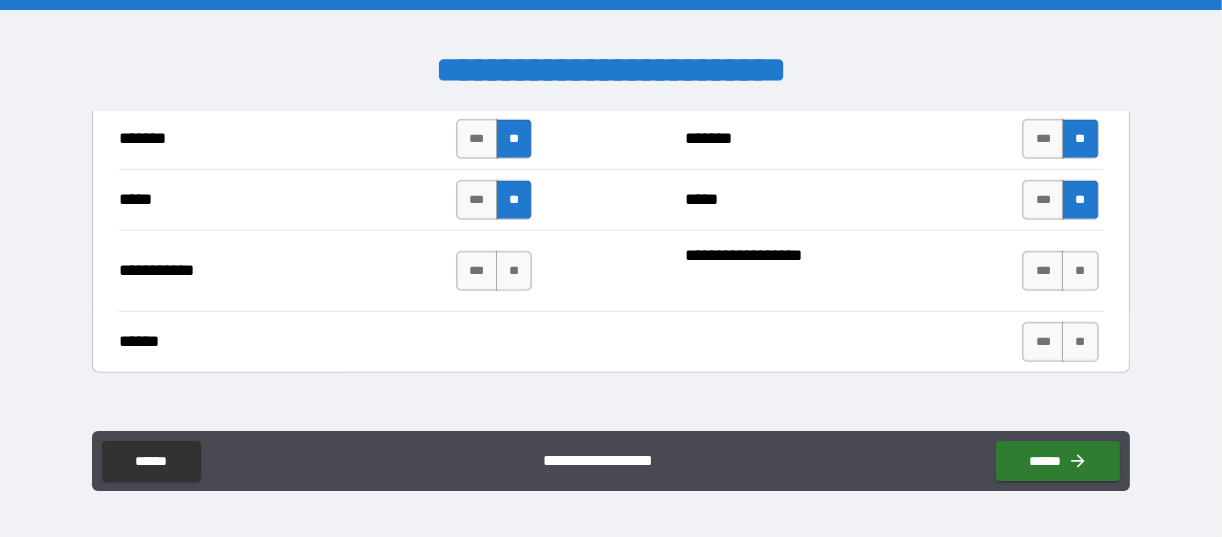 scroll, scrollTop: 1644, scrollLeft: 0, axis: vertical 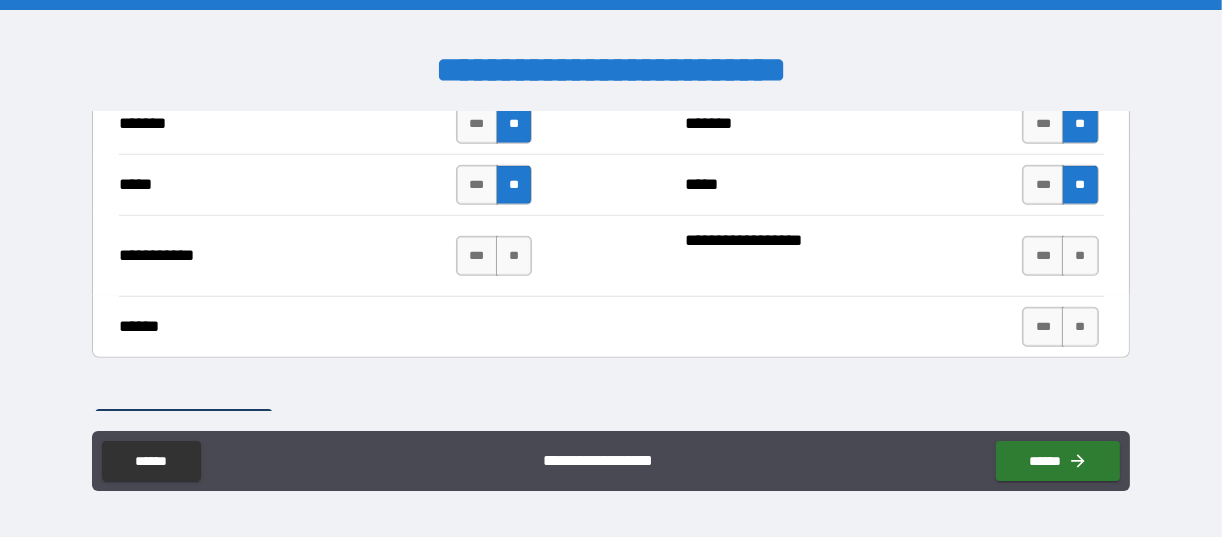 drag, startPoint x: 1074, startPoint y: 260, endPoint x: 919, endPoint y: 273, distance: 155.5442 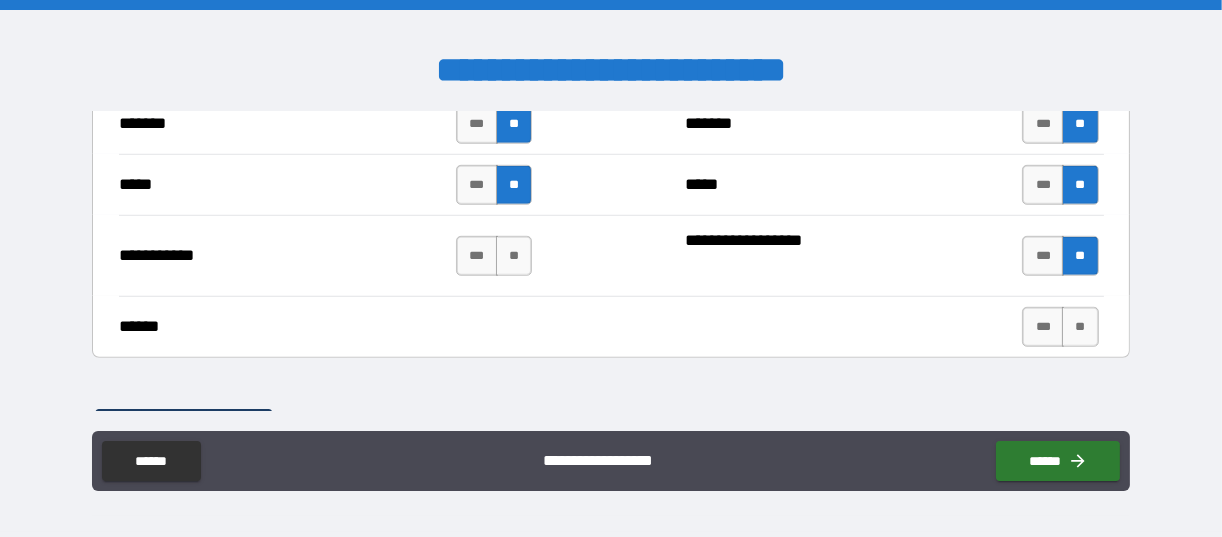 drag, startPoint x: 506, startPoint y: 249, endPoint x: 645, endPoint y: 276, distance: 141.59802 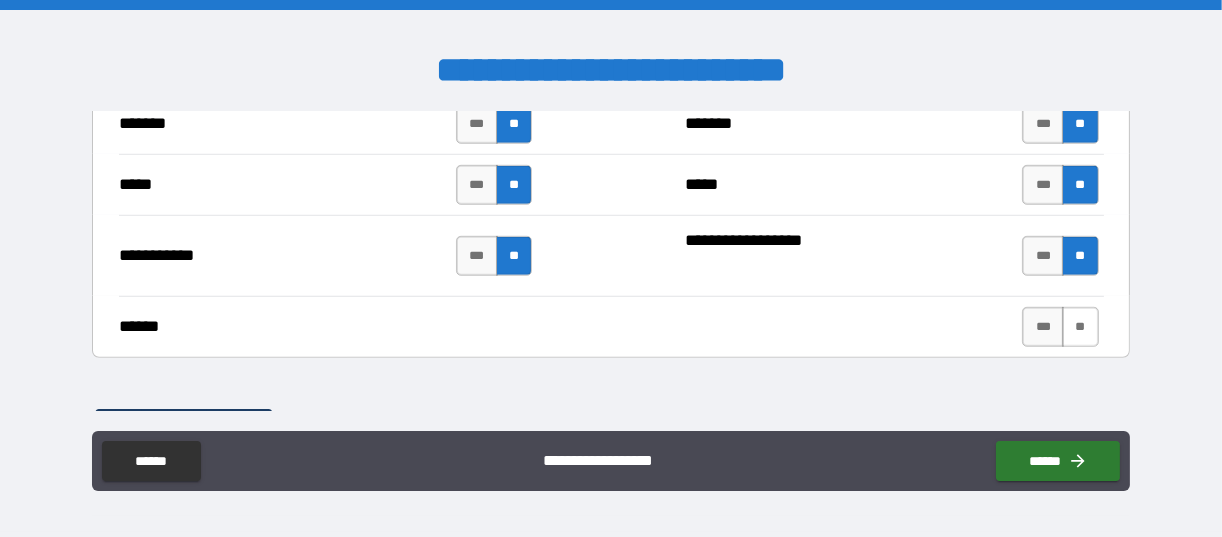 click on "**" at bounding box center (1080, 327) 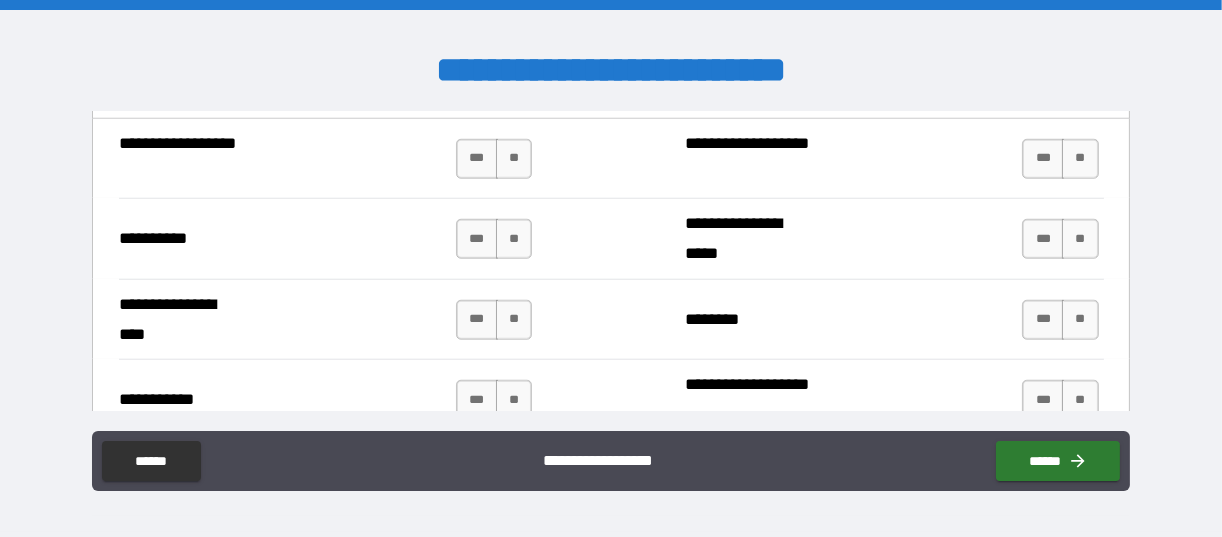 scroll, scrollTop: 1998, scrollLeft: 0, axis: vertical 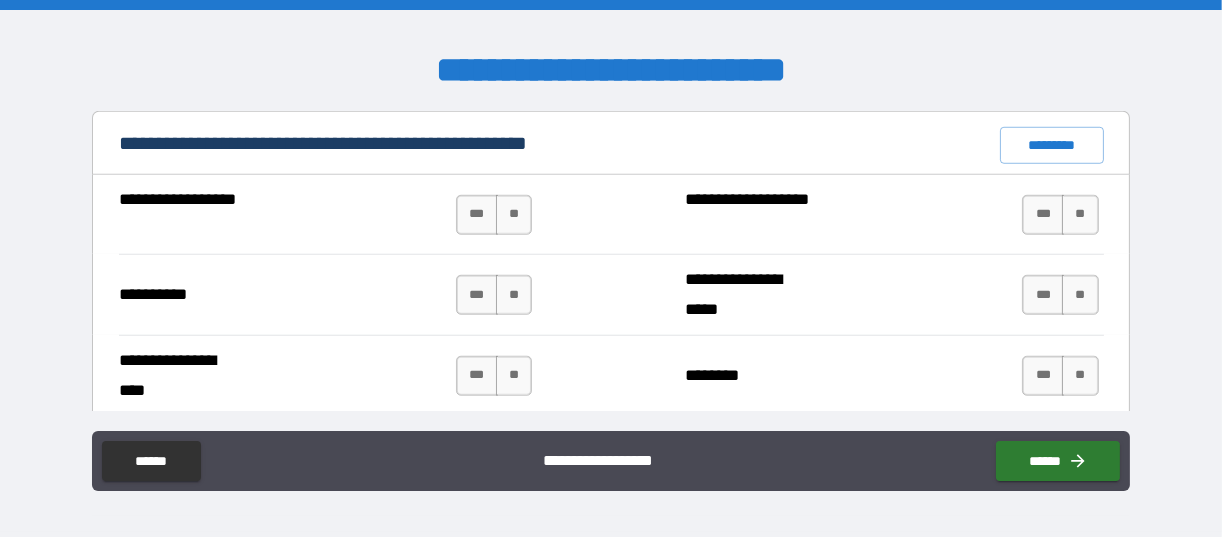 drag, startPoint x: 1036, startPoint y: 368, endPoint x: 1073, endPoint y: 345, distance: 43.56604 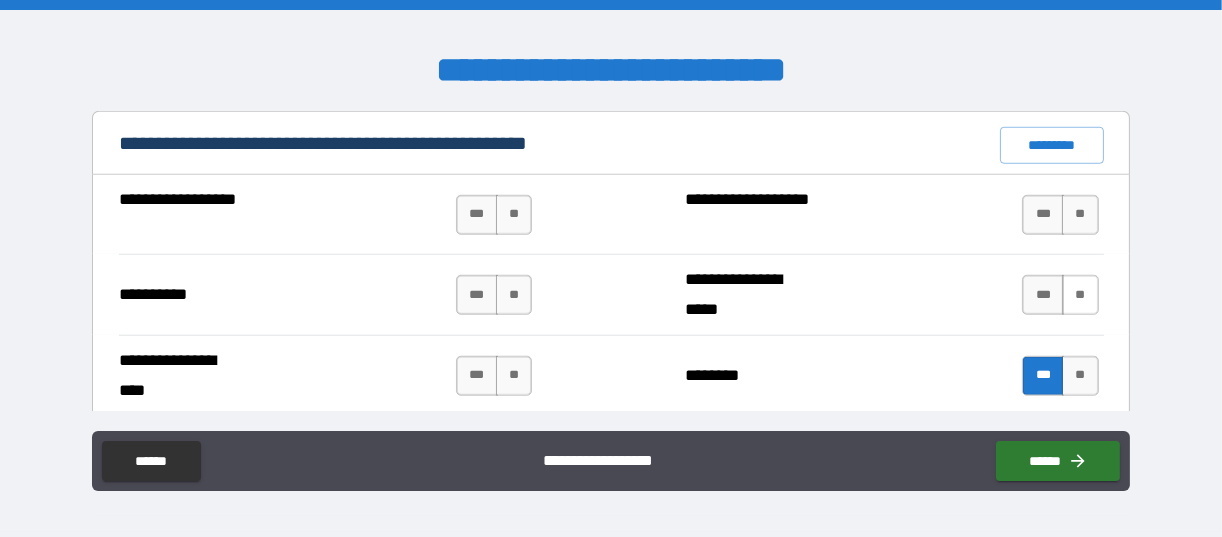 click on "**" at bounding box center [1080, 295] 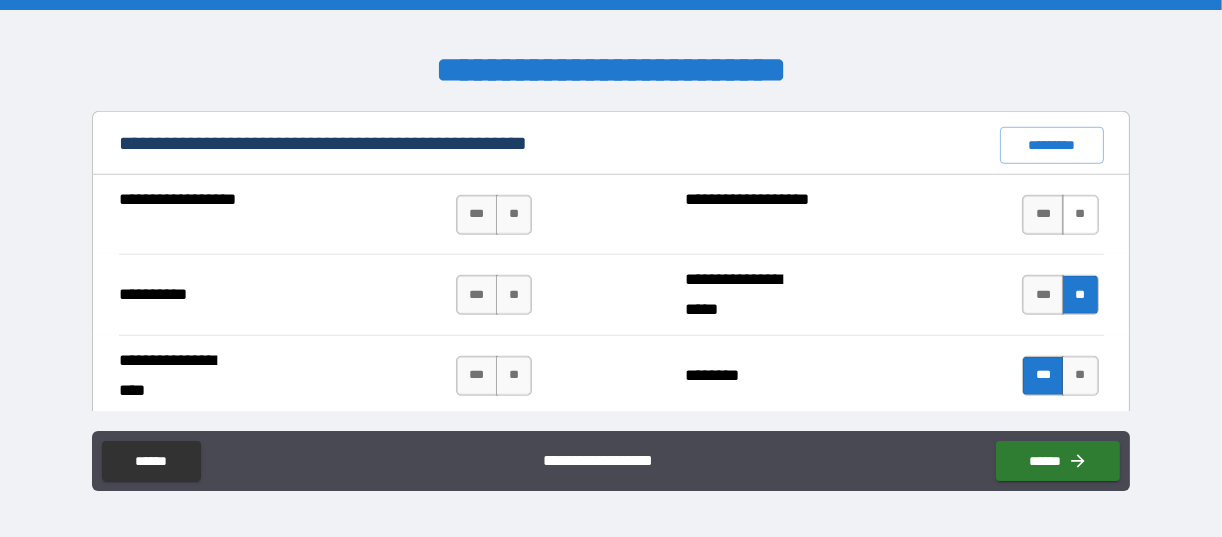 click on "**" at bounding box center (1080, 215) 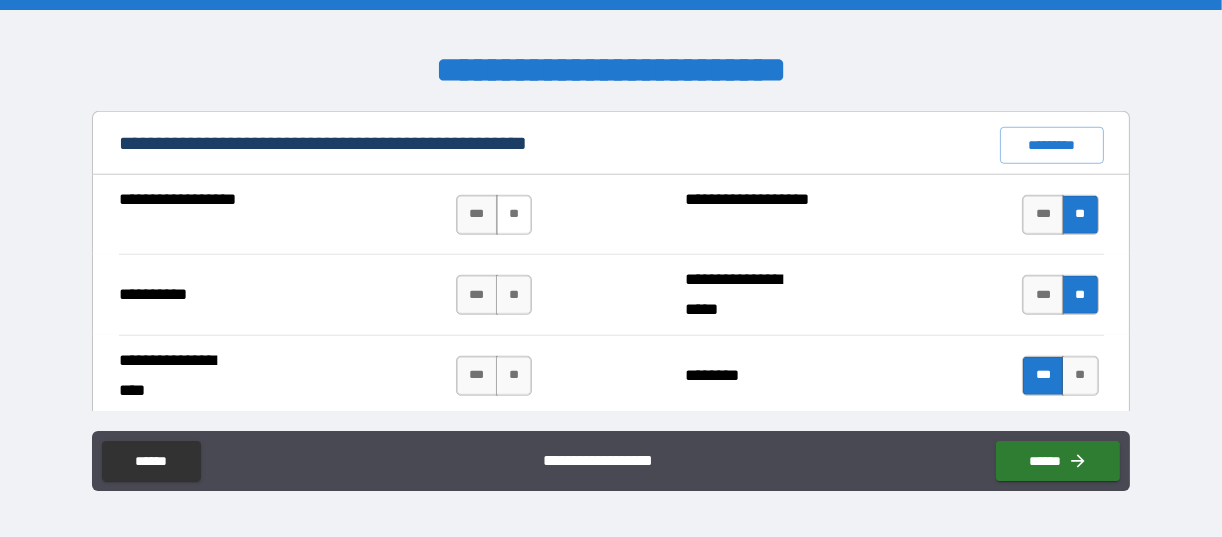click on "**" at bounding box center (514, 215) 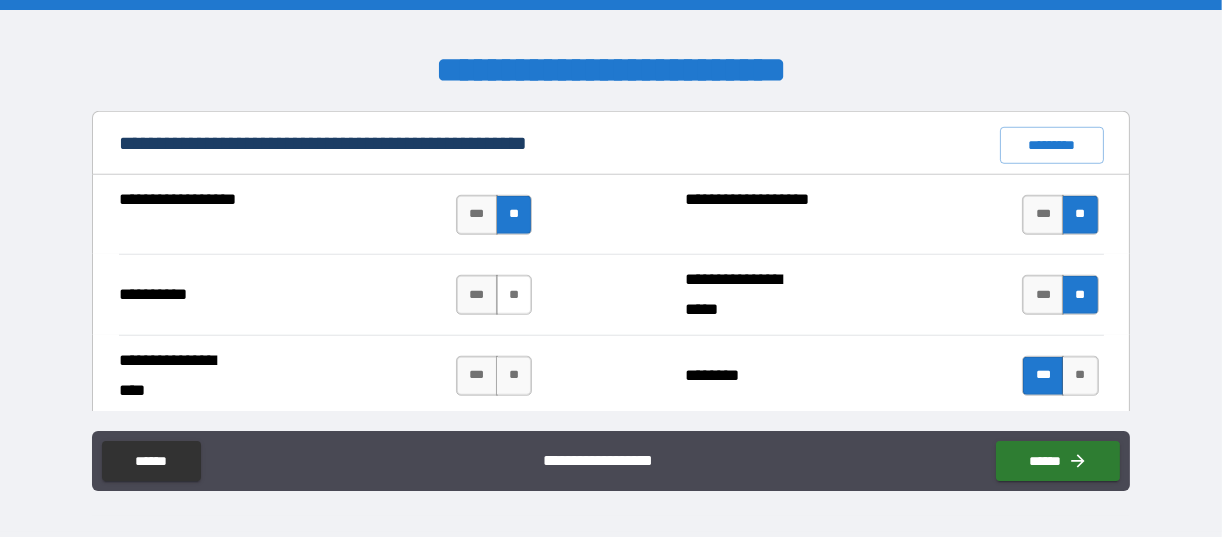 click on "**" at bounding box center (514, 295) 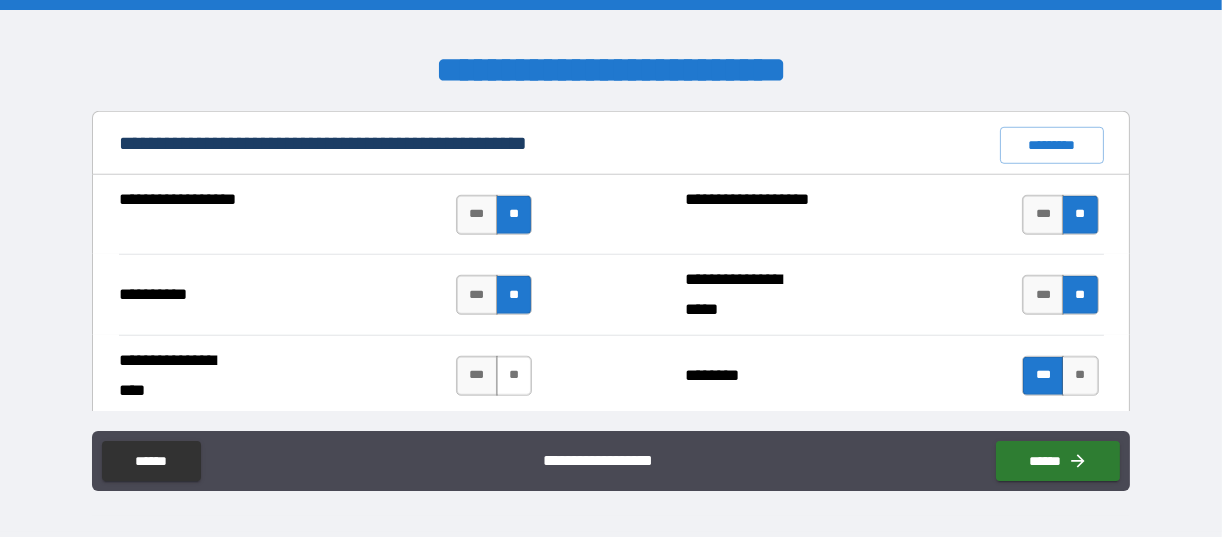 click on "**" at bounding box center [514, 376] 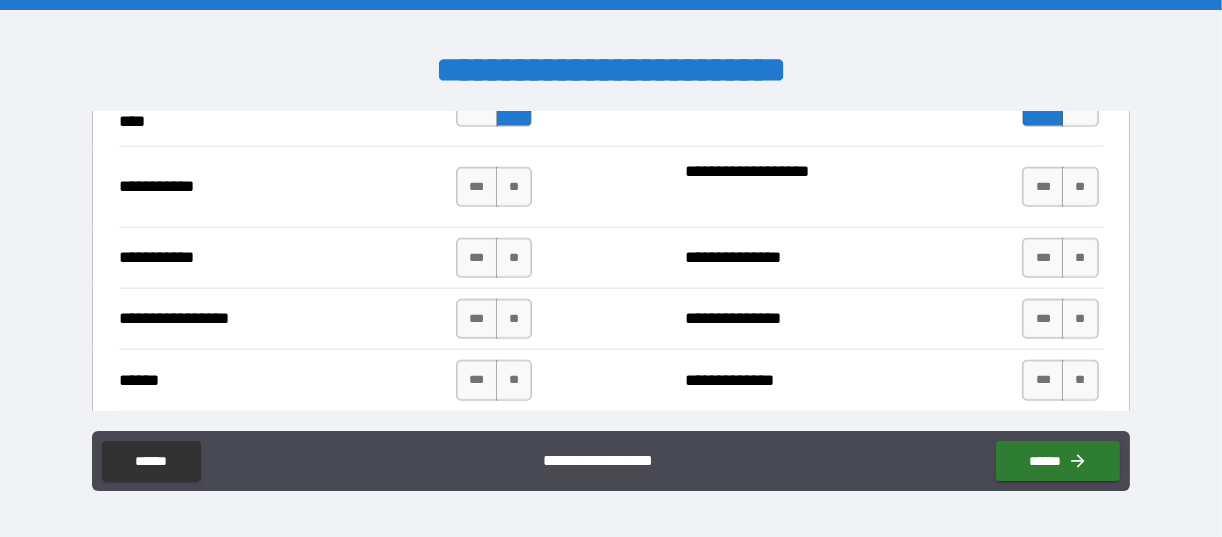 scroll, scrollTop: 2282, scrollLeft: 0, axis: vertical 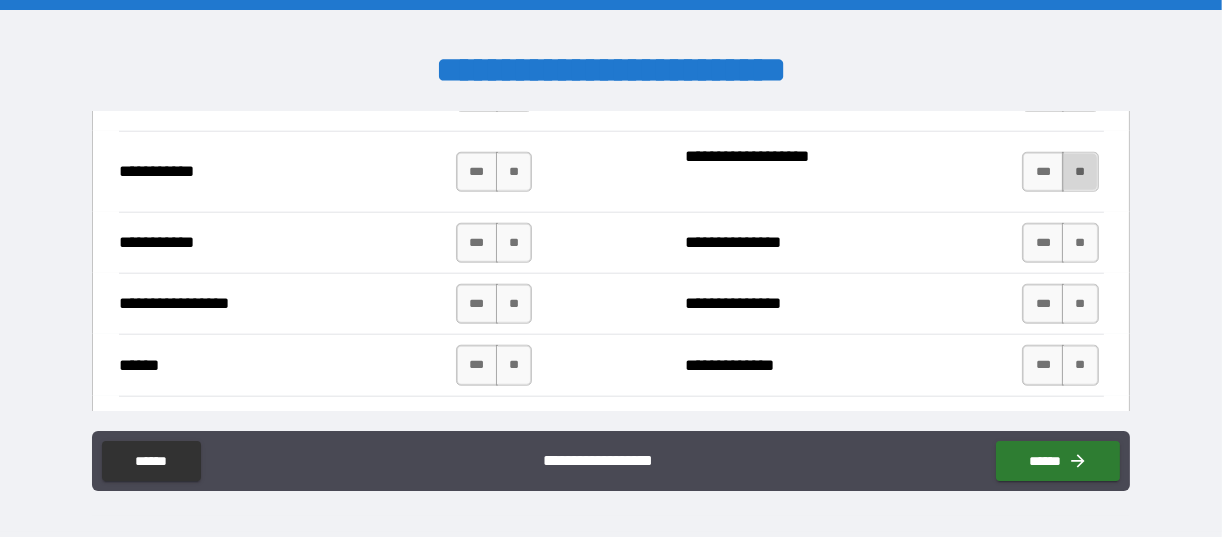 click on "**" at bounding box center [1080, 172] 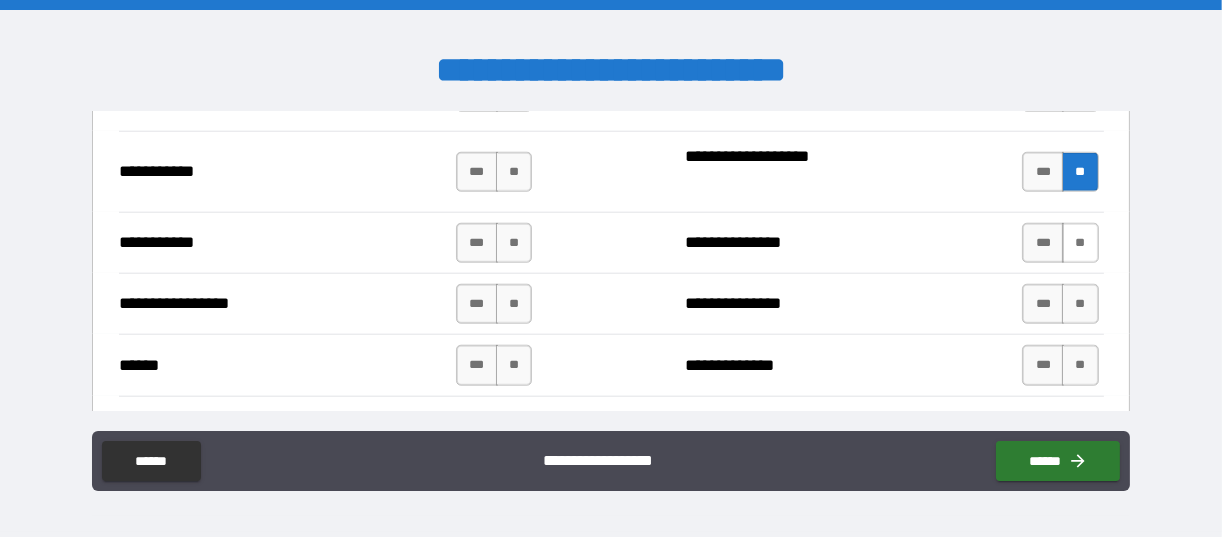 click on "**" at bounding box center [1080, 243] 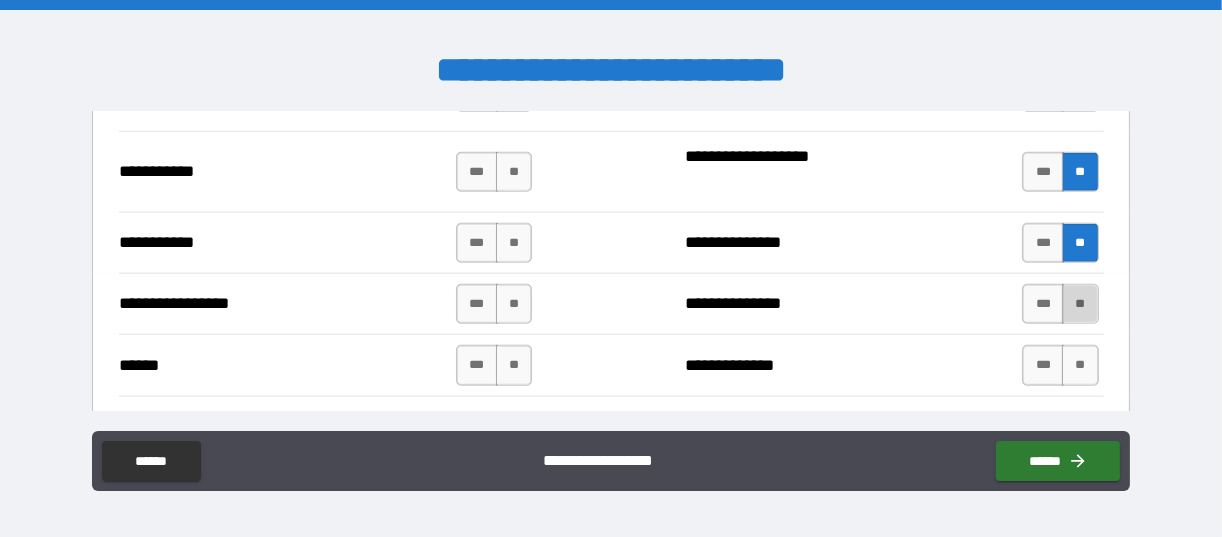 click on "**" at bounding box center (1080, 304) 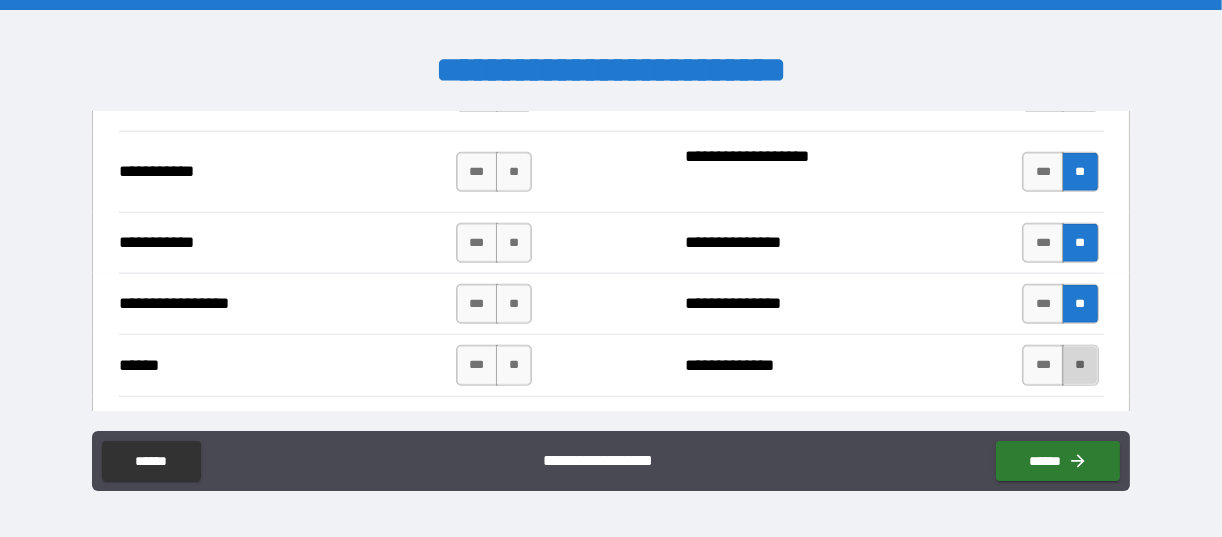 click on "**" at bounding box center (1080, 365) 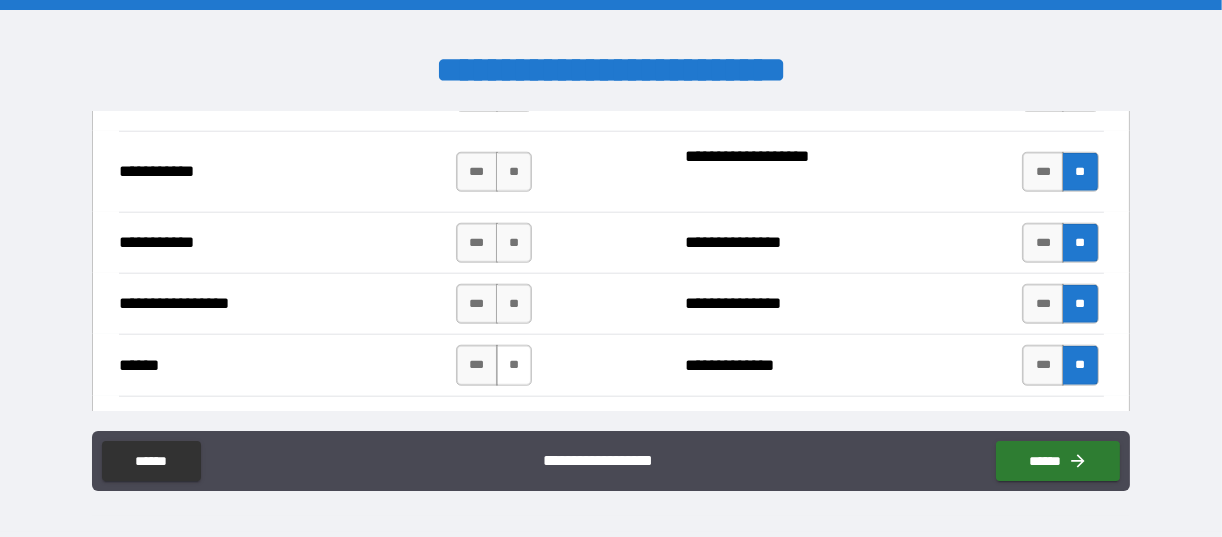 click on "**" at bounding box center [514, 365] 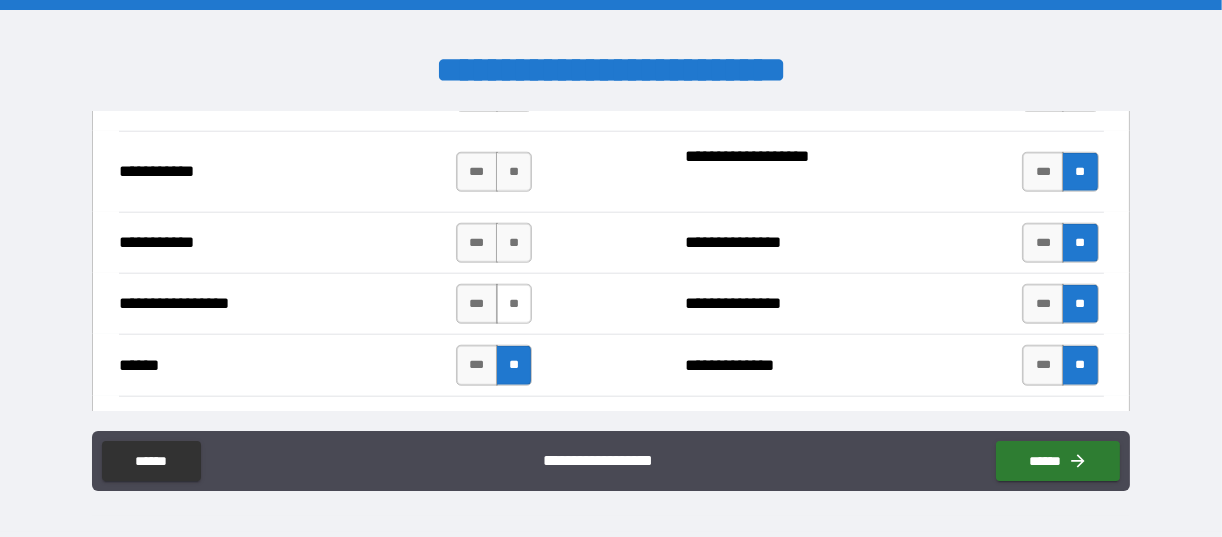 click on "**" at bounding box center (514, 304) 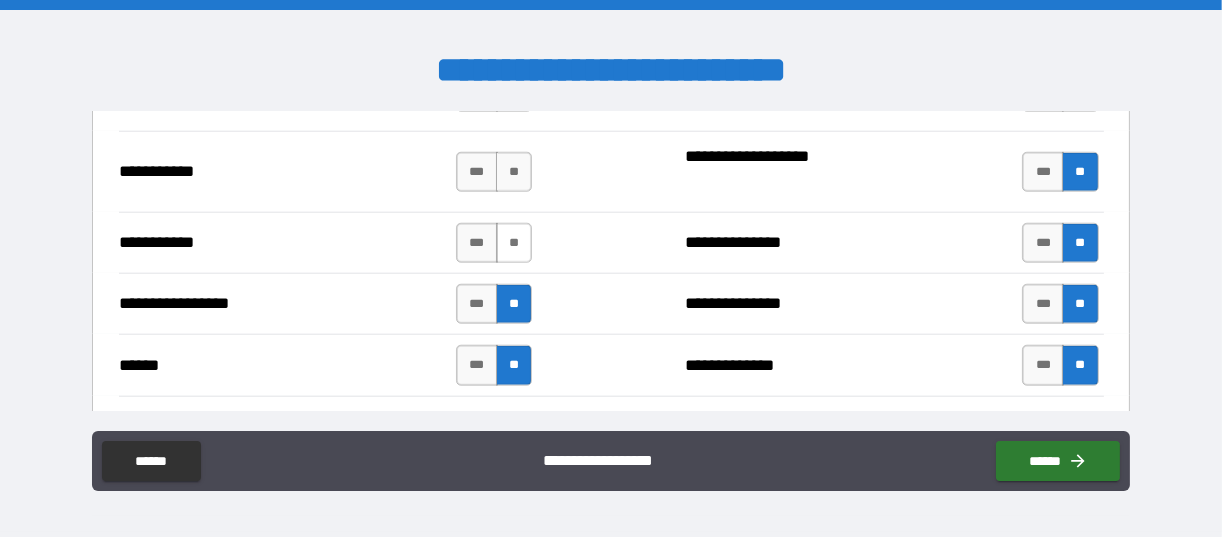 click on "**" at bounding box center (514, 243) 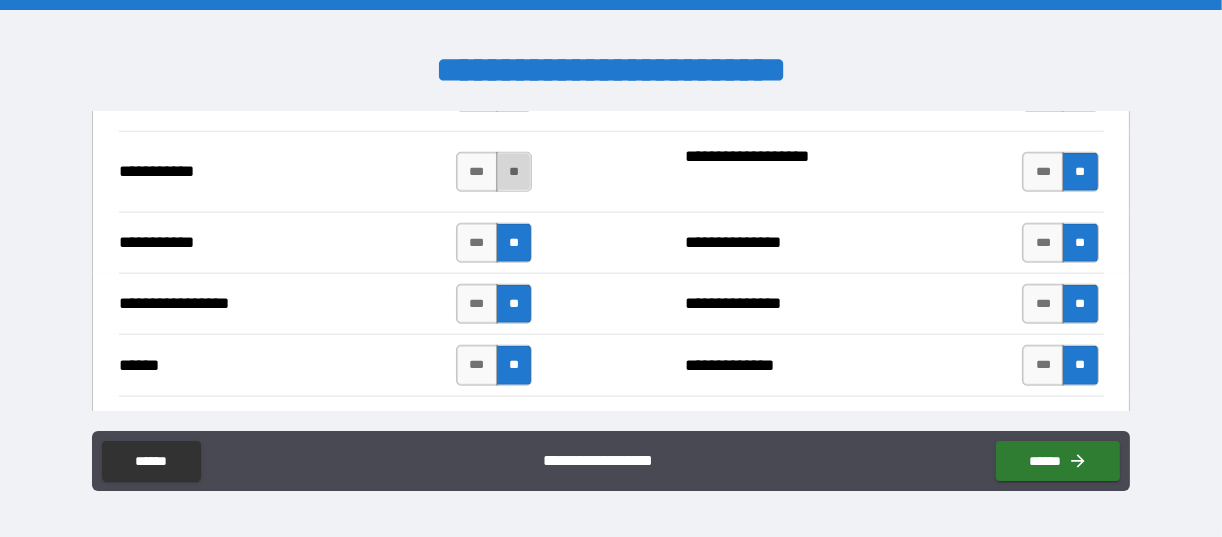 click on "**" at bounding box center [514, 172] 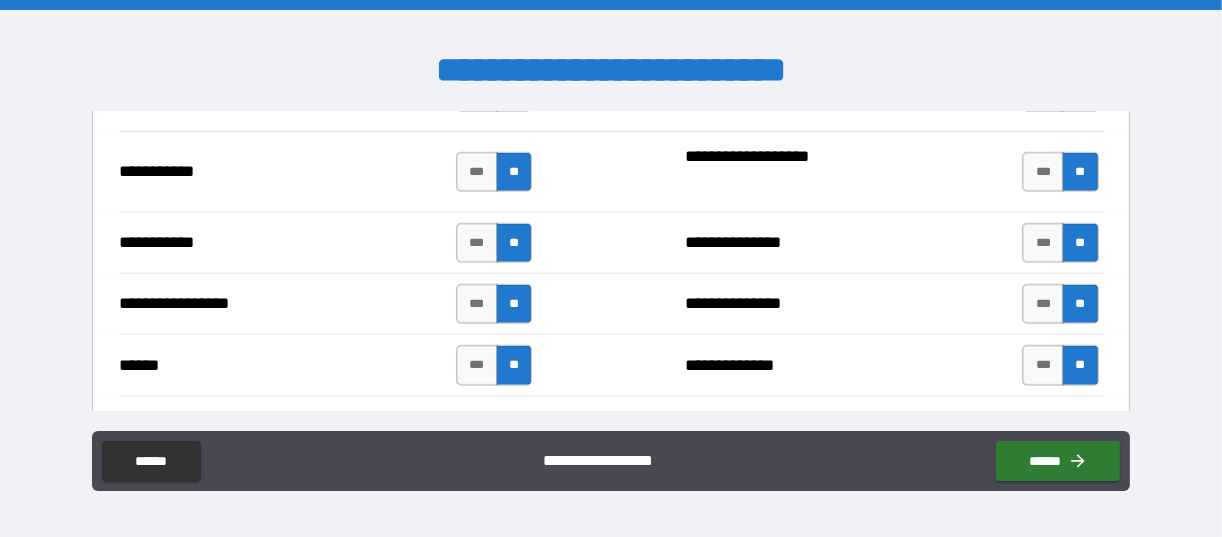 click on "**********" at bounding box center [611, 242] 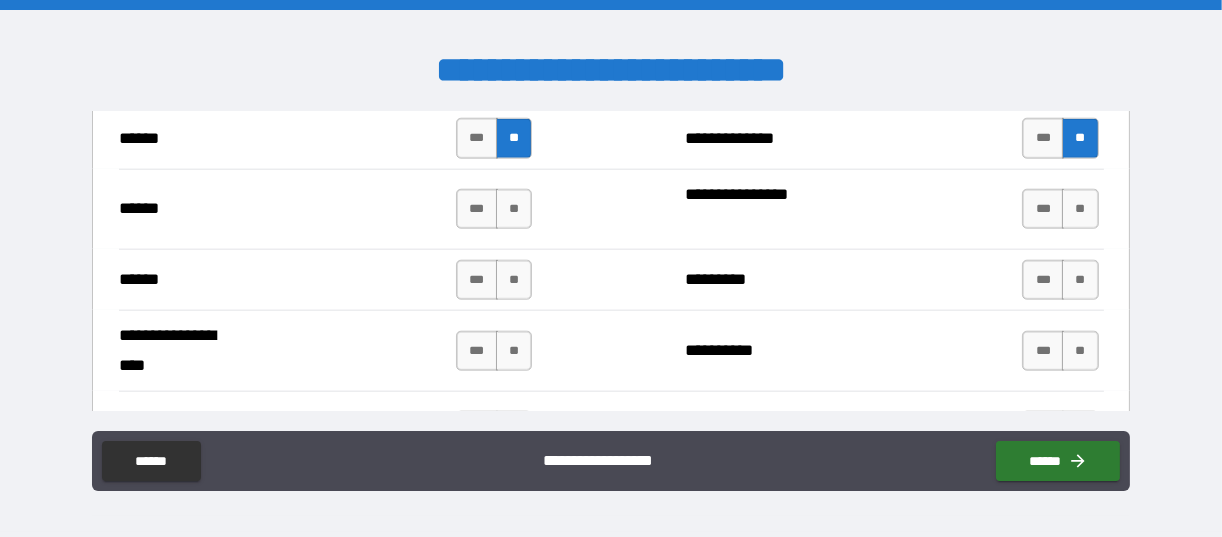 scroll, scrollTop: 2522, scrollLeft: 0, axis: vertical 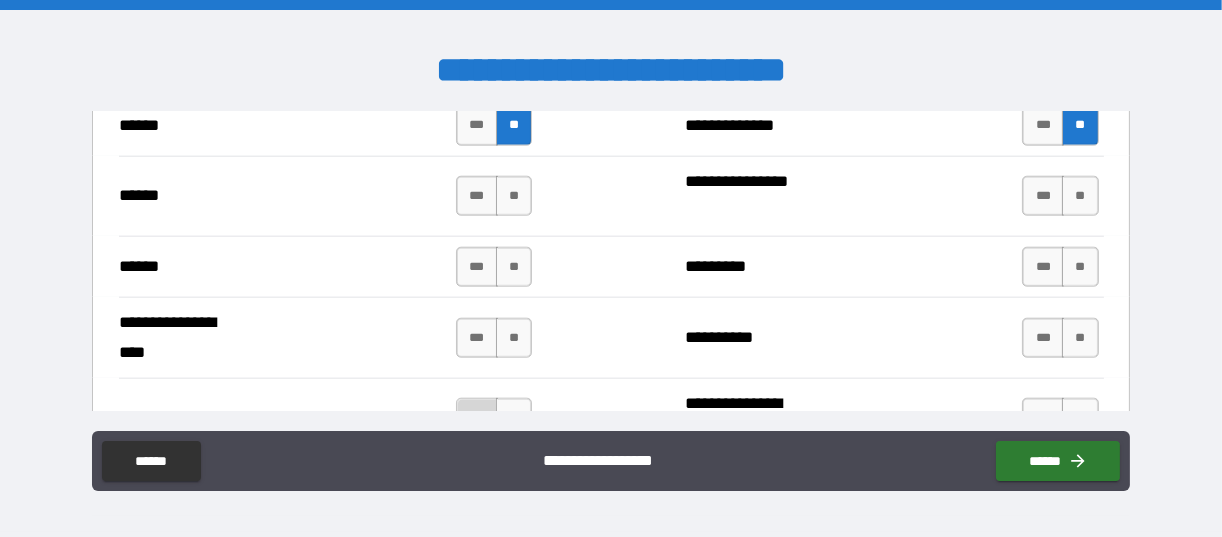 click on "***" at bounding box center (477, 418) 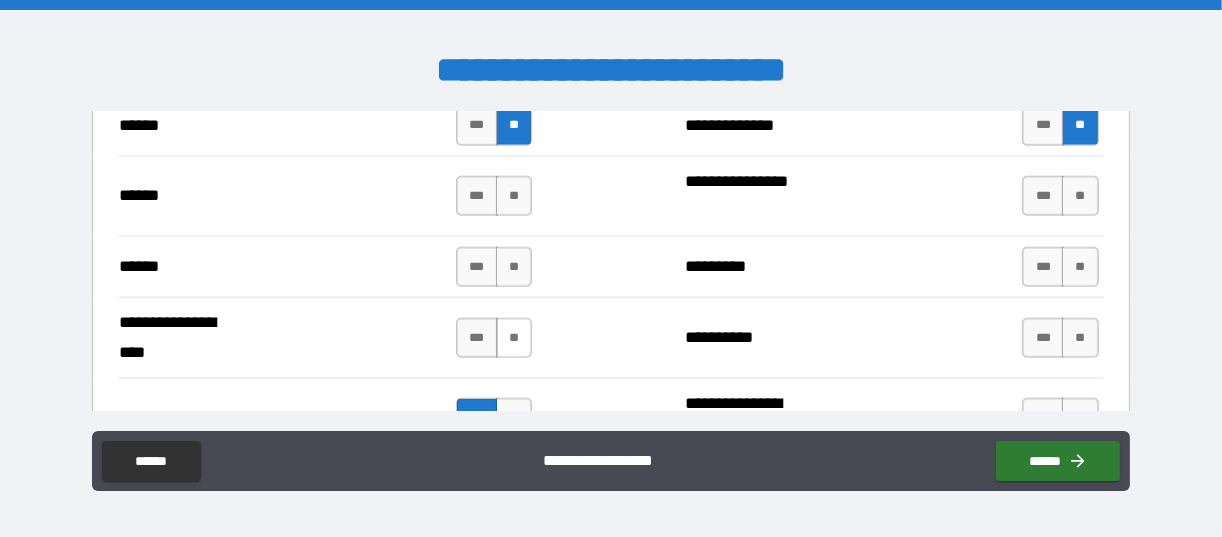 click on "**" at bounding box center [514, 338] 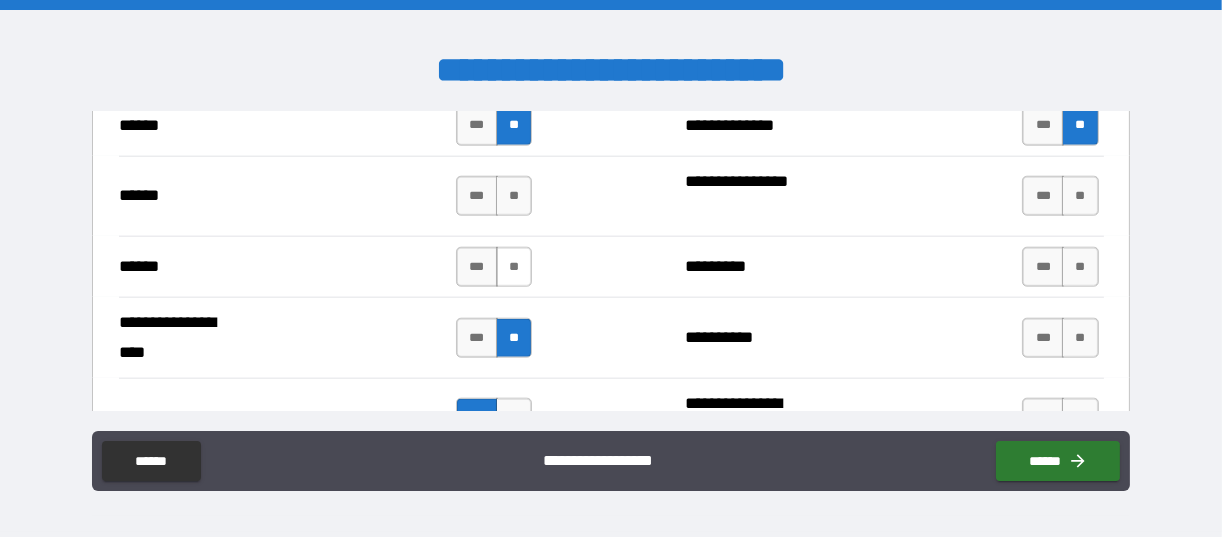click on "**" at bounding box center (514, 267) 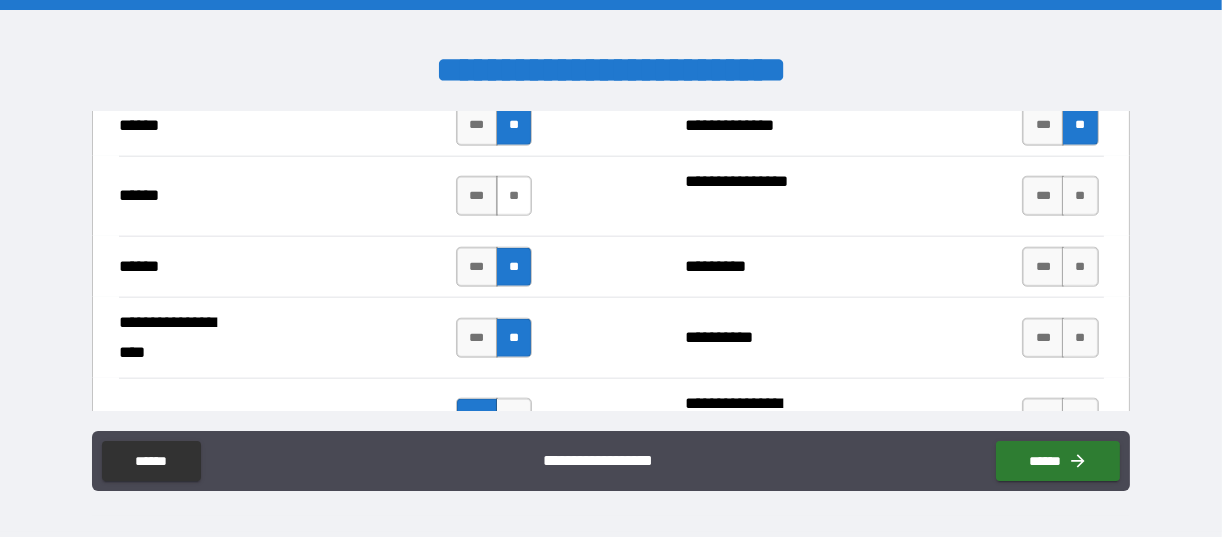 click on "**" at bounding box center (514, 196) 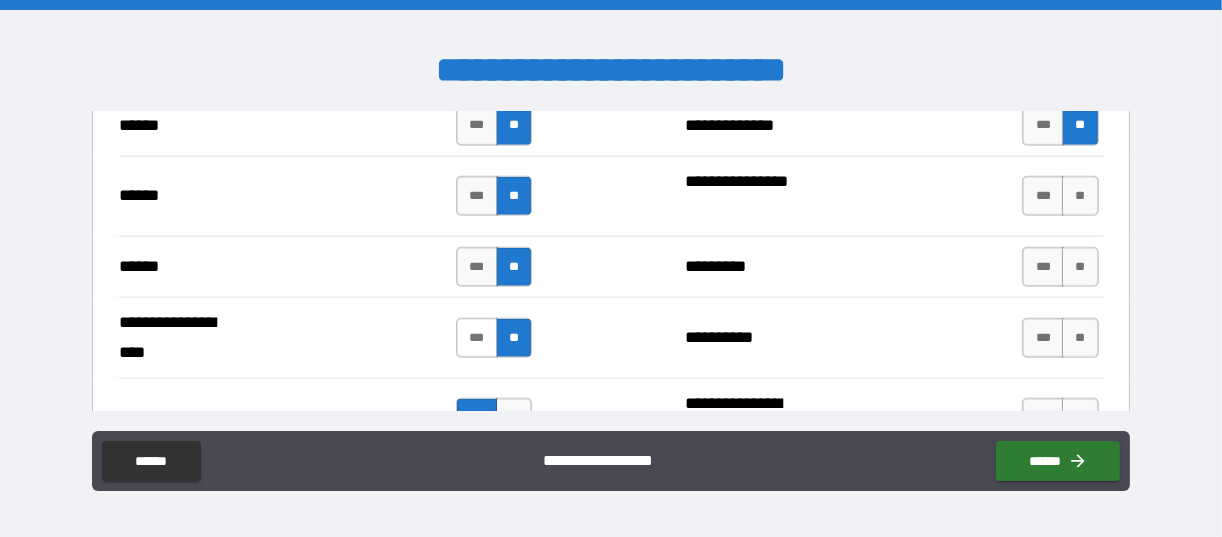 click on "***" at bounding box center [477, 338] 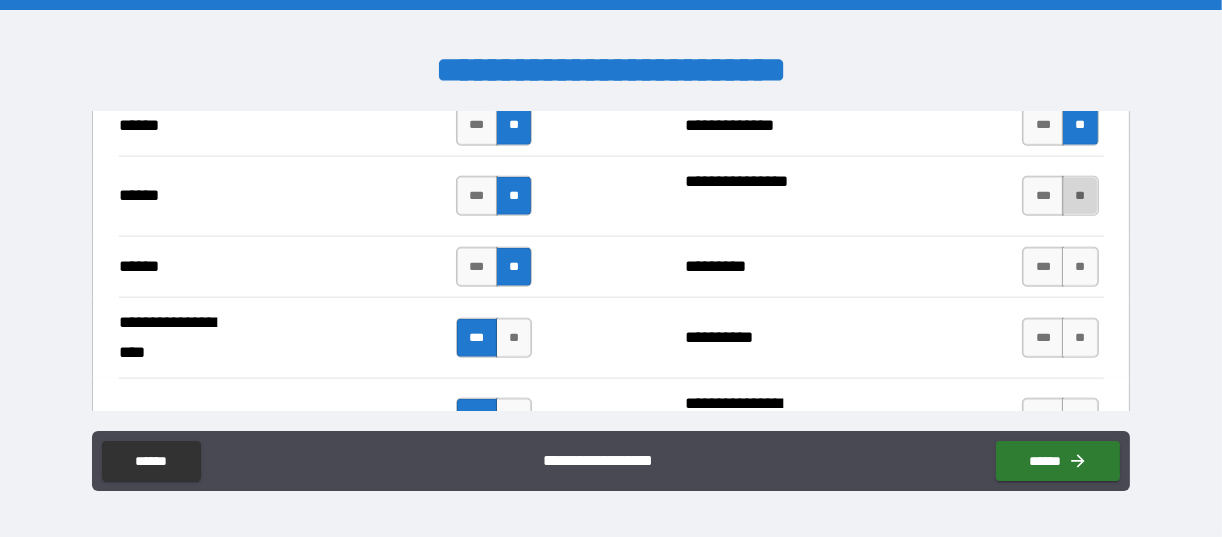click on "**" at bounding box center (1080, 196) 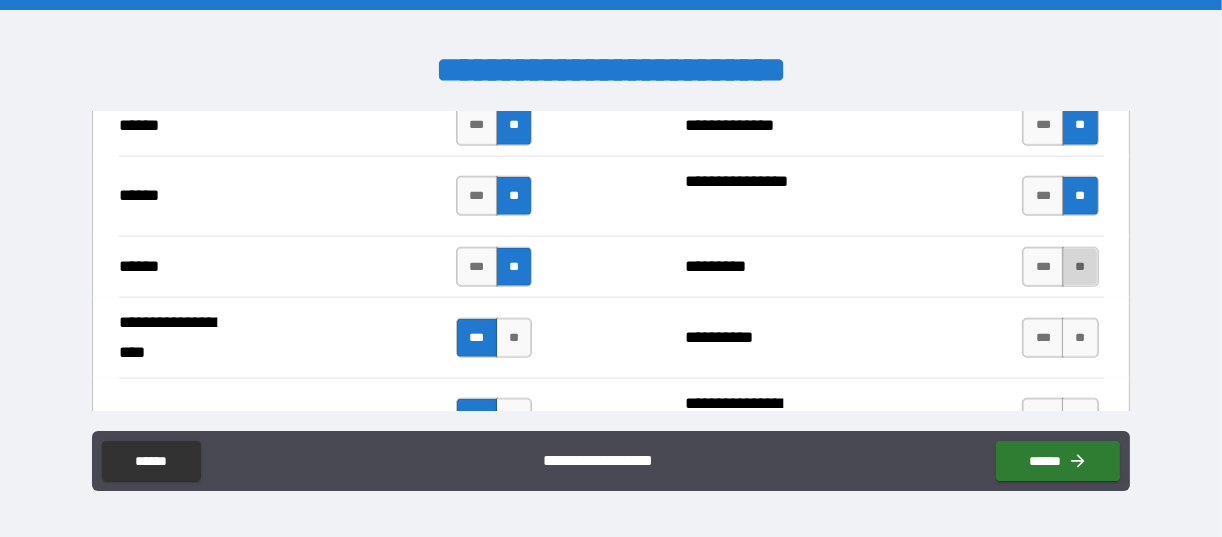 click on "**" at bounding box center (1080, 267) 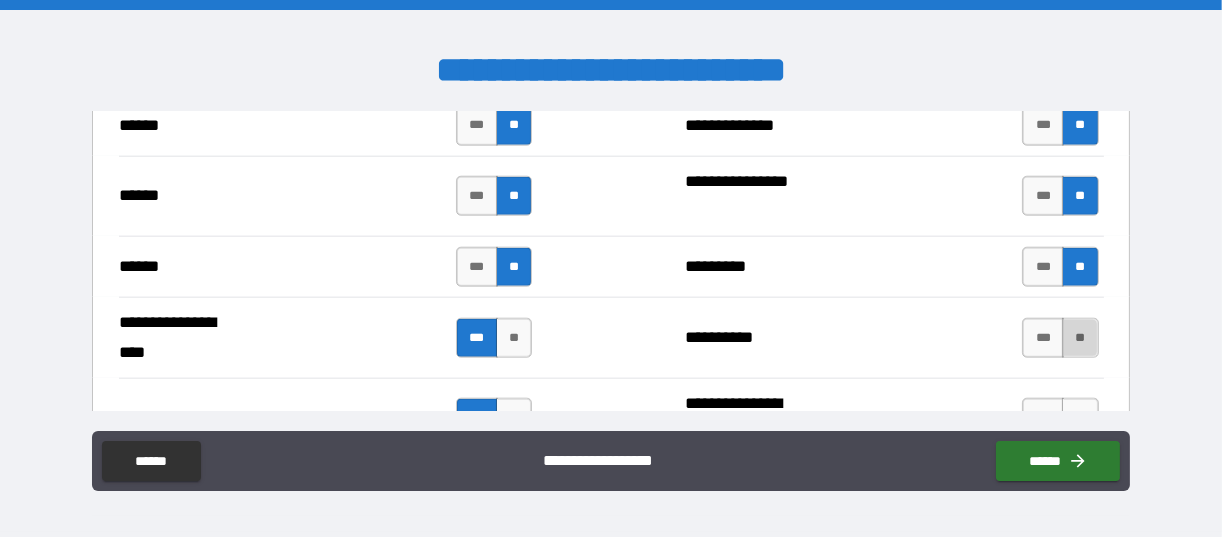 click on "**" at bounding box center [1080, 338] 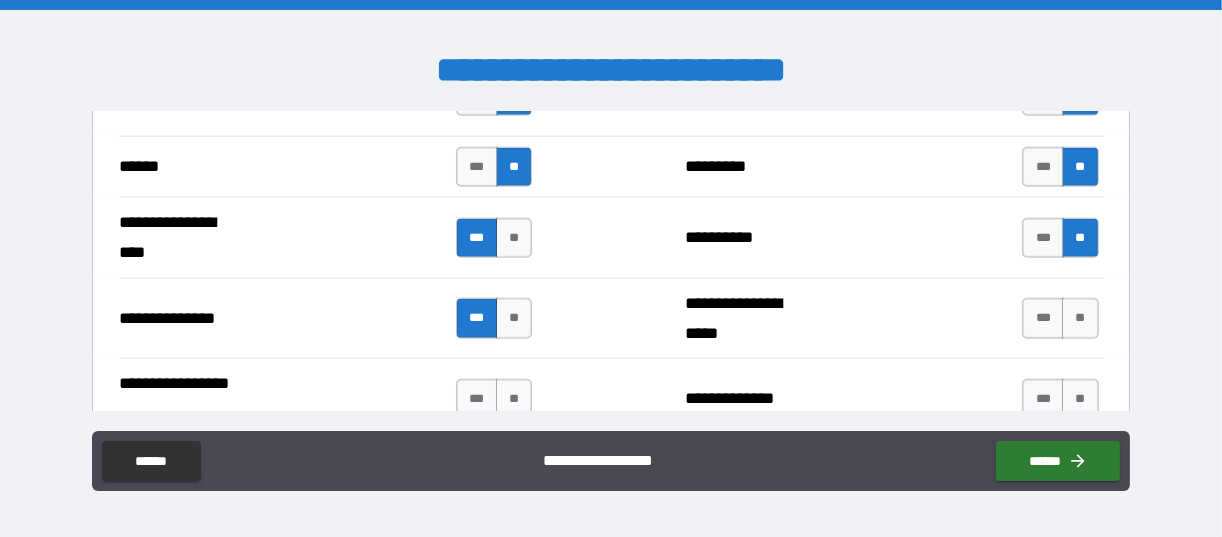 scroll, scrollTop: 2636, scrollLeft: 0, axis: vertical 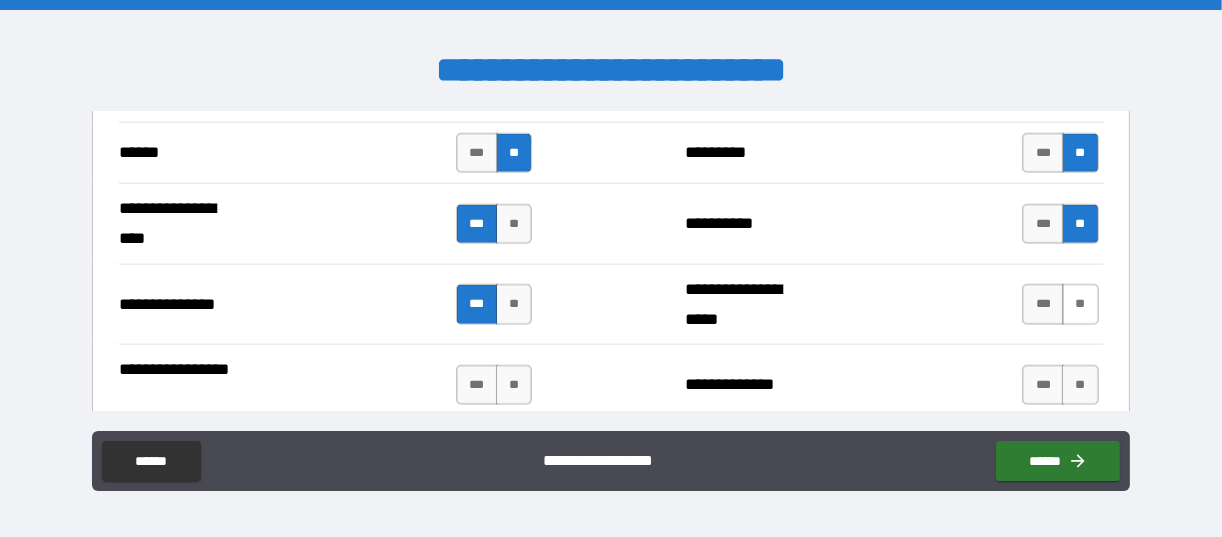 click on "**" at bounding box center (1080, 304) 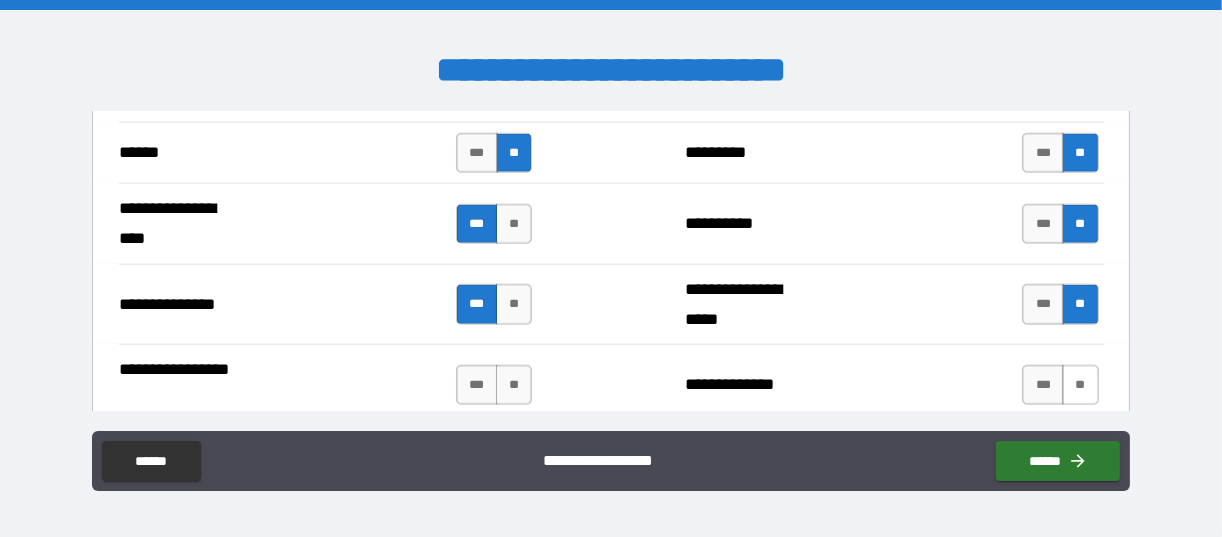 click on "**" at bounding box center [1080, 385] 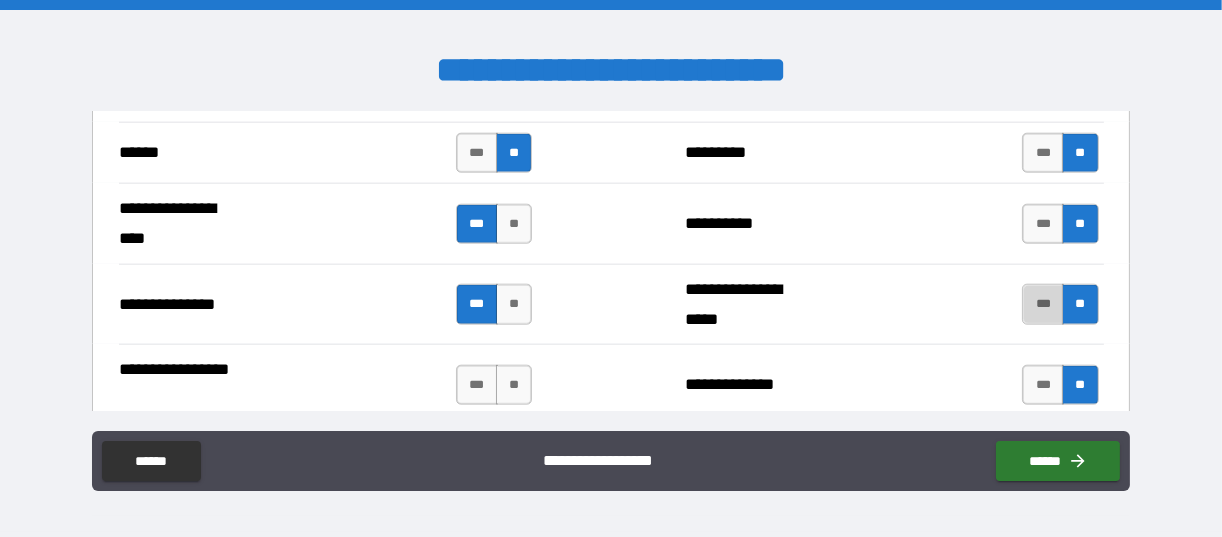 click on "***" at bounding box center [1043, 304] 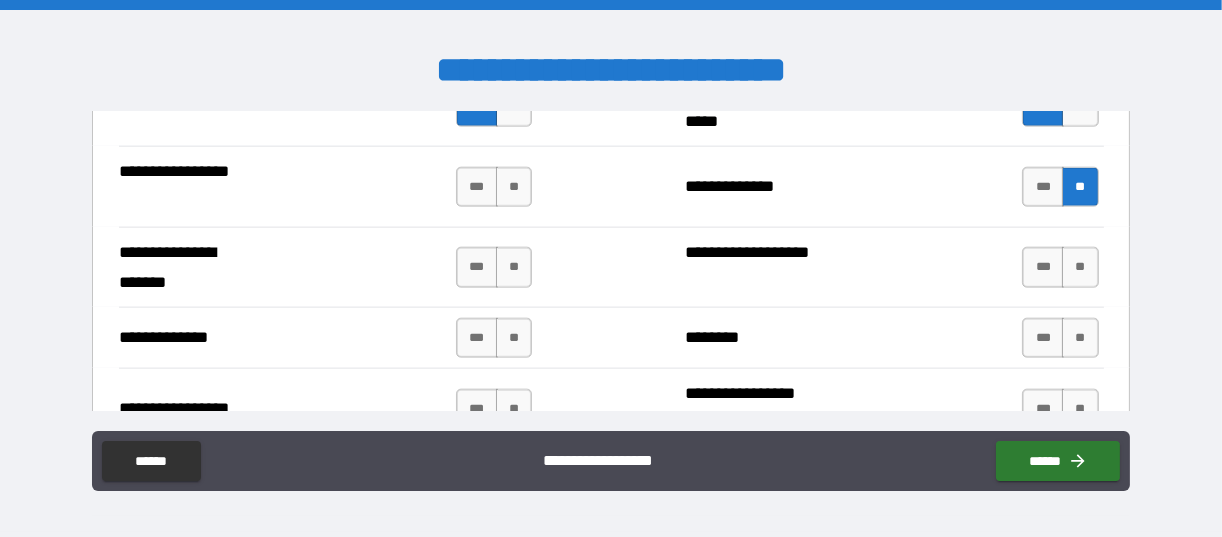 scroll, scrollTop: 2835, scrollLeft: 0, axis: vertical 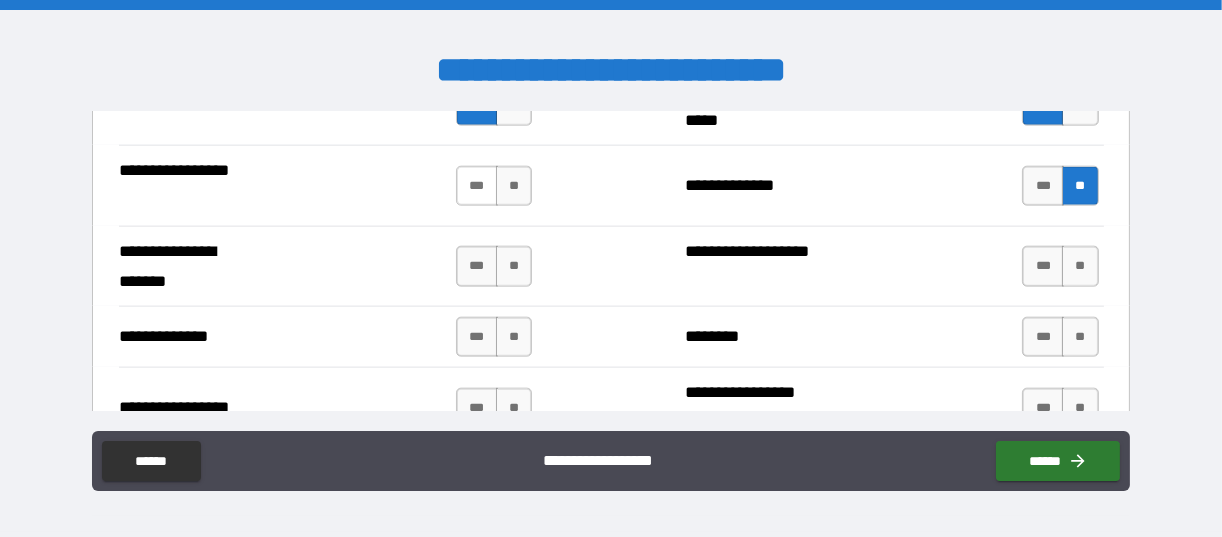 click on "***" at bounding box center (477, 186) 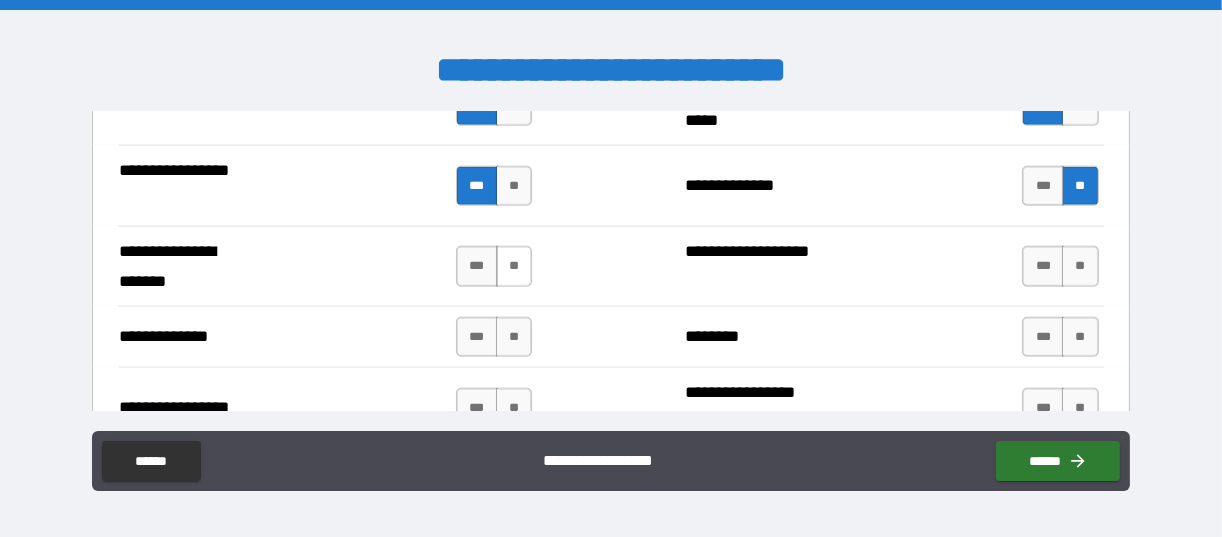 click on "**" at bounding box center (514, 266) 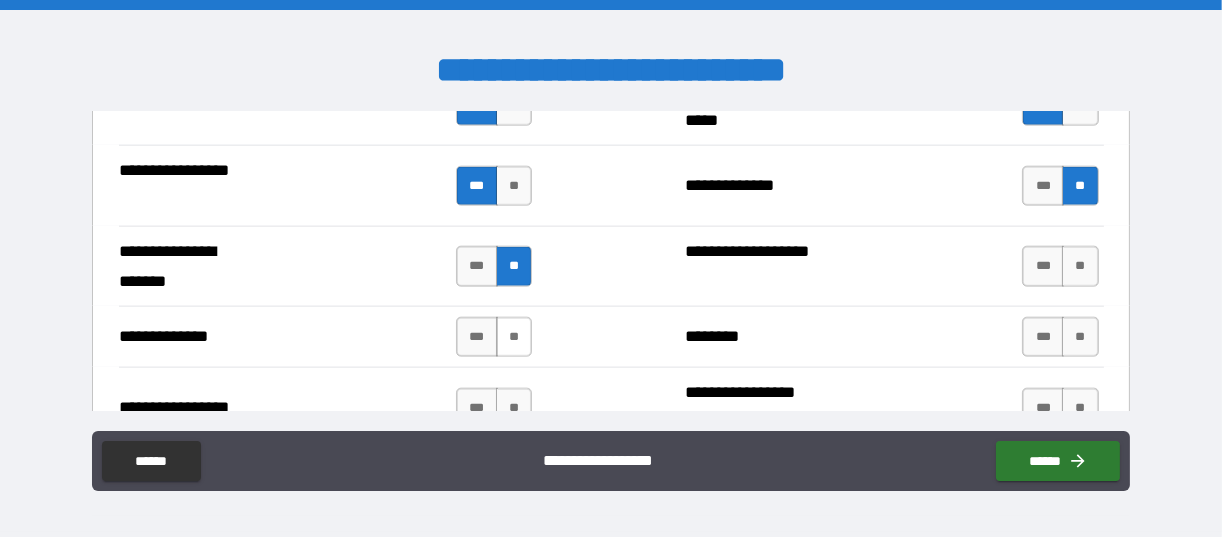 click on "**" at bounding box center (514, 337) 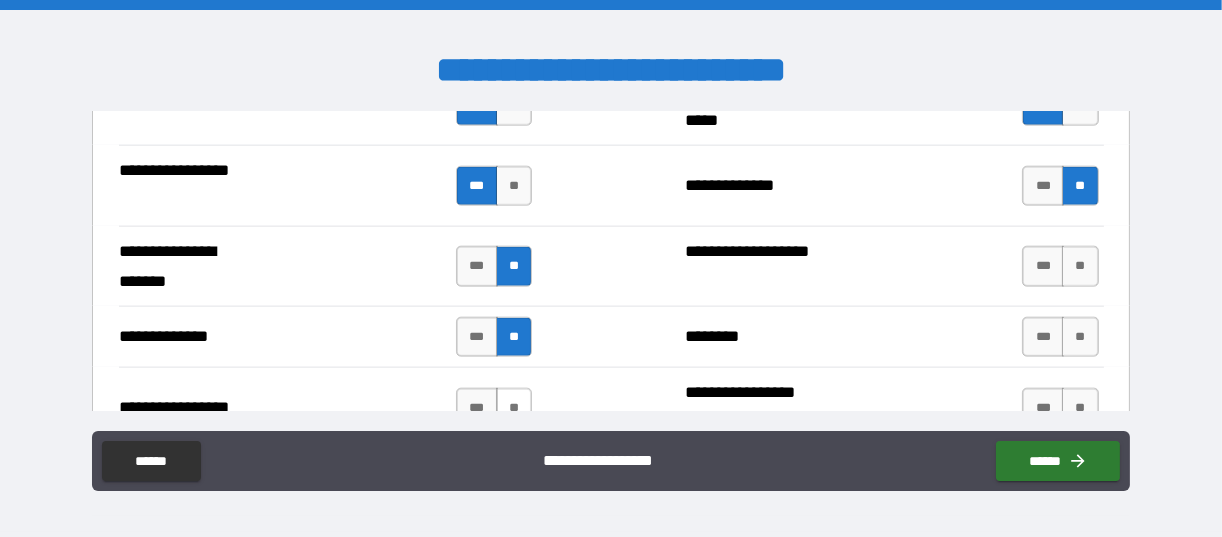 click on "**" at bounding box center (514, 408) 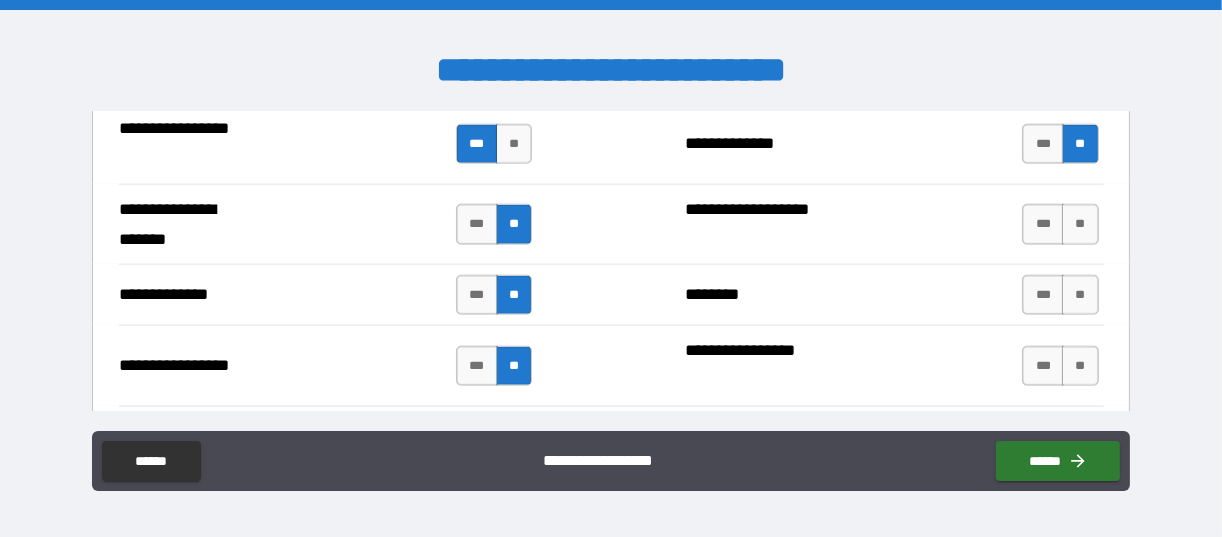 scroll, scrollTop: 2890, scrollLeft: 0, axis: vertical 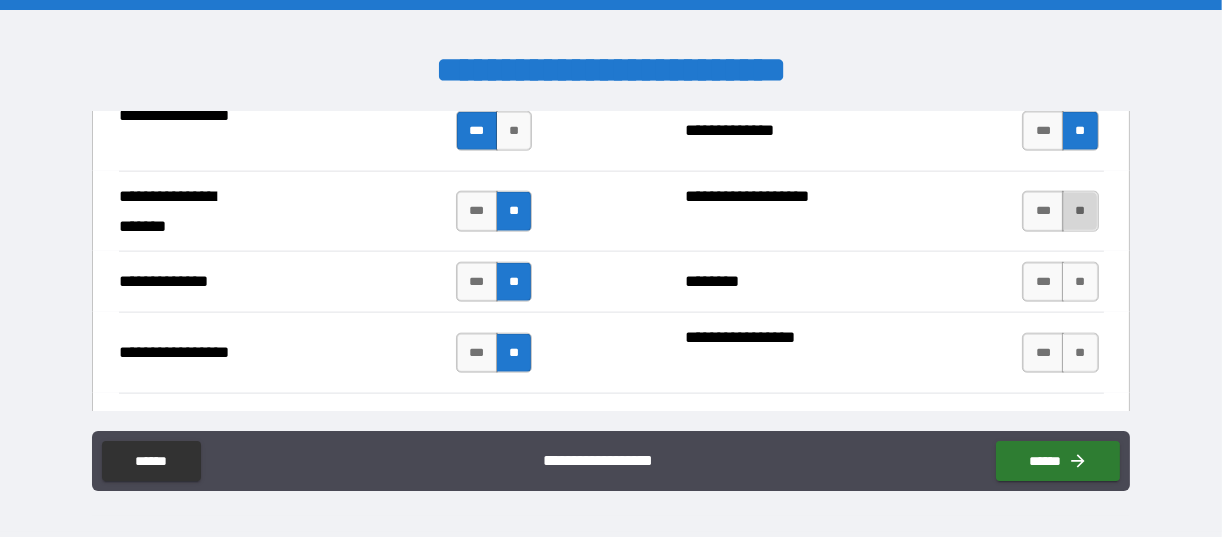 click on "**" at bounding box center [1080, 211] 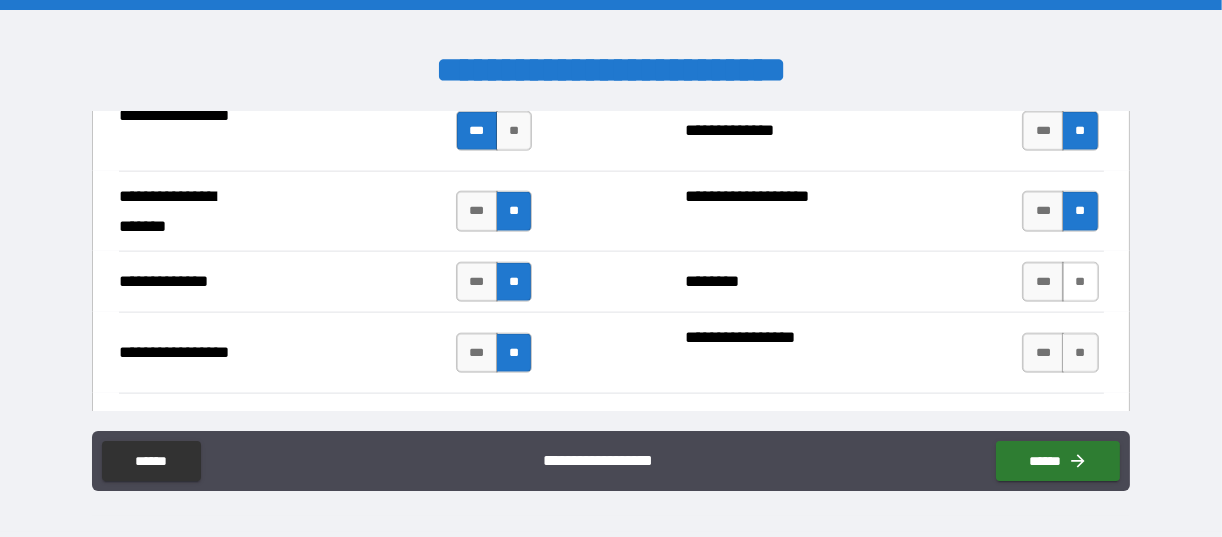 drag, startPoint x: 1067, startPoint y: 273, endPoint x: 1065, endPoint y: 284, distance: 11.18034 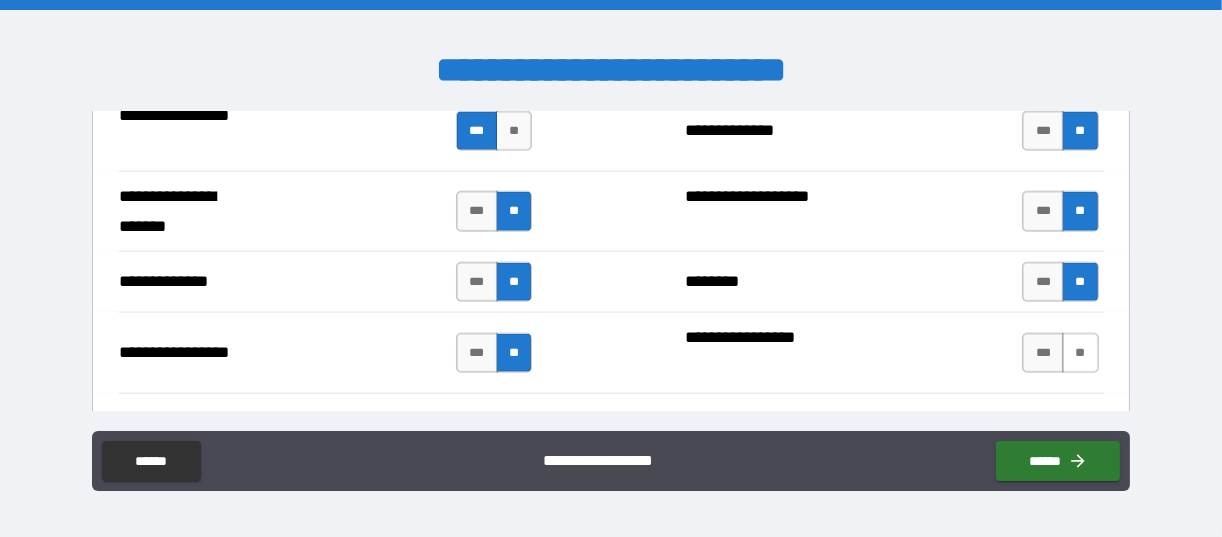 click on "**" at bounding box center (1080, 353) 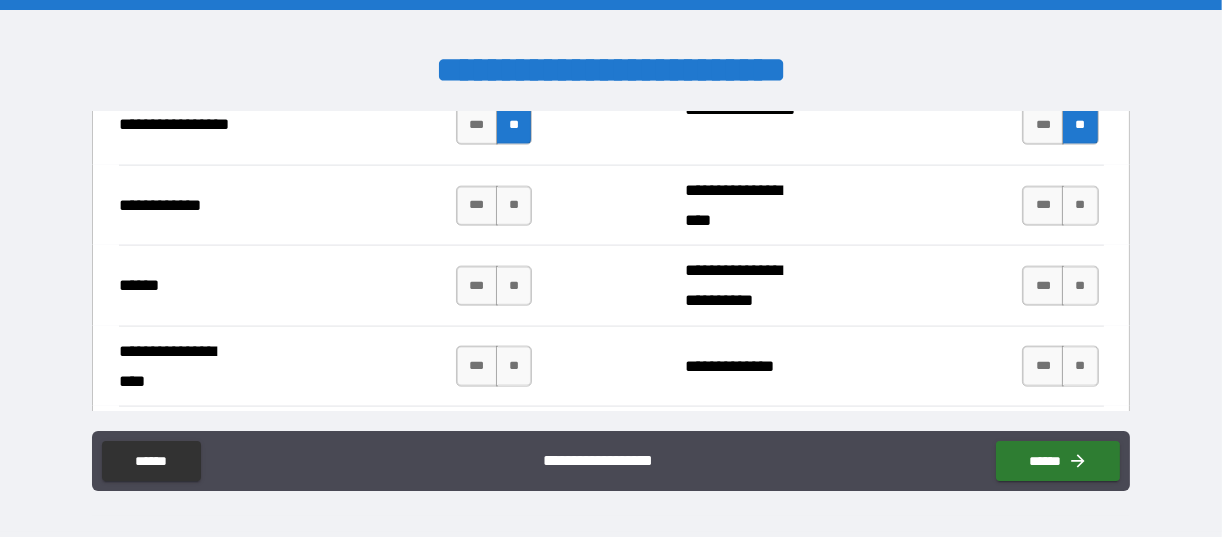 scroll, scrollTop: 3104, scrollLeft: 0, axis: vertical 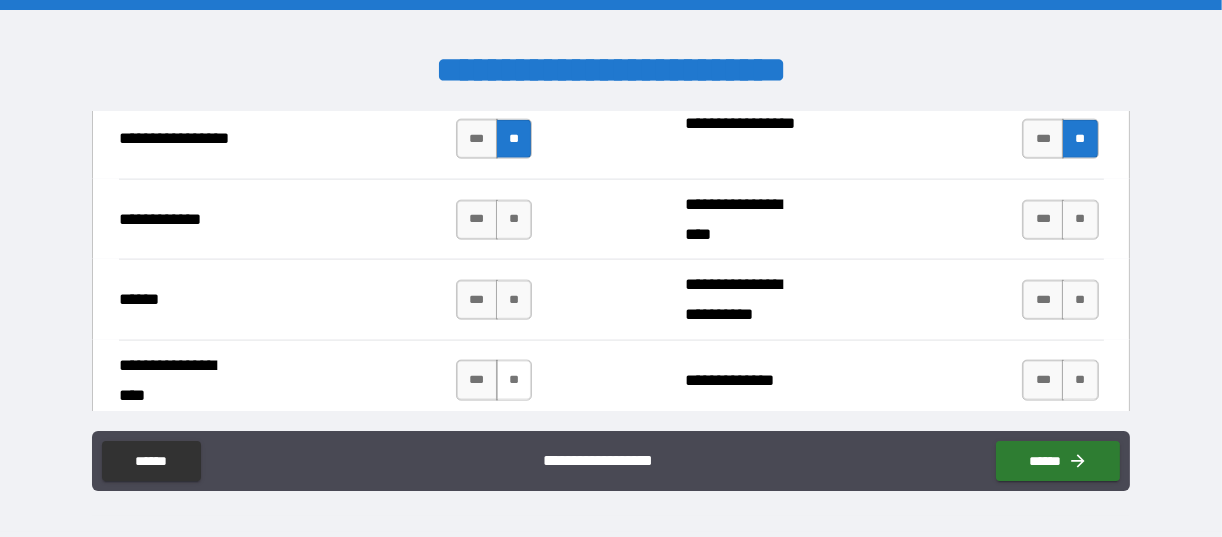 click on "**" at bounding box center [514, 380] 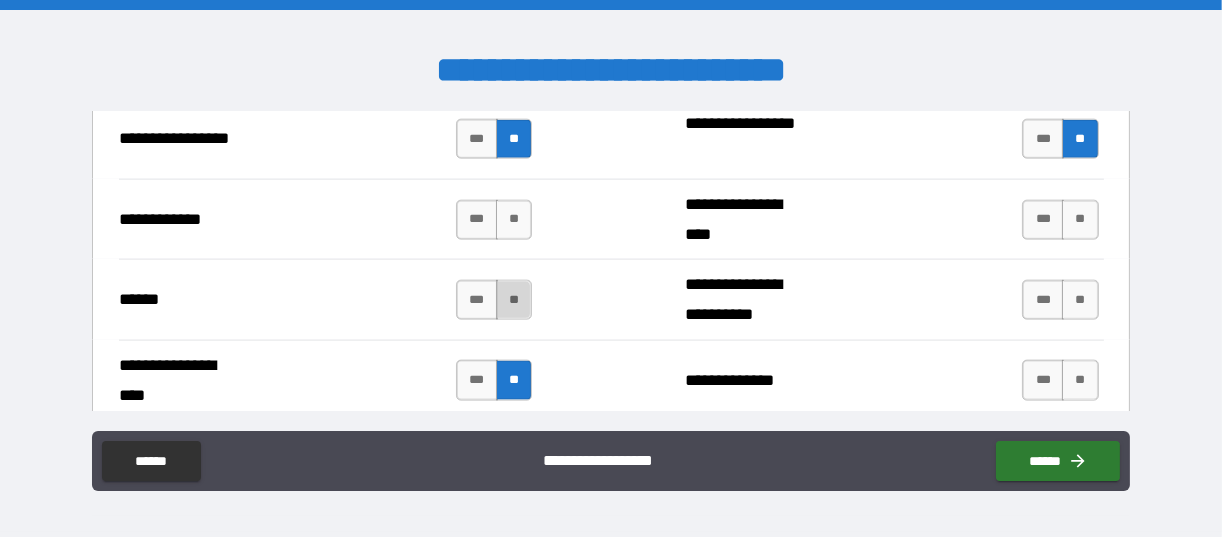 click on "**" at bounding box center [514, 300] 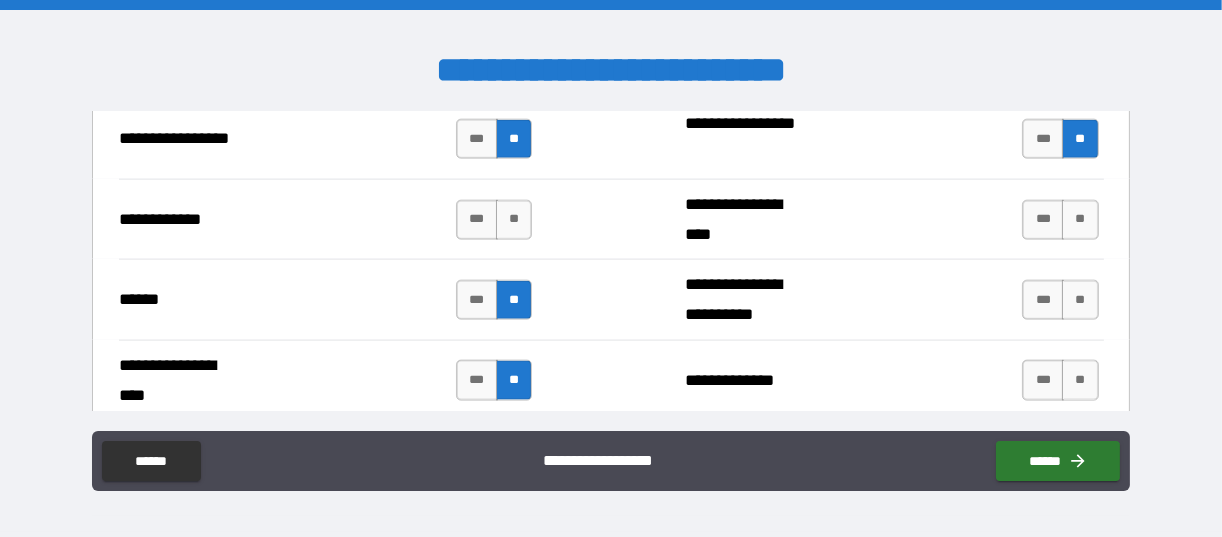 click on "**" at bounding box center (514, 220) 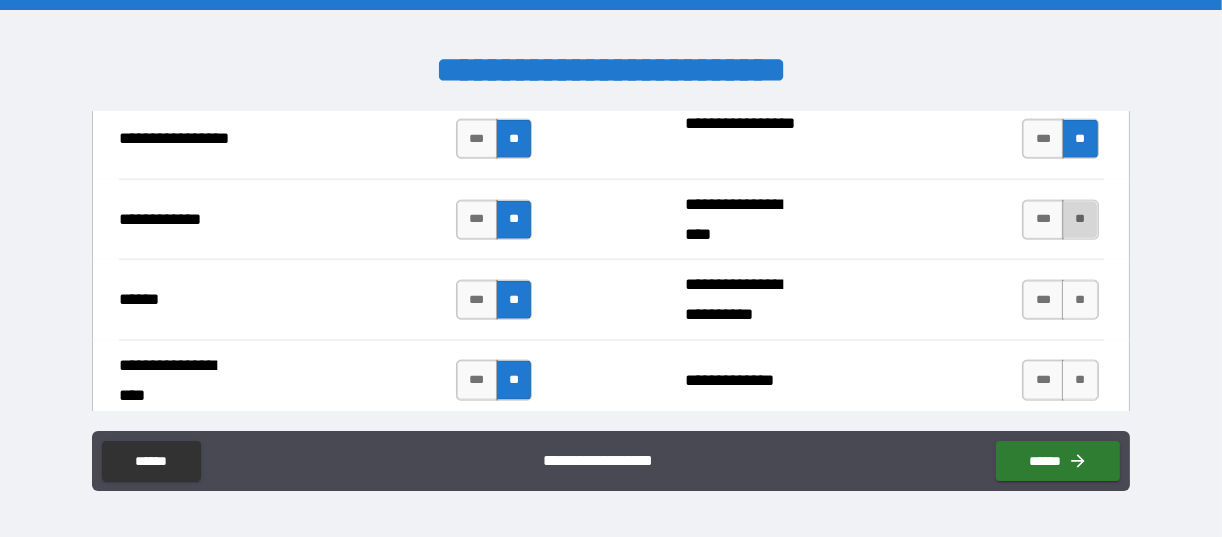 click on "**" at bounding box center (1080, 220) 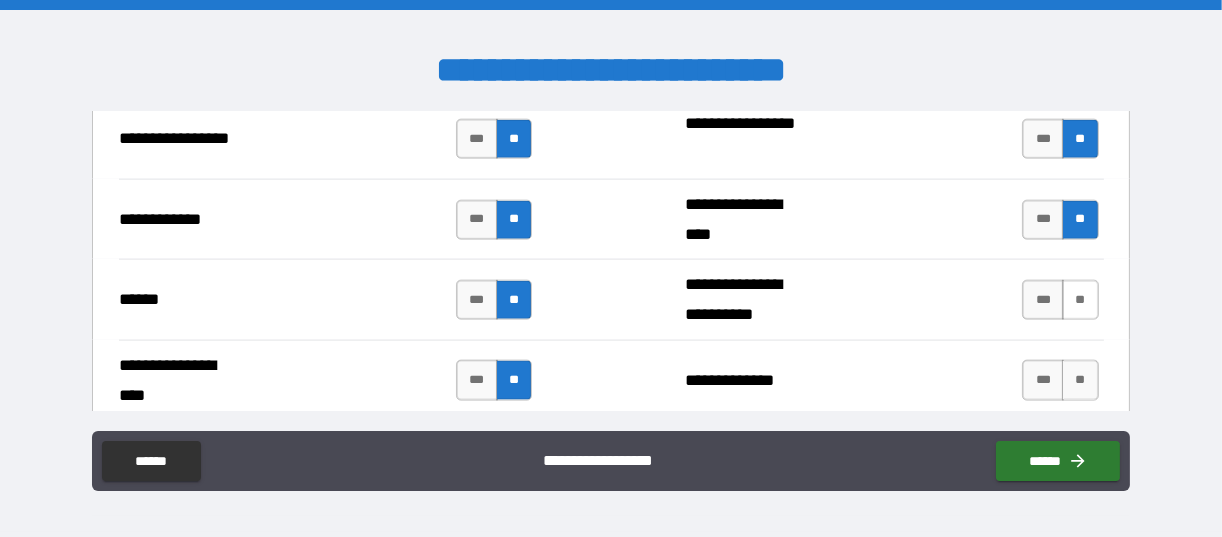 click on "**" at bounding box center [1080, 300] 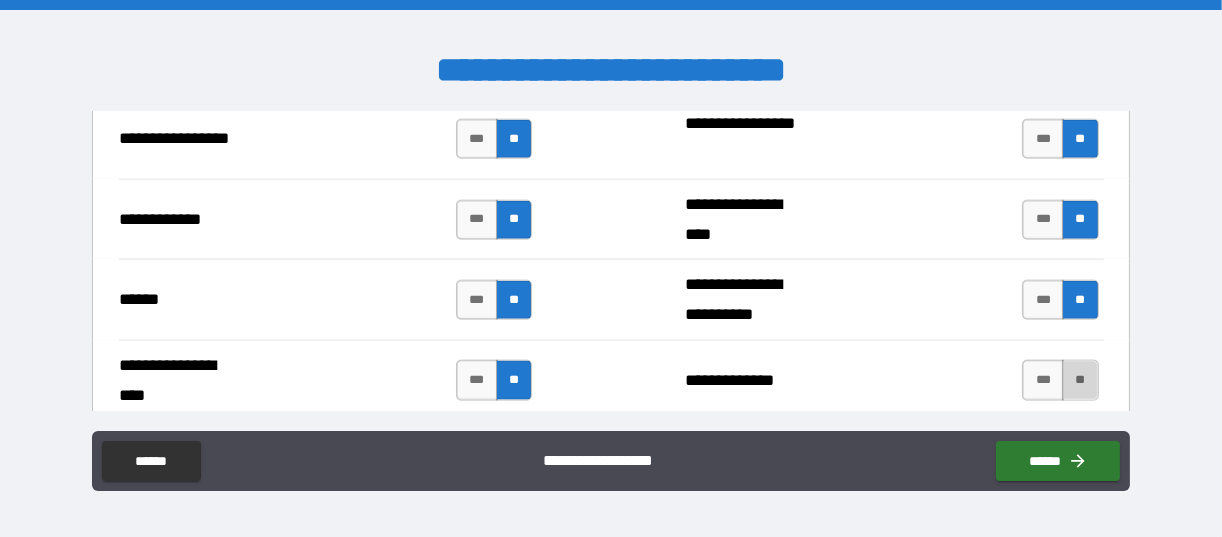 click on "**" at bounding box center (1080, 380) 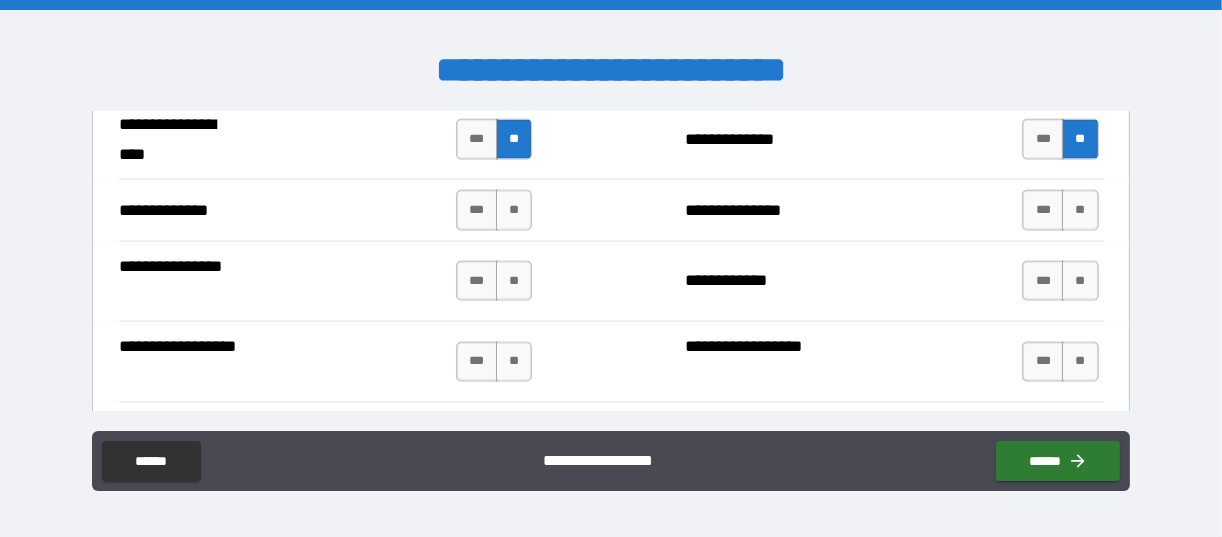 scroll, scrollTop: 3316, scrollLeft: 0, axis: vertical 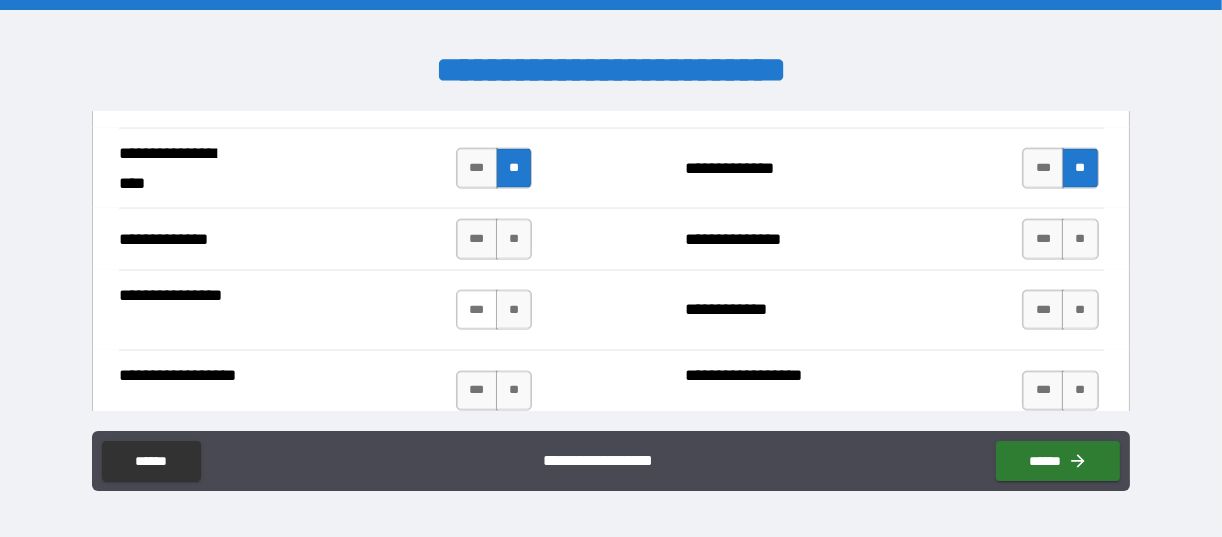 click on "***" at bounding box center [477, 310] 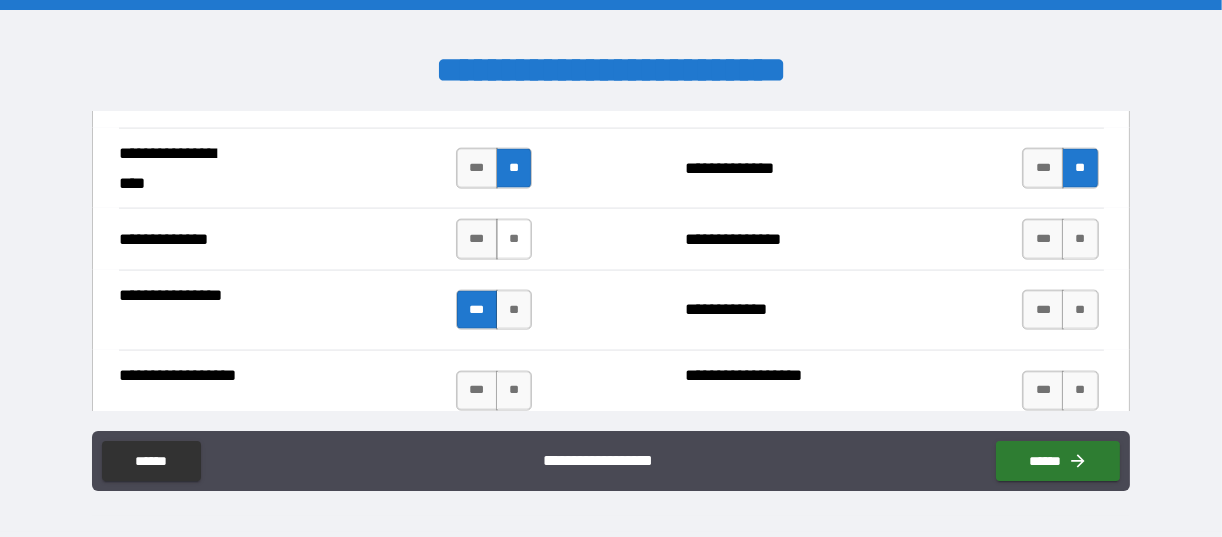 click on "**" at bounding box center (514, 239) 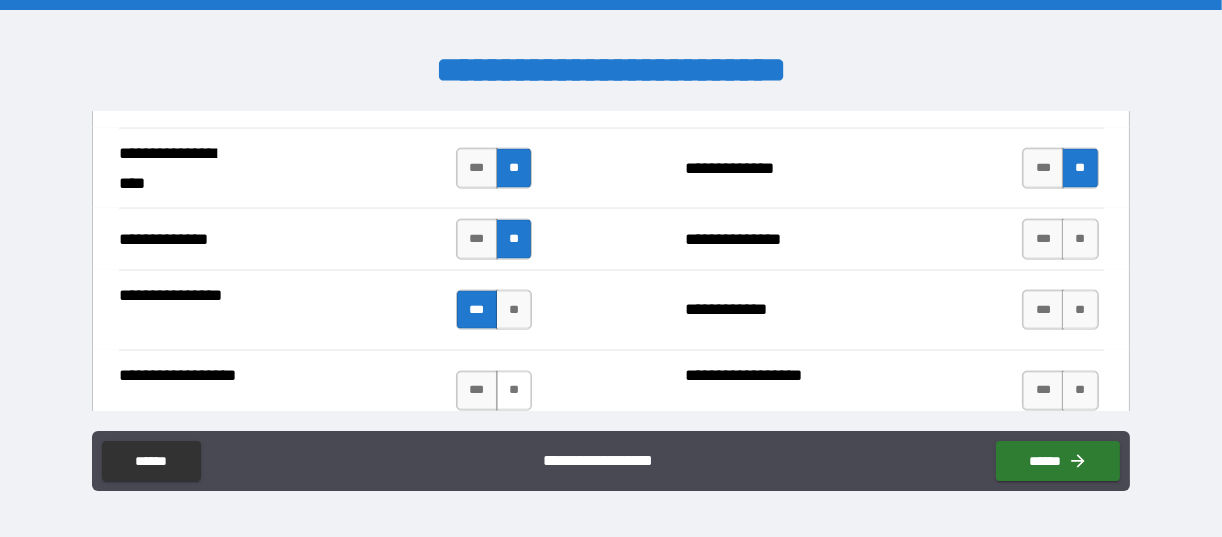 click on "**" at bounding box center [514, 391] 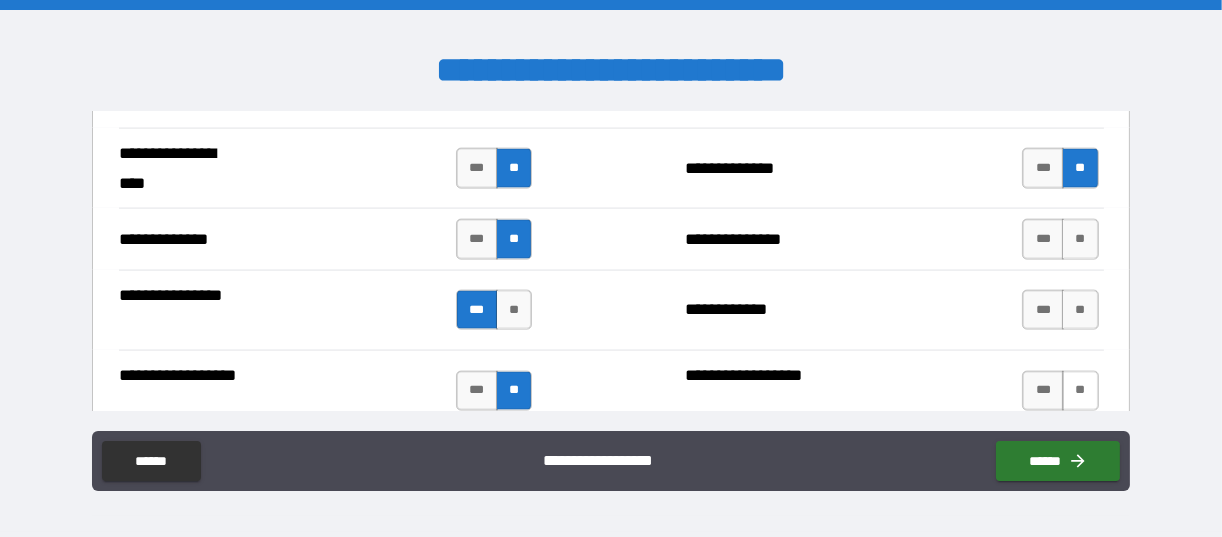 click on "**" at bounding box center (1080, 391) 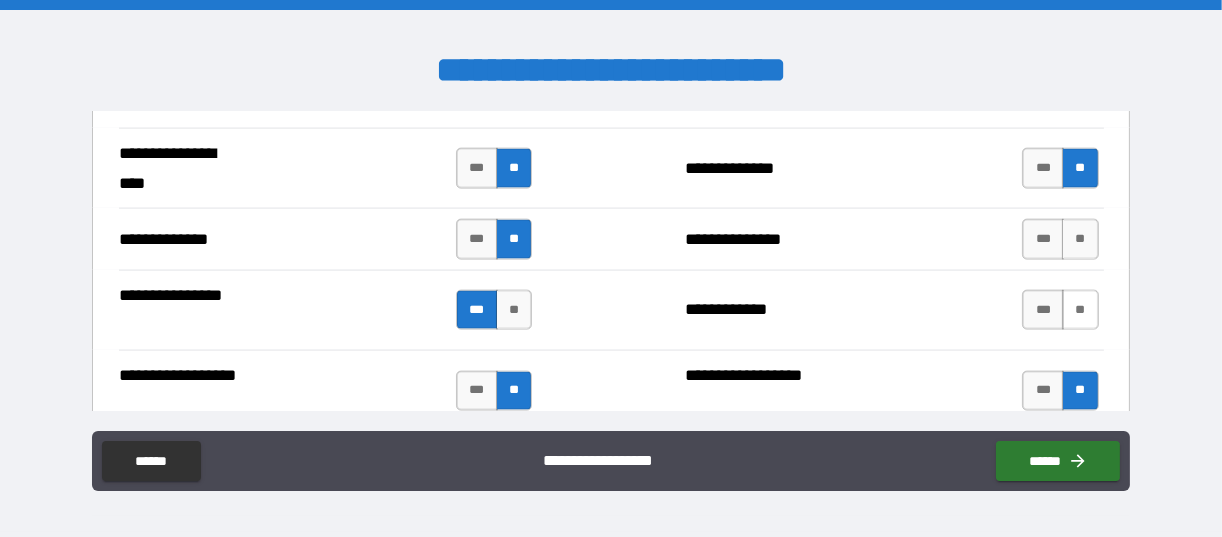 click on "**" at bounding box center [1080, 310] 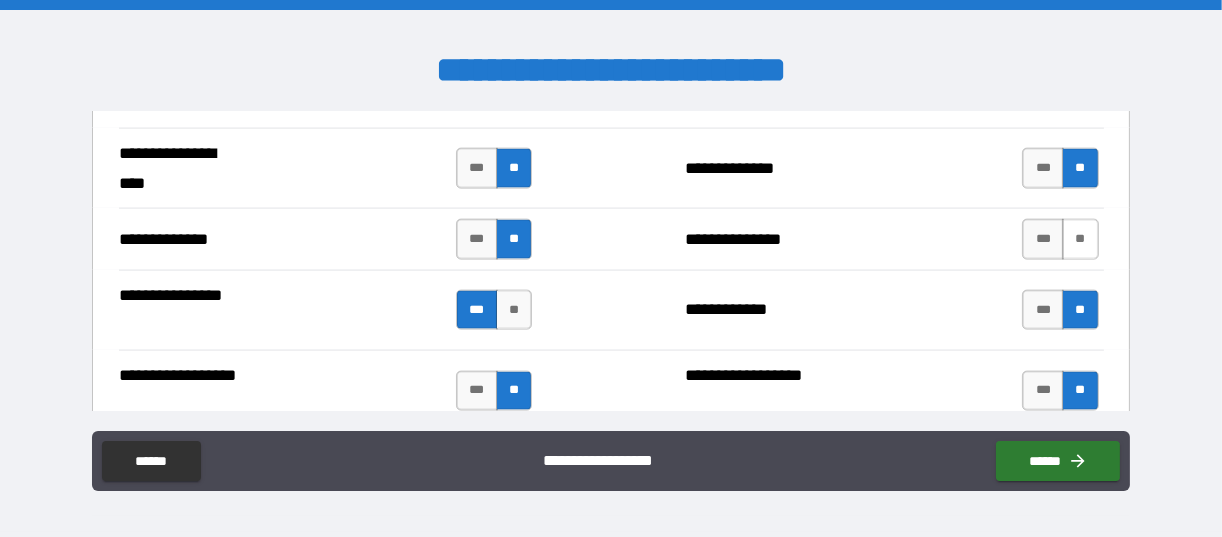 click on "**" at bounding box center [1080, 239] 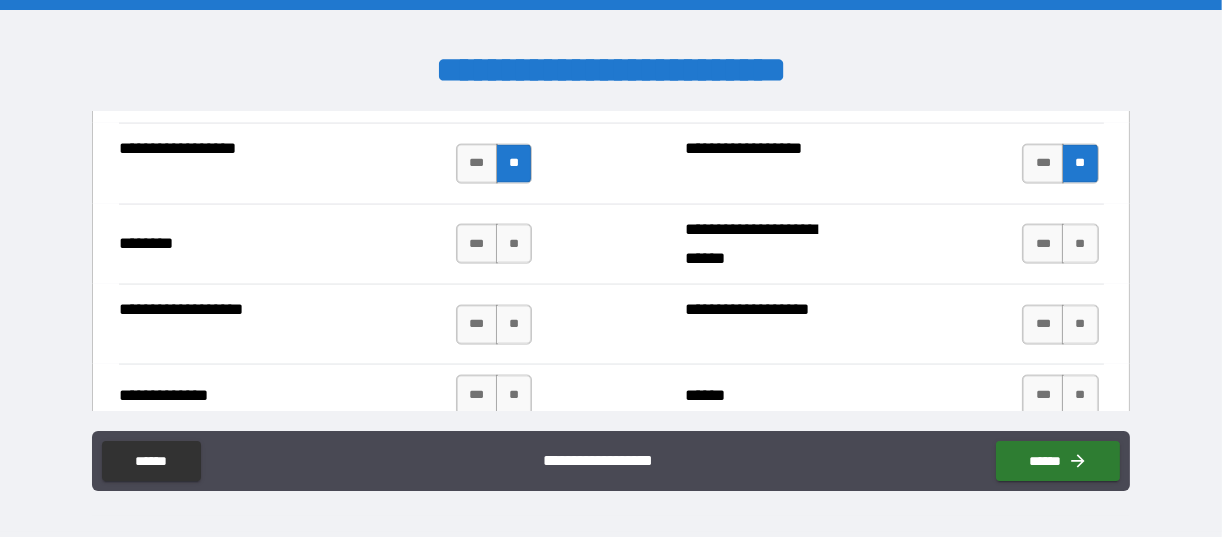 scroll, scrollTop: 3500, scrollLeft: 0, axis: vertical 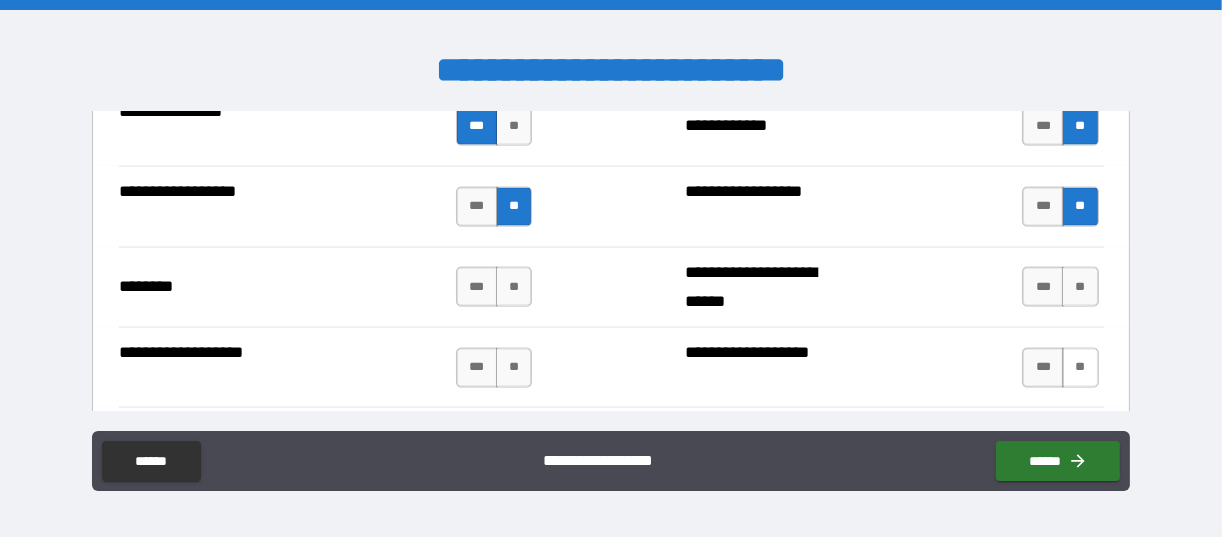 click on "**" at bounding box center (1080, 368) 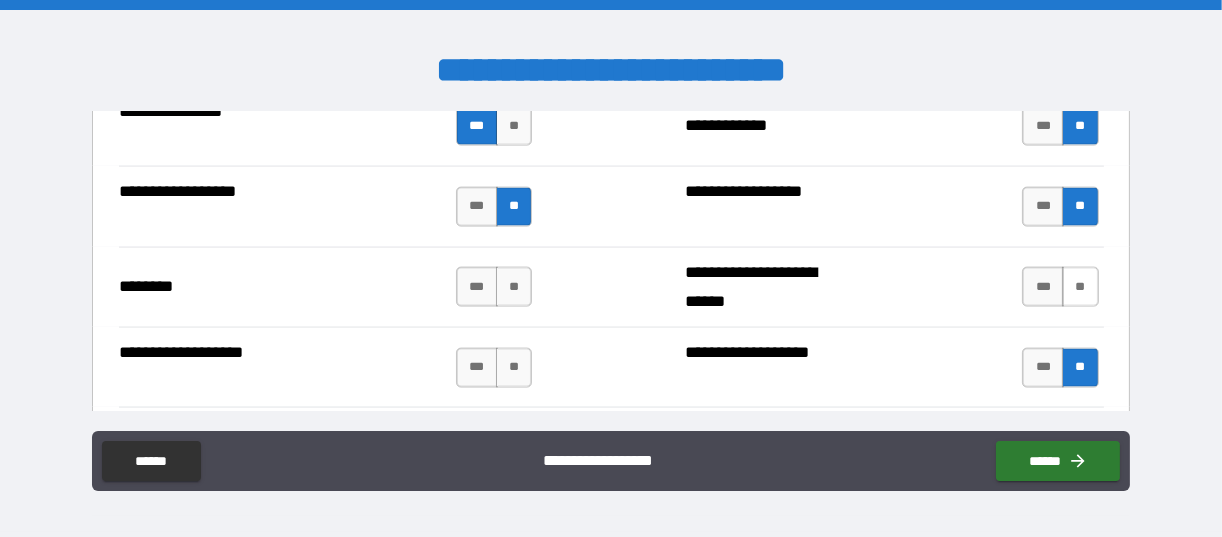 click on "**" at bounding box center (1080, 287) 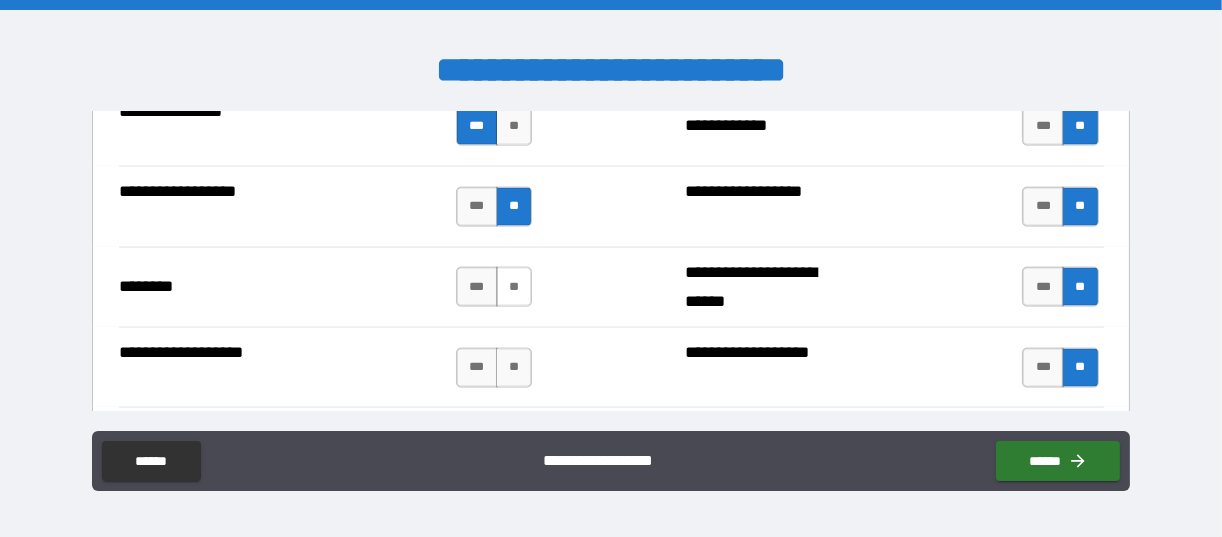 click on "**" at bounding box center [514, 287] 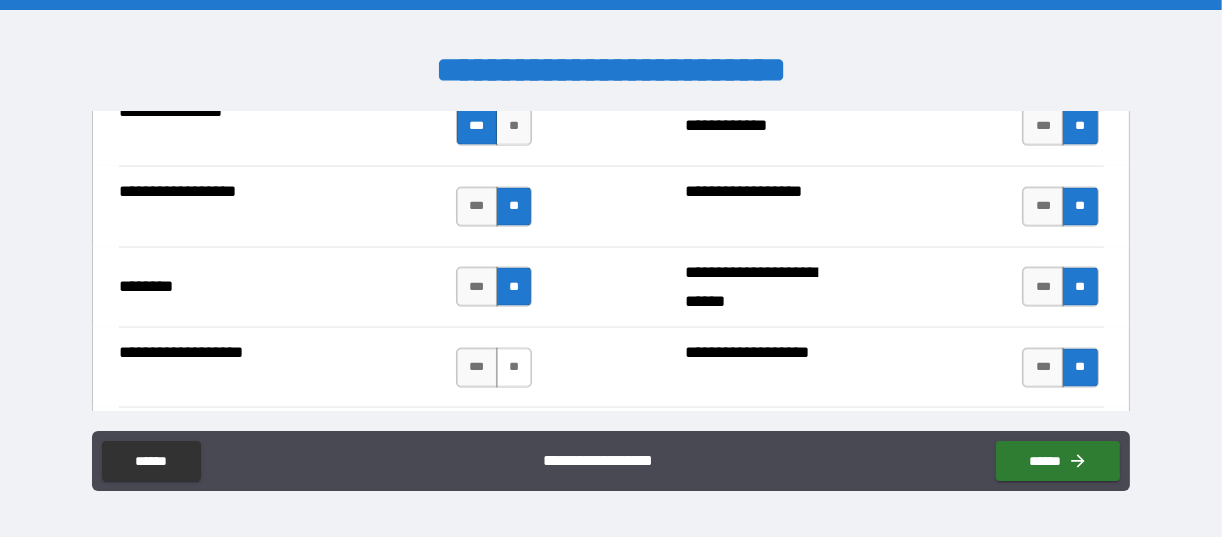 click on "**" at bounding box center [514, 368] 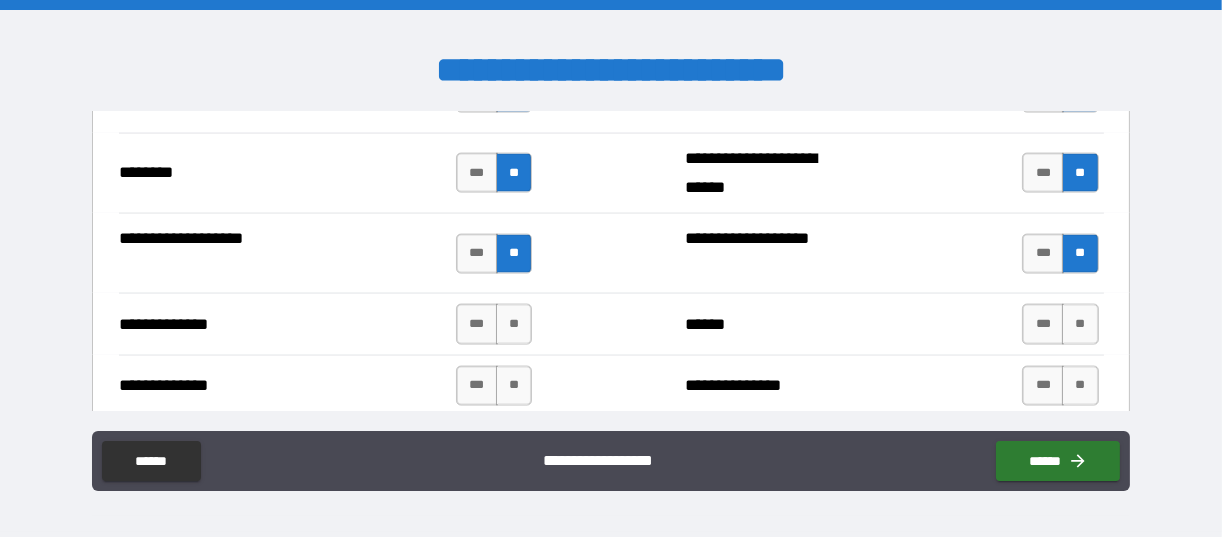 scroll, scrollTop: 3600, scrollLeft: 0, axis: vertical 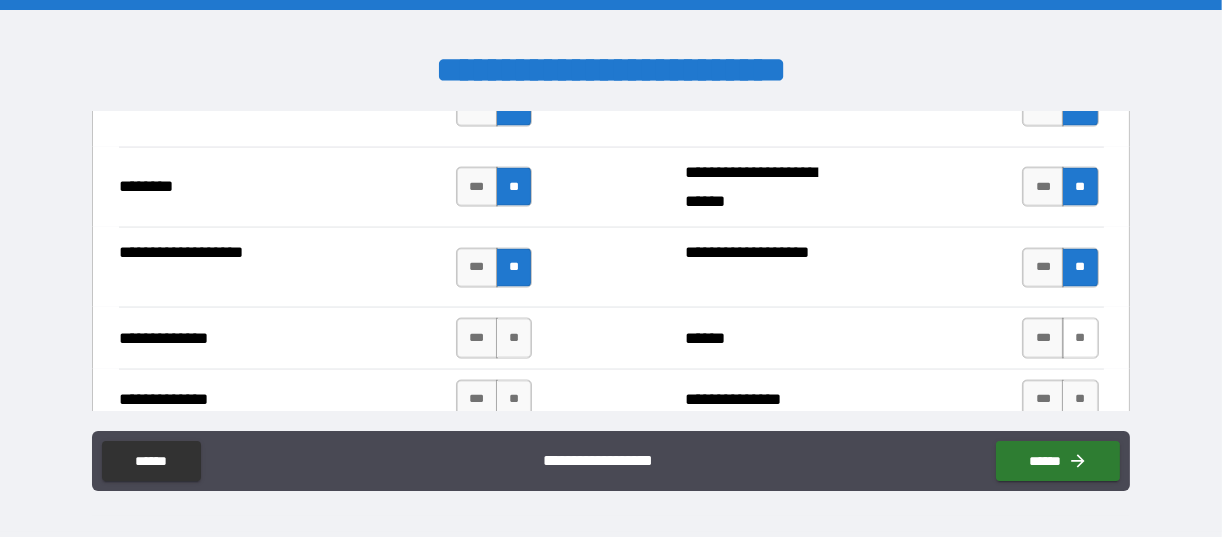 click on "**" at bounding box center (1080, 338) 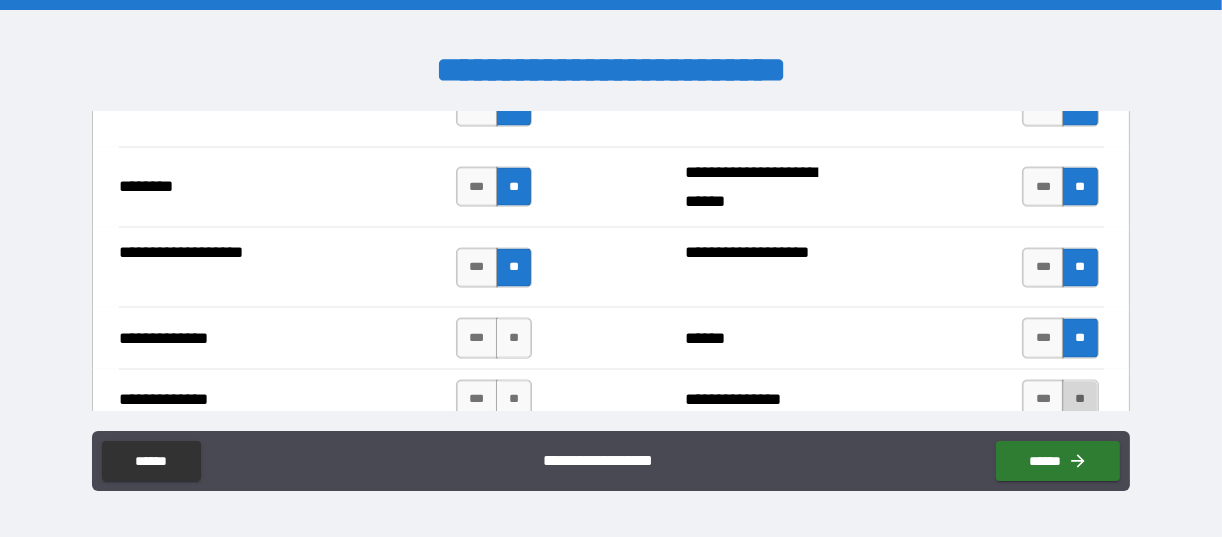 click on "**" at bounding box center (1080, 400) 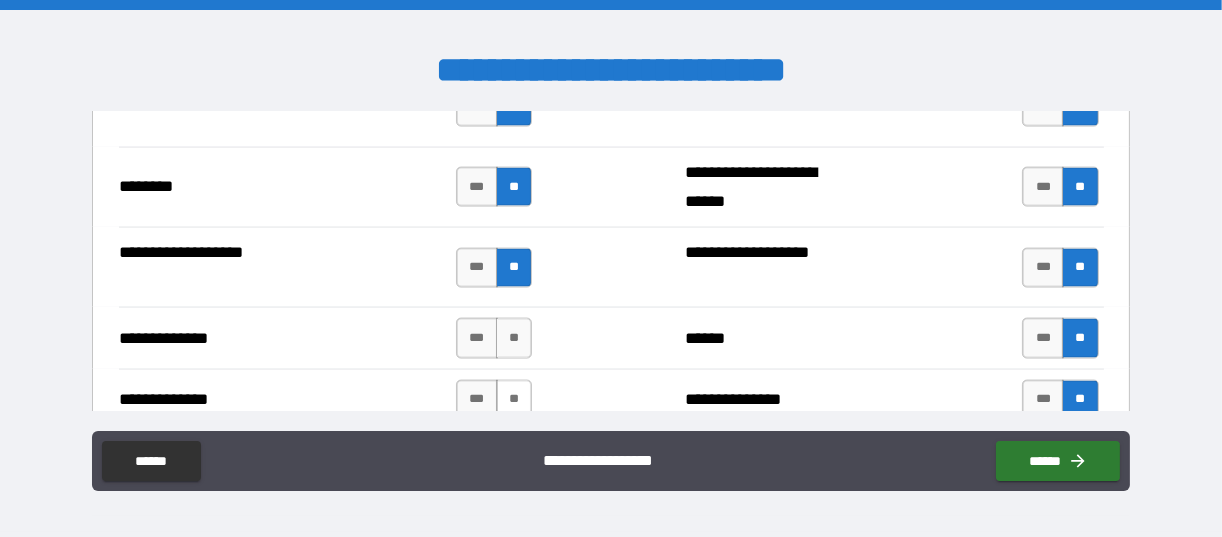 click on "**" at bounding box center (514, 400) 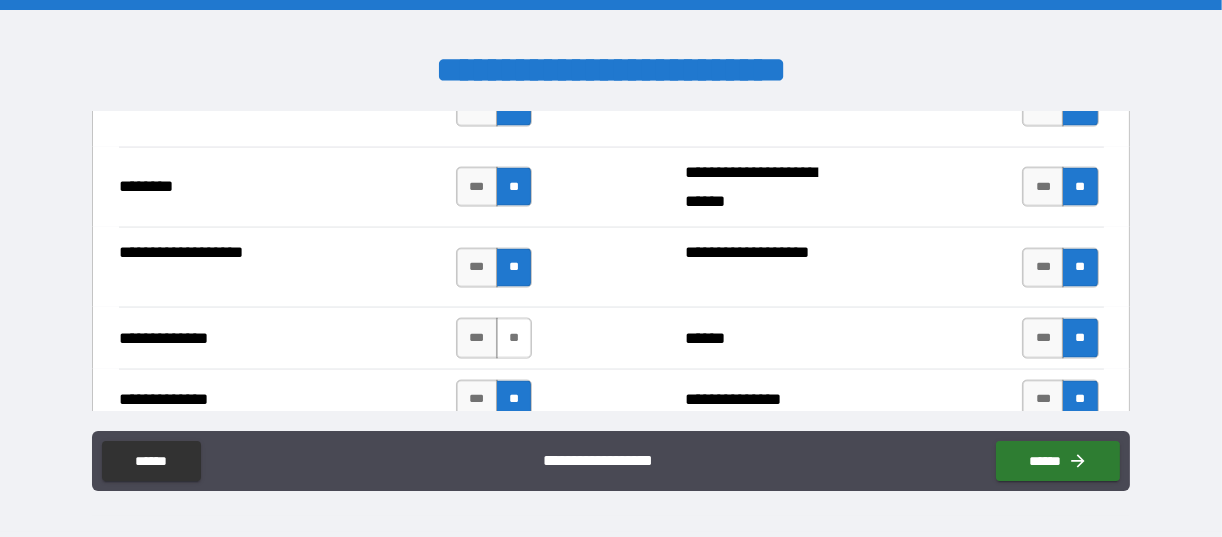 click on "**" at bounding box center [514, 338] 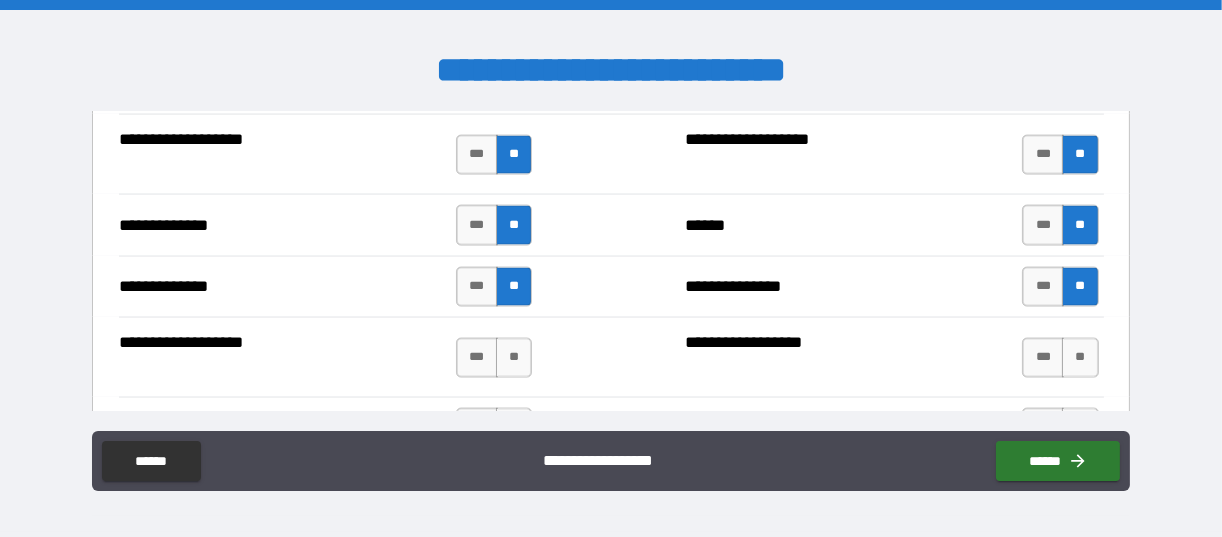 scroll, scrollTop: 3699, scrollLeft: 0, axis: vertical 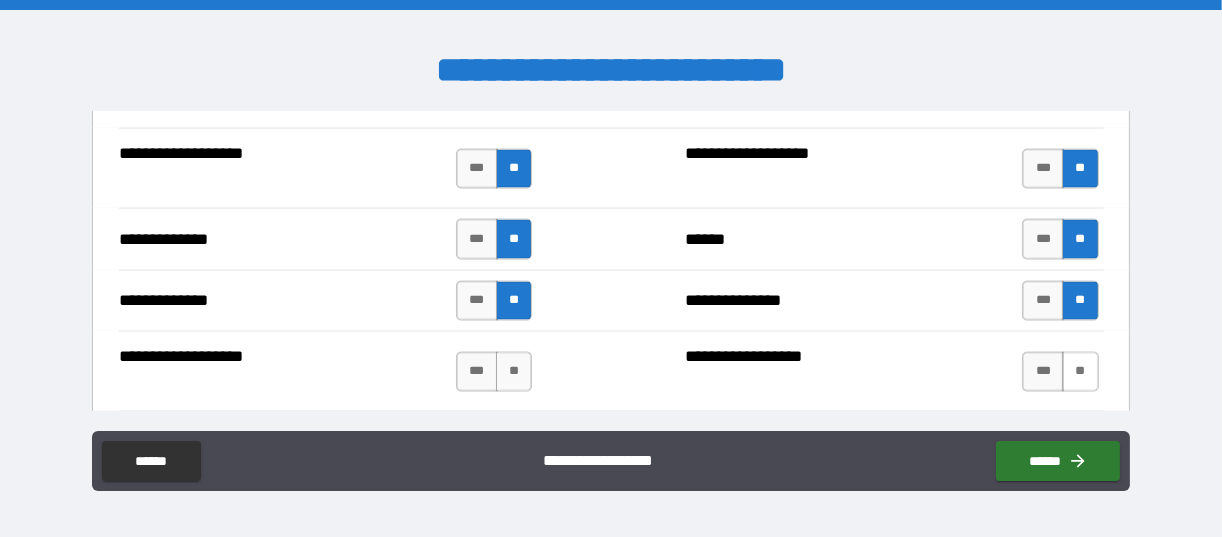 click on "**" at bounding box center (1080, 372) 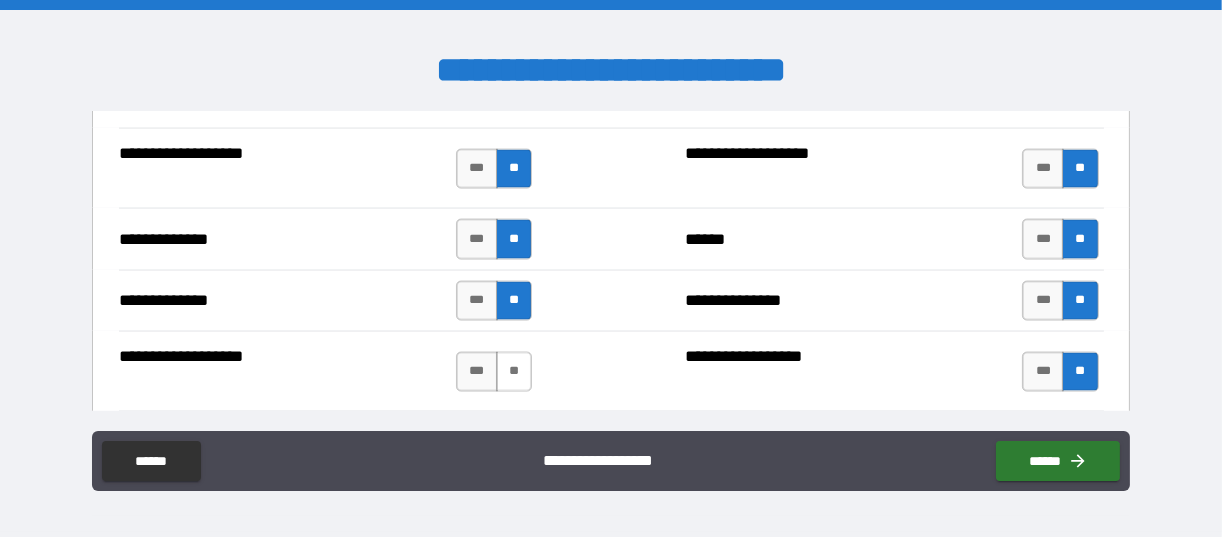 click on "**" at bounding box center [514, 372] 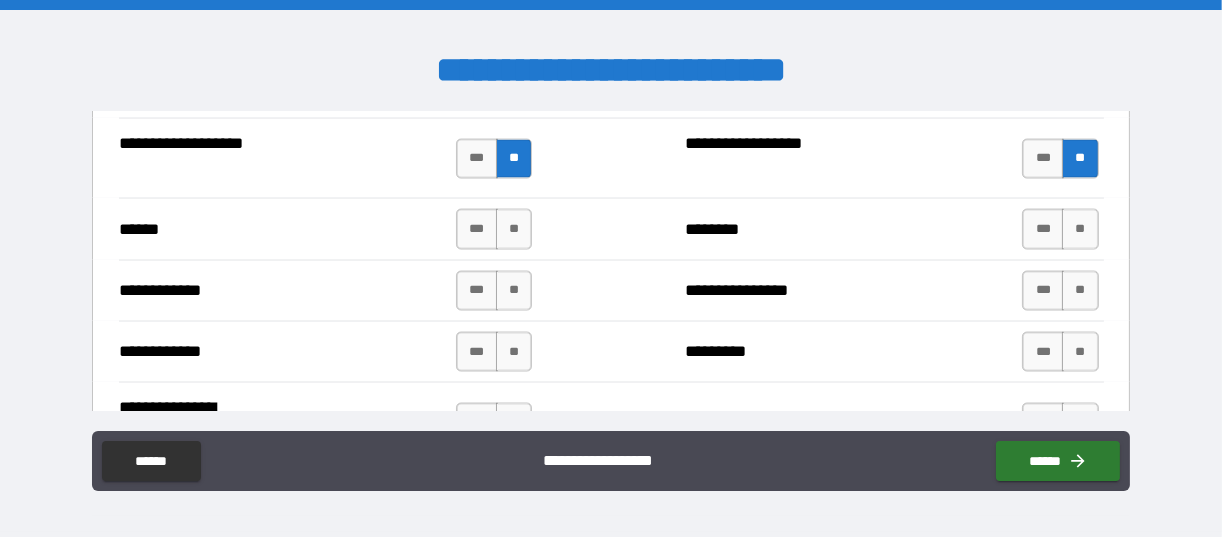 scroll, scrollTop: 3897, scrollLeft: 0, axis: vertical 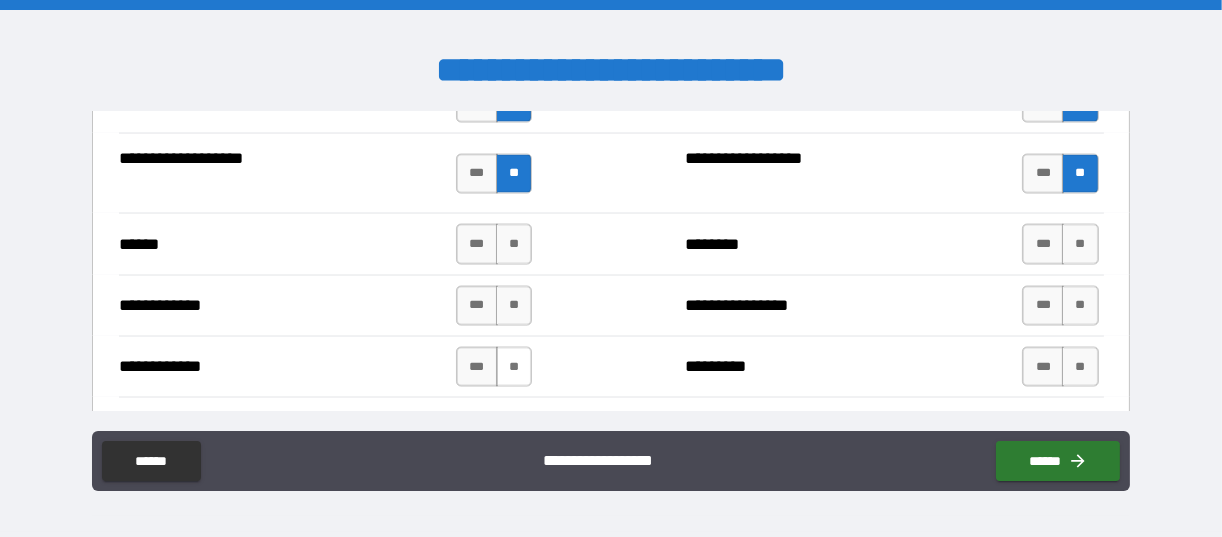 click on "**" at bounding box center [514, 367] 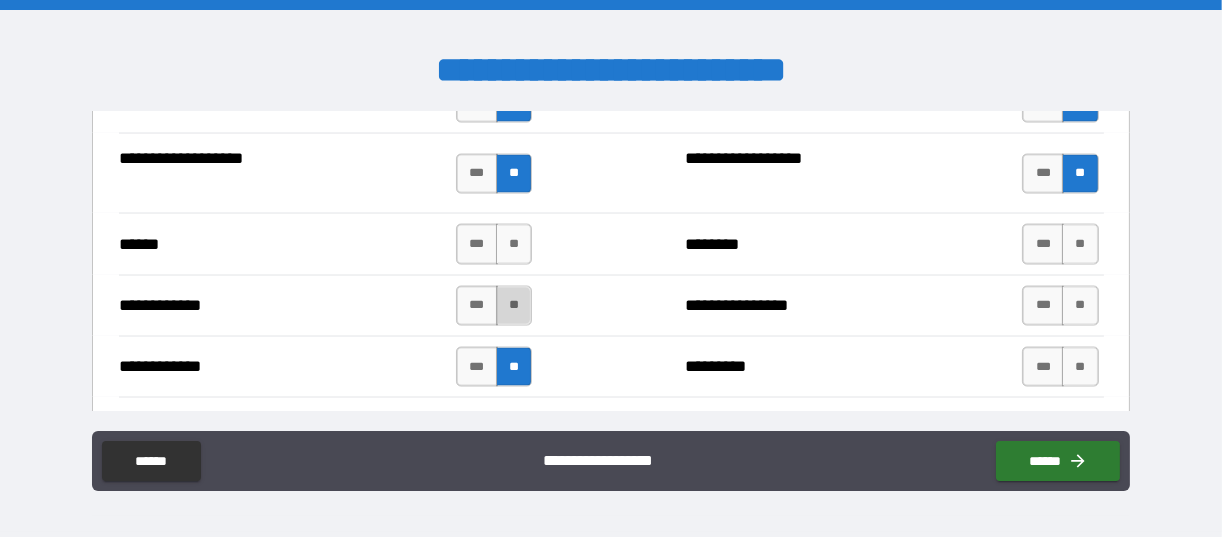click on "**" at bounding box center (514, 306) 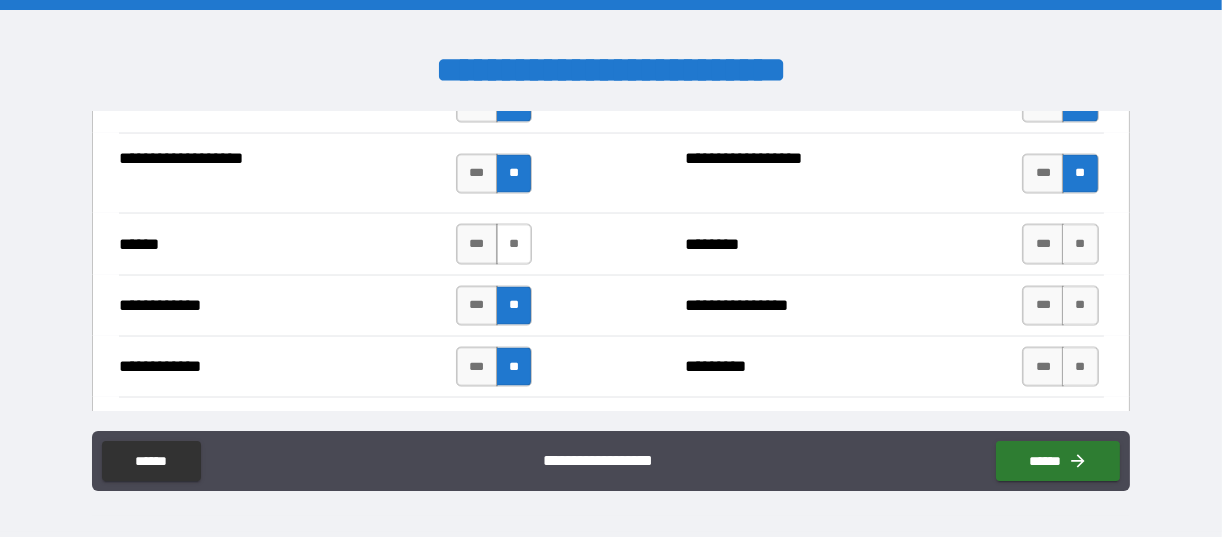 click on "**" at bounding box center [514, 244] 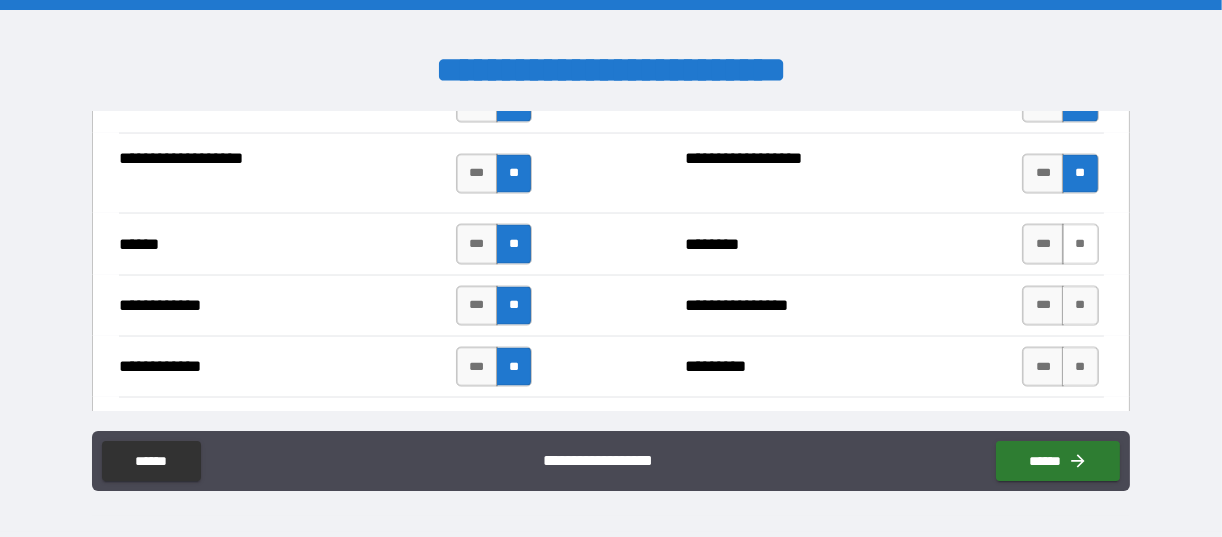 click on "**" at bounding box center (1080, 244) 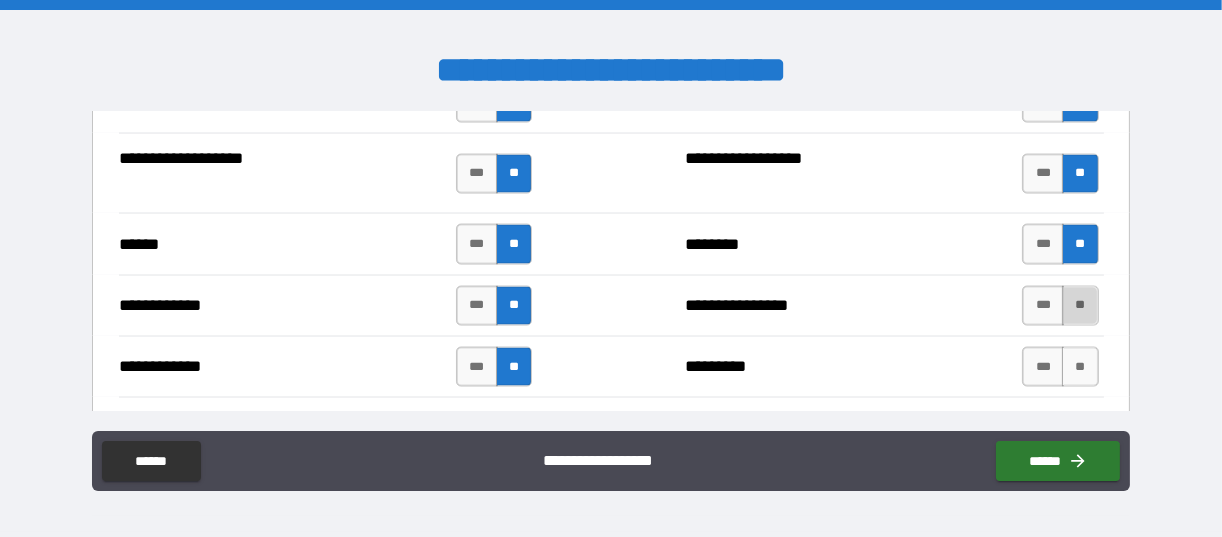 click on "**" at bounding box center (1080, 306) 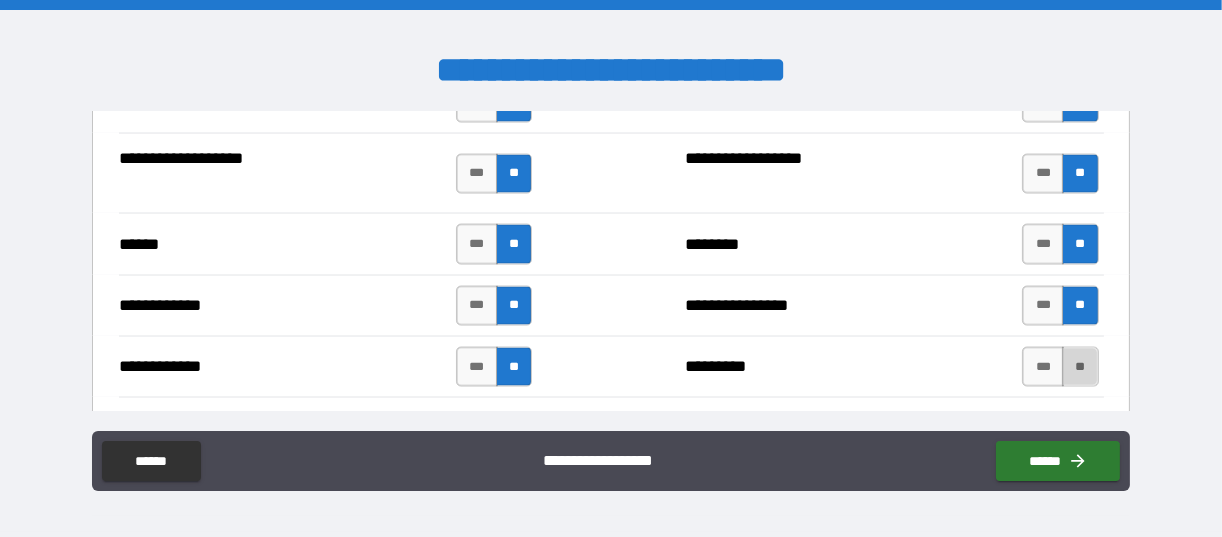 click on "**" at bounding box center (1080, 367) 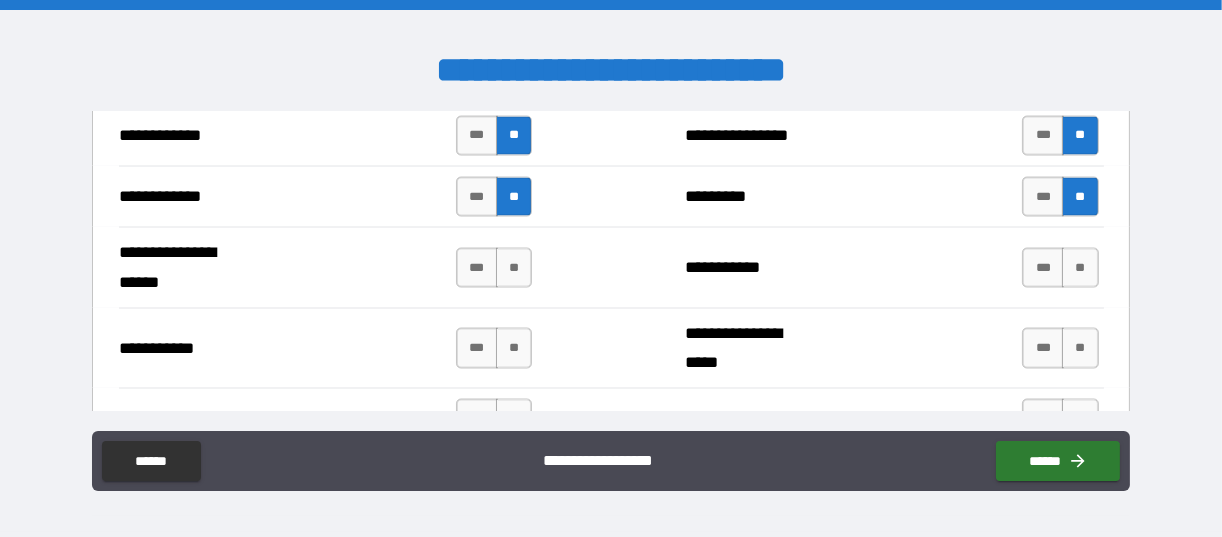 scroll, scrollTop: 4081, scrollLeft: 0, axis: vertical 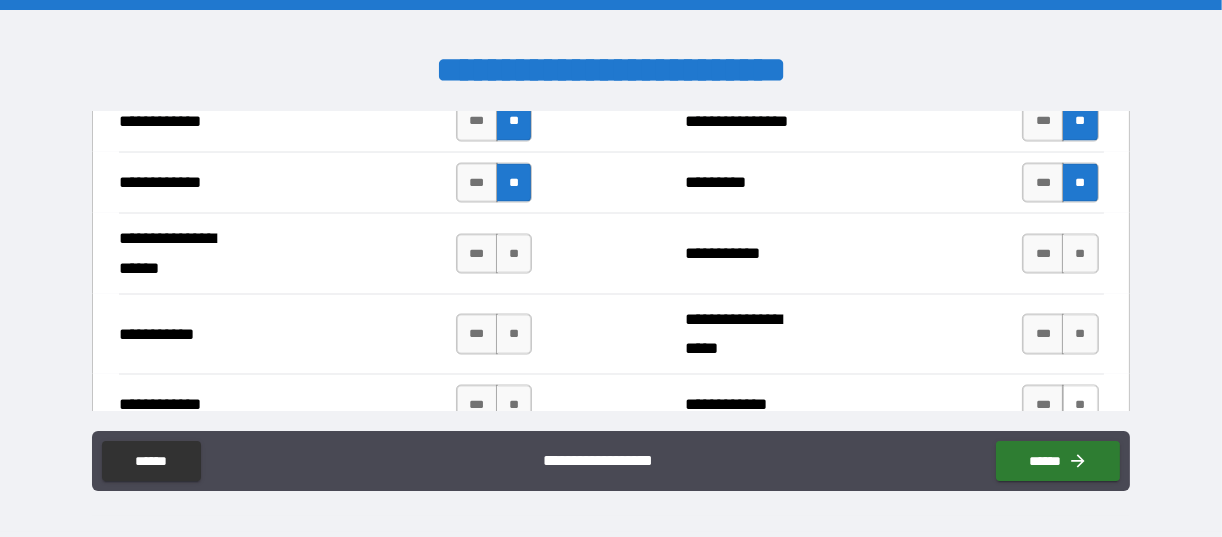 click on "**" at bounding box center [1080, 405] 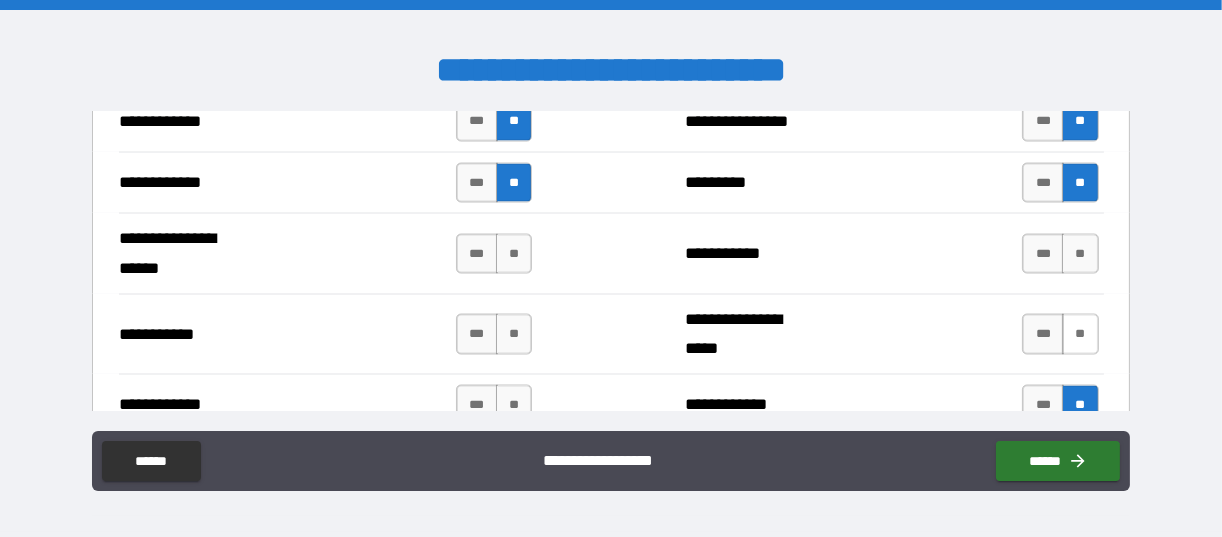 click on "**" at bounding box center (1080, 334) 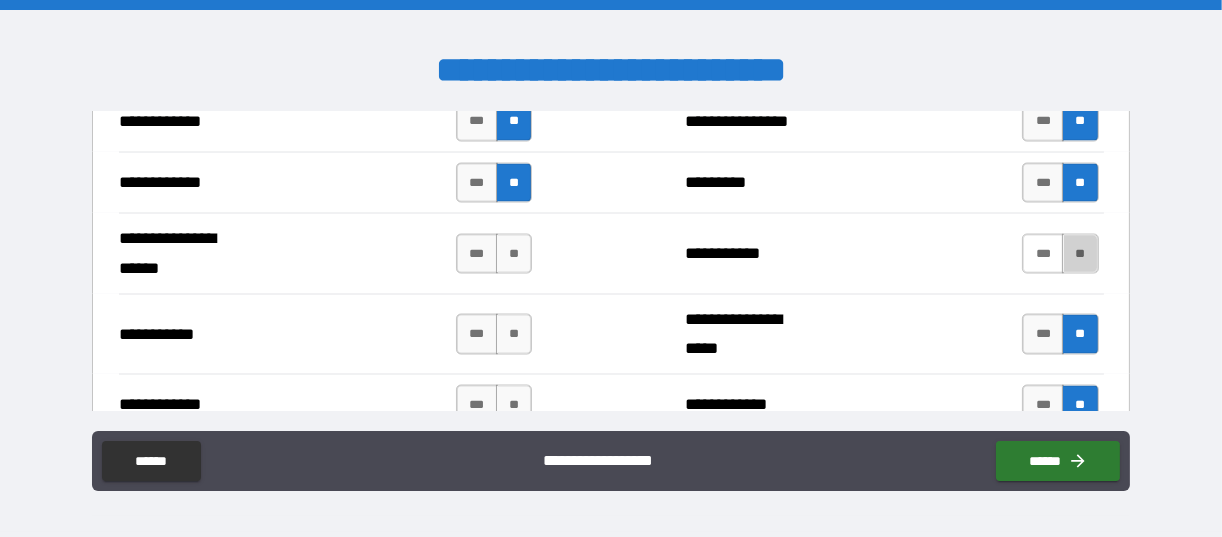 drag, startPoint x: 1067, startPoint y: 234, endPoint x: 1048, endPoint y: 235, distance: 19.026299 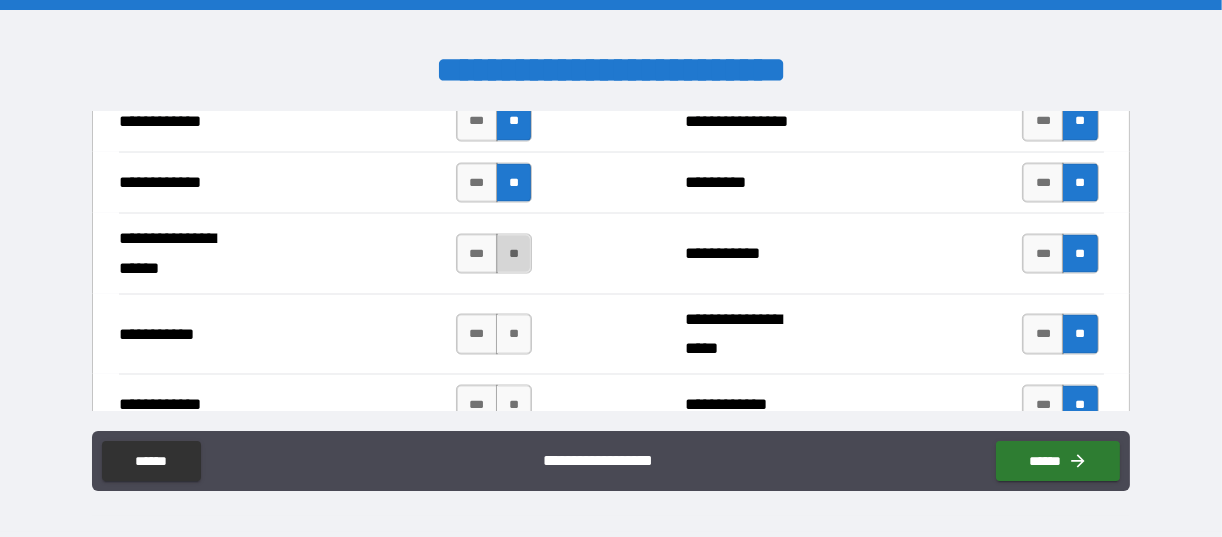 click on "**" at bounding box center [514, 254] 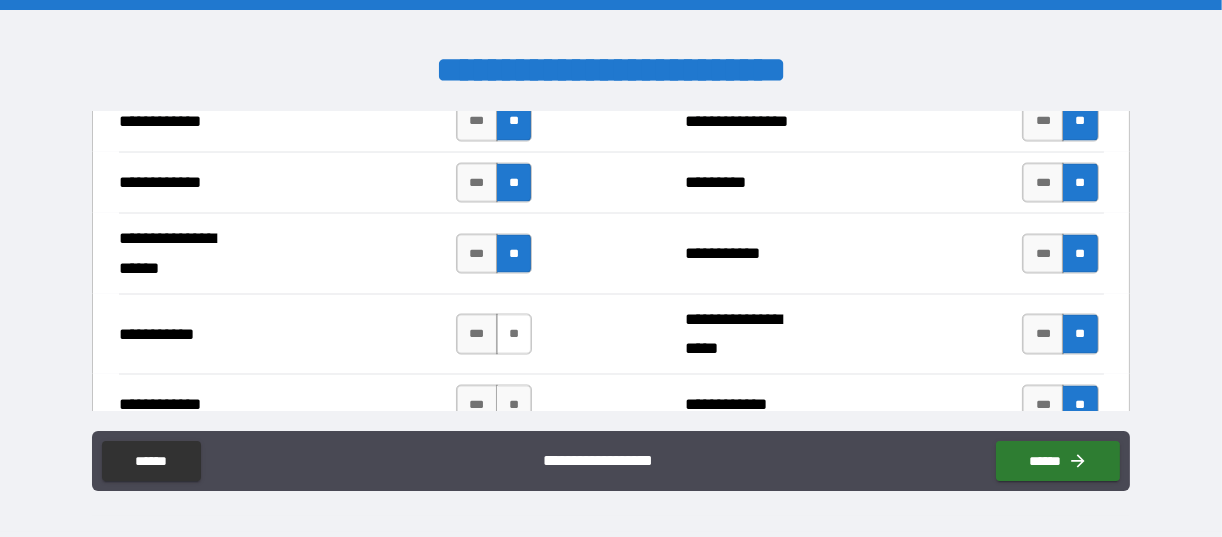 click on "**" at bounding box center [514, 334] 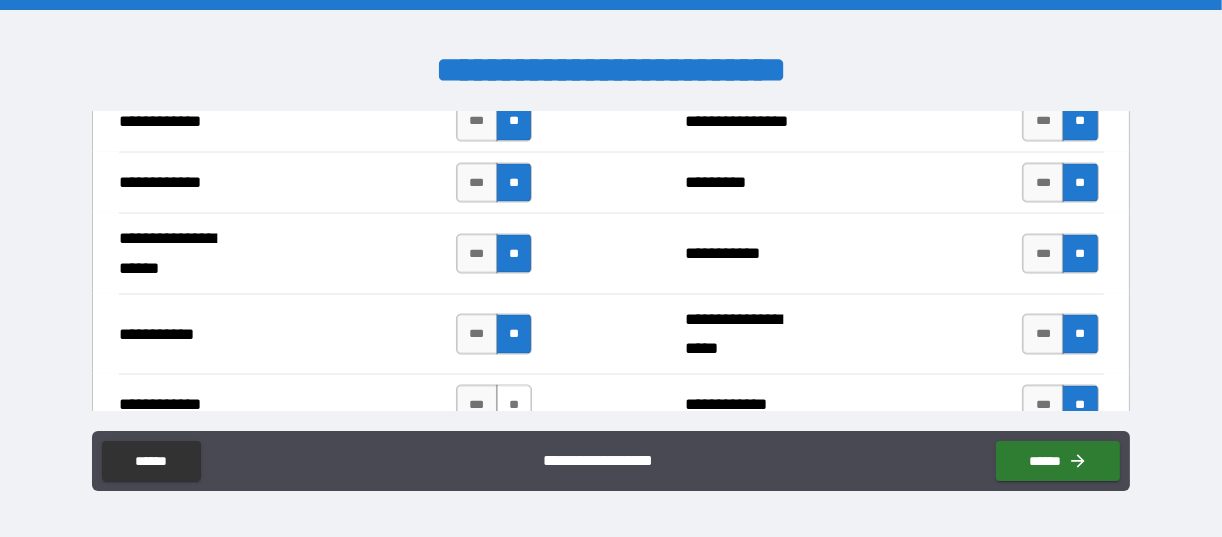 click on "**" at bounding box center (514, 405) 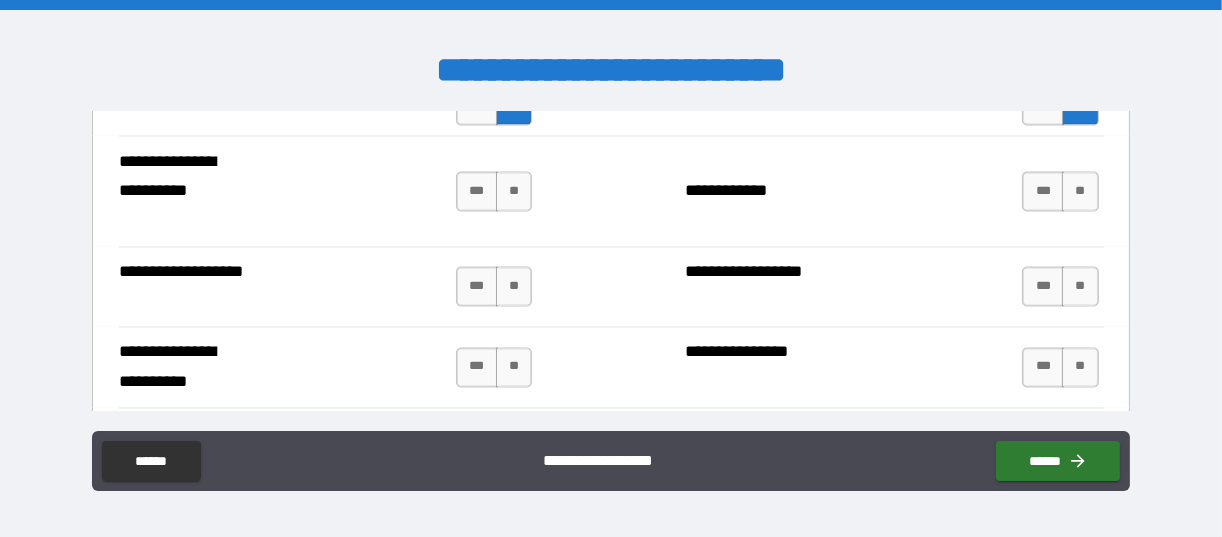 scroll, scrollTop: 4309, scrollLeft: 0, axis: vertical 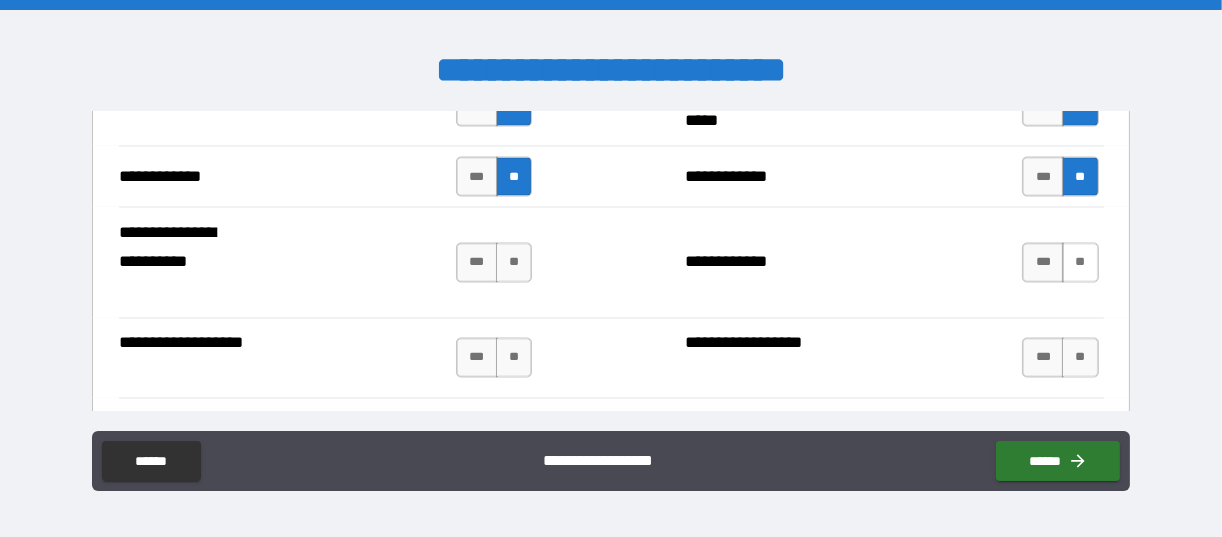 click on "**" at bounding box center (1080, 263) 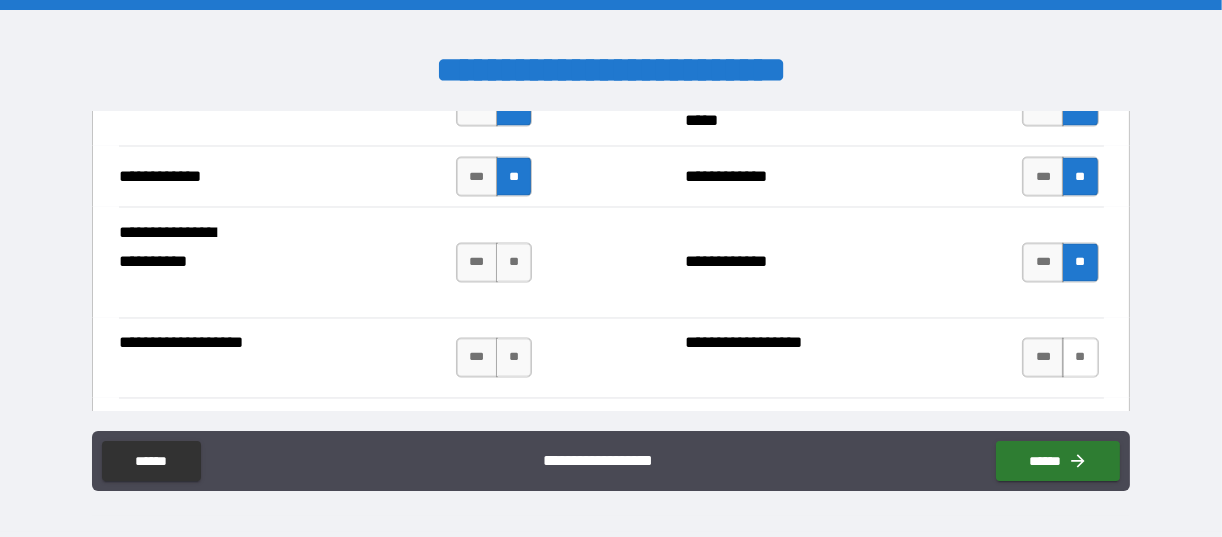 click on "**" at bounding box center (1080, 358) 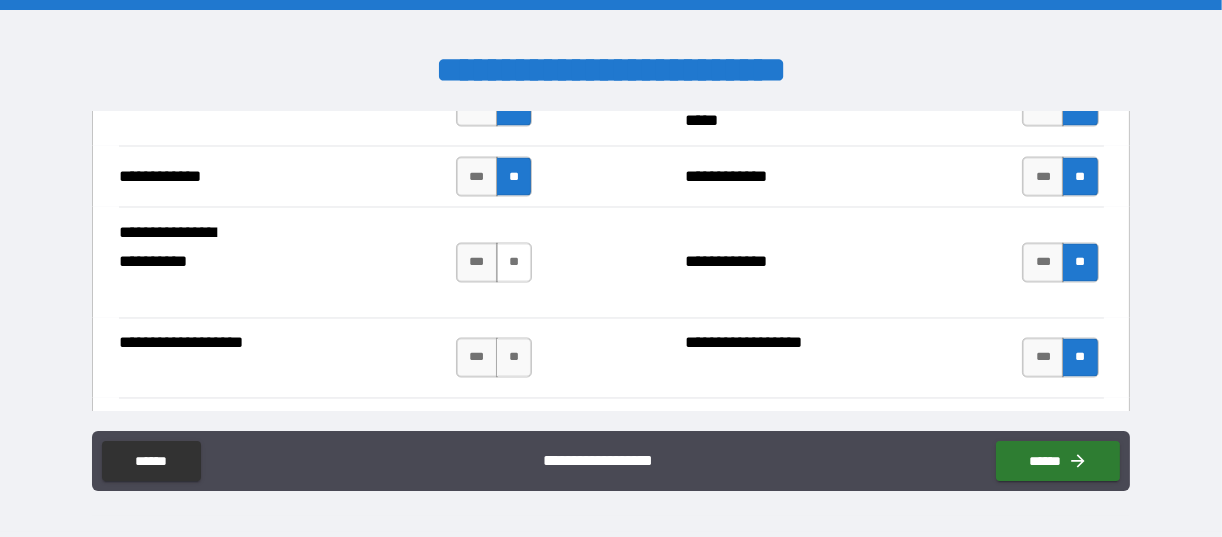 click on "**" at bounding box center (514, 263) 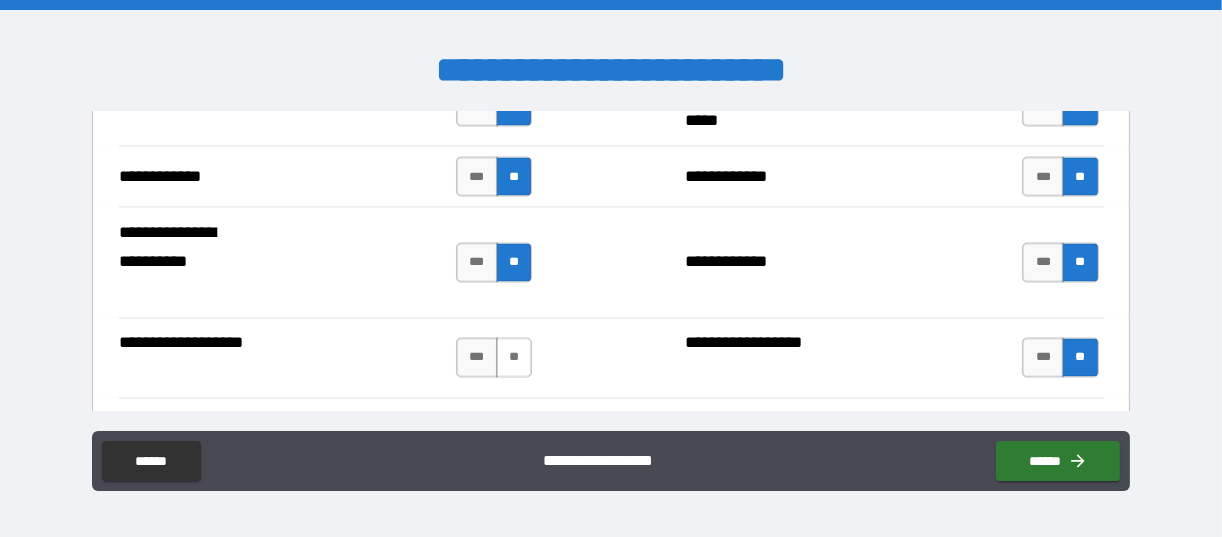click on "**" at bounding box center [514, 358] 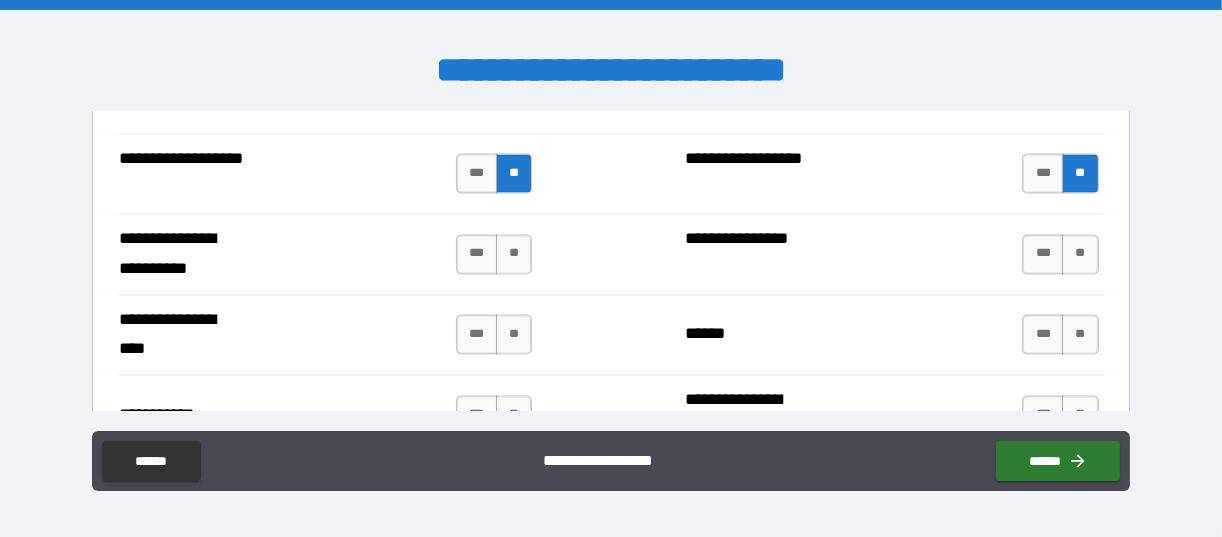 scroll, scrollTop: 4478, scrollLeft: 0, axis: vertical 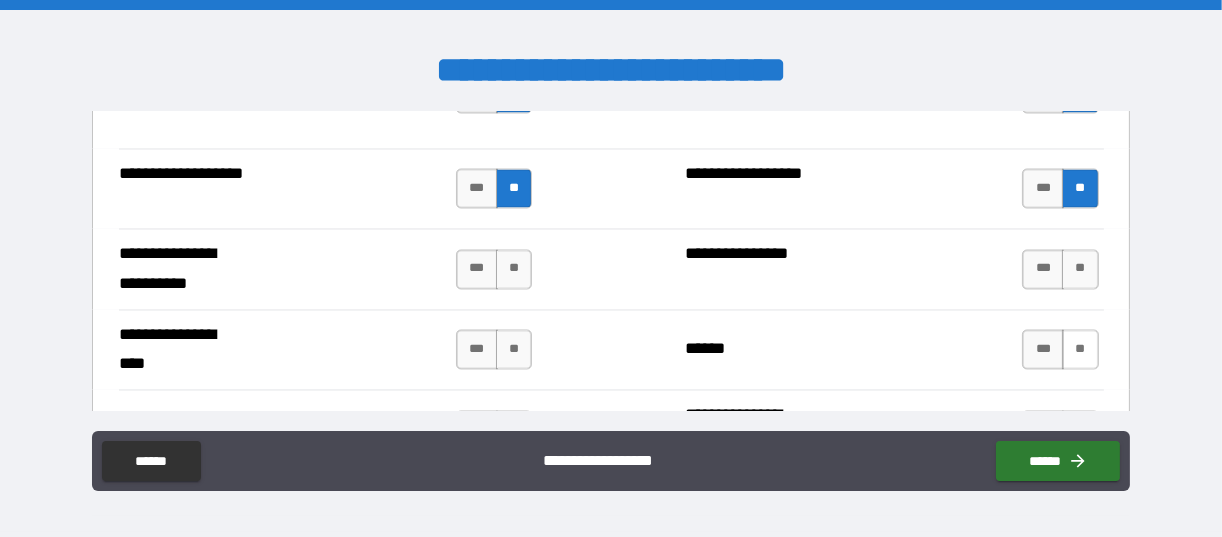 click on "**" at bounding box center (1080, 350) 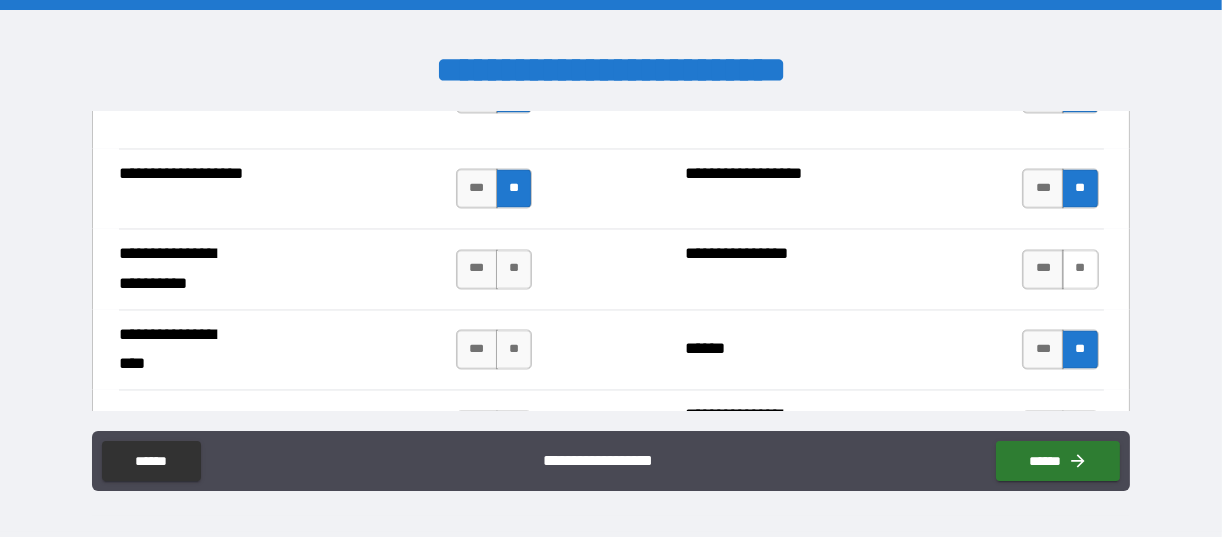 click on "**" at bounding box center (1080, 270) 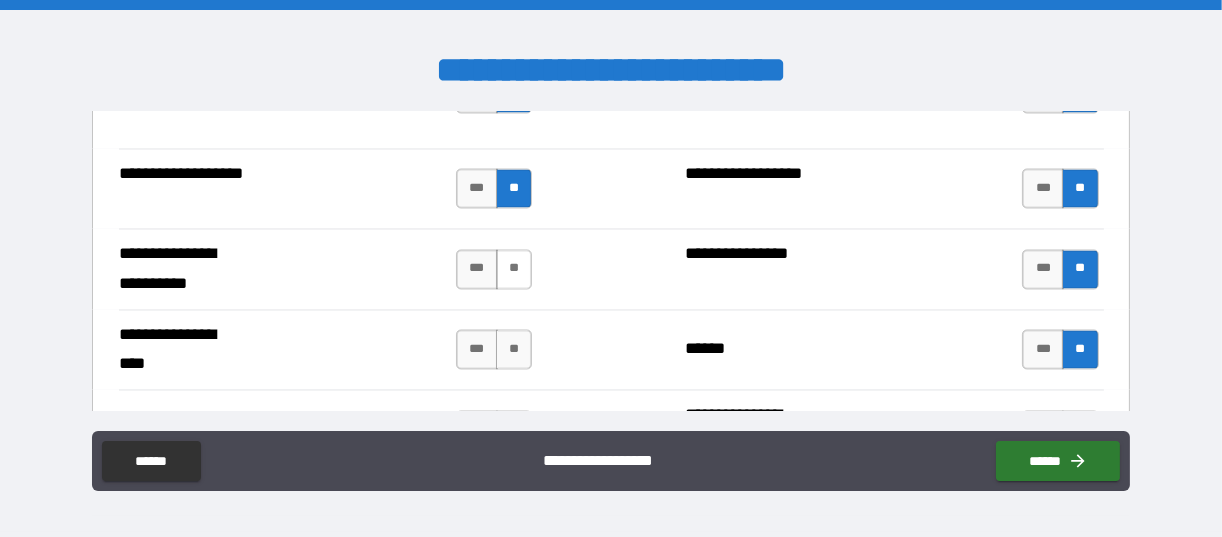 click on "**" at bounding box center [514, 270] 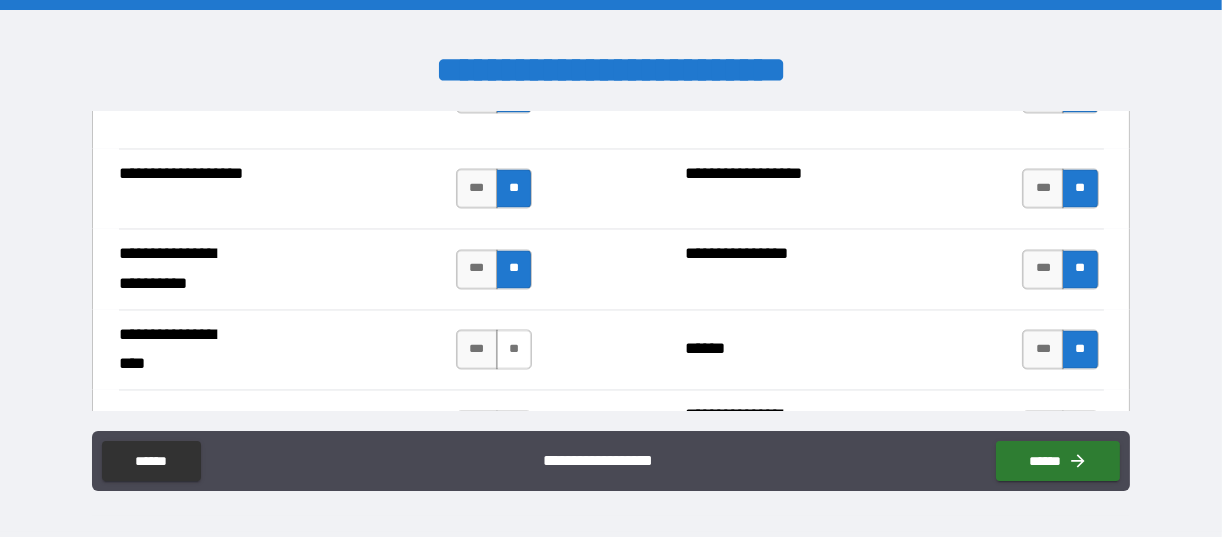 click on "**" at bounding box center (514, 350) 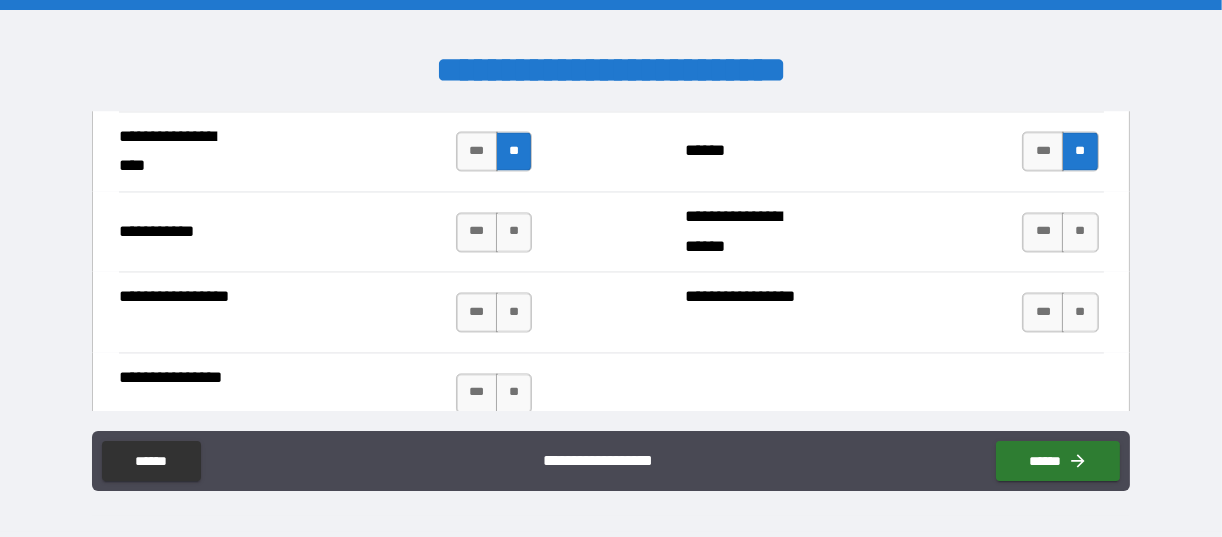 scroll, scrollTop: 4648, scrollLeft: 0, axis: vertical 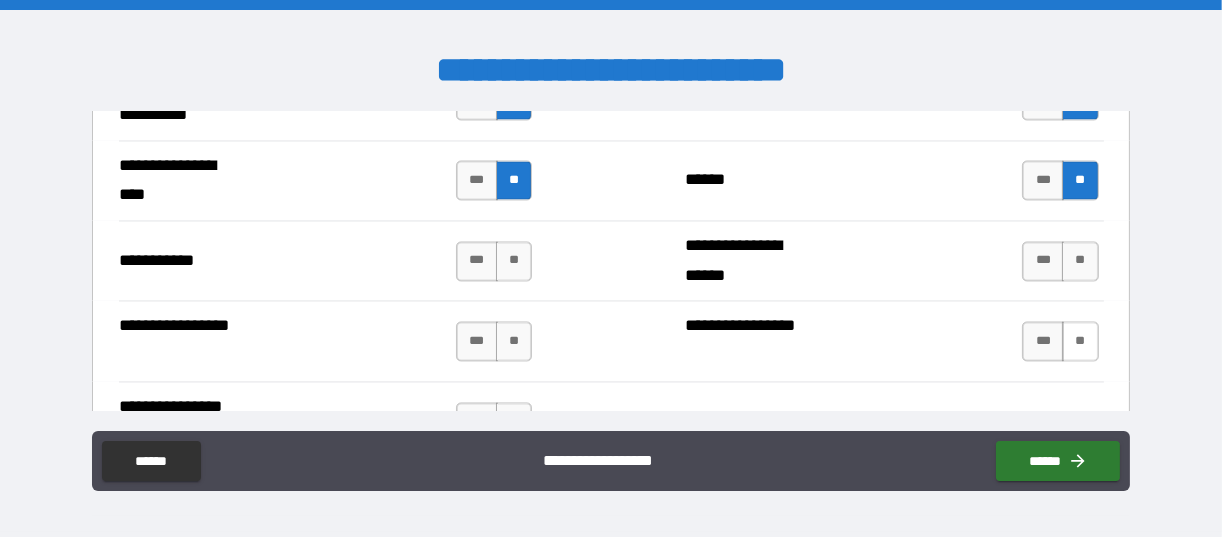 click on "**" at bounding box center (1080, 341) 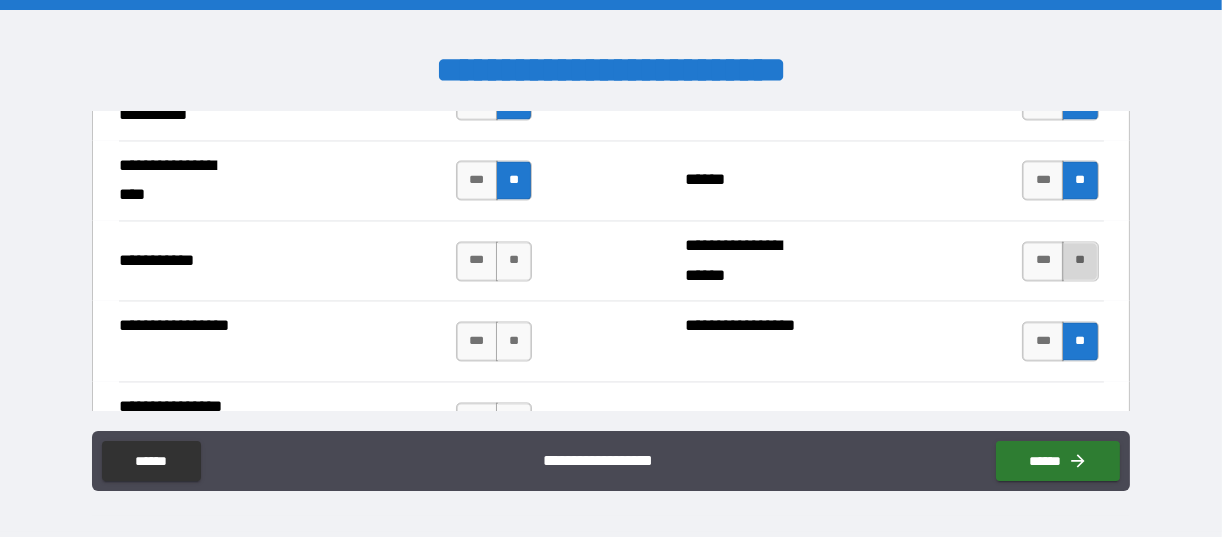 click on "**" at bounding box center (1080, 261) 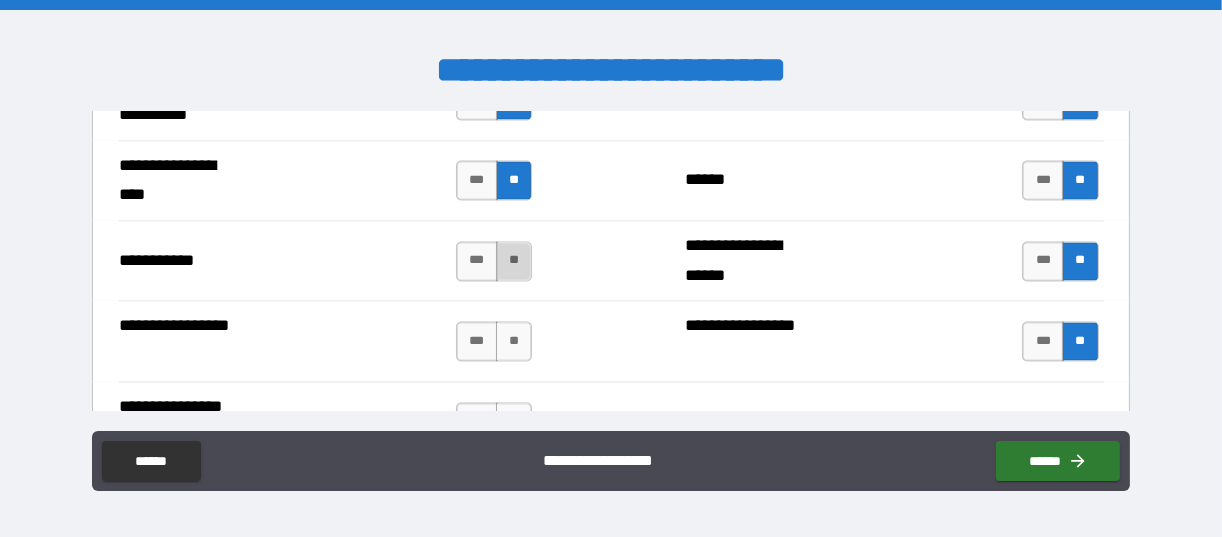 click on "**" at bounding box center (514, 261) 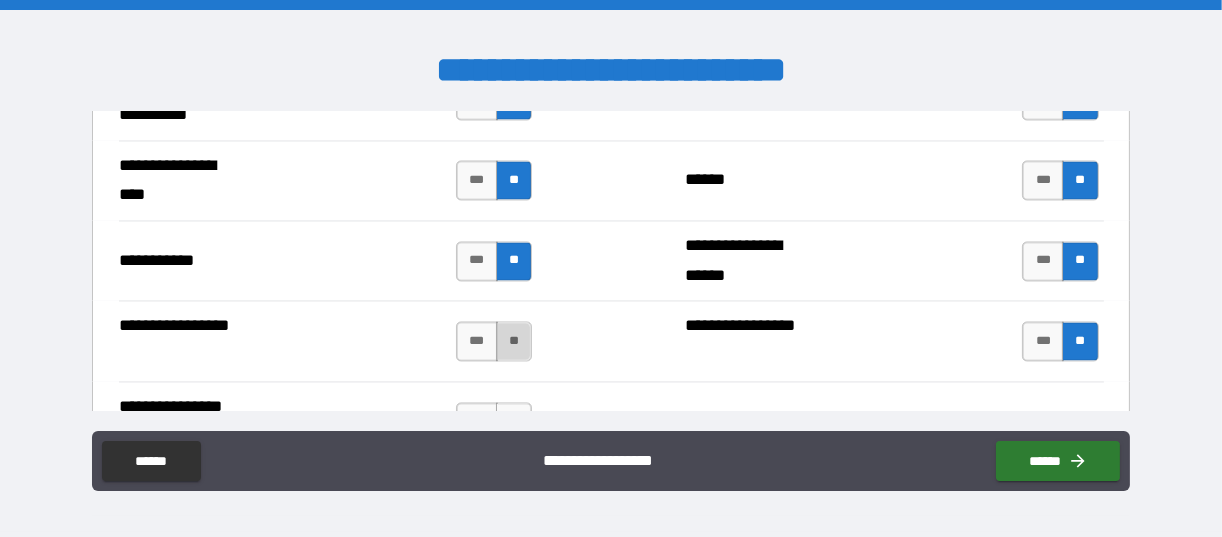 click on "**" at bounding box center (514, 341) 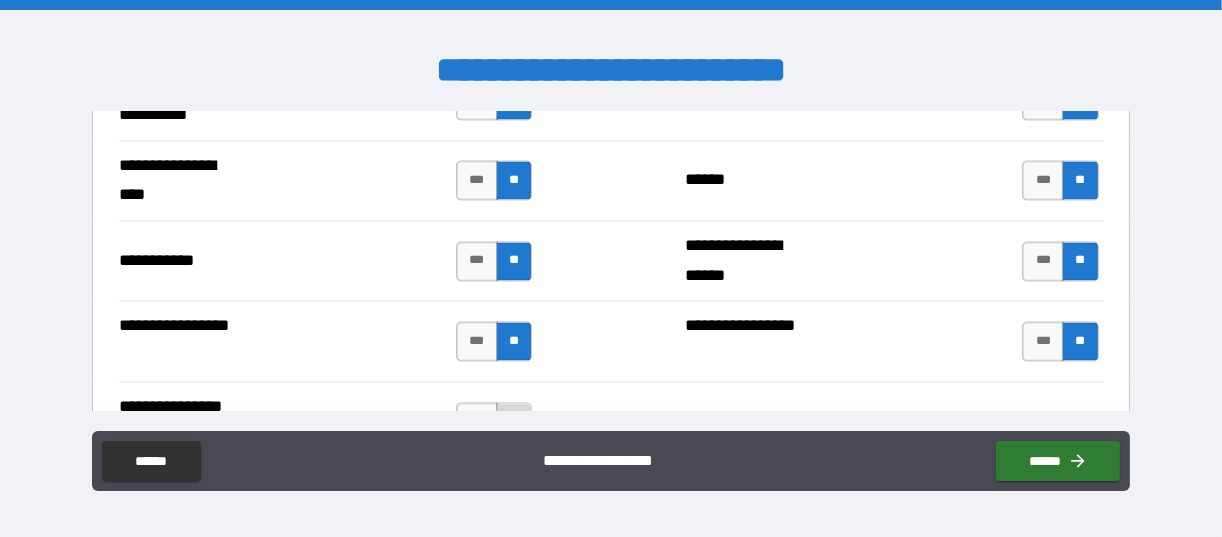 click on "**" at bounding box center [514, 422] 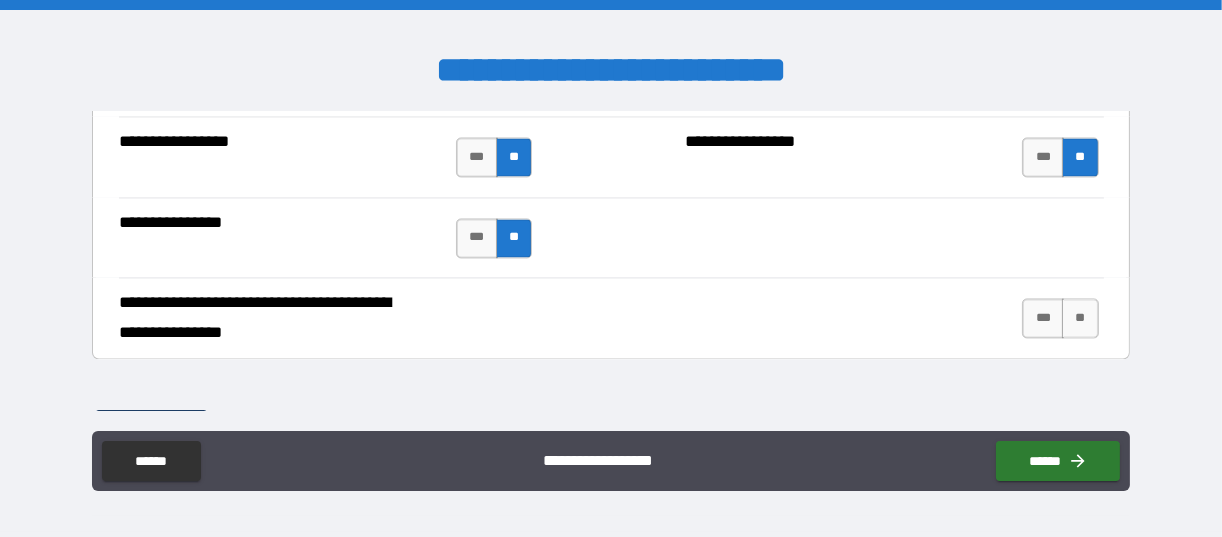 scroll, scrollTop: 4790, scrollLeft: 0, axis: vertical 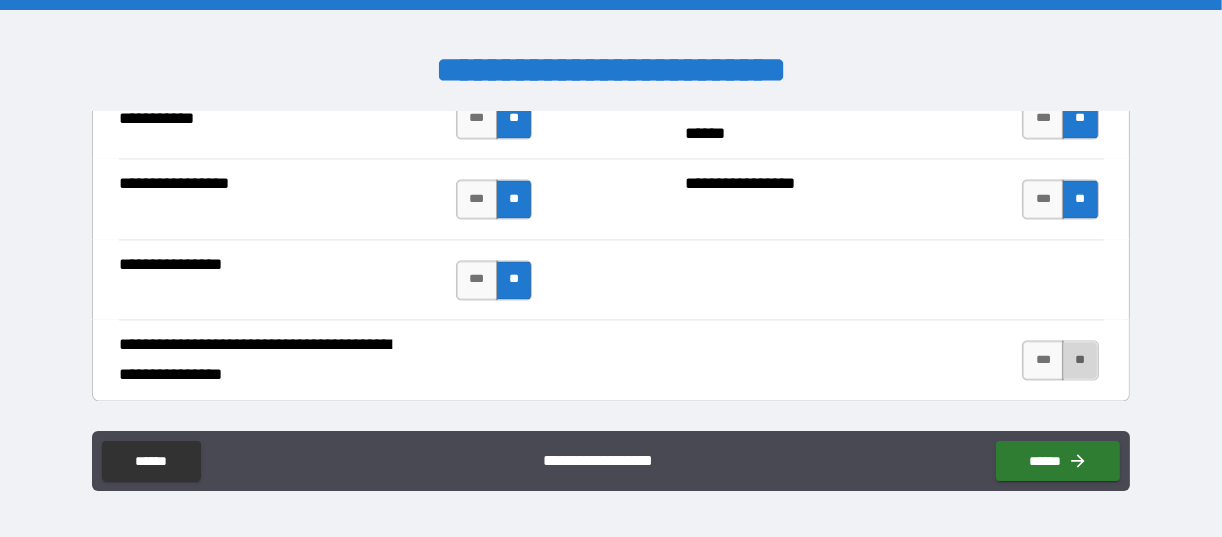 click on "**" at bounding box center (1080, 360) 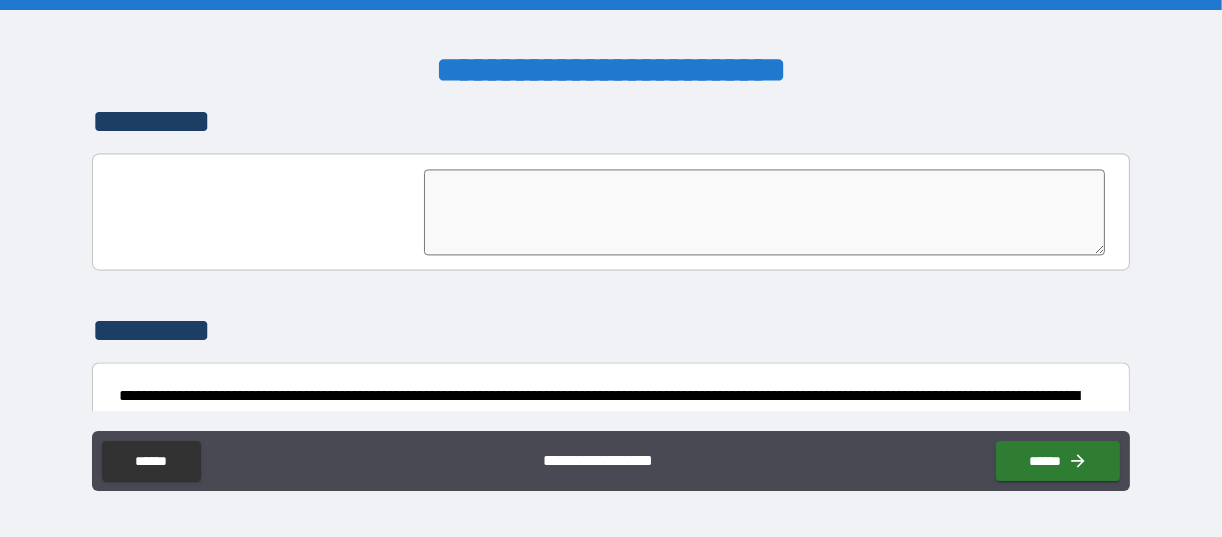 scroll, scrollTop: 5244, scrollLeft: 0, axis: vertical 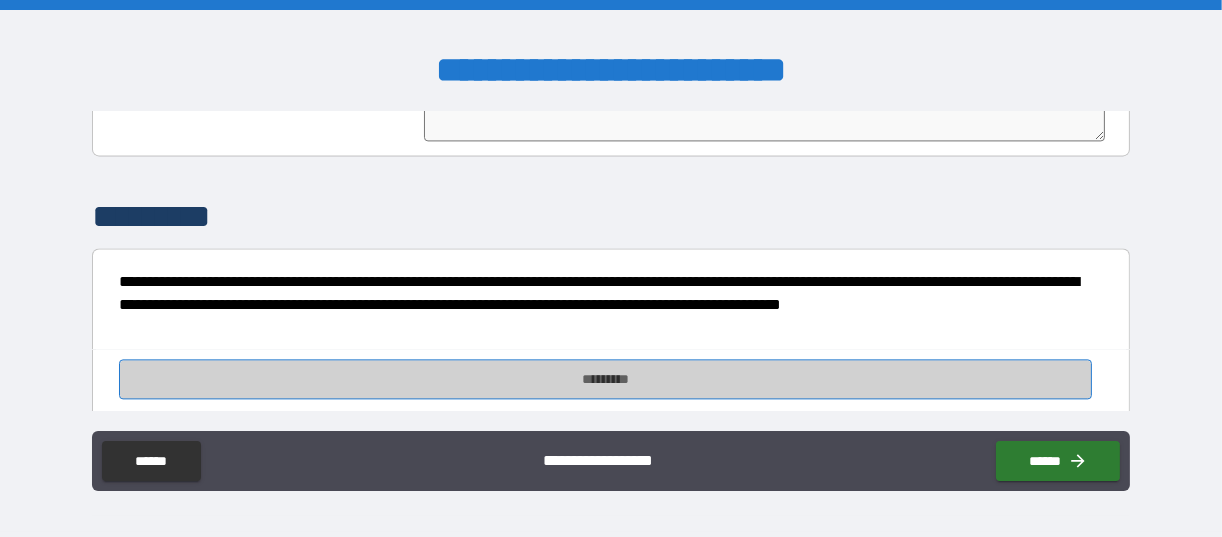 click on "*********" at bounding box center [606, 379] 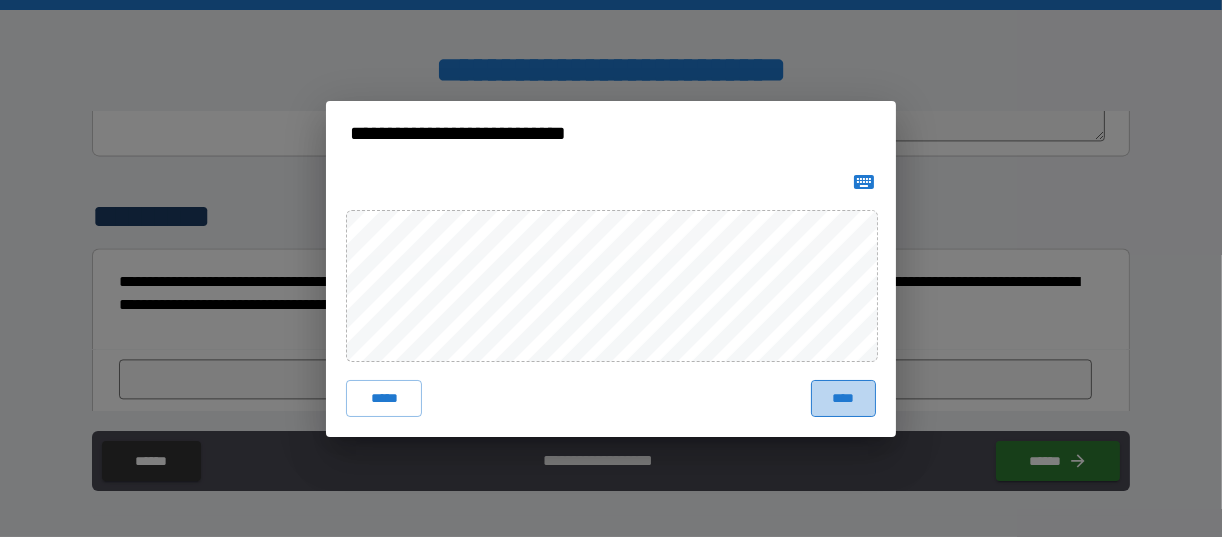 click on "****" at bounding box center [843, 398] 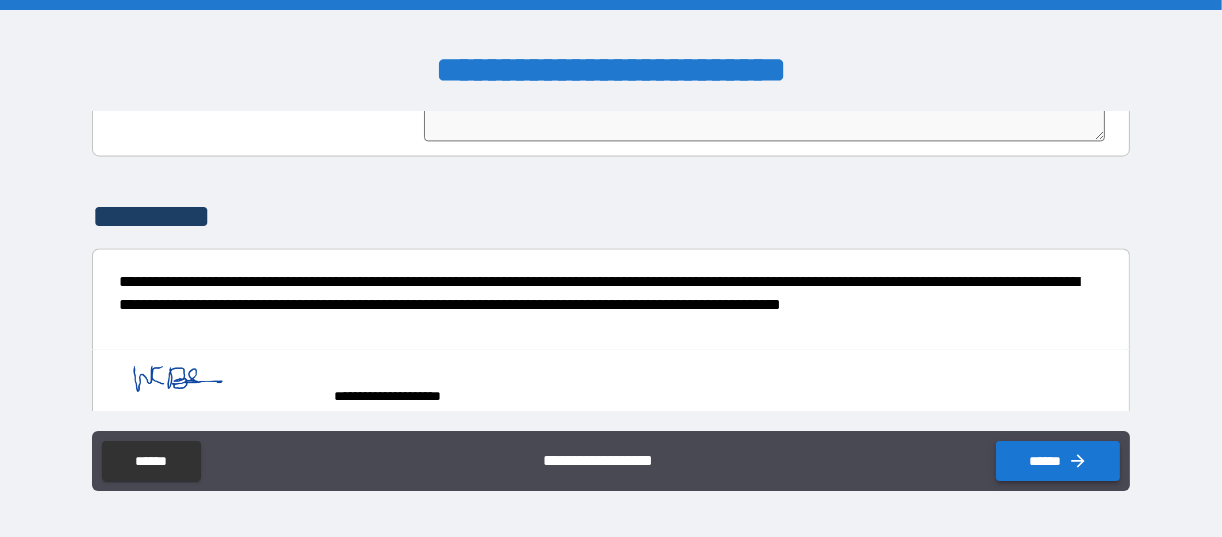 click on "******" at bounding box center (1058, 461) 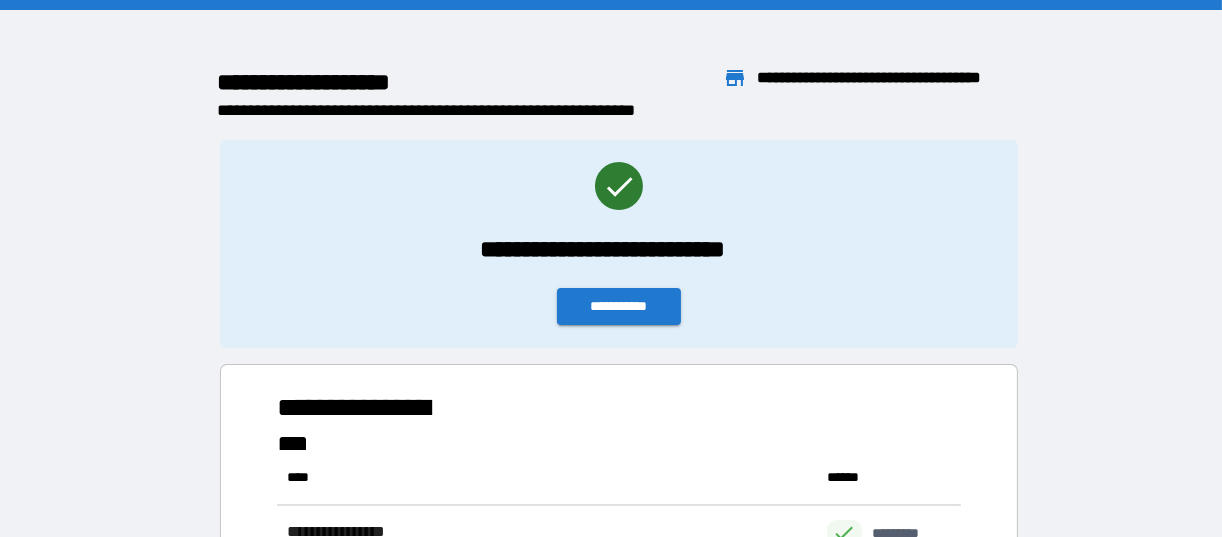 scroll, scrollTop: 425, scrollLeft: 660, axis: both 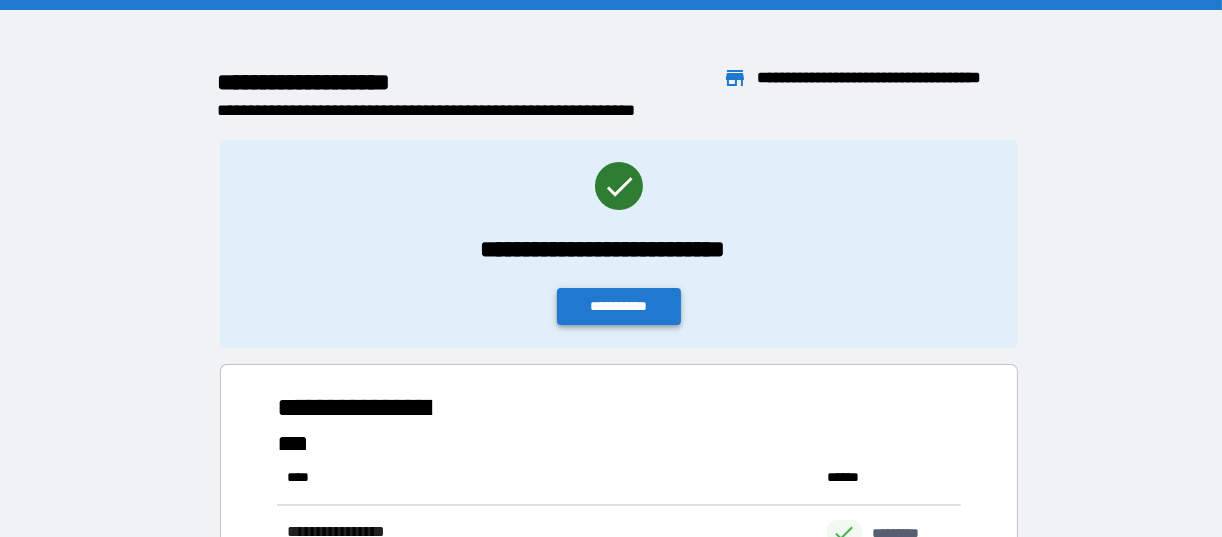 click on "**********" at bounding box center [619, 306] 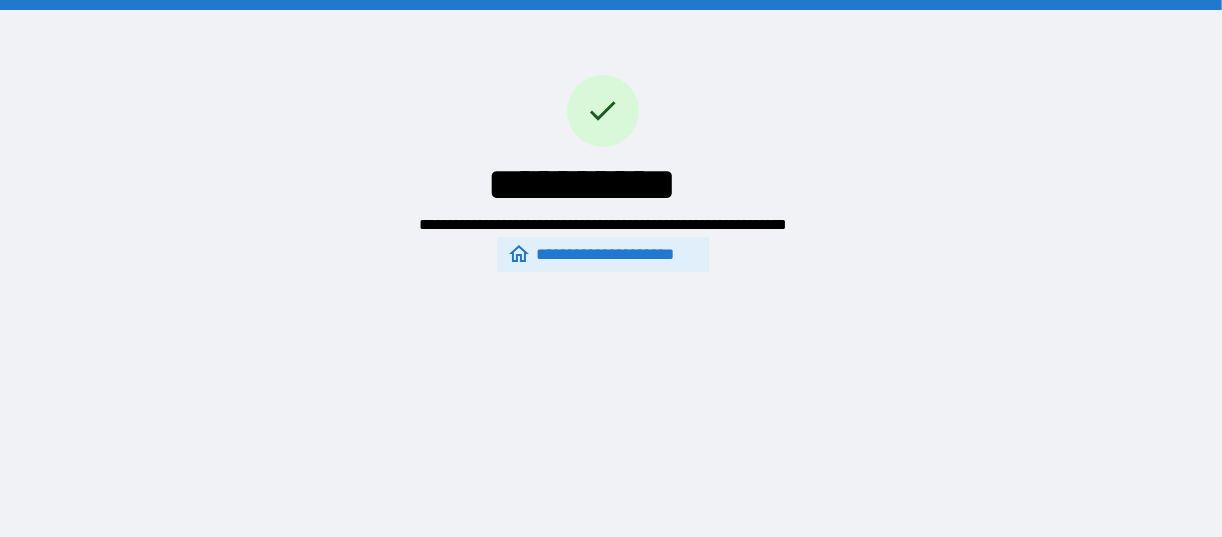 click on "**********" at bounding box center (603, 133) 